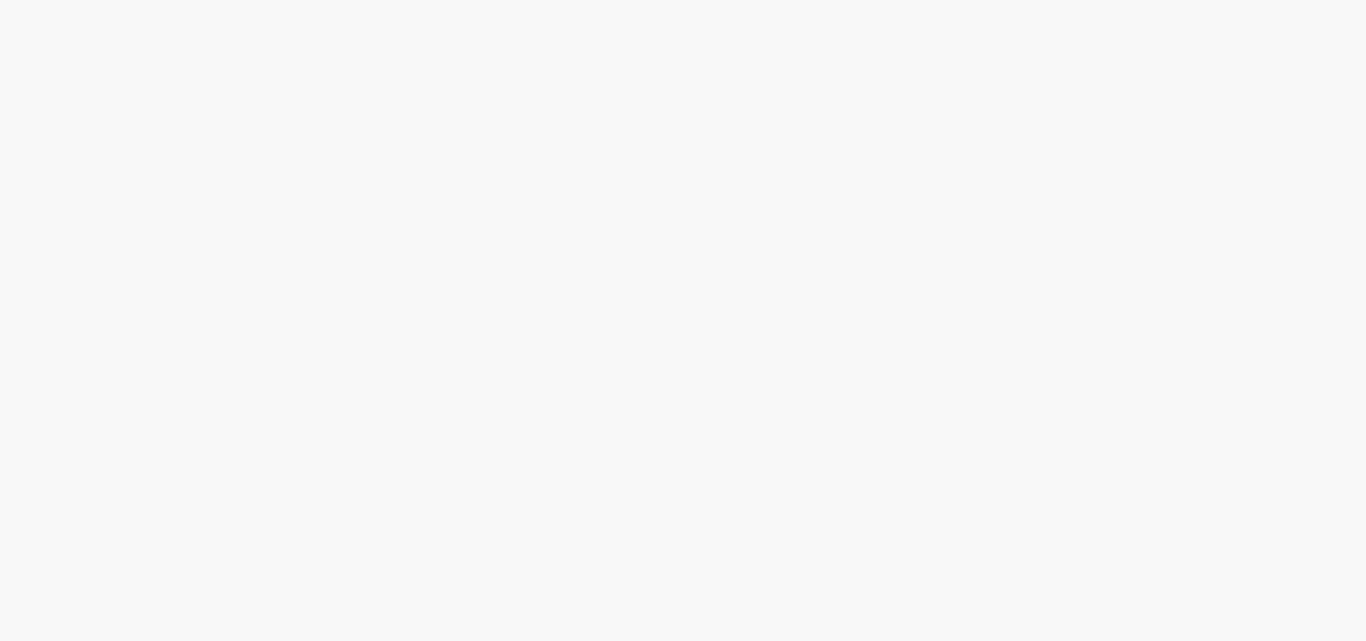 scroll, scrollTop: 0, scrollLeft: 0, axis: both 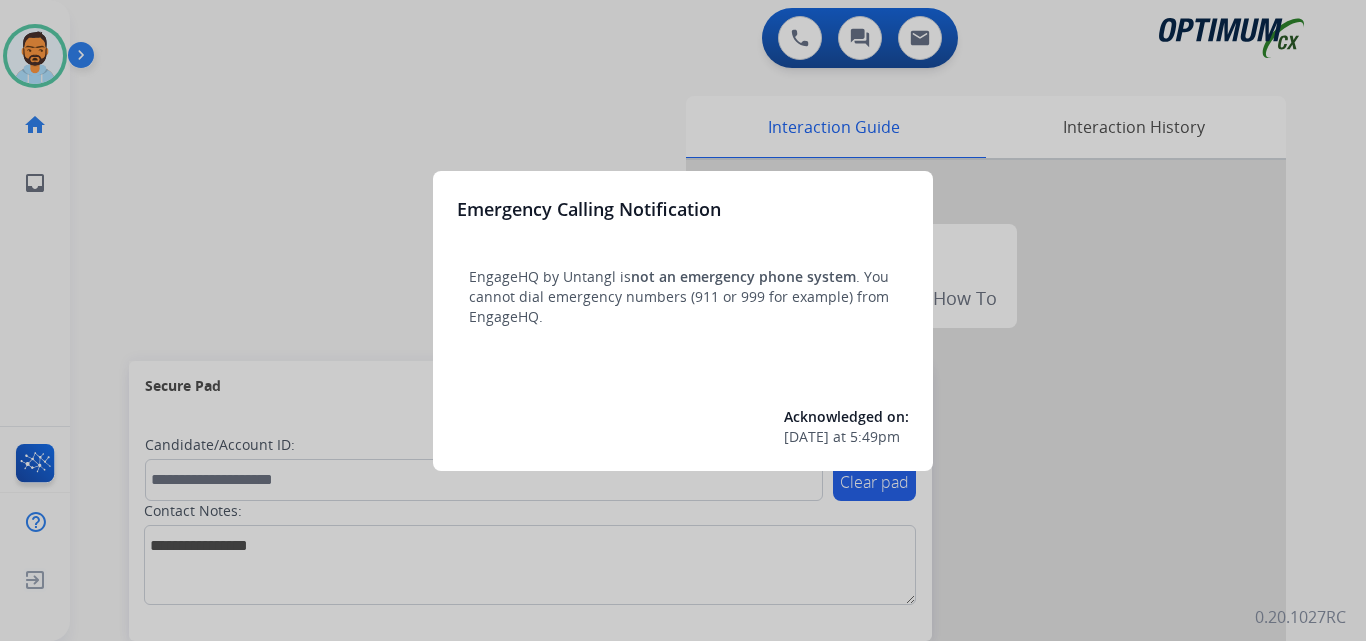 click at bounding box center [683, 320] 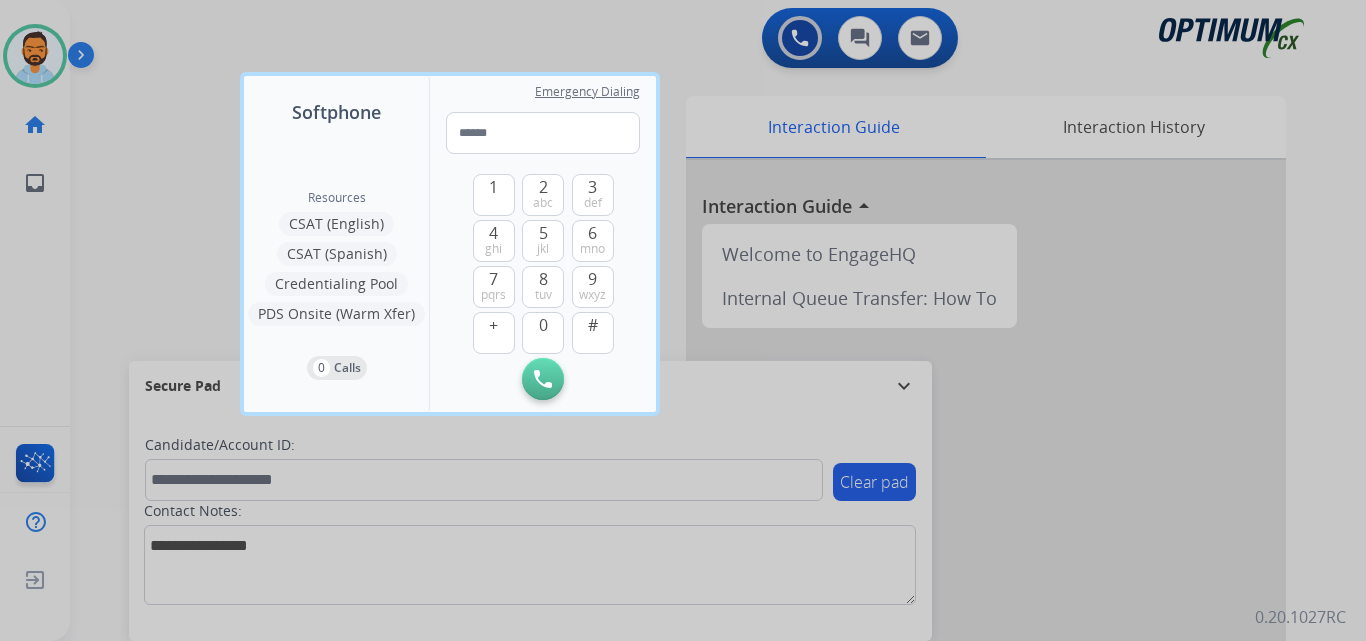 click at bounding box center (683, 320) 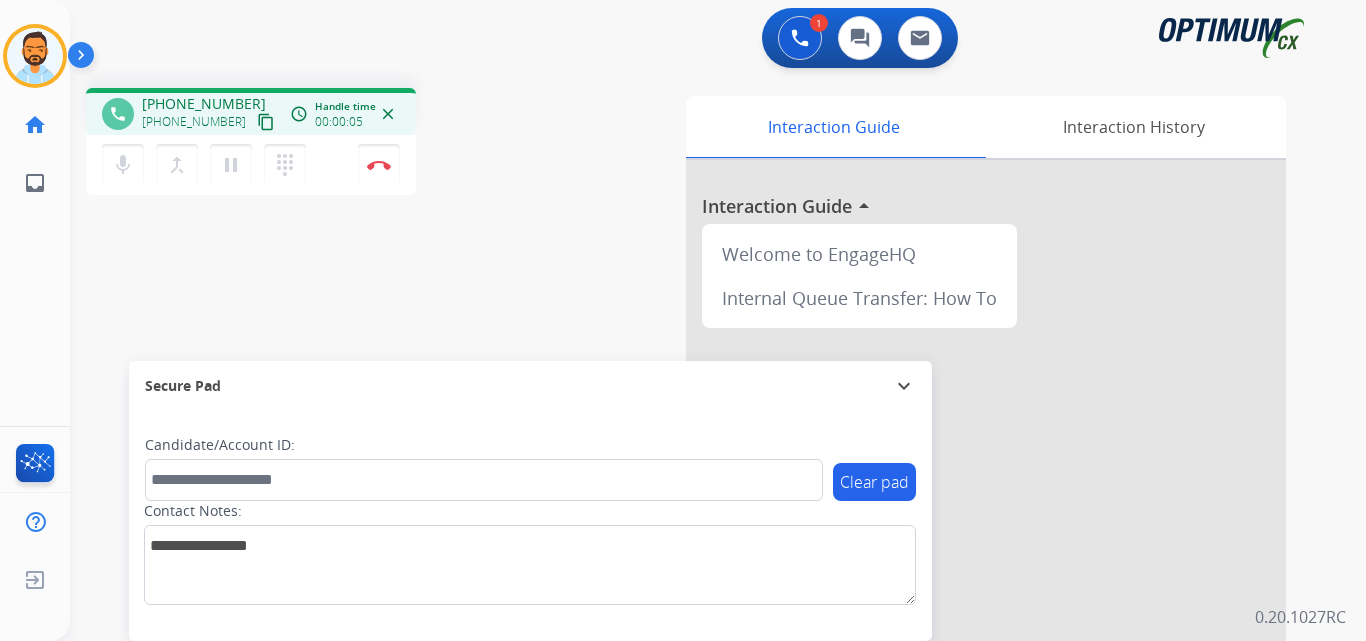 click on "content_copy" at bounding box center (266, 122) 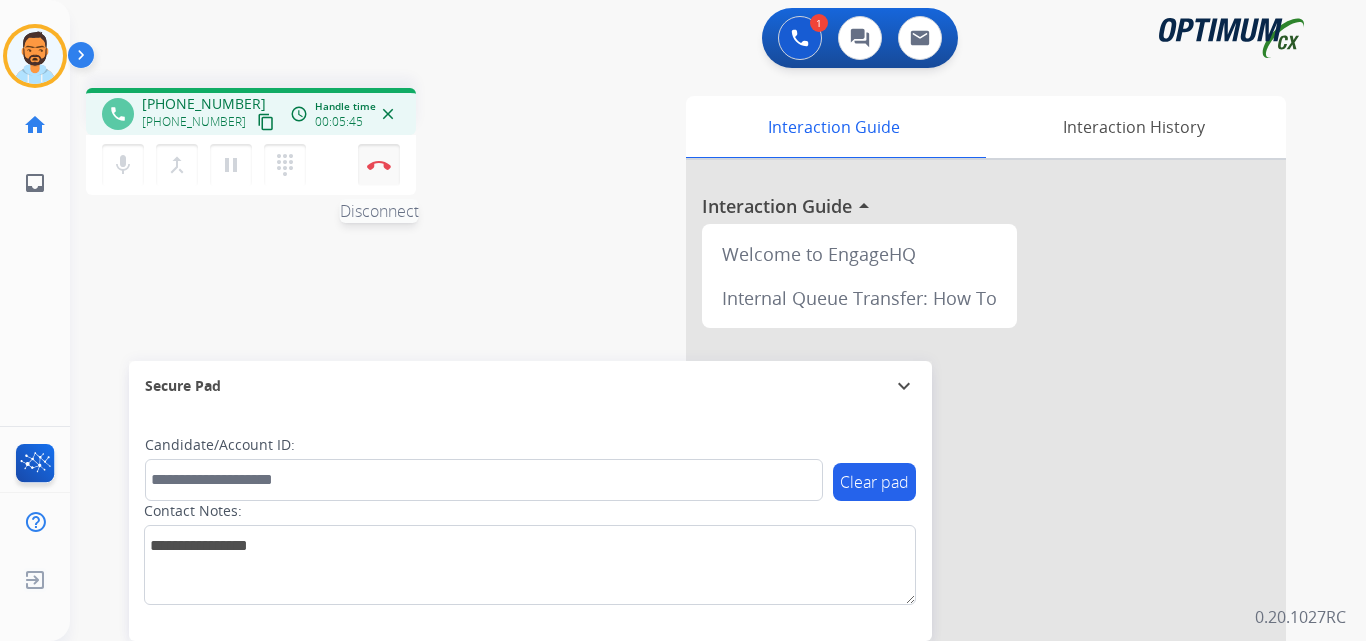 click at bounding box center [379, 165] 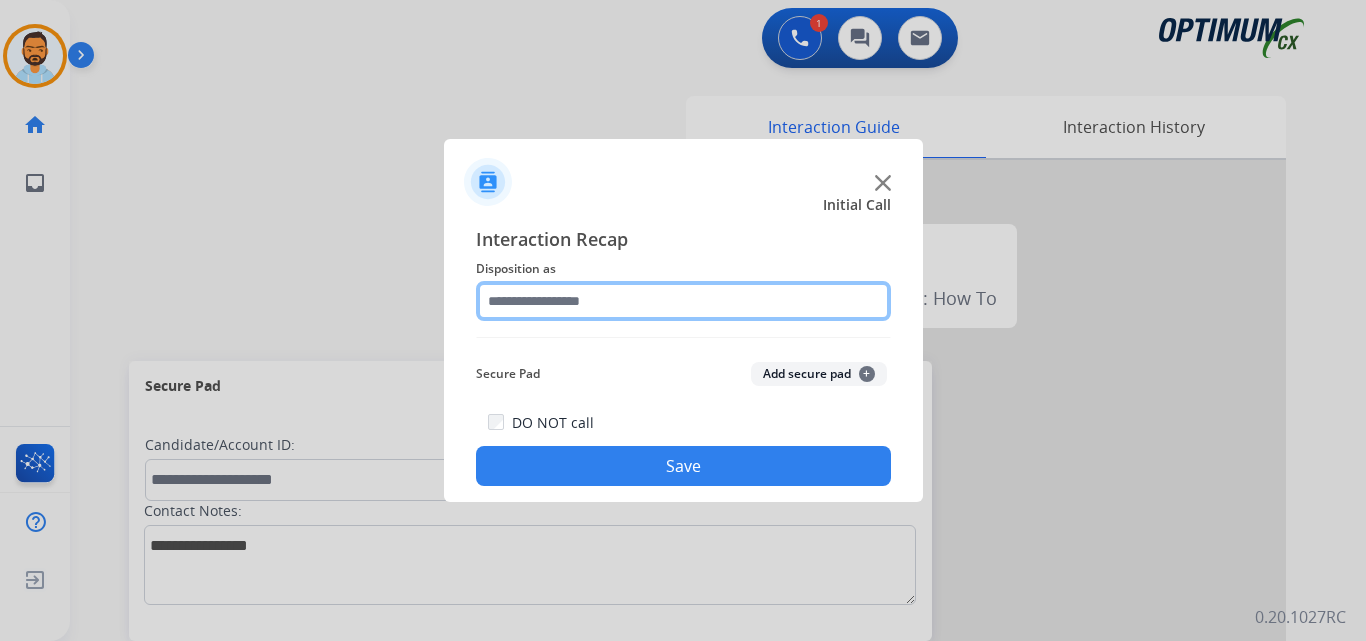 click 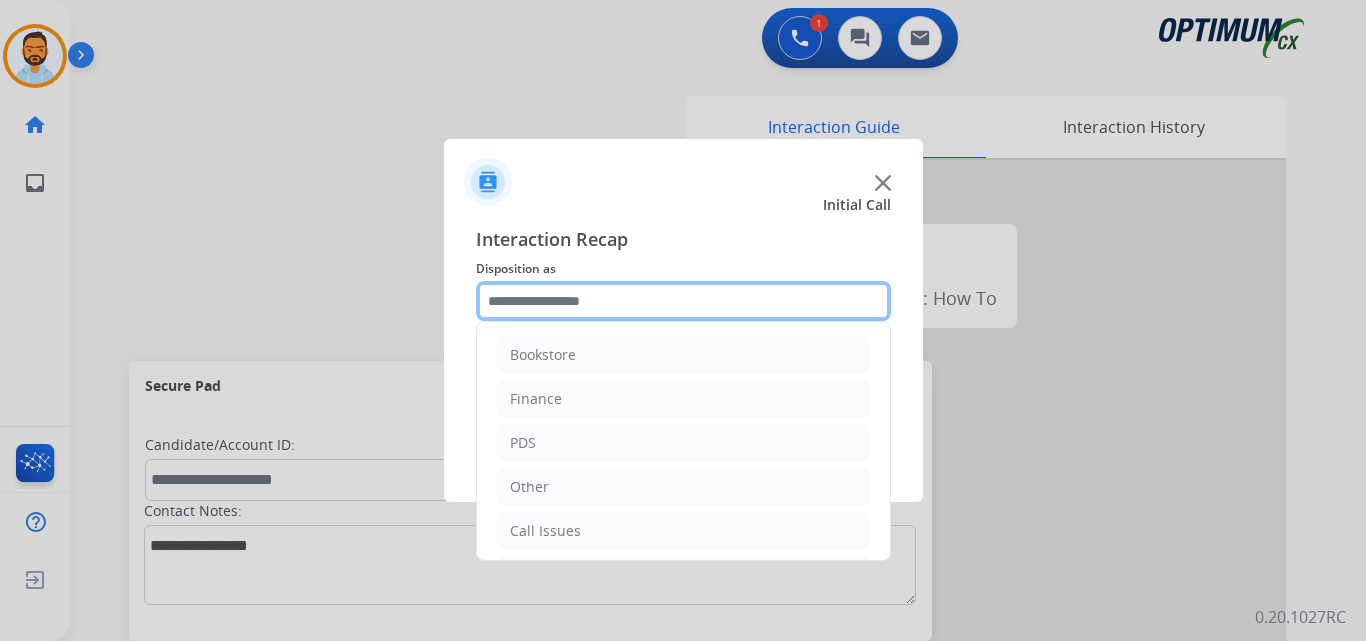 scroll, scrollTop: 136, scrollLeft: 0, axis: vertical 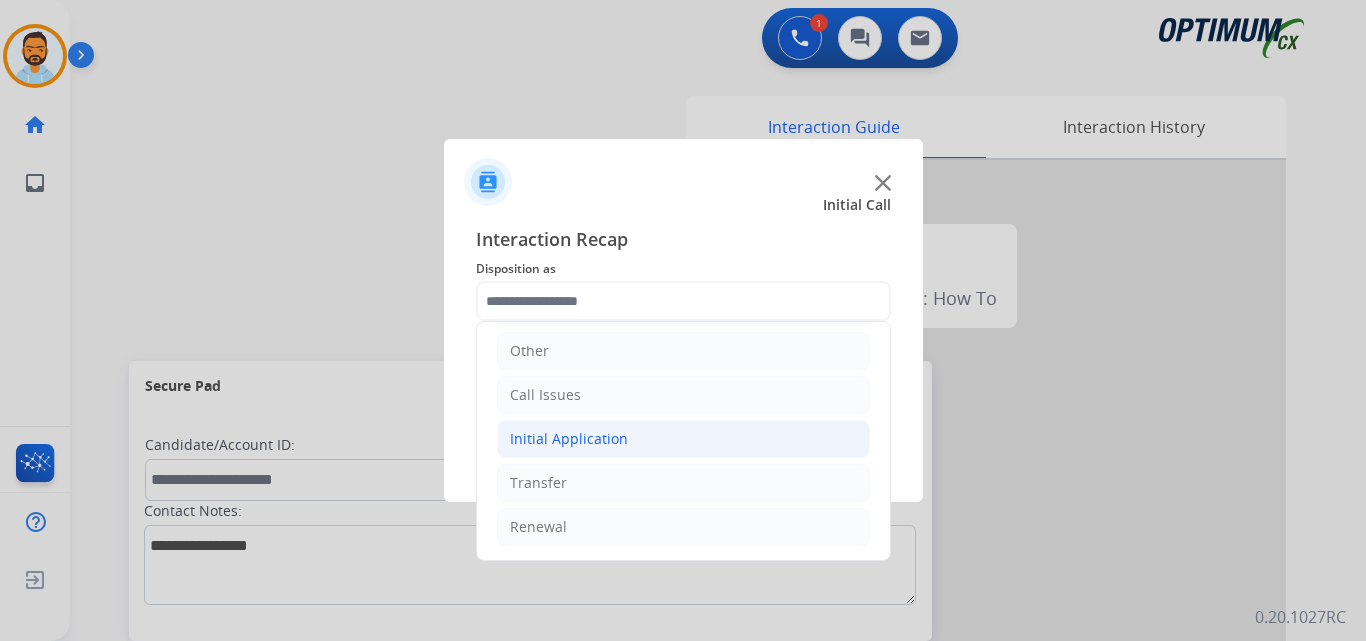 click on "Initial Application" 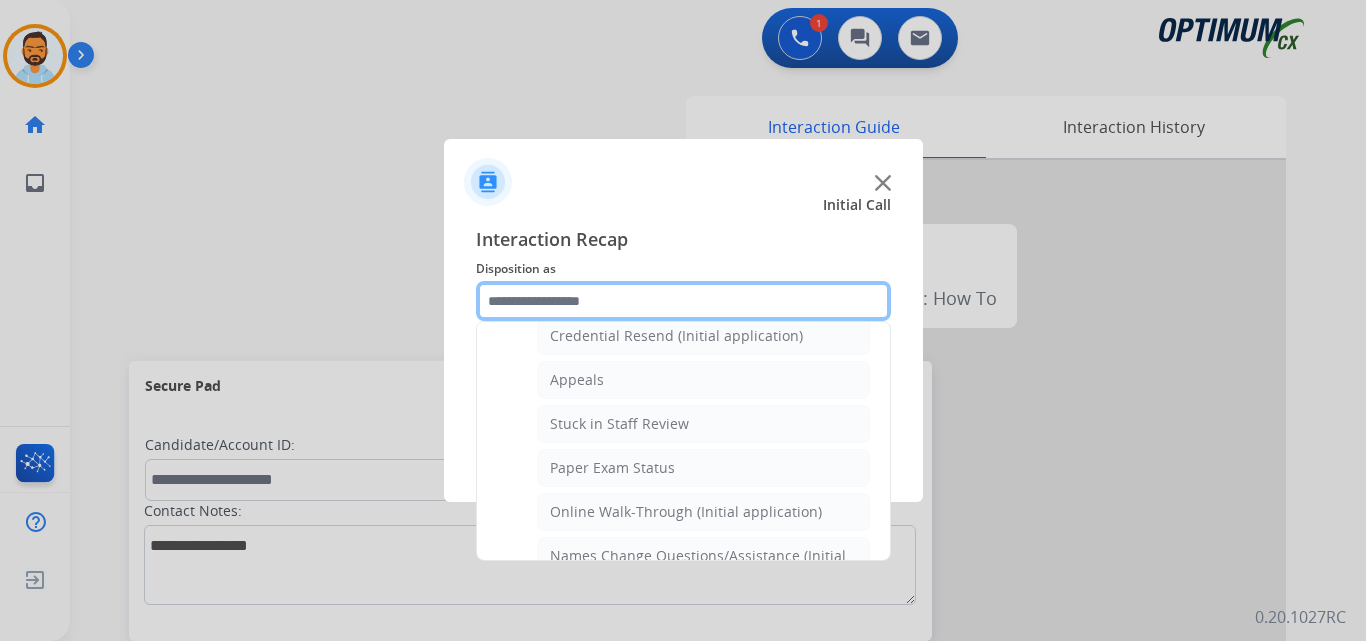scroll, scrollTop: 285, scrollLeft: 0, axis: vertical 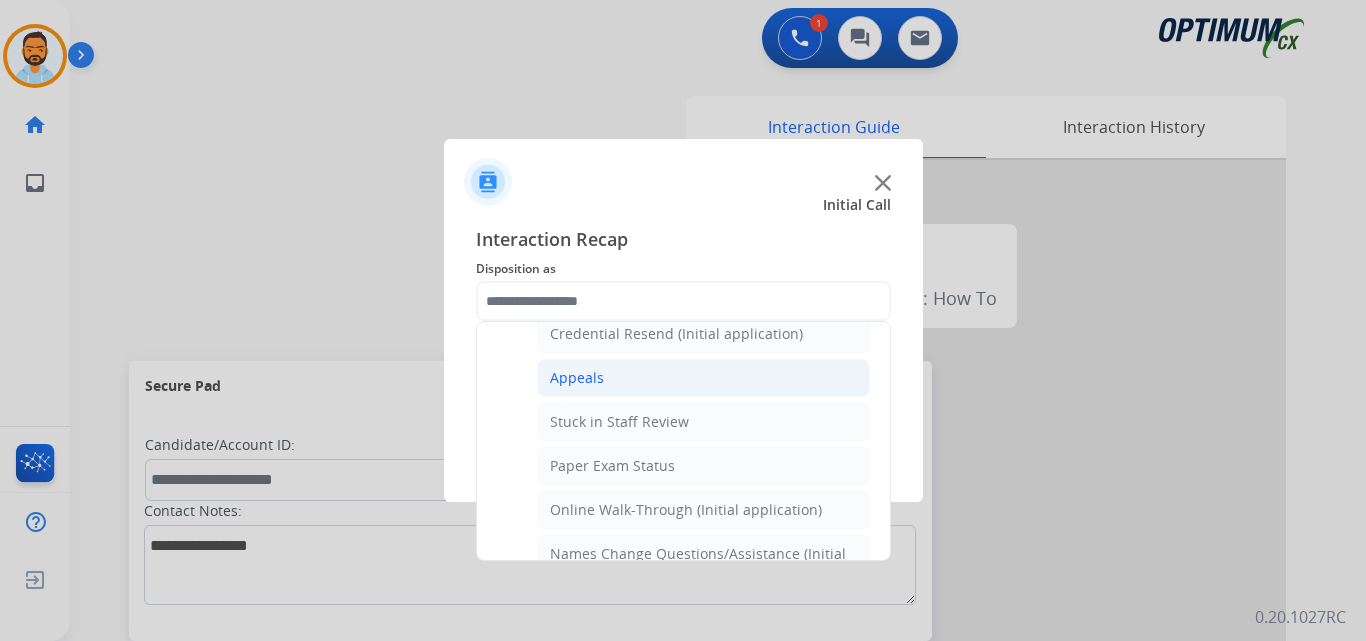 click on "Appeals" 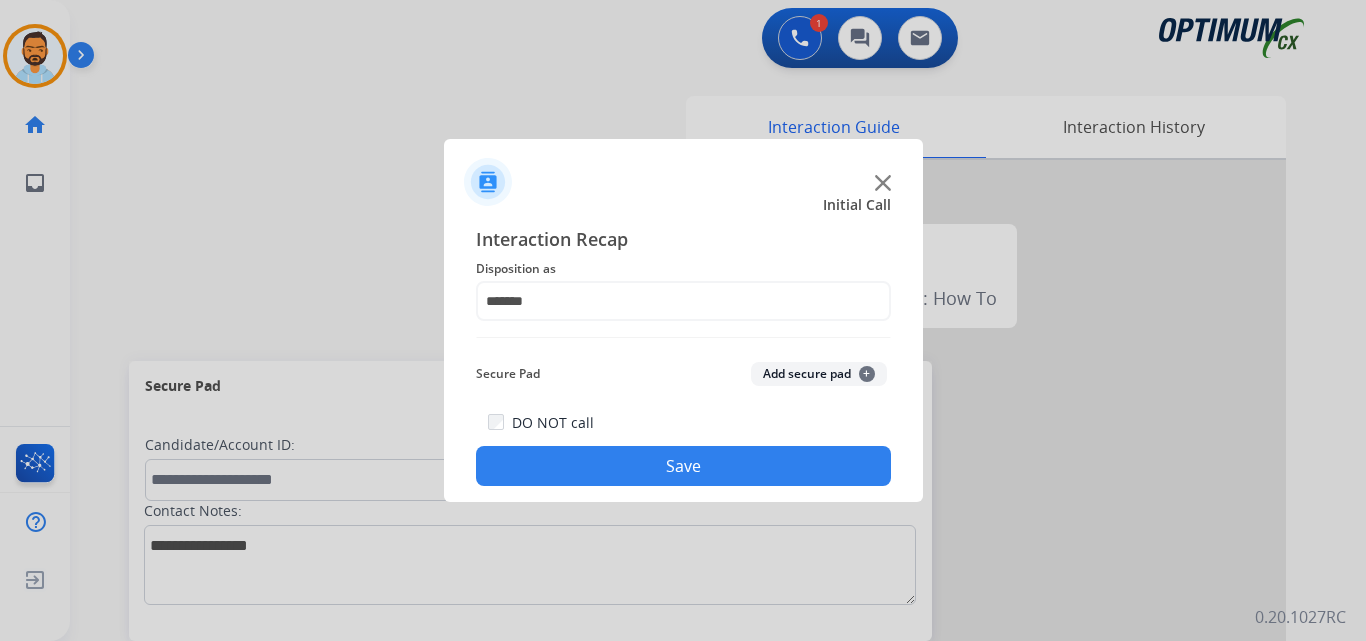 click on "Save" 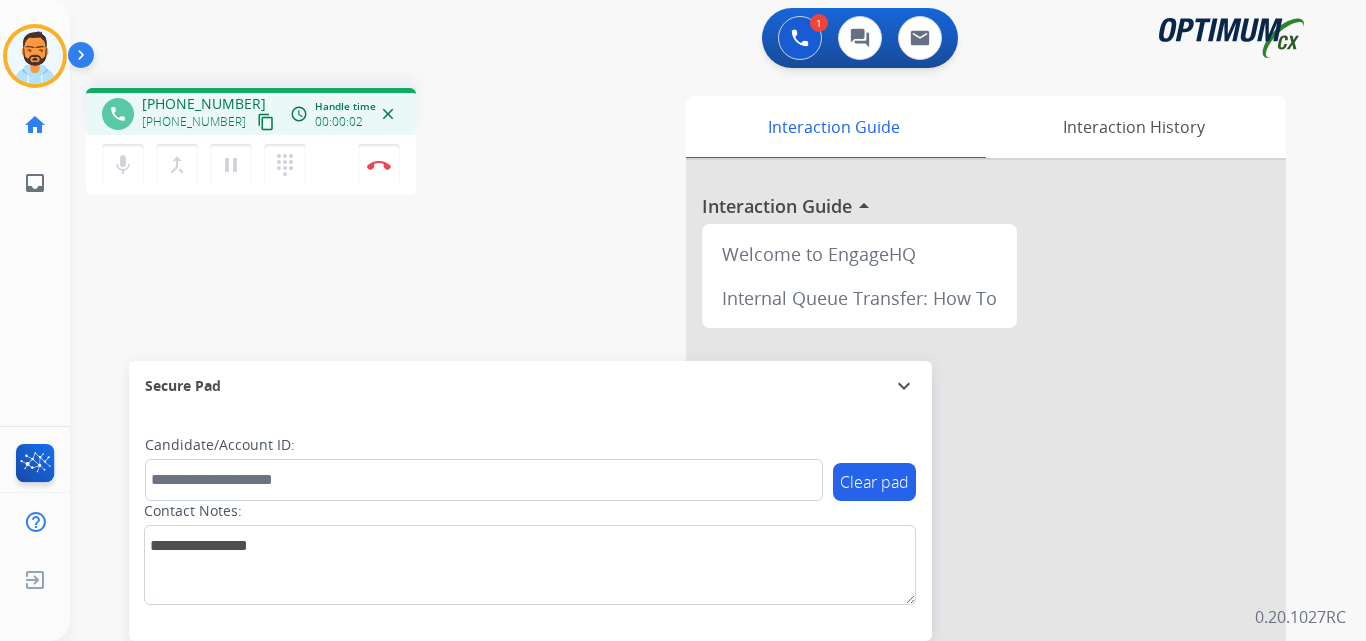 click on "content_copy" at bounding box center [266, 122] 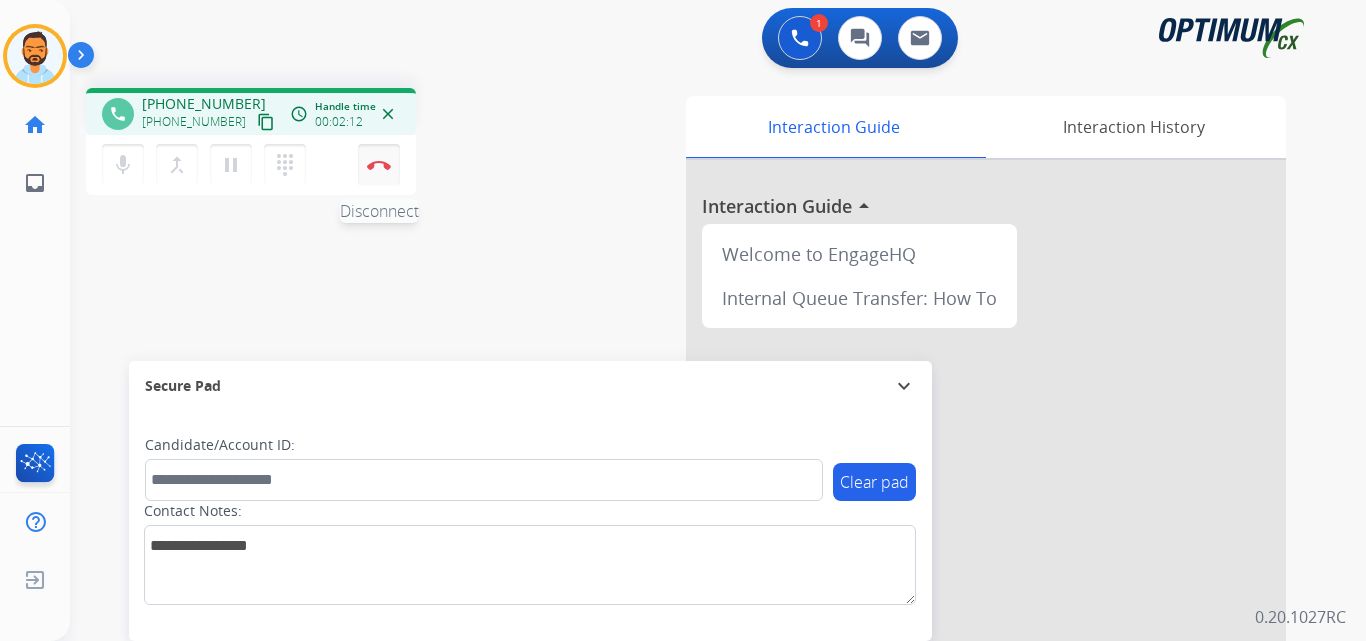 click at bounding box center [379, 165] 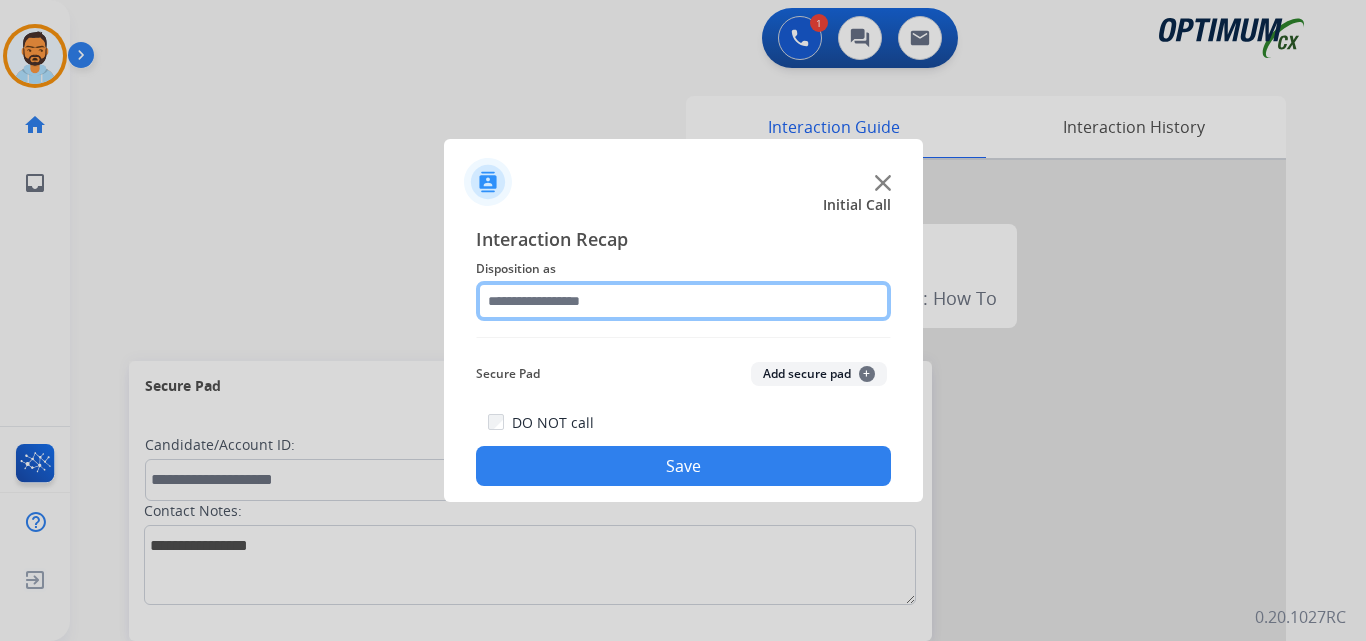 click 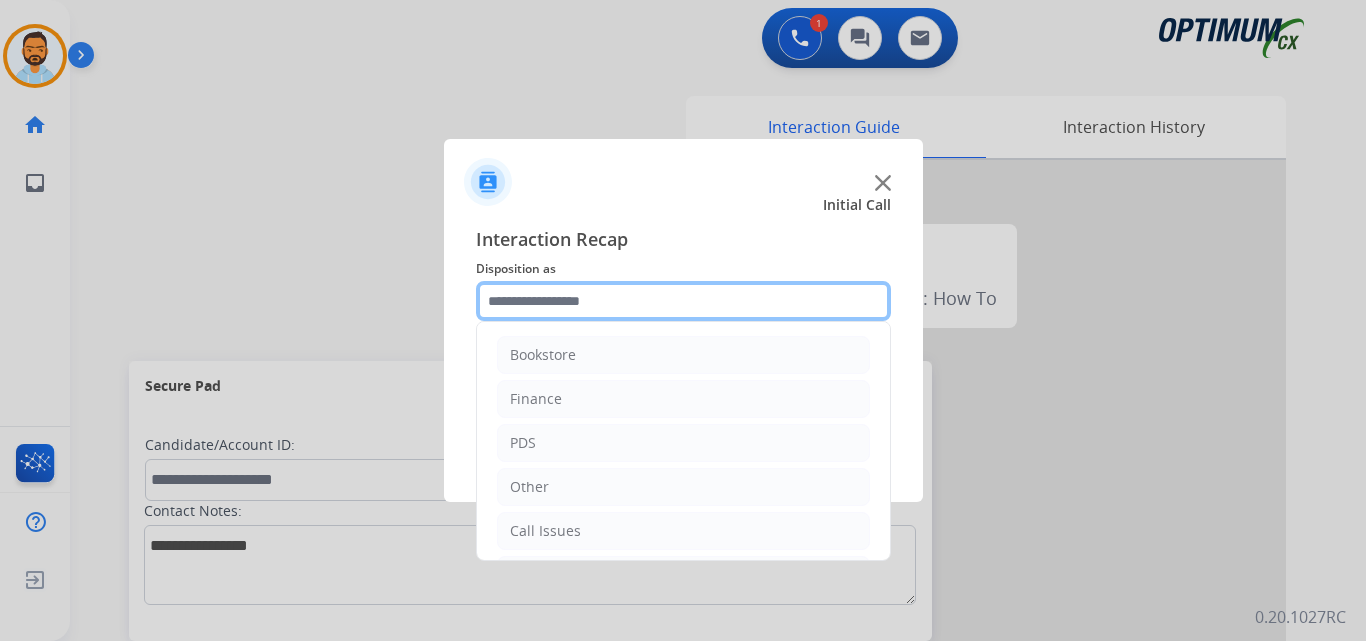 scroll, scrollTop: 136, scrollLeft: 0, axis: vertical 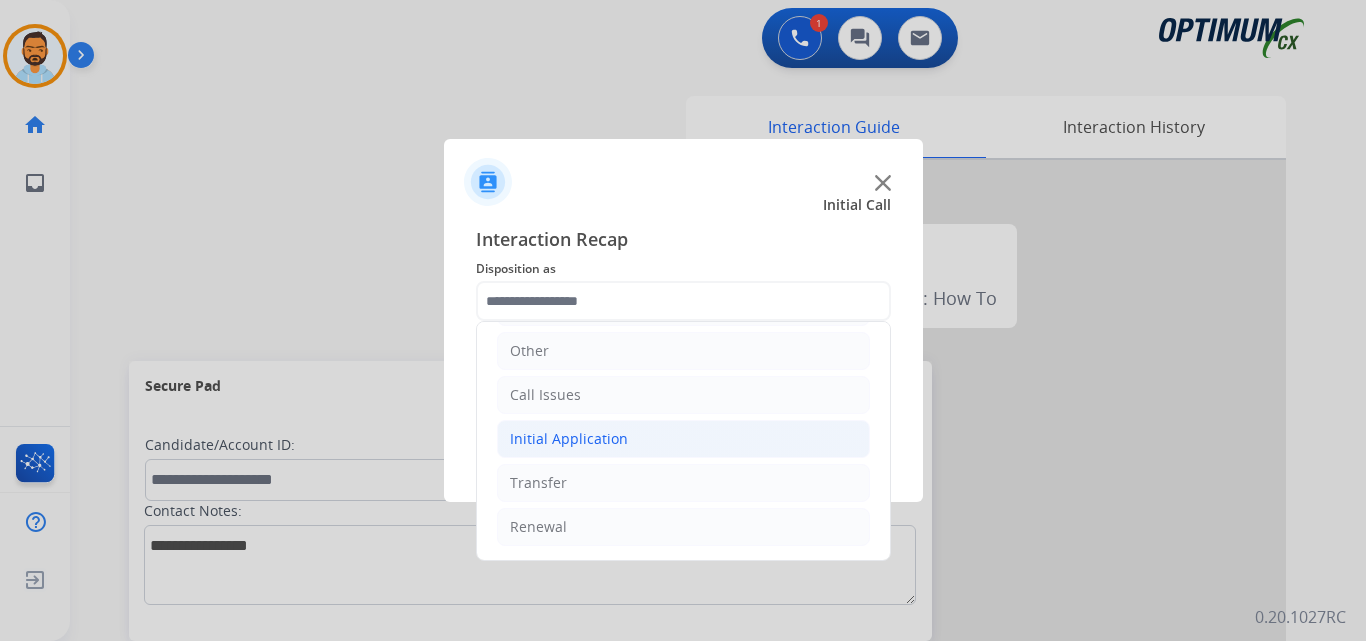 click on "Initial Application" 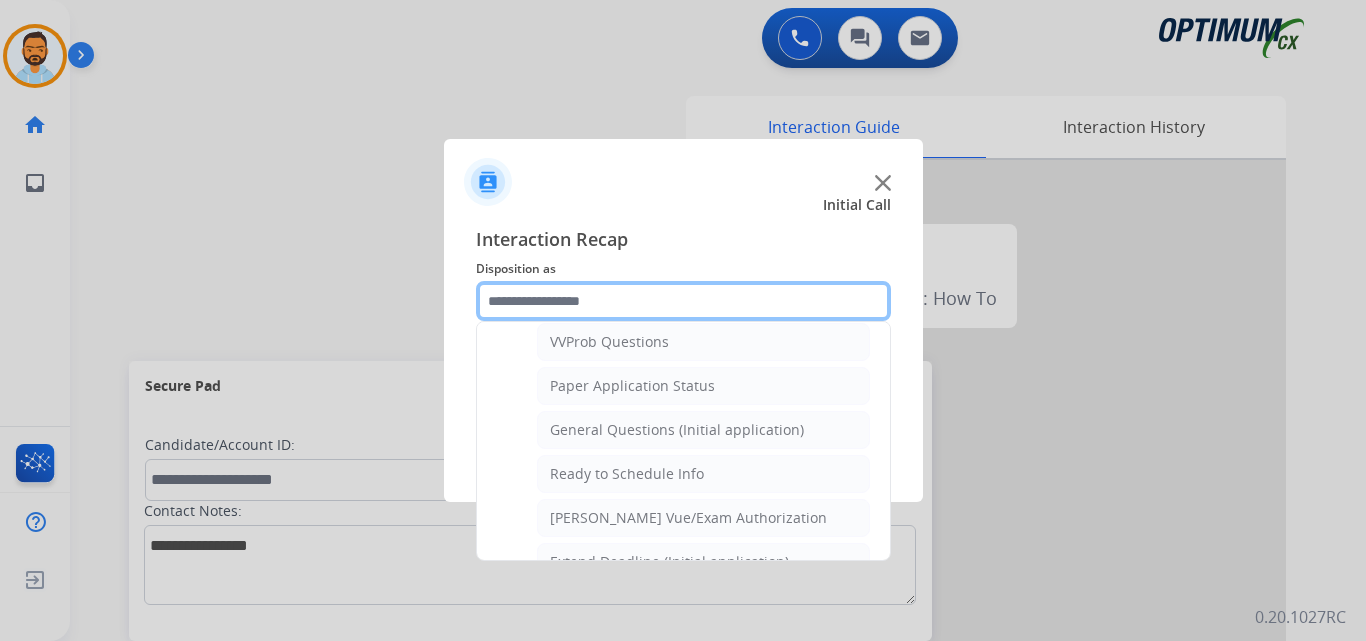 scroll, scrollTop: 1095, scrollLeft: 0, axis: vertical 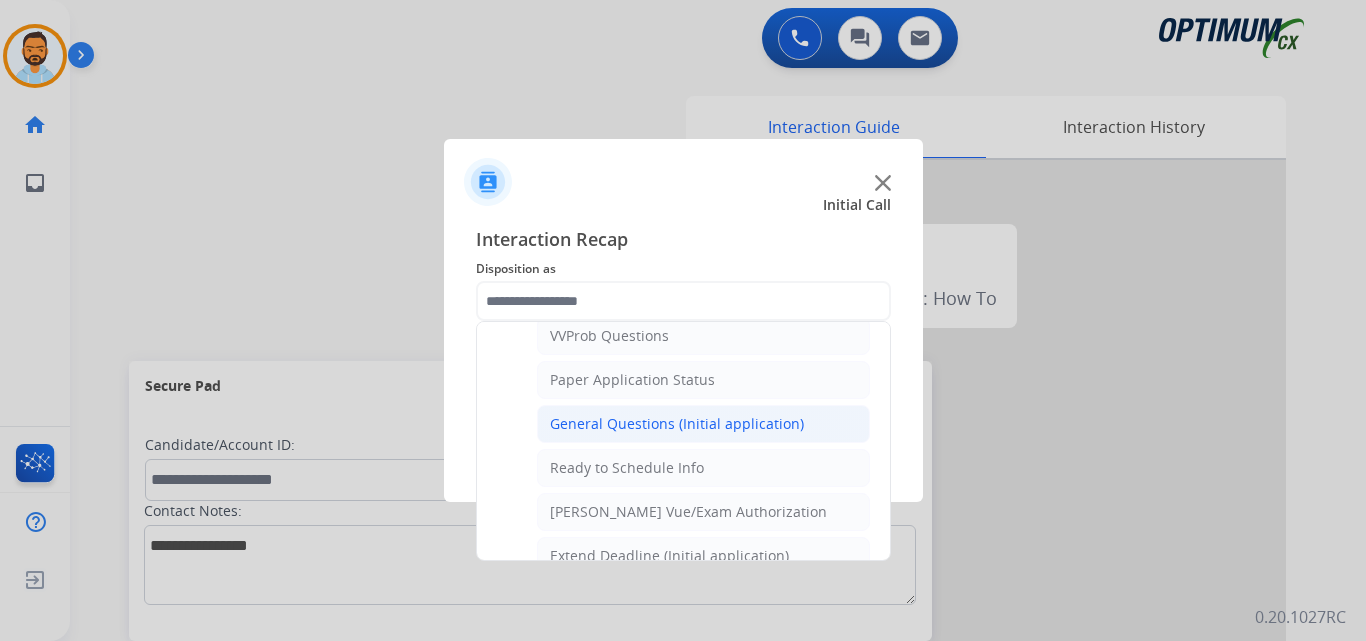 click on "General Questions (Initial application)" 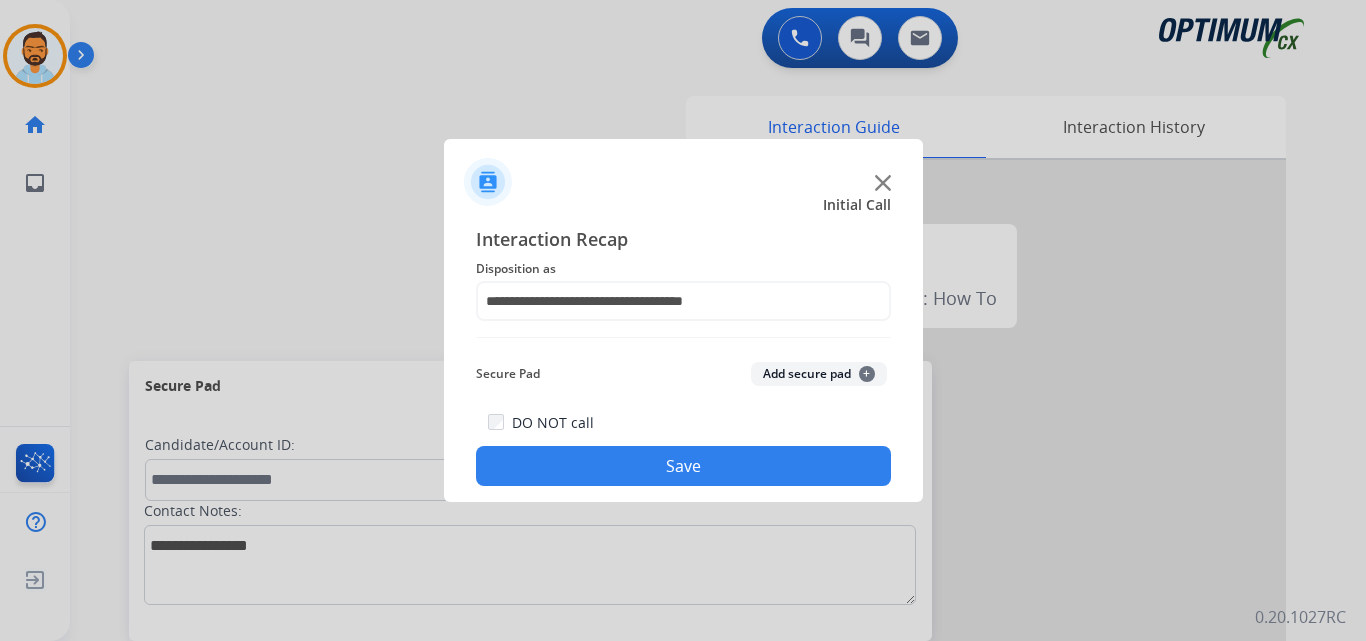 click on "Save" 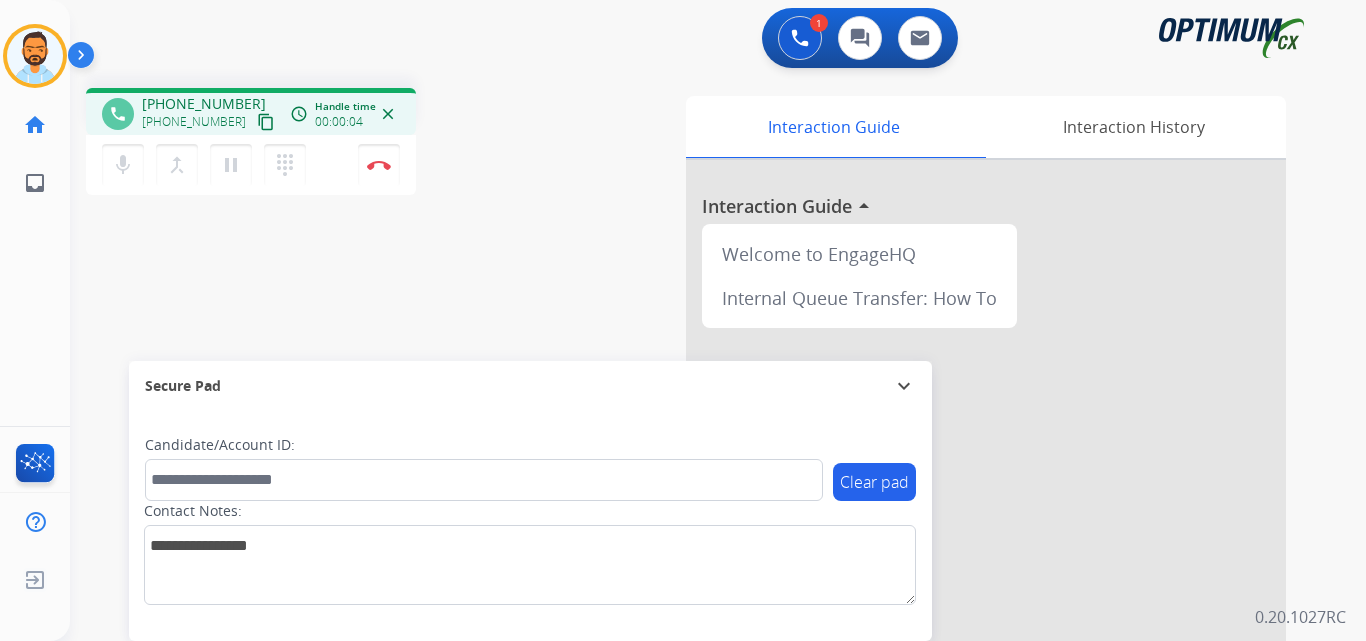 click on "content_copy" at bounding box center [266, 122] 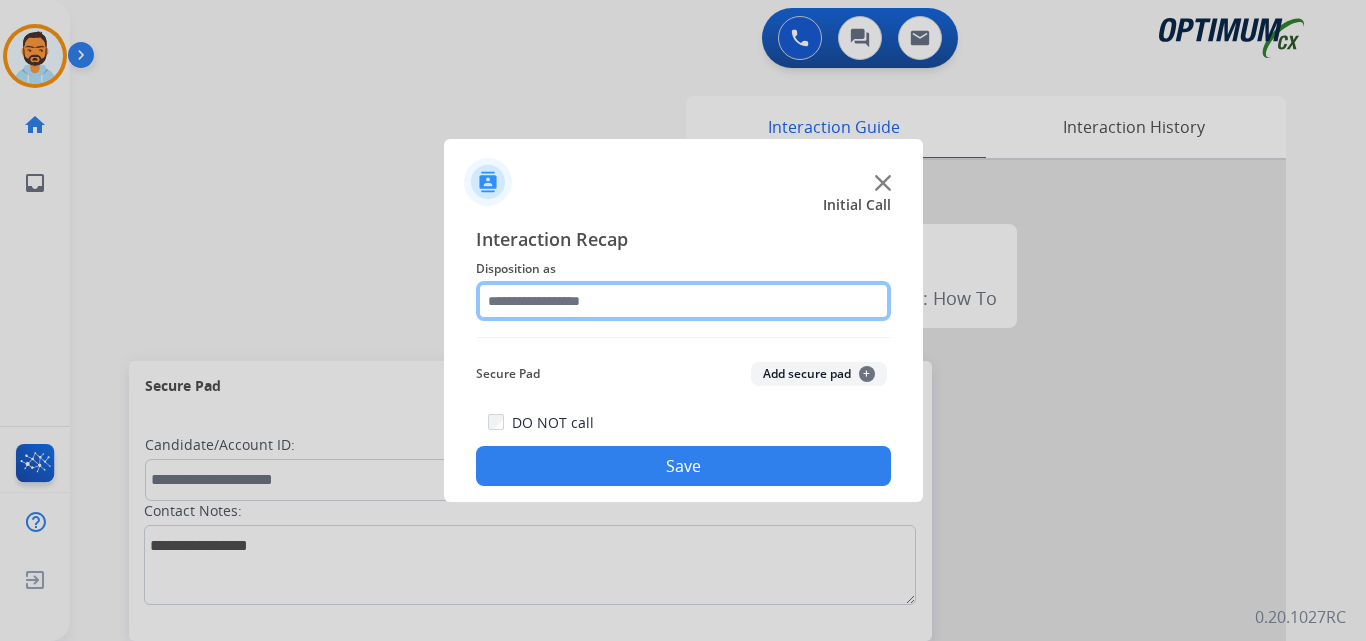 click 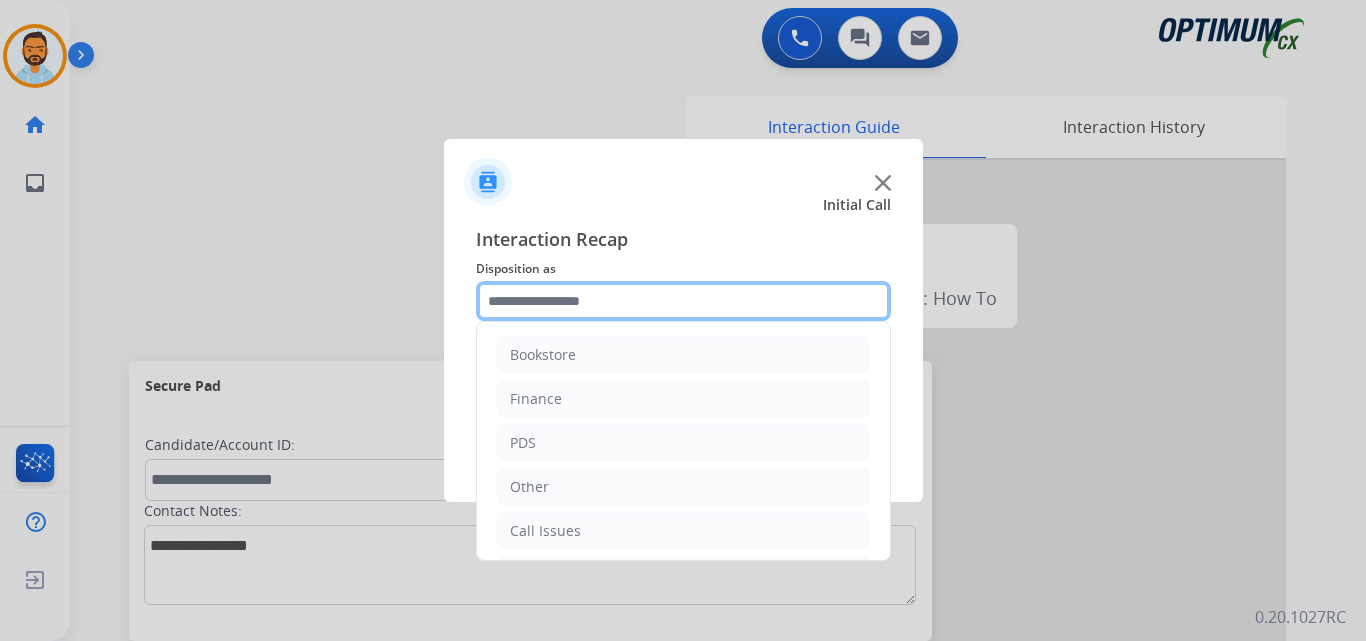 scroll, scrollTop: 136, scrollLeft: 0, axis: vertical 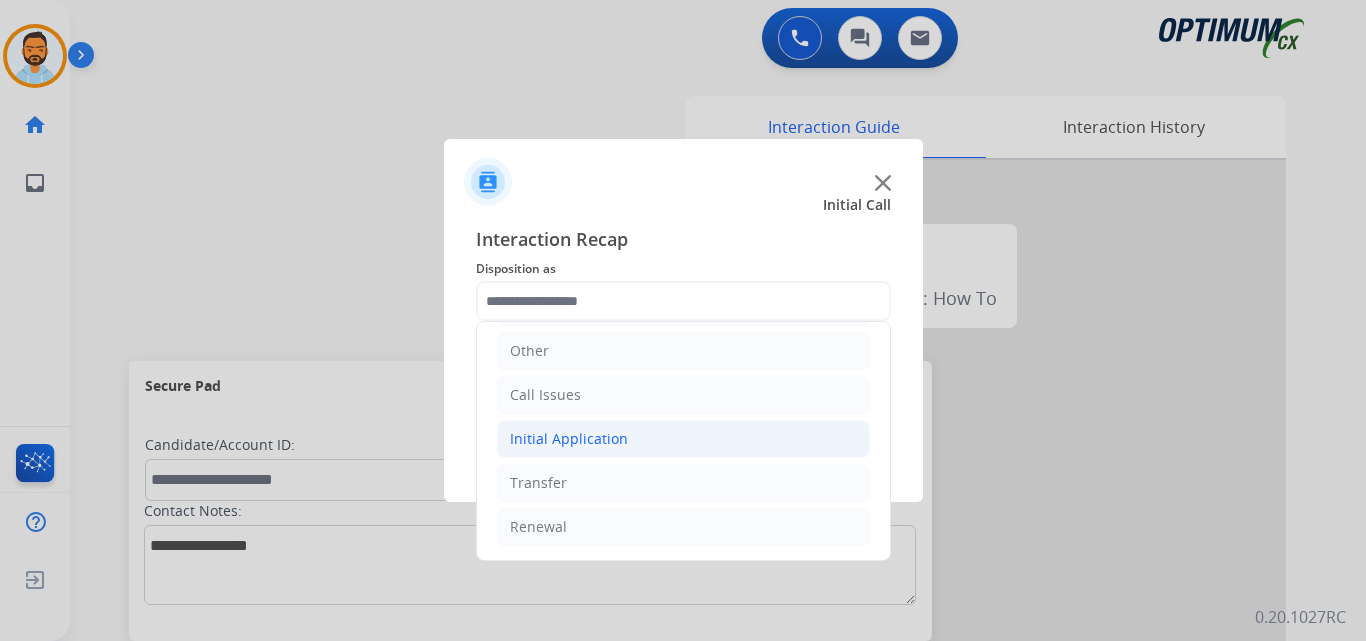 click on "Initial Application" 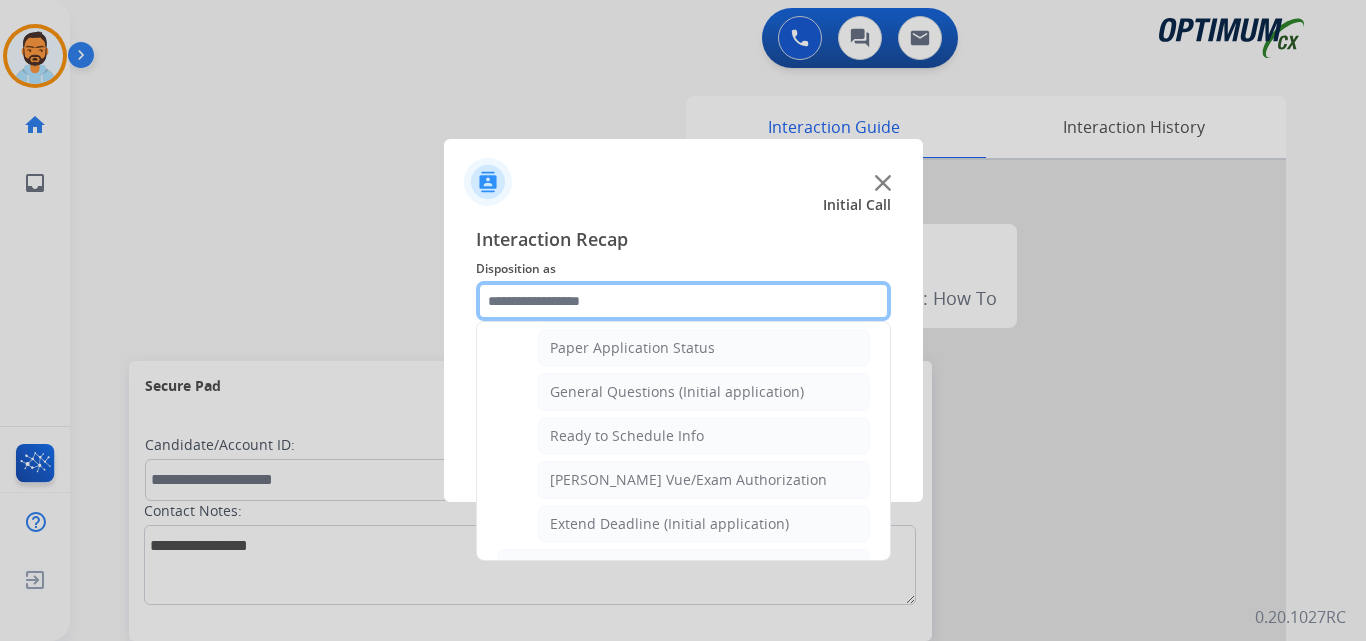 scroll, scrollTop: 1125, scrollLeft: 0, axis: vertical 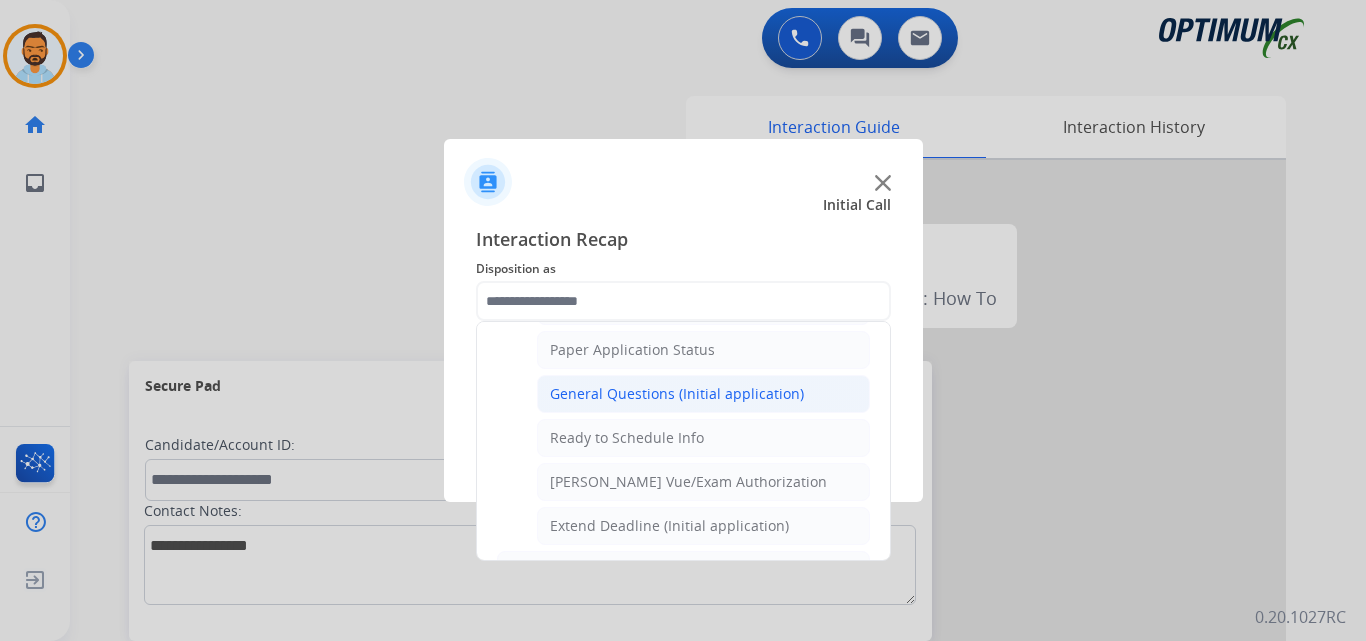 click on "General Questions (Initial application)" 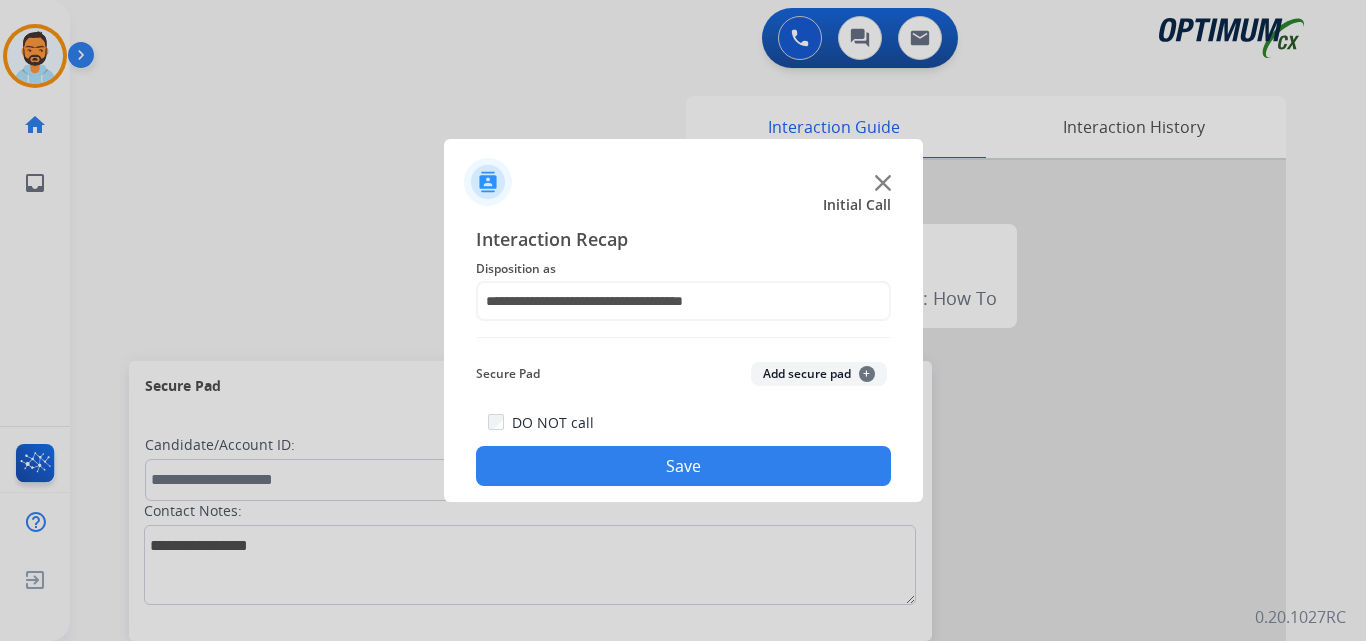 click on "Save" 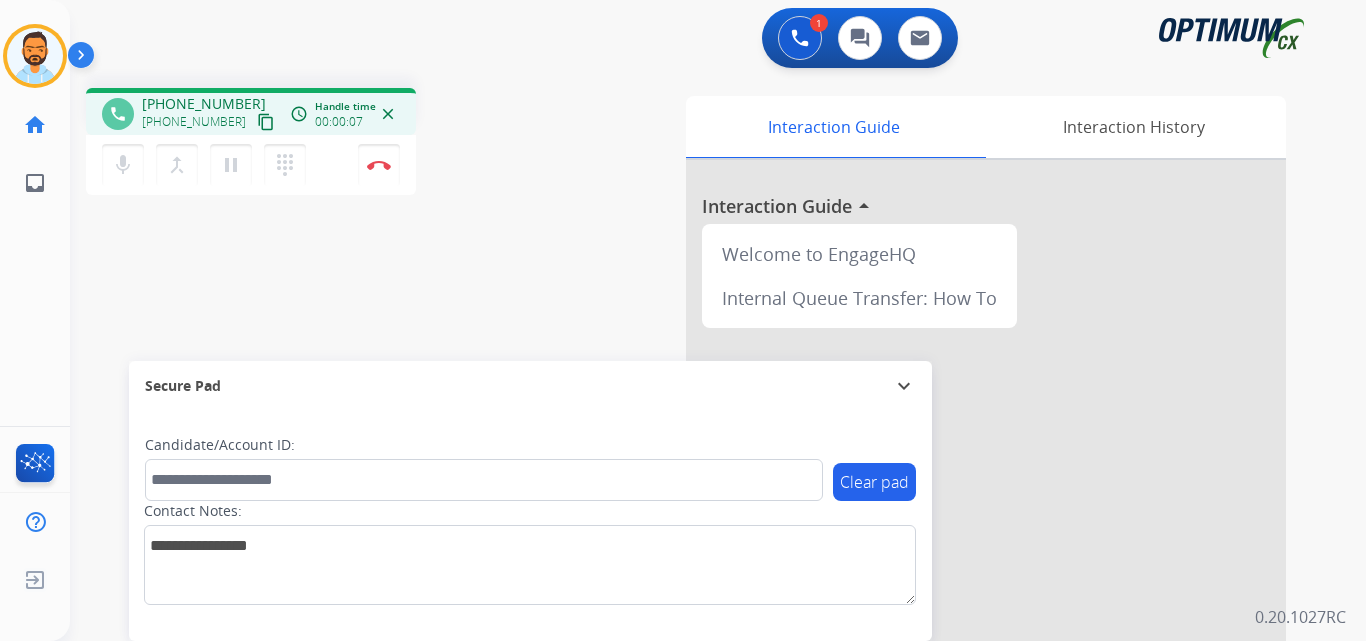 click on "content_copy" at bounding box center (266, 122) 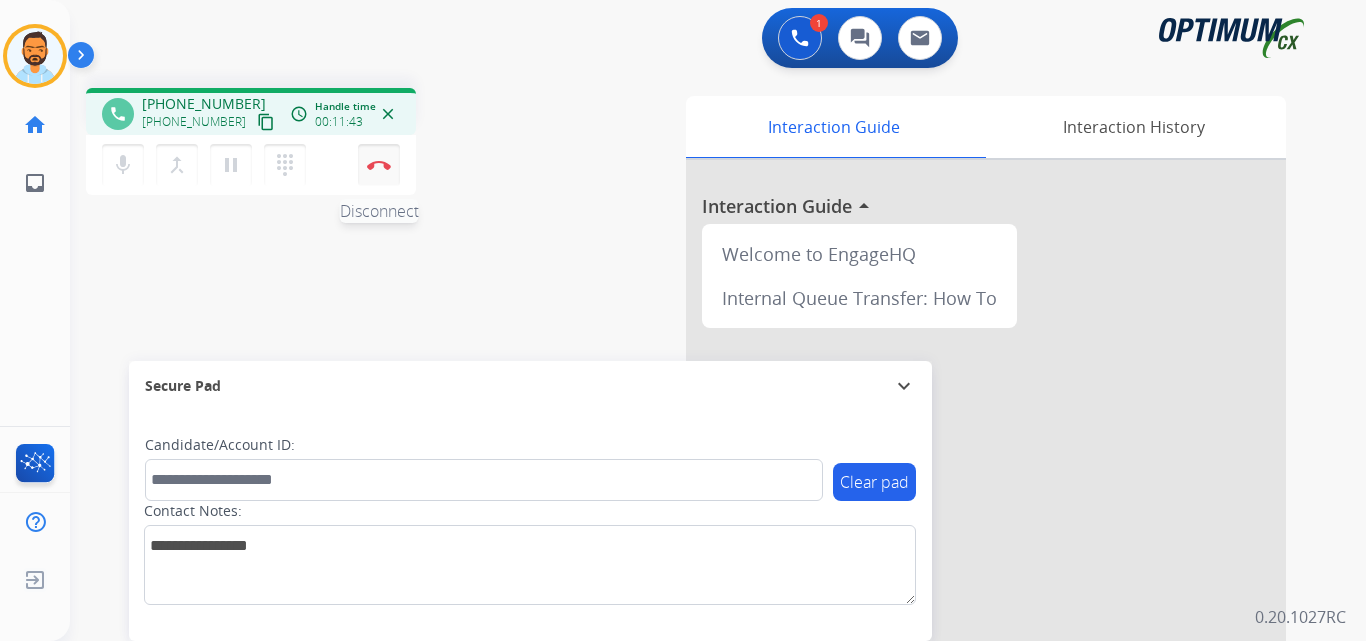 click on "Disconnect" at bounding box center (379, 165) 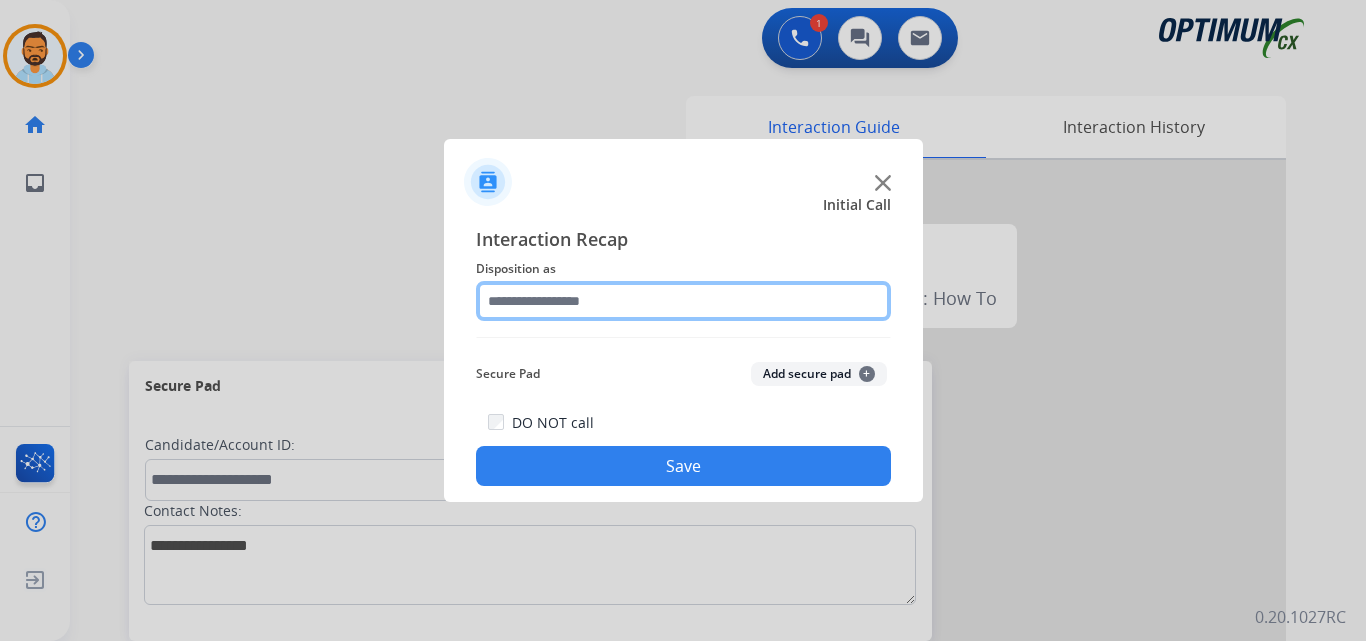 click 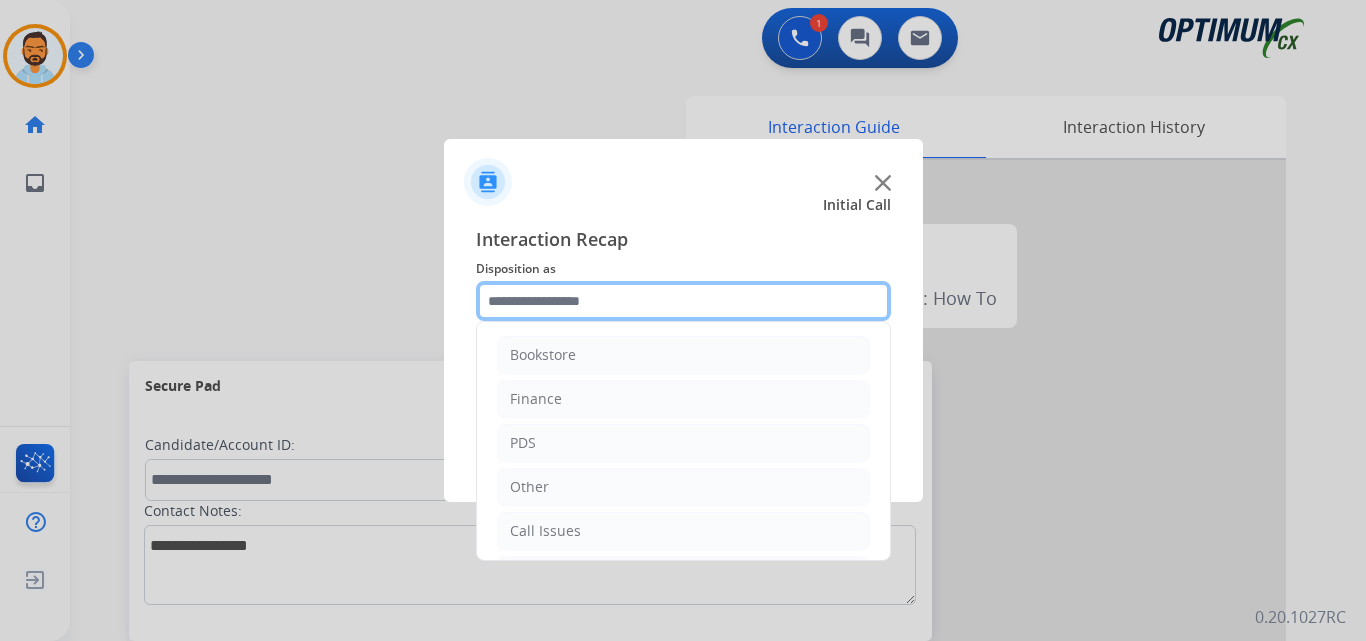 scroll, scrollTop: 136, scrollLeft: 0, axis: vertical 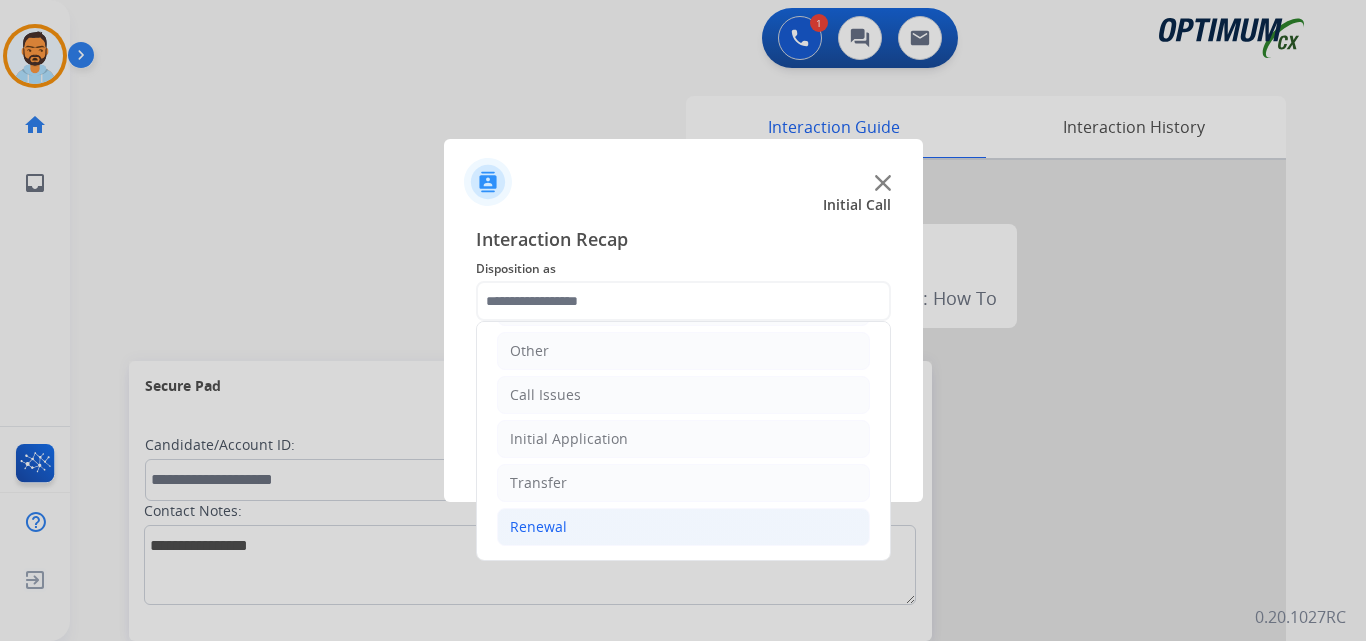 click on "Renewal" 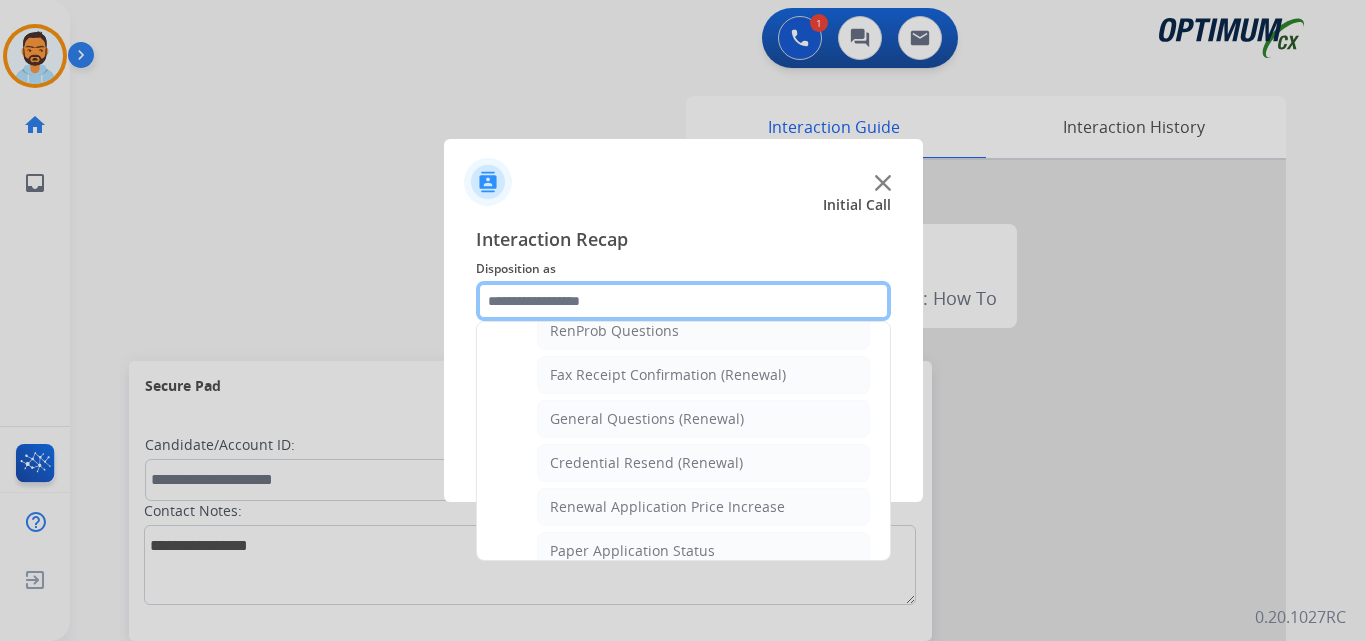 scroll, scrollTop: 543, scrollLeft: 0, axis: vertical 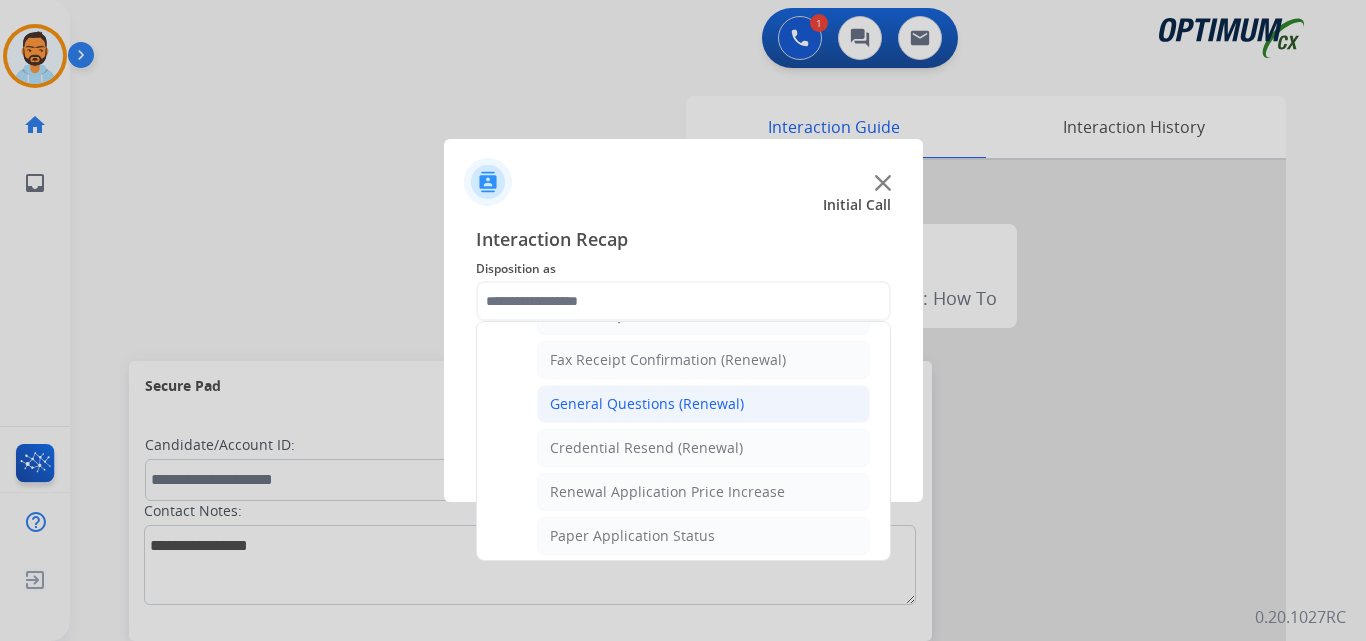 click on "General Questions (Renewal)" 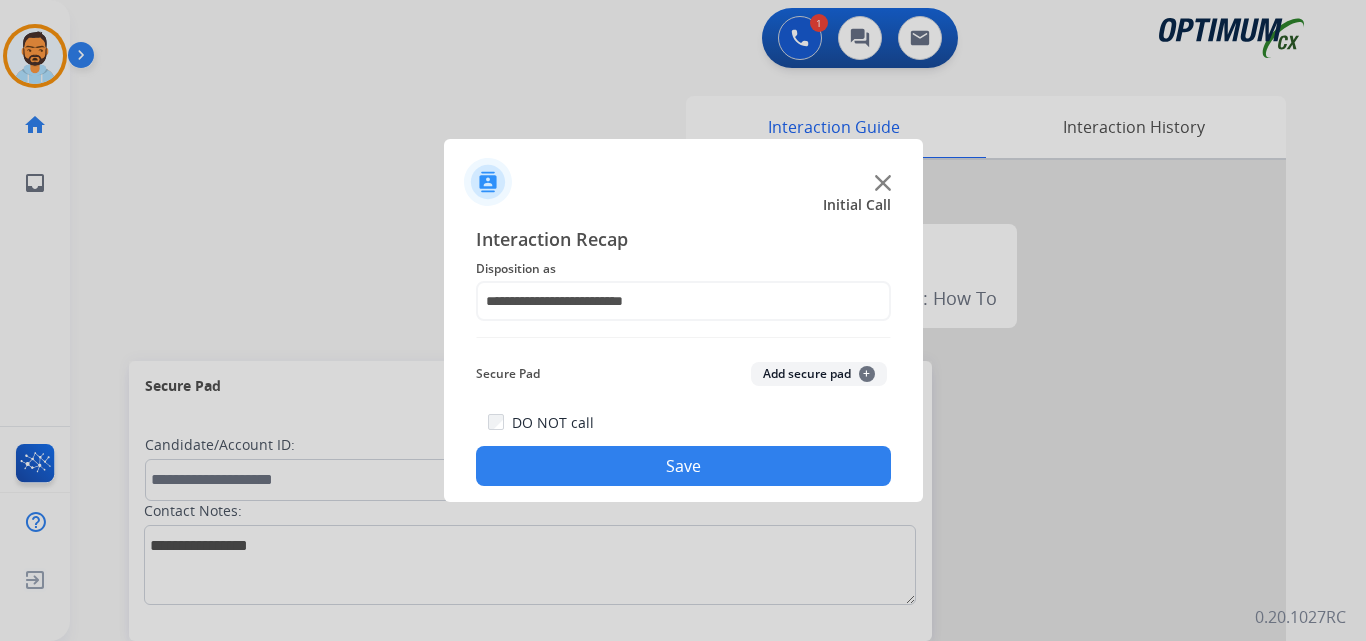 click on "Save" 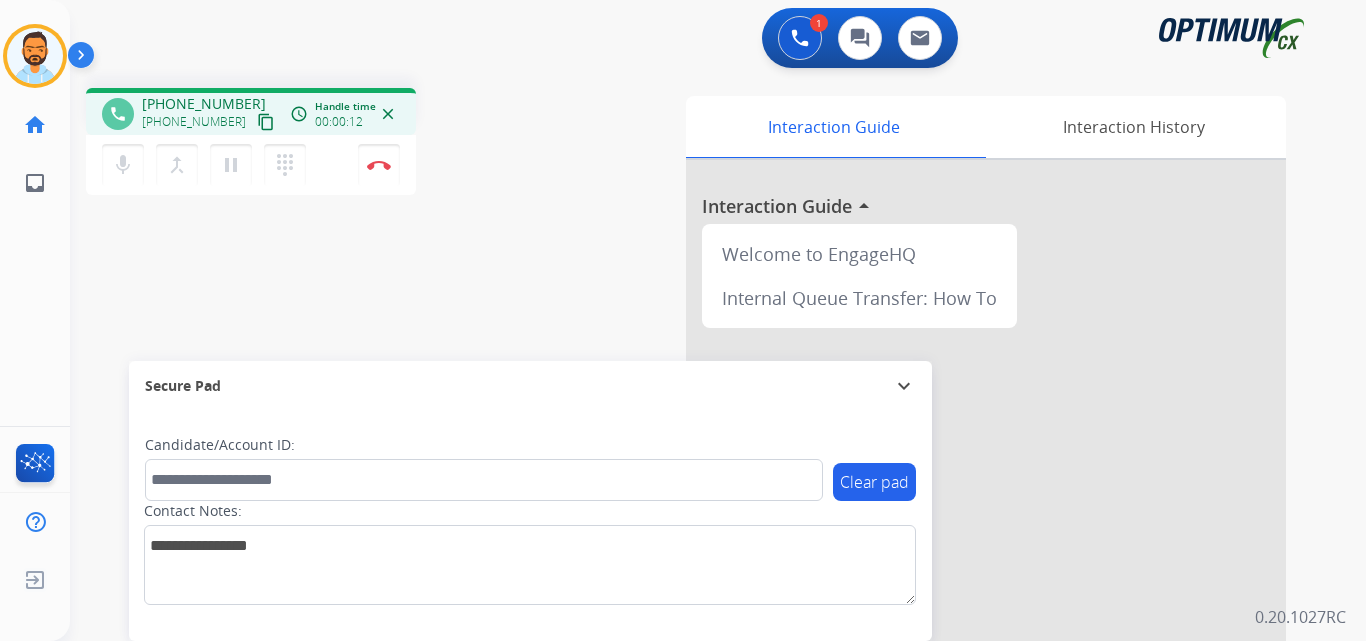 click on "[PHONE_NUMBER] content_copy" at bounding box center [210, 122] 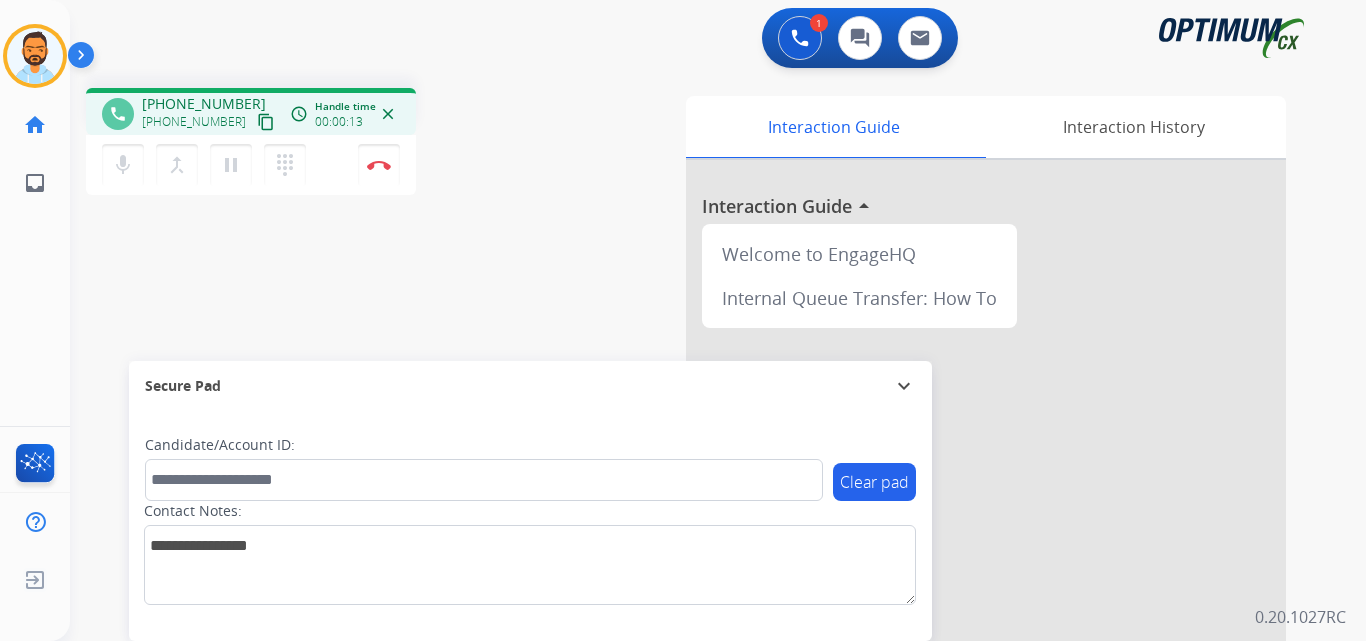 click on "content_copy" at bounding box center (266, 122) 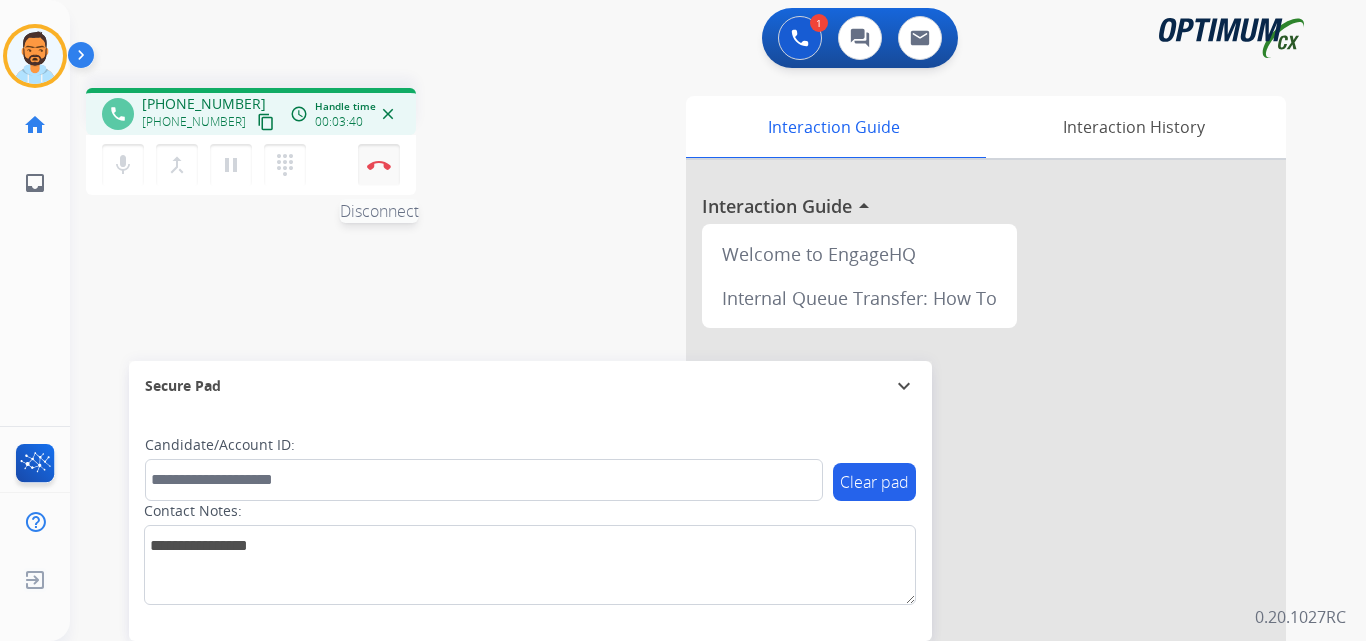 click at bounding box center (379, 165) 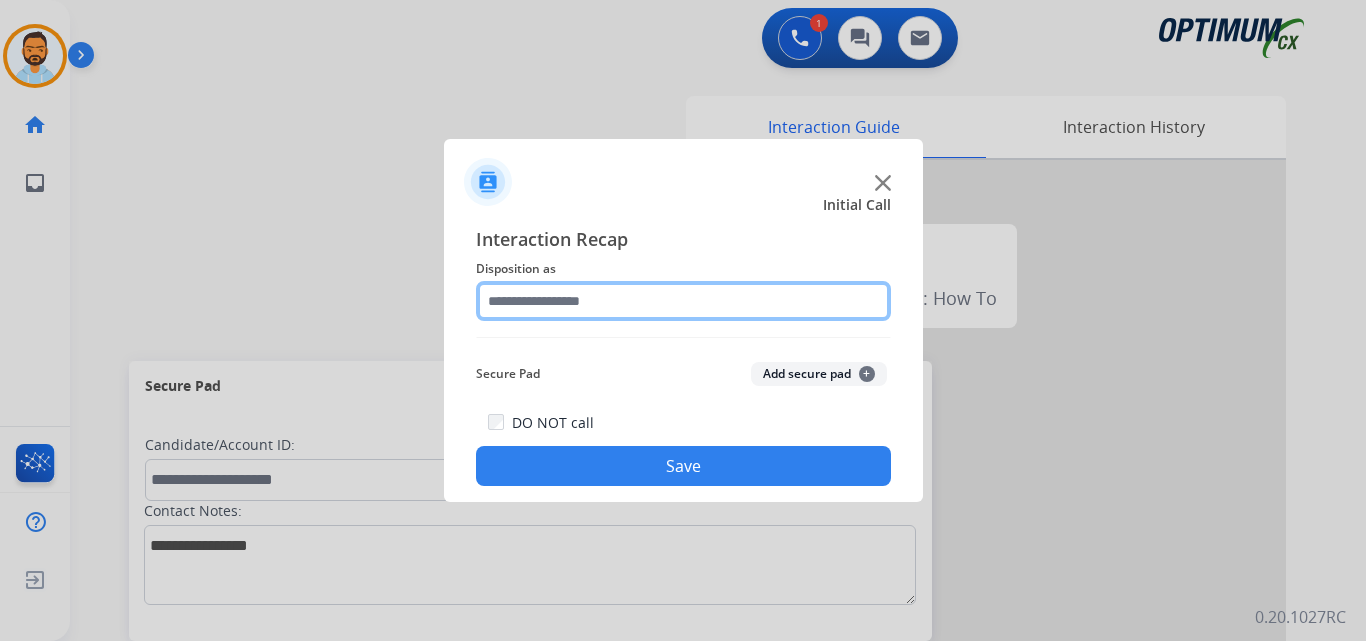 click 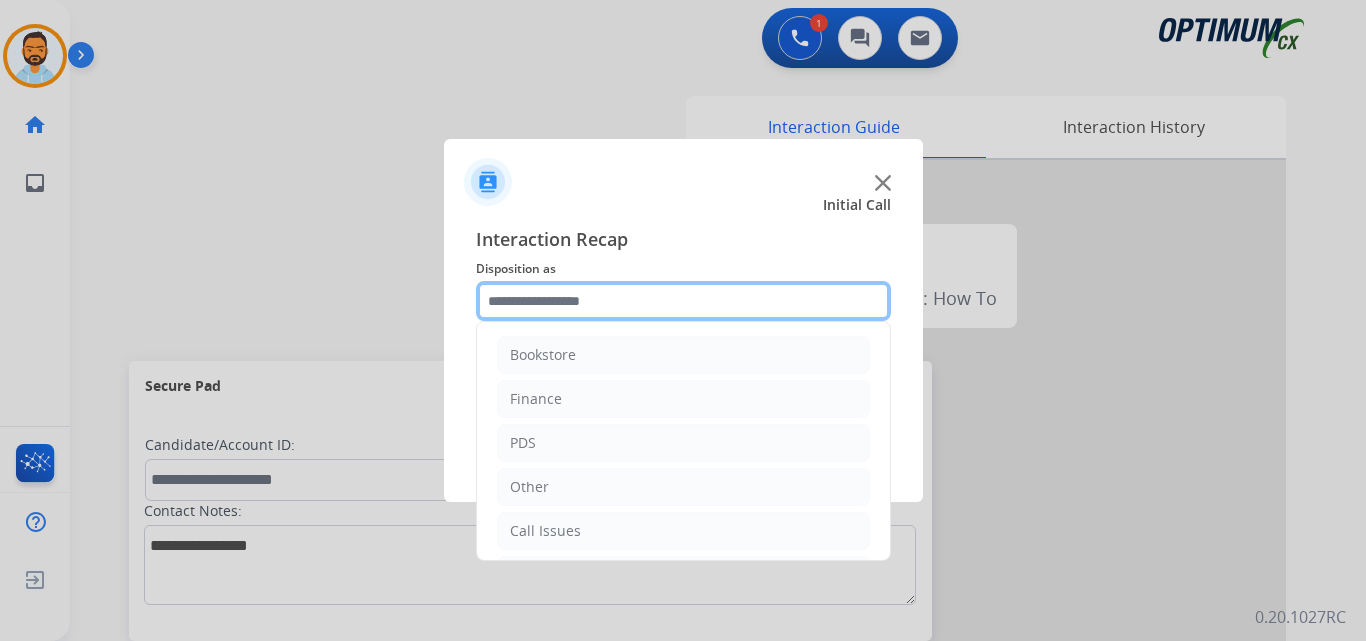 scroll, scrollTop: 136, scrollLeft: 0, axis: vertical 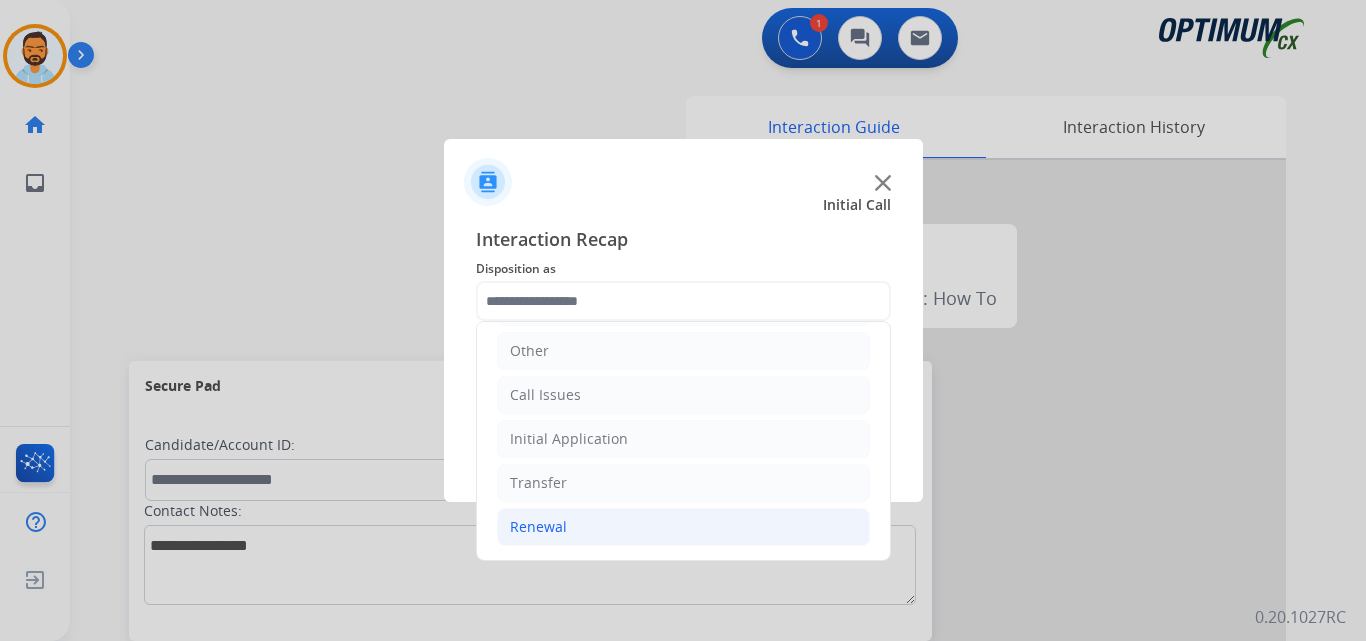 click on "Renewal" 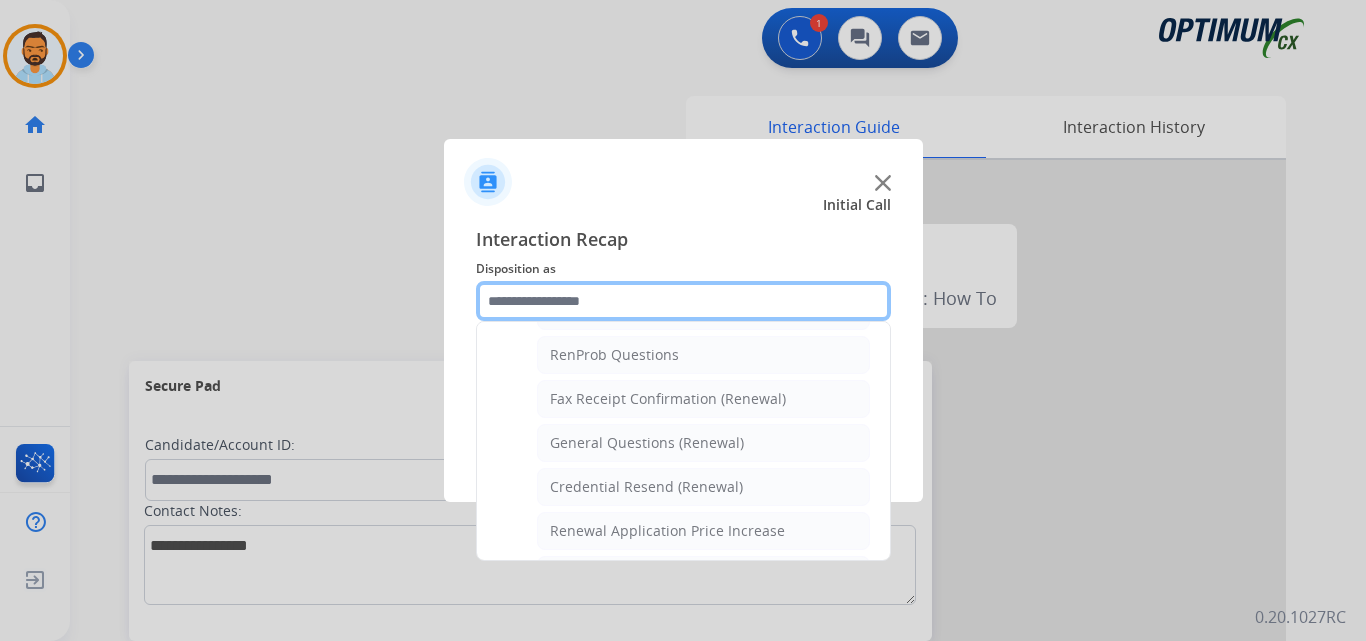 scroll, scrollTop: 505, scrollLeft: 0, axis: vertical 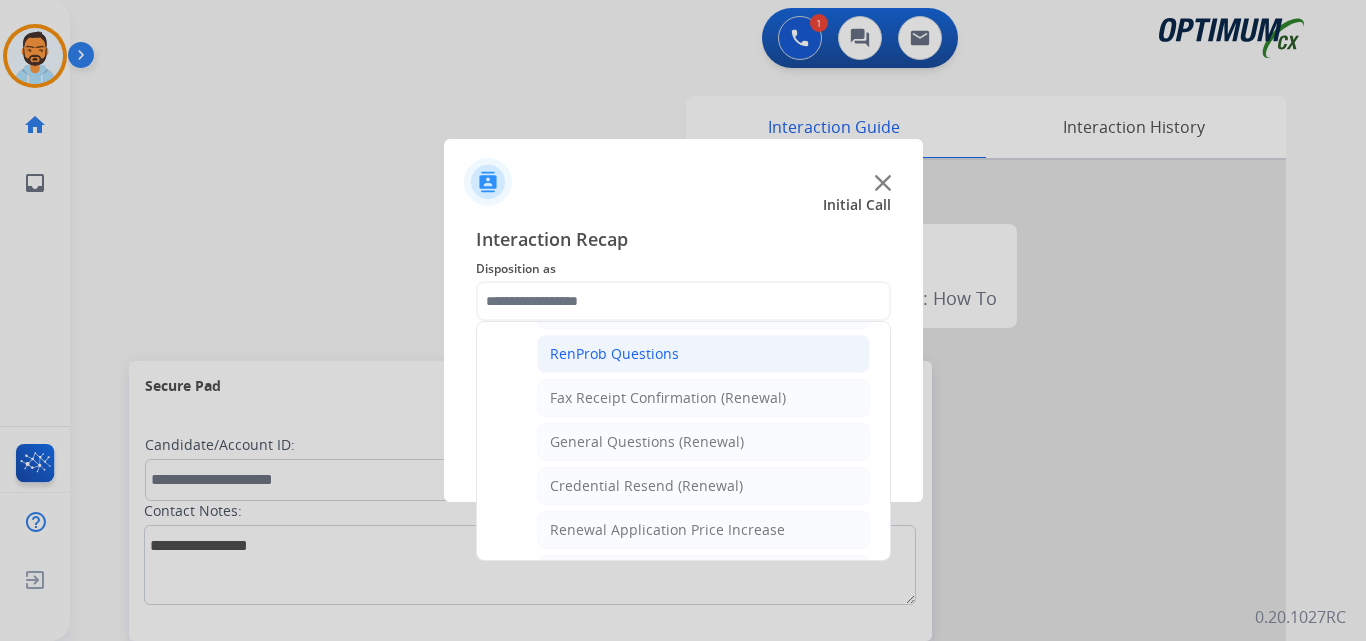 click on "RenProb Questions" 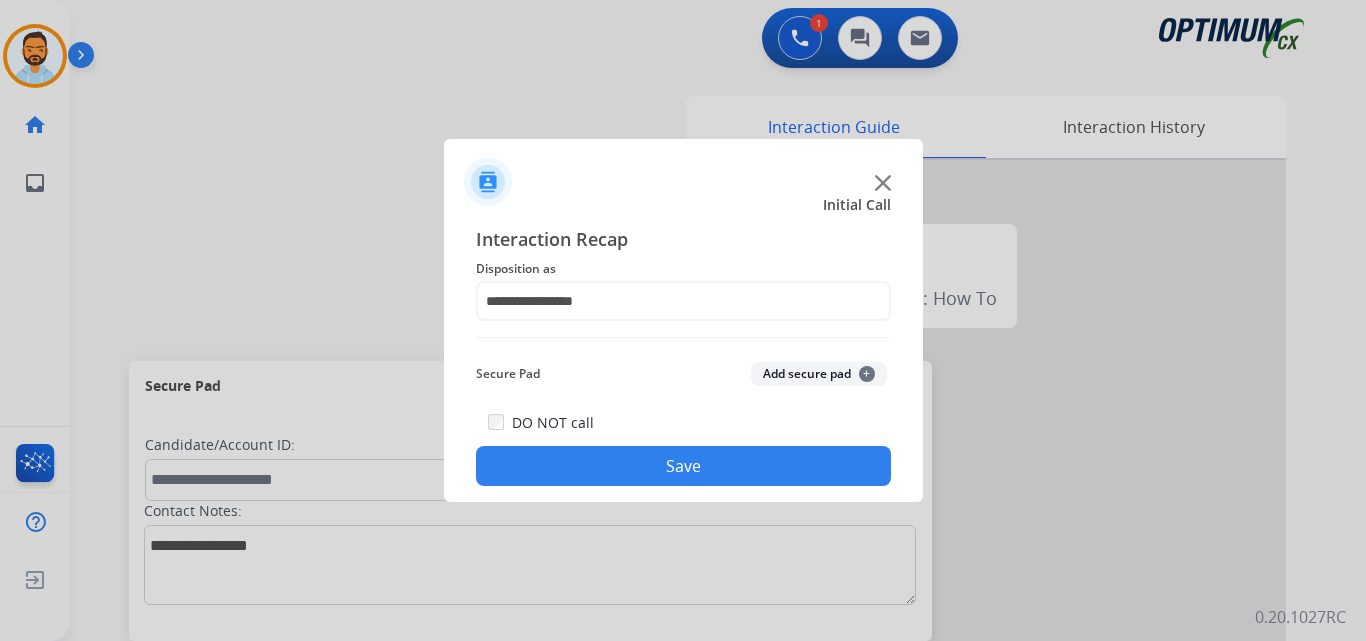 click on "Save" 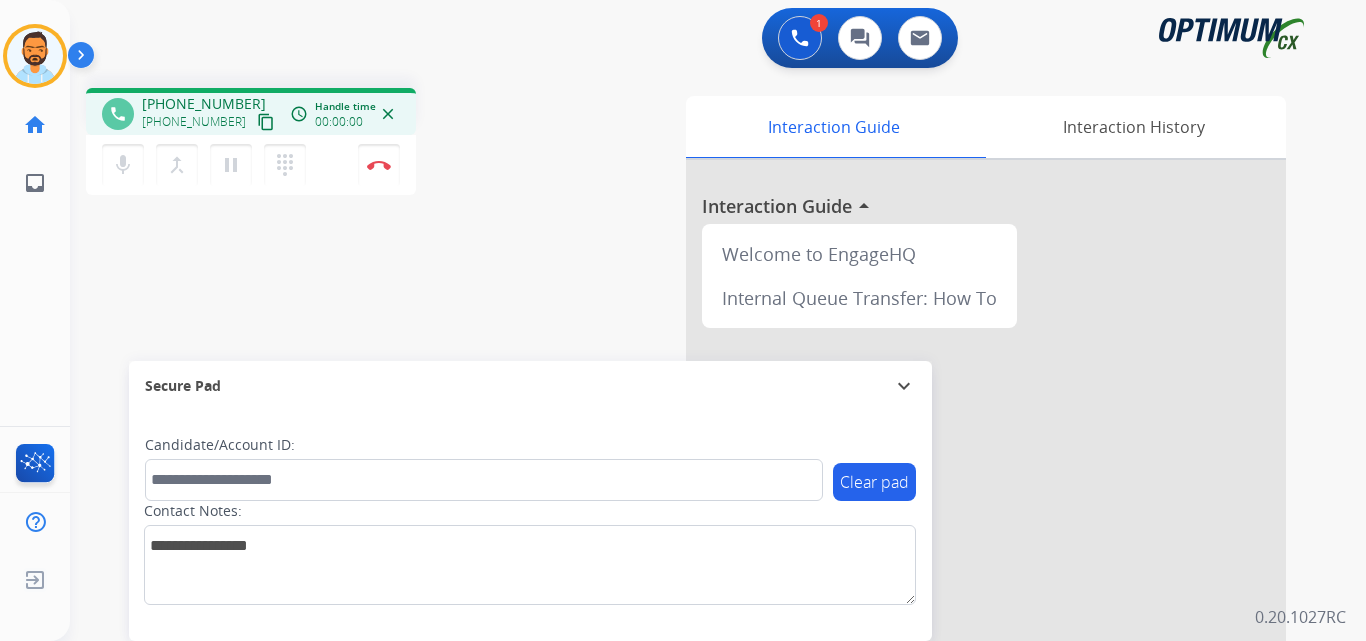 click on "content_copy" at bounding box center (266, 122) 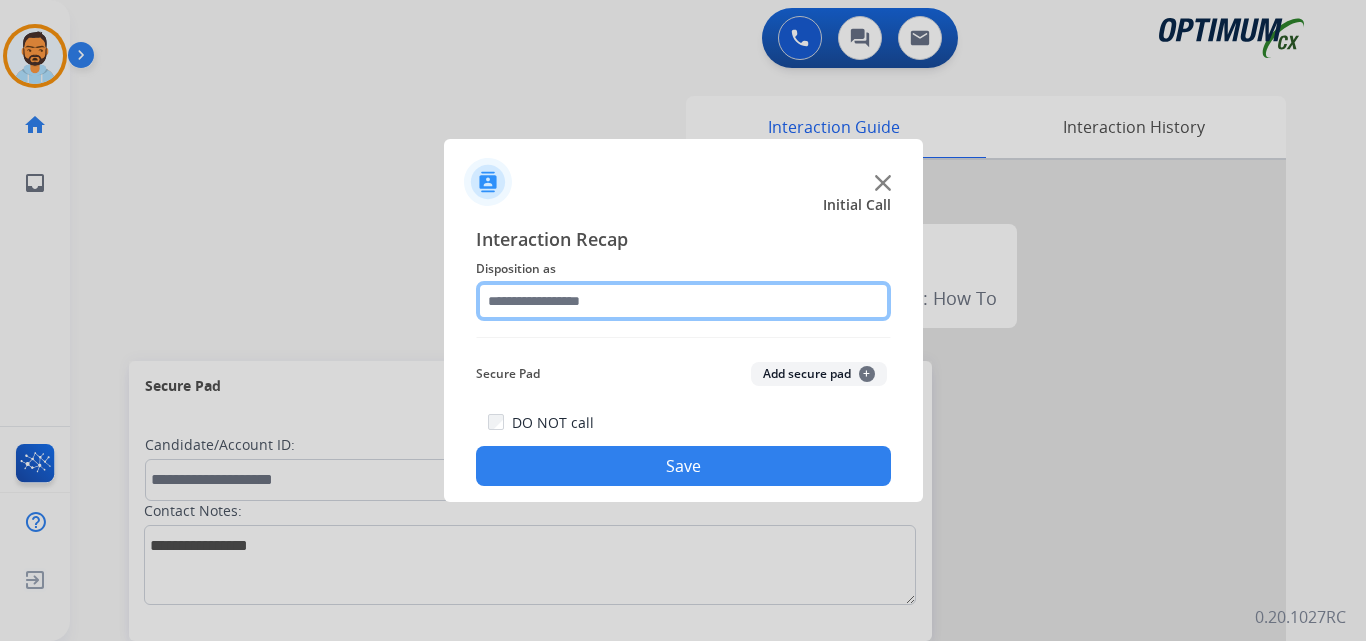 click 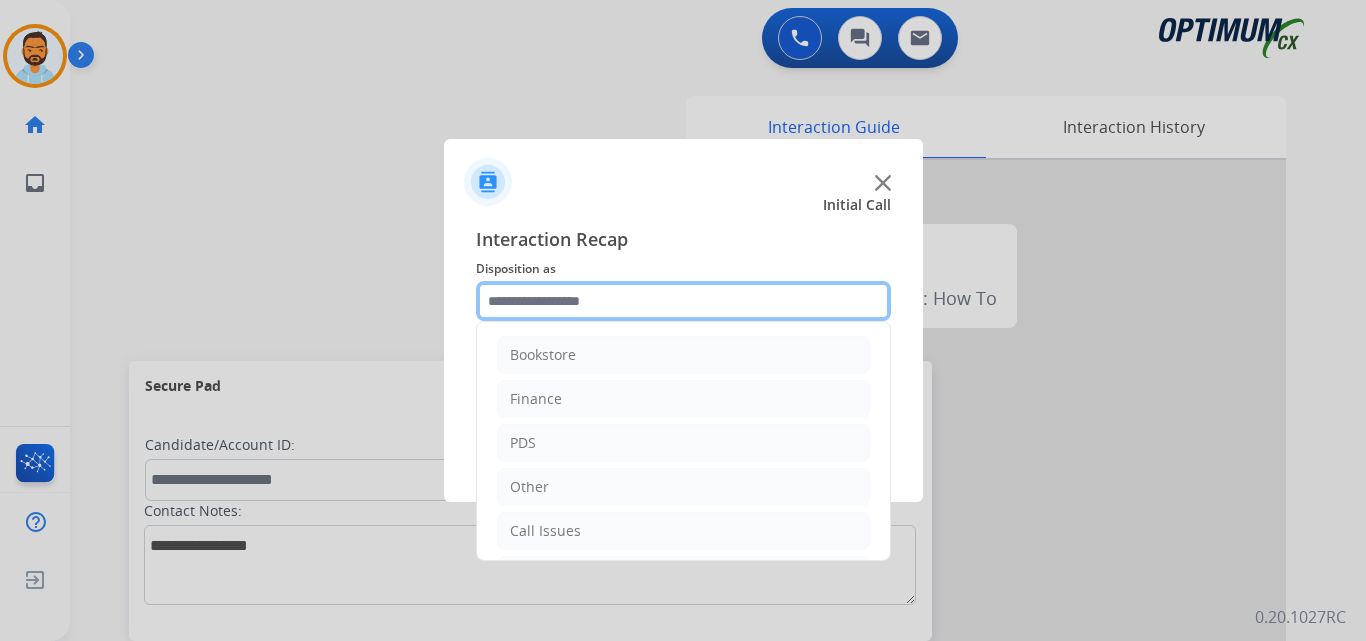 scroll, scrollTop: 136, scrollLeft: 0, axis: vertical 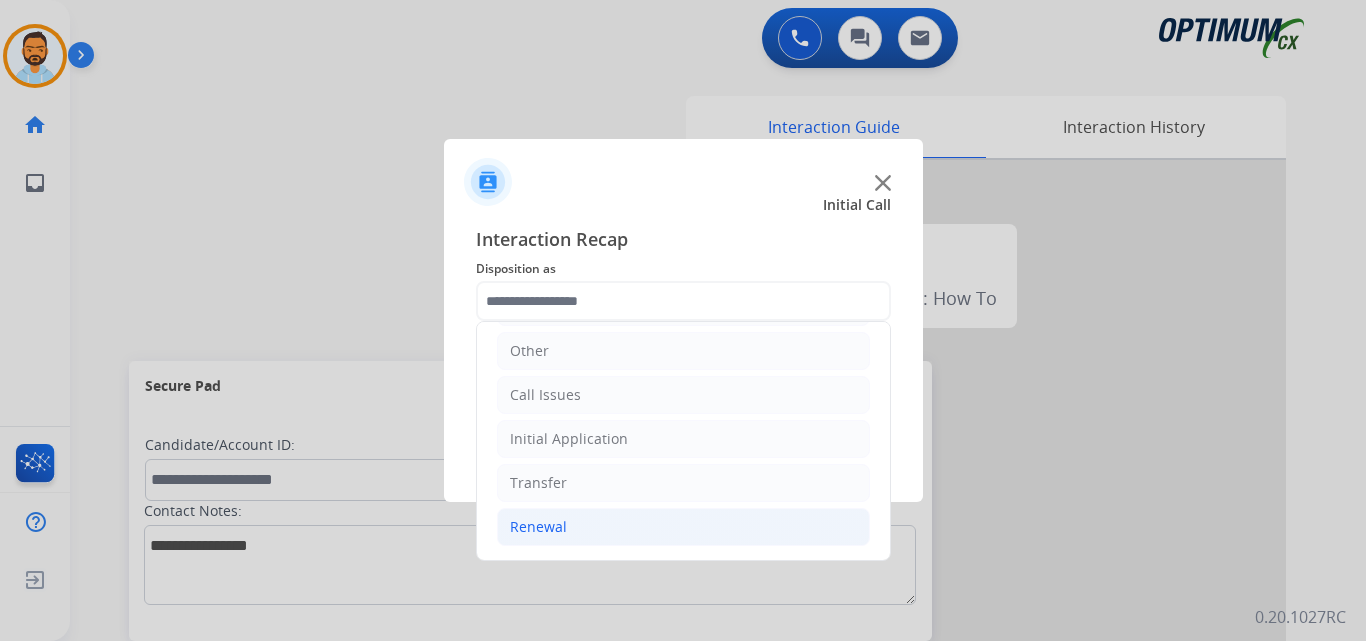 click on "Renewal" 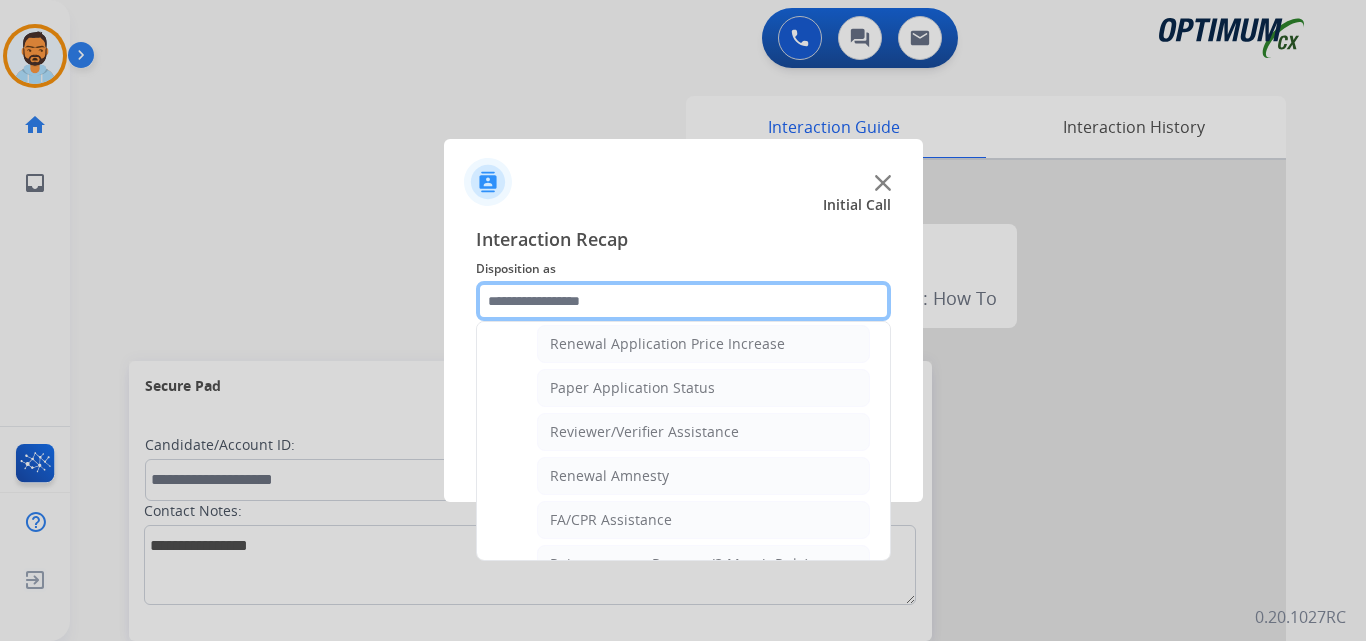 scroll, scrollTop: 692, scrollLeft: 0, axis: vertical 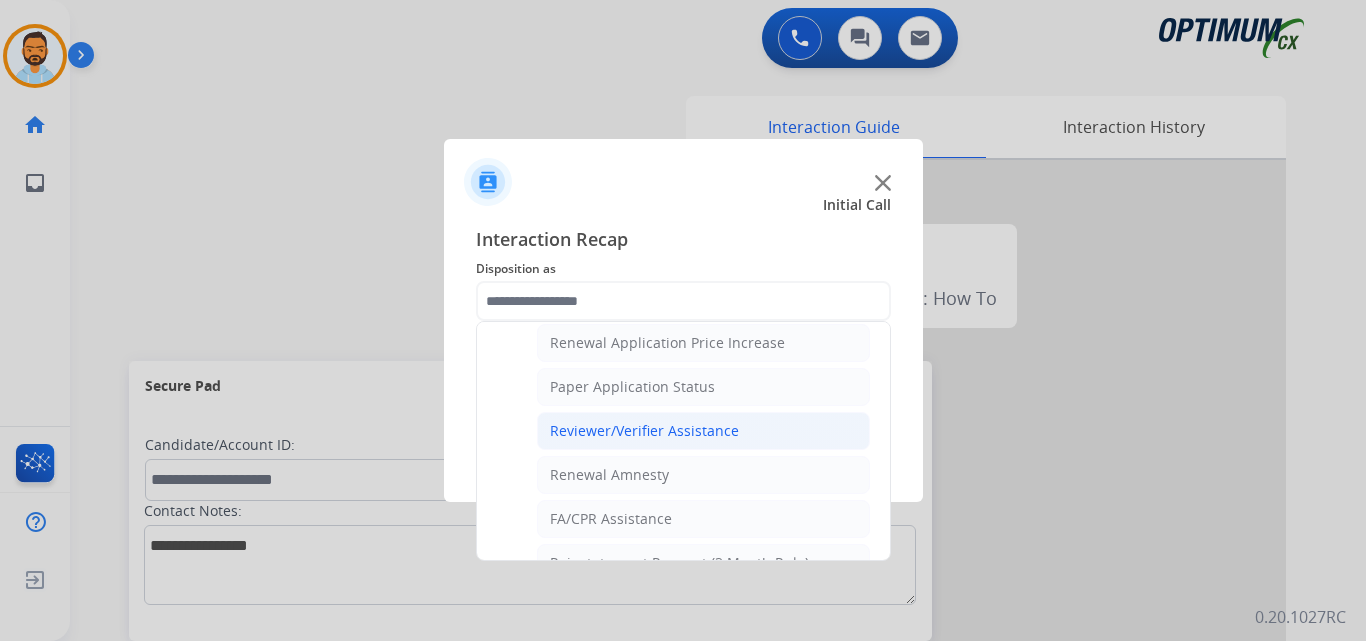 click on "Reviewer/Verifier Assistance" 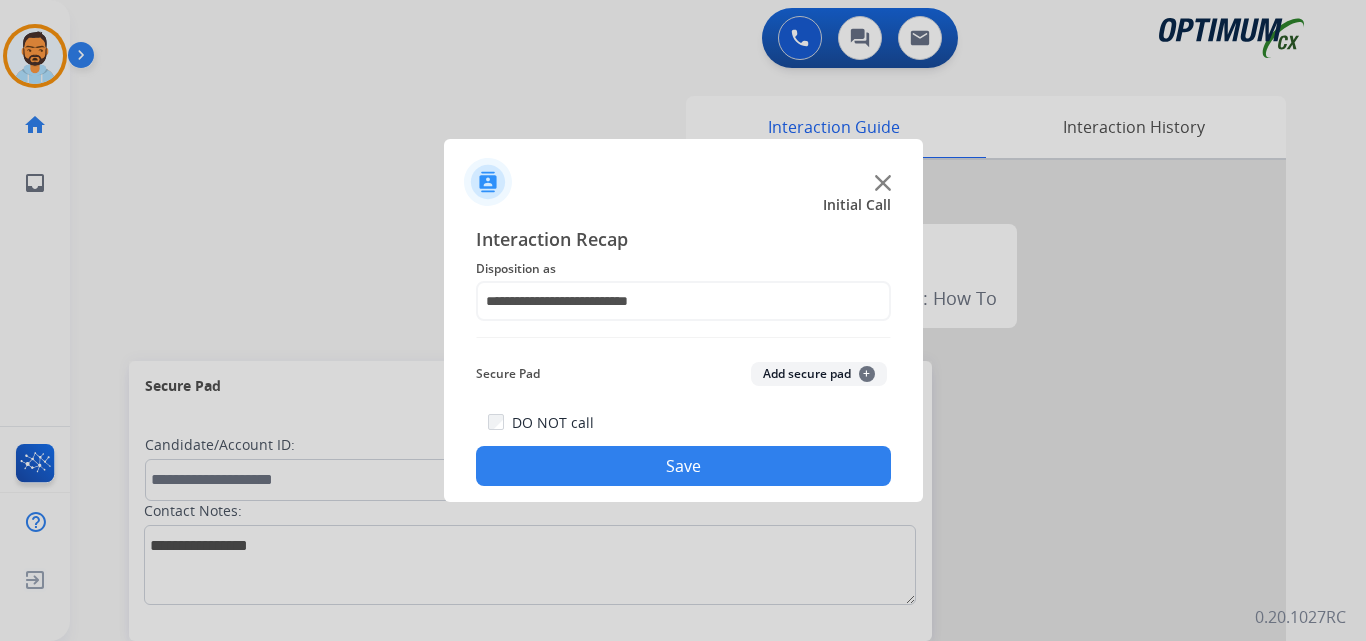 click on "Save" 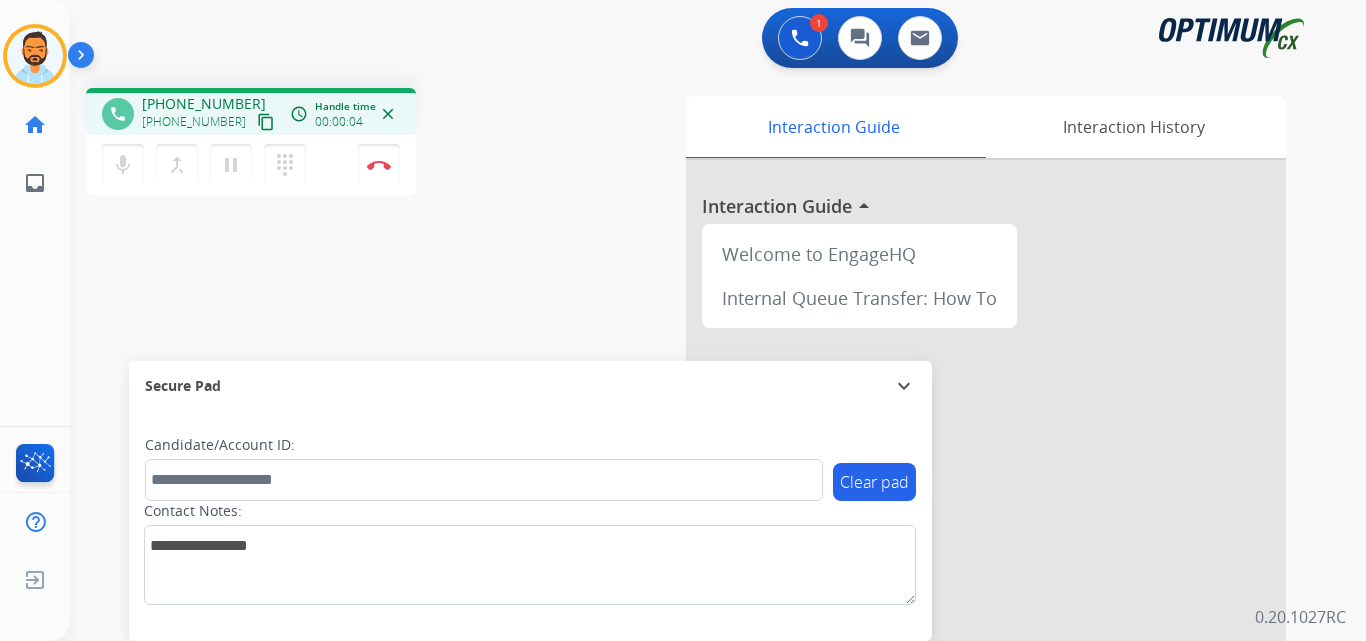 click on "content_copy" at bounding box center [266, 122] 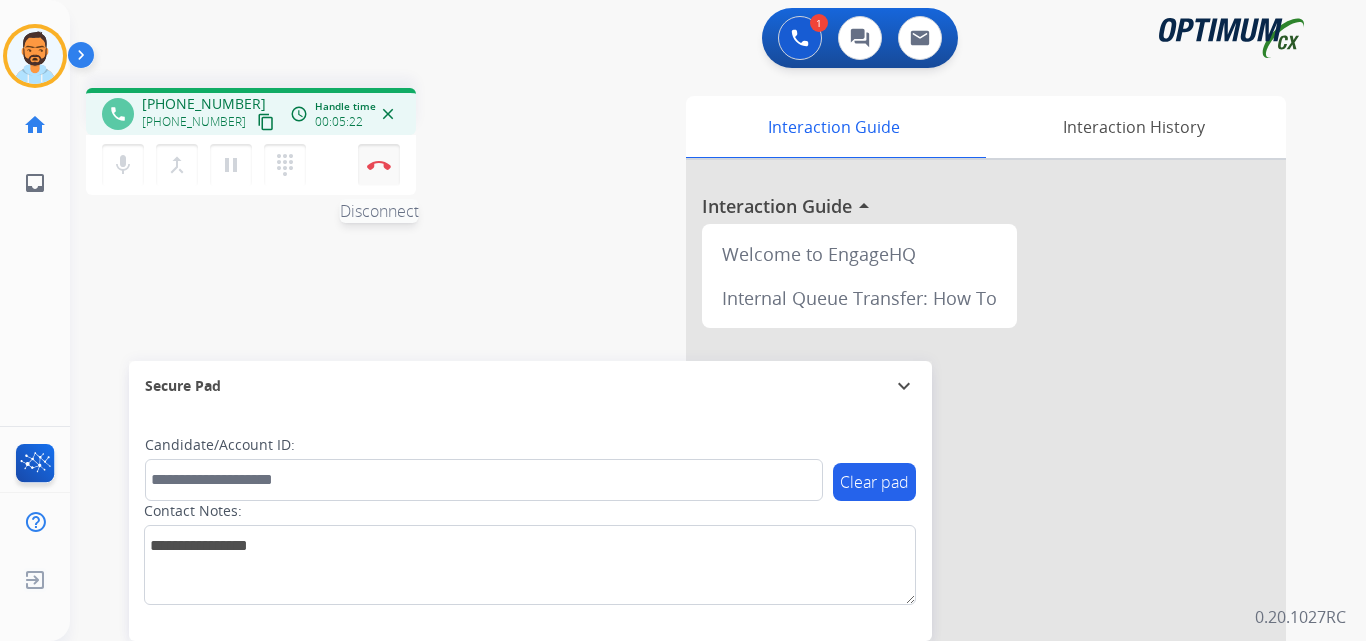 click at bounding box center [379, 165] 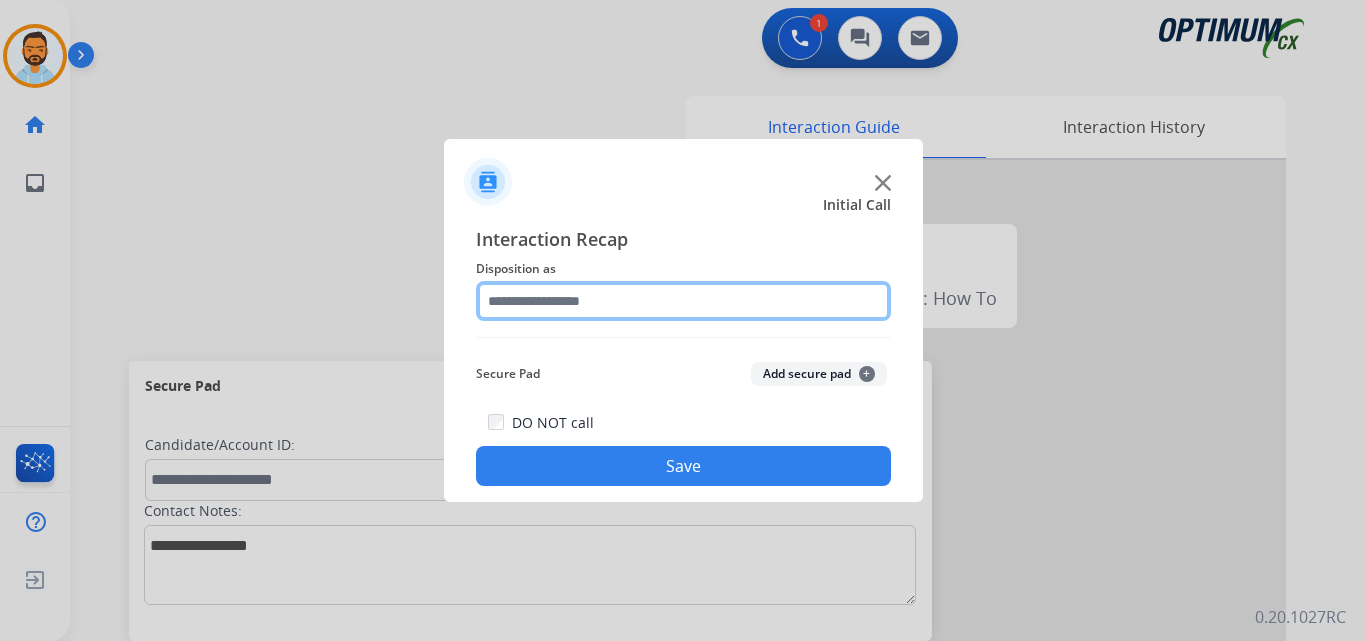 click 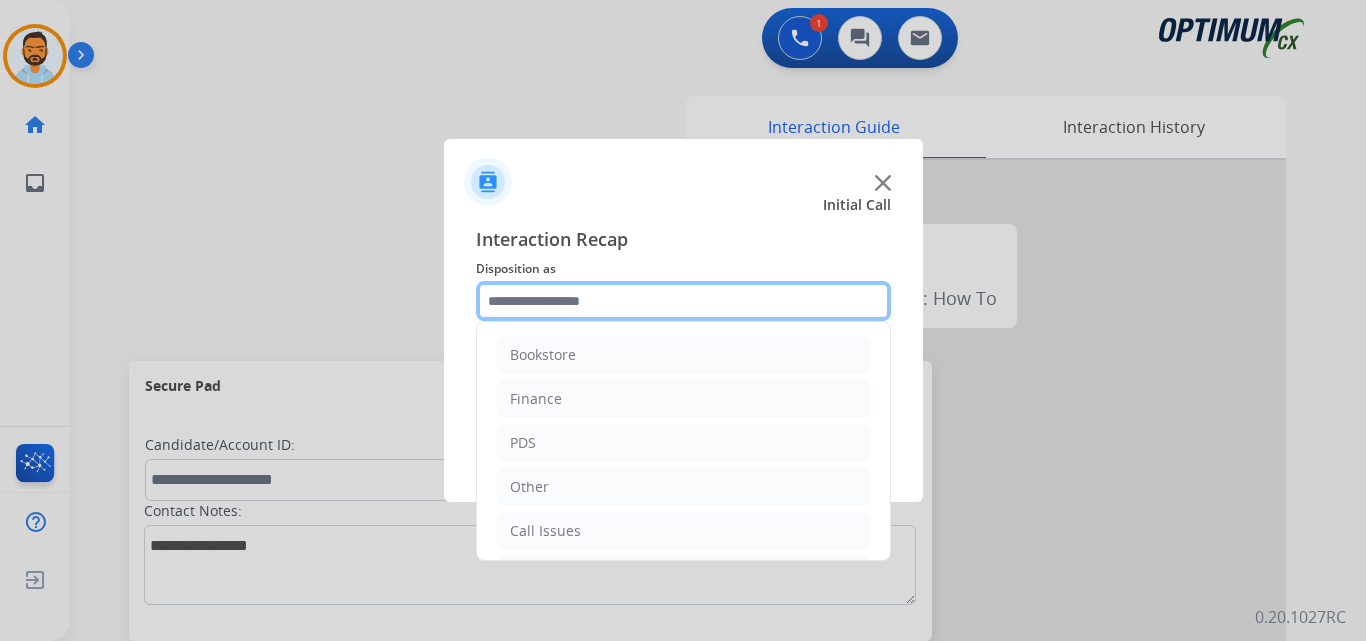 scroll, scrollTop: 136, scrollLeft: 0, axis: vertical 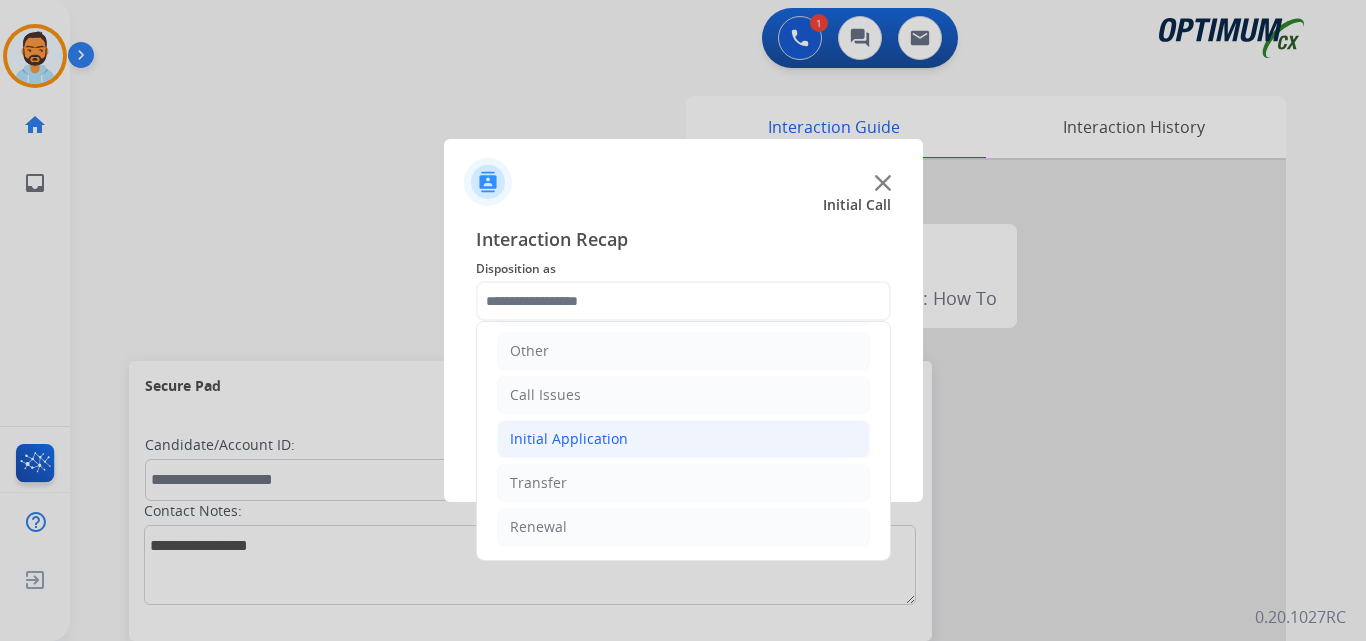 click on "Initial Application" 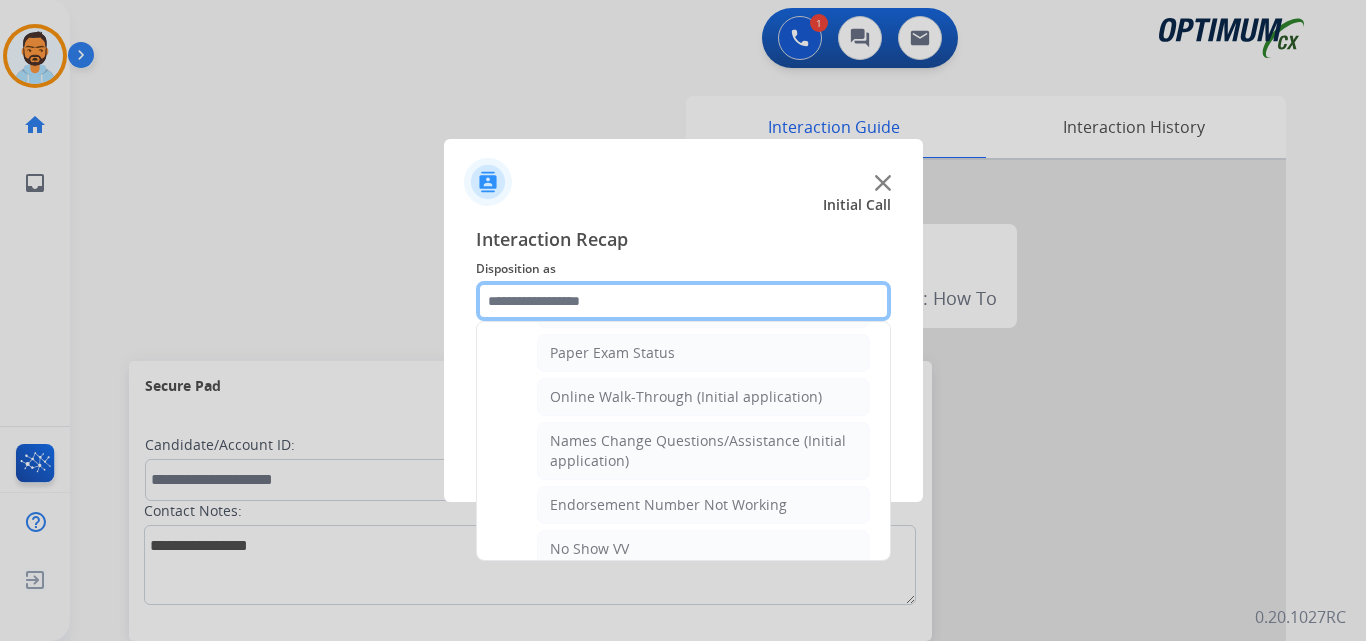 scroll, scrollTop: 396, scrollLeft: 0, axis: vertical 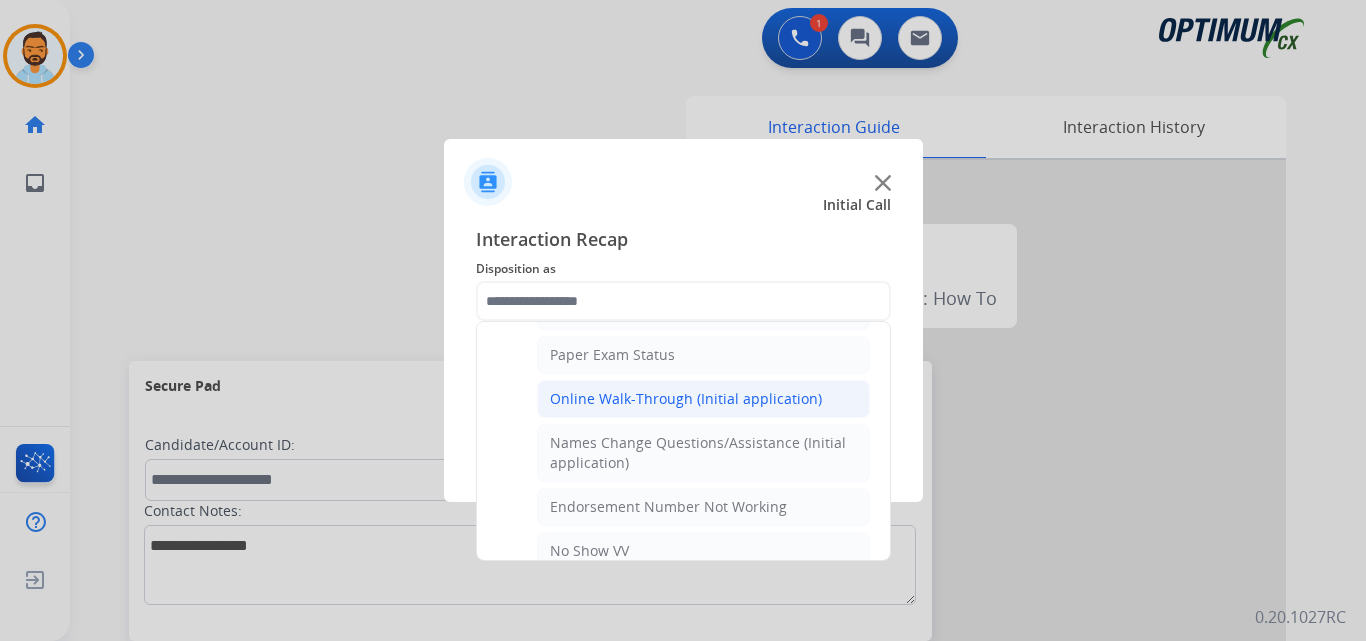 click on "Online Walk-Through (Initial application)" 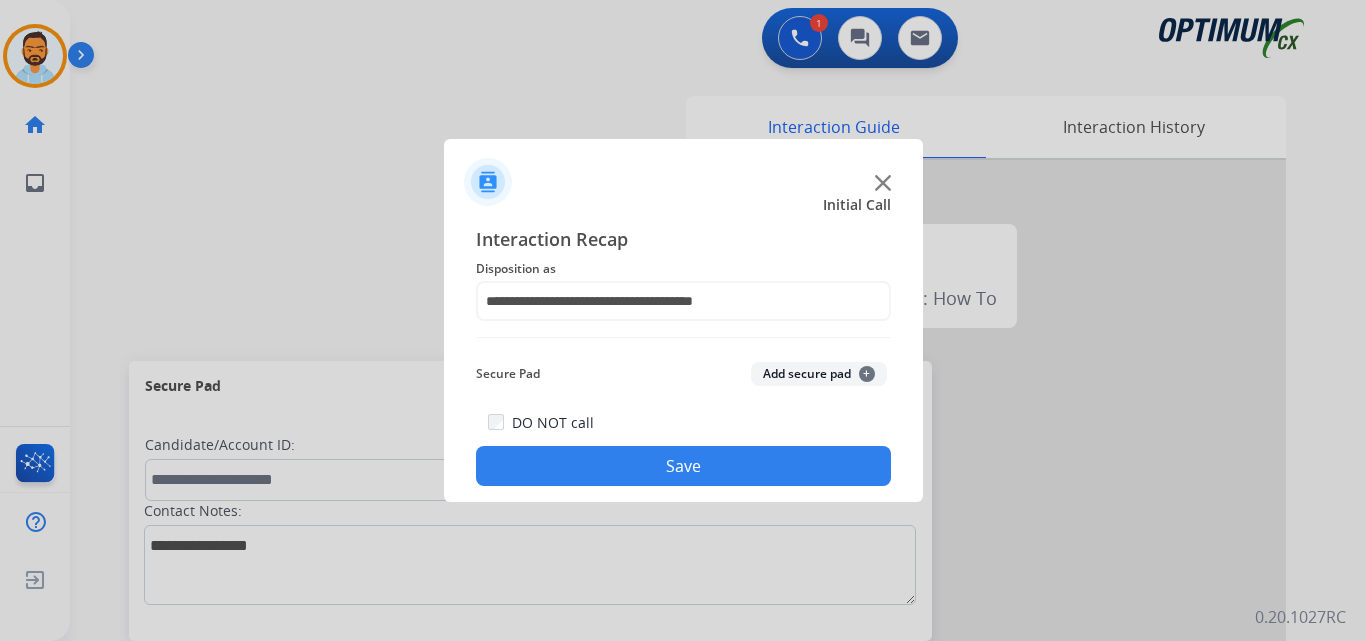 click on "Save" 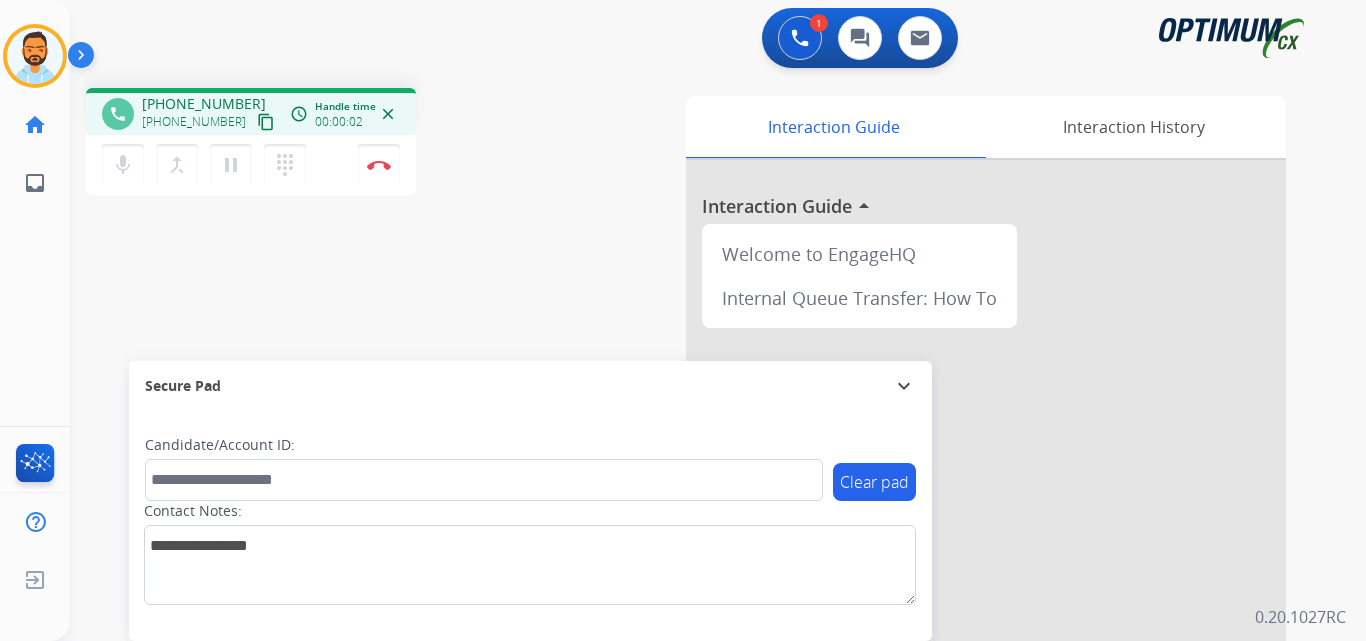 click on "content_copy" at bounding box center (266, 122) 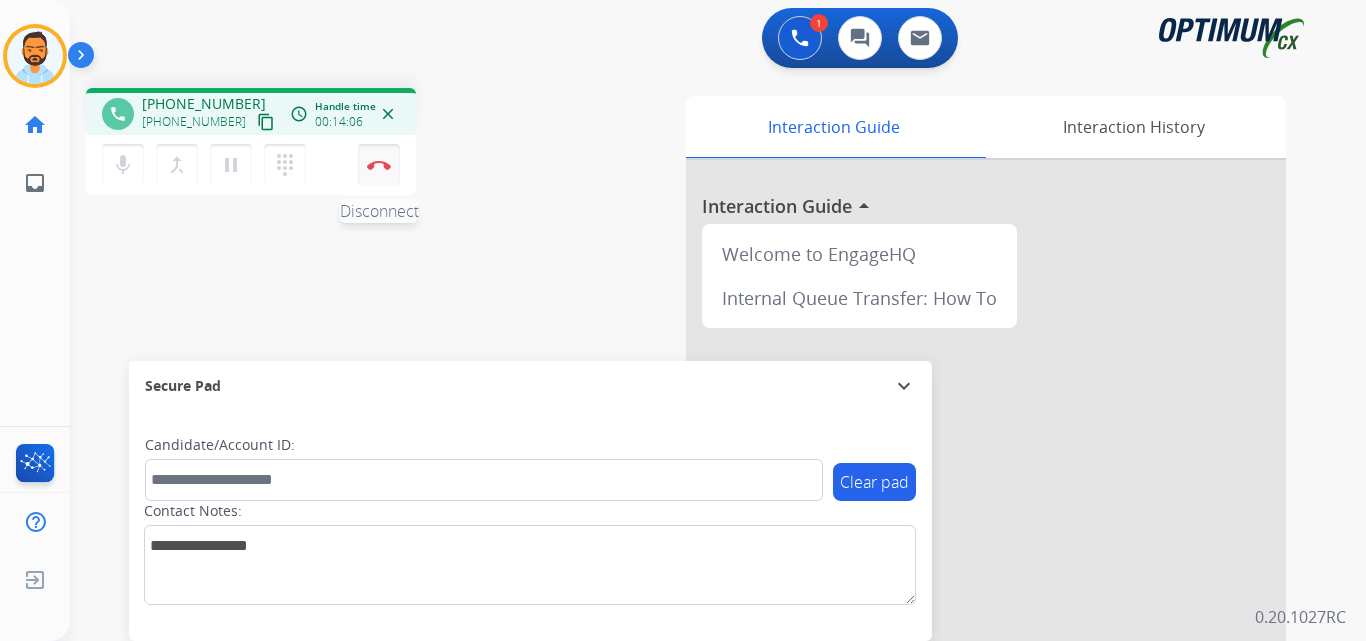 click at bounding box center (379, 165) 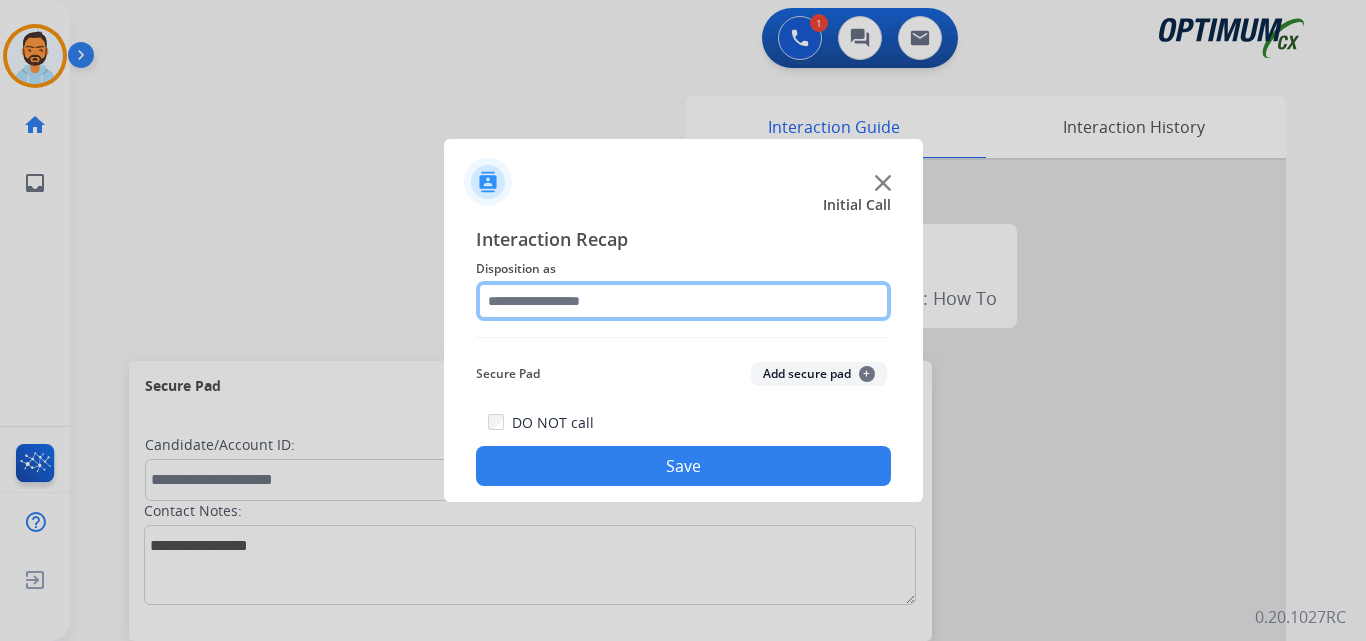 click 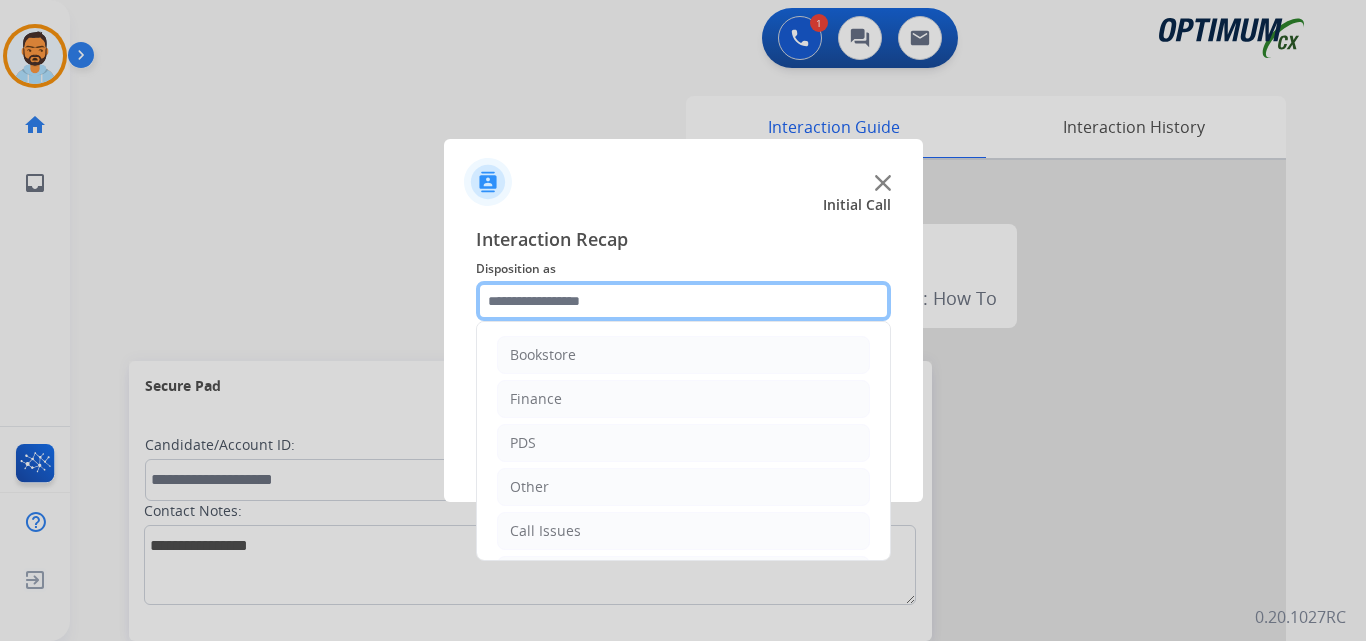 scroll, scrollTop: 136, scrollLeft: 0, axis: vertical 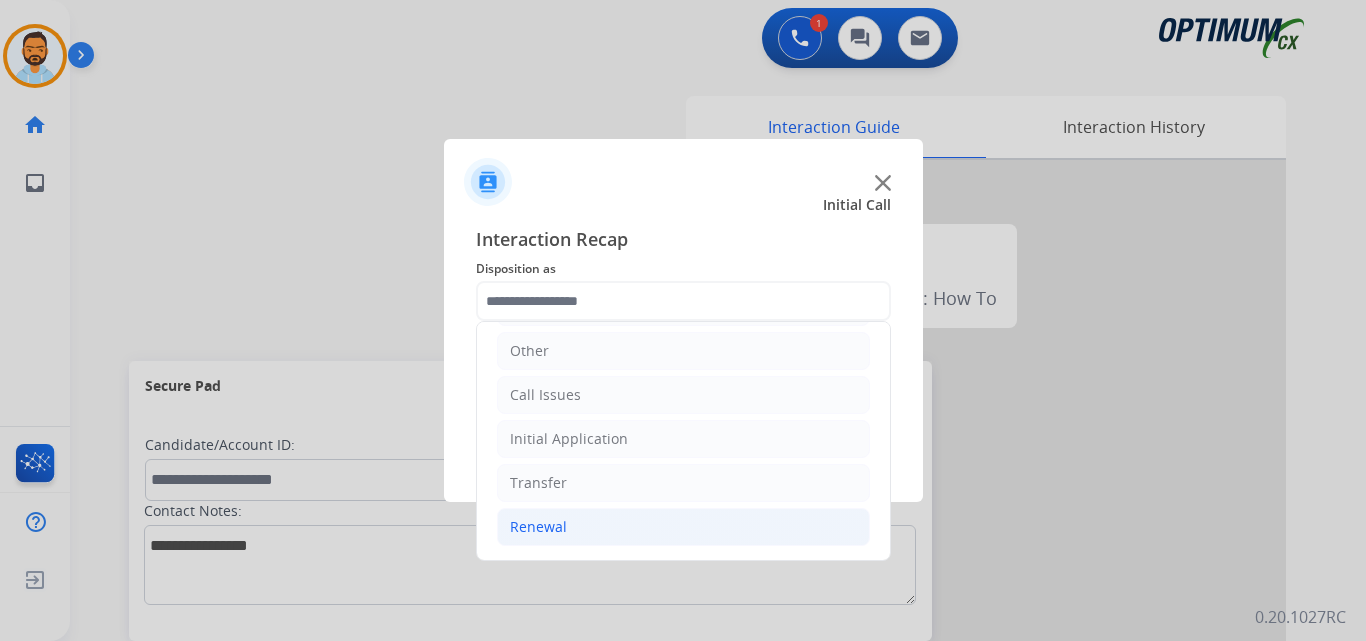 click on "Renewal" 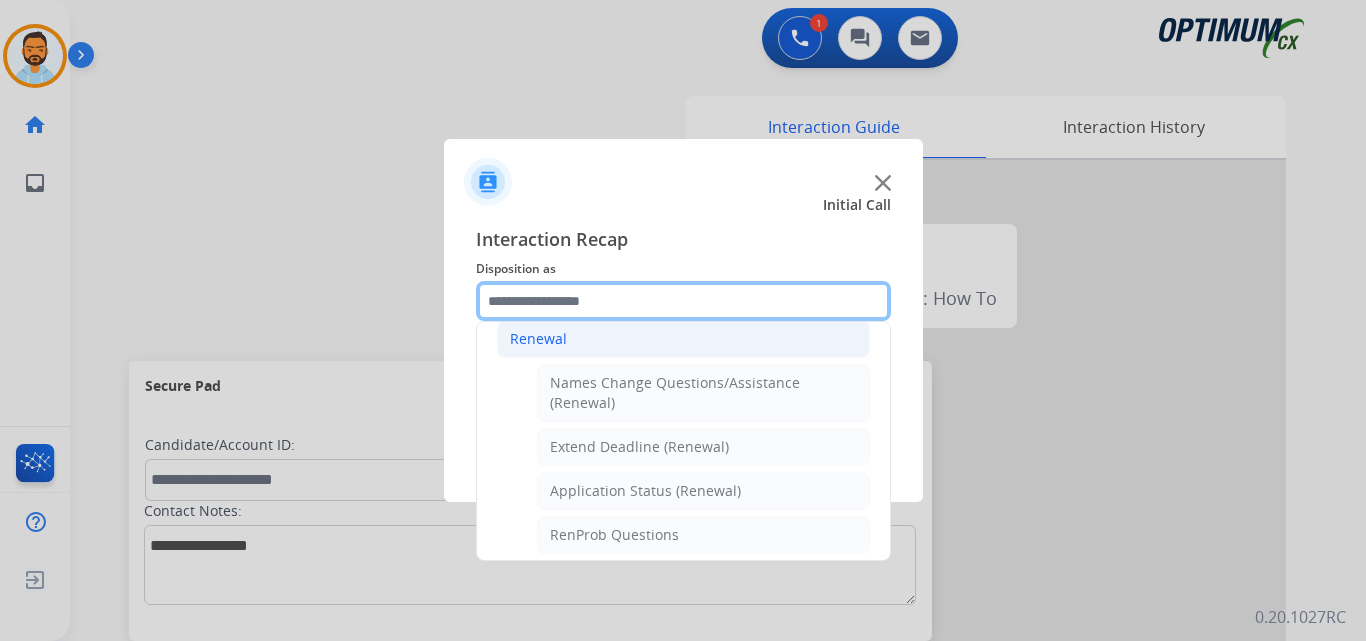 scroll, scrollTop: 772, scrollLeft: 0, axis: vertical 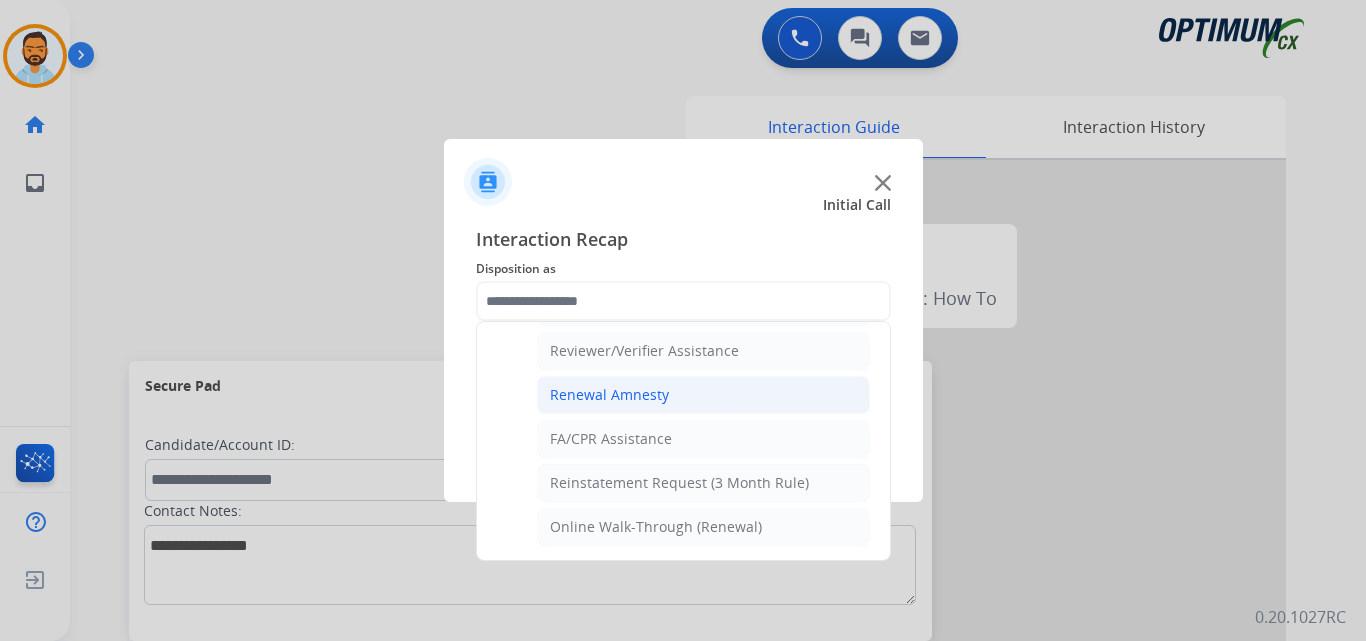 click on "Renewal Amnesty" 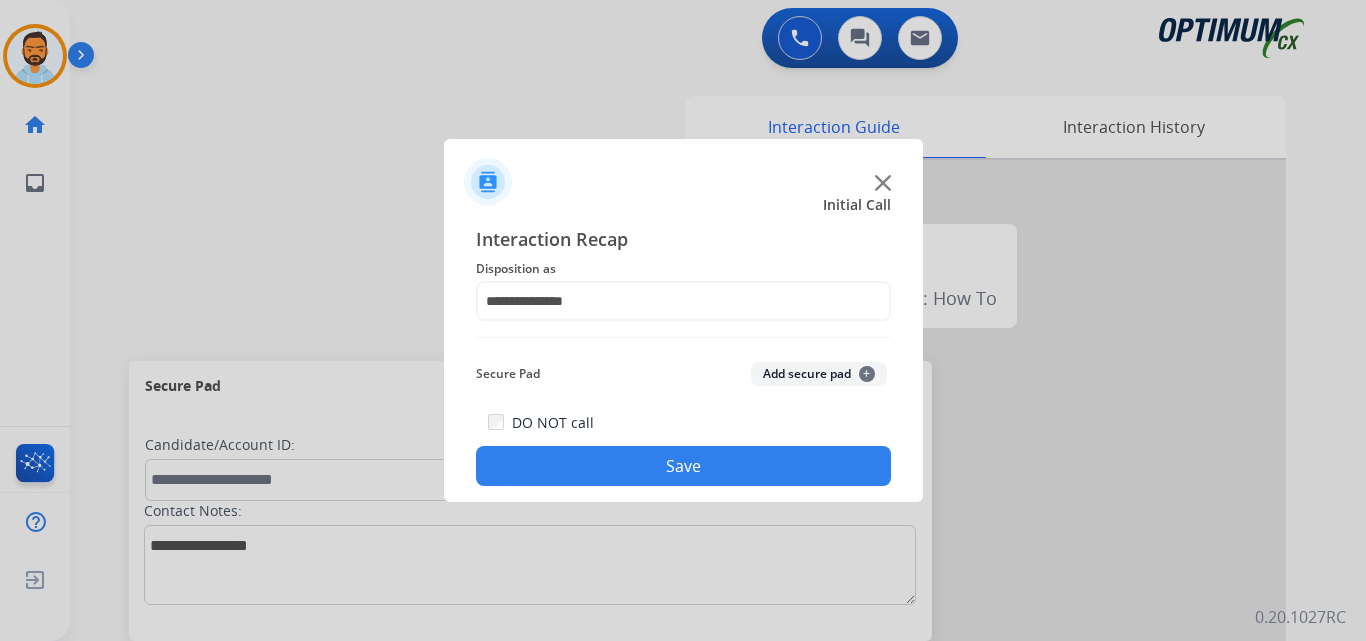 click on "Save" 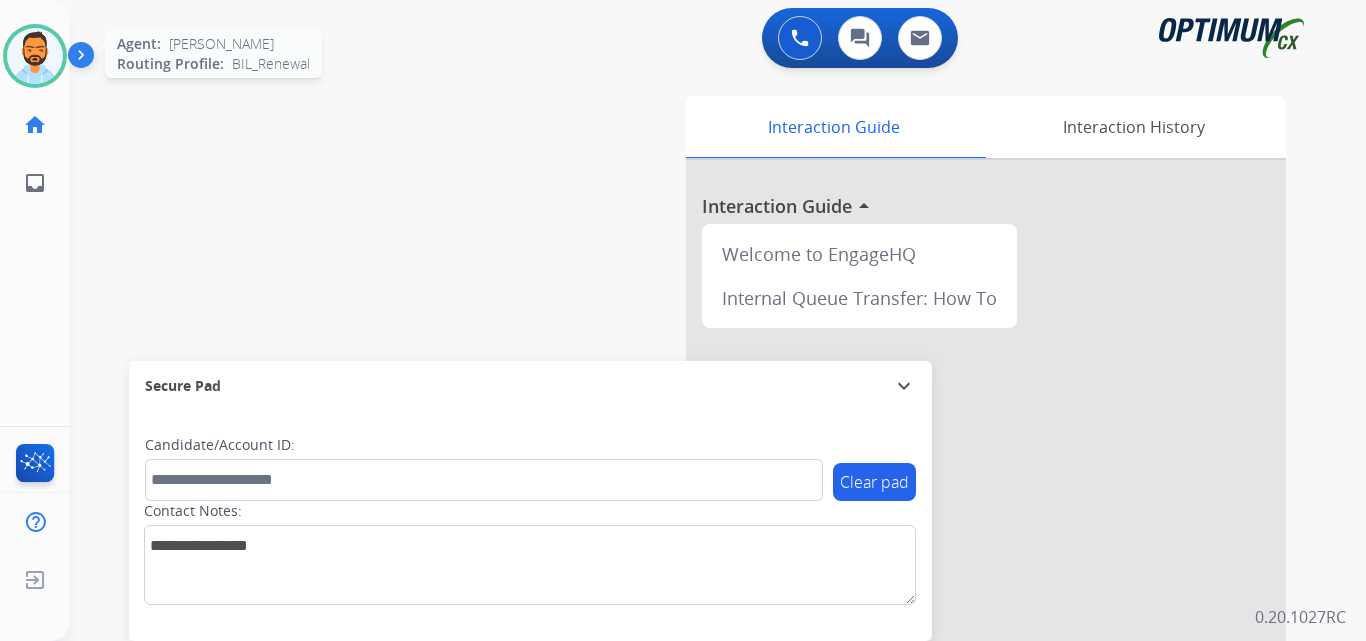 click at bounding box center (35, 56) 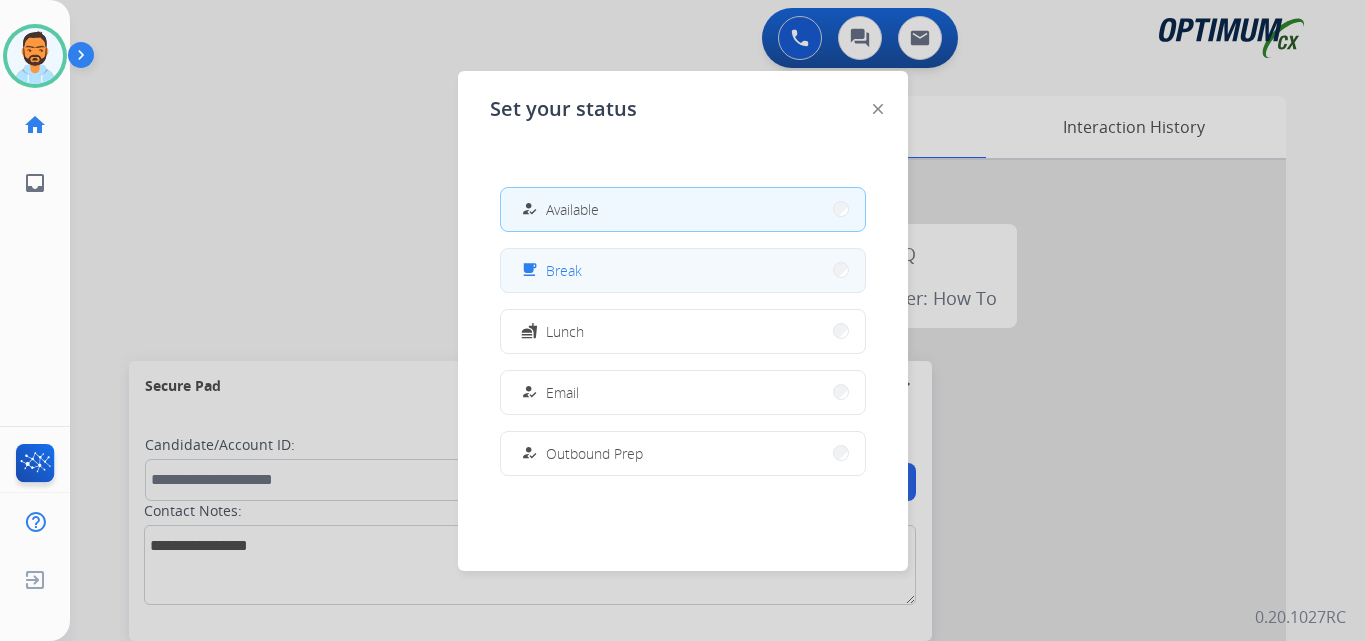 click on "Break" at bounding box center (564, 270) 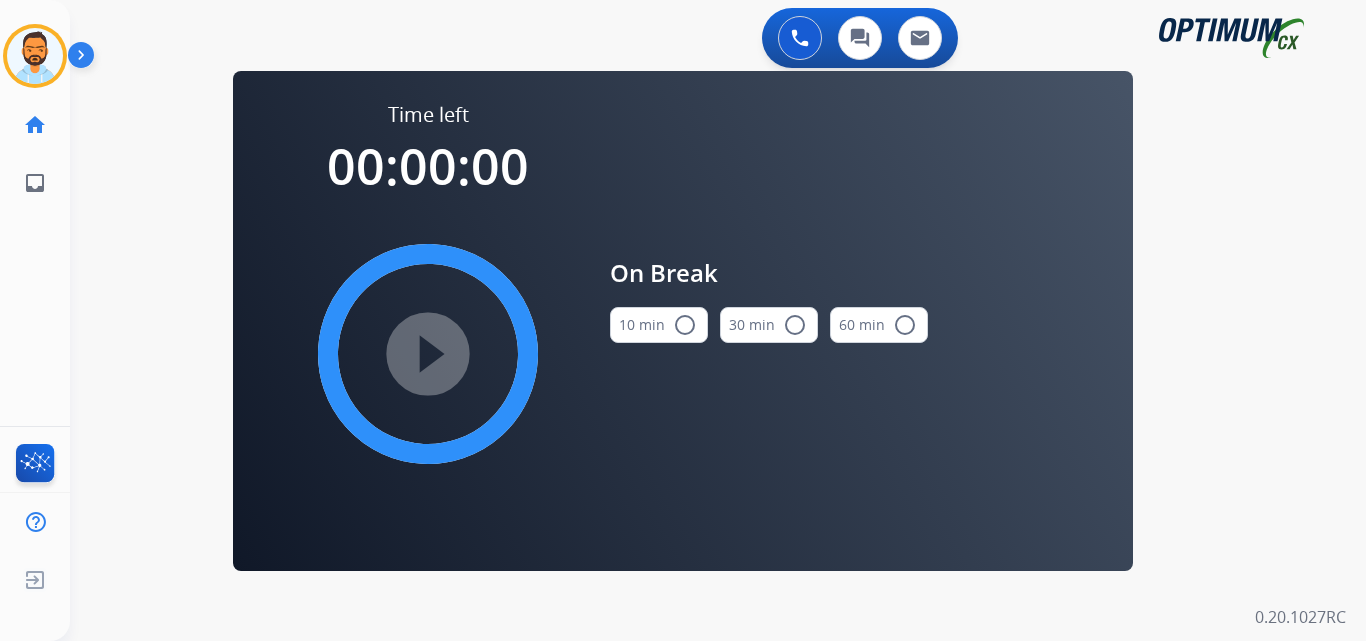 click on "radio_button_unchecked" at bounding box center (685, 325) 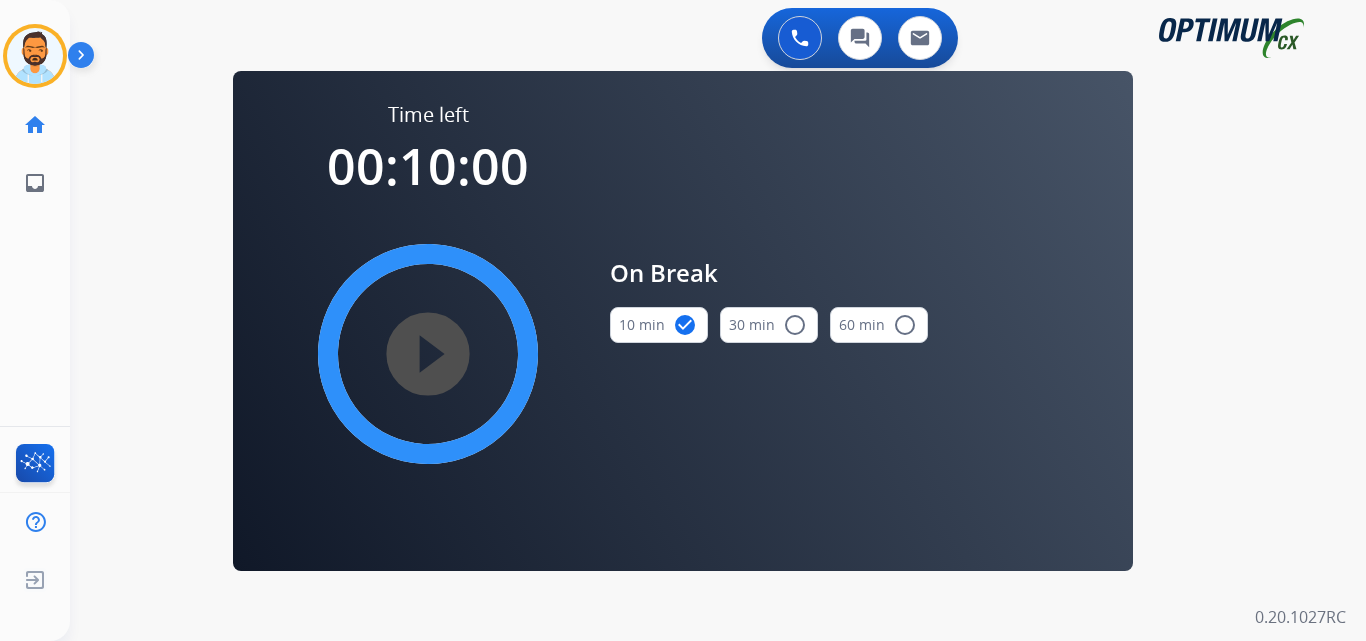 click on "play_circle_filled" at bounding box center [428, 354] 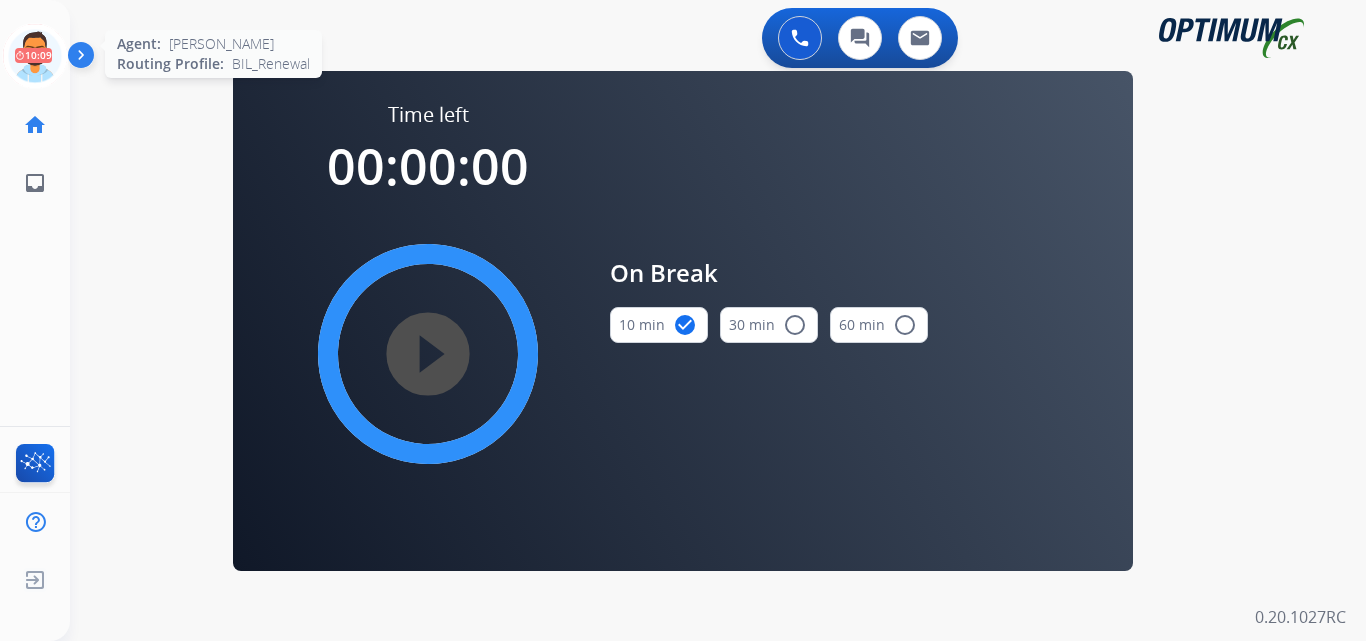 click 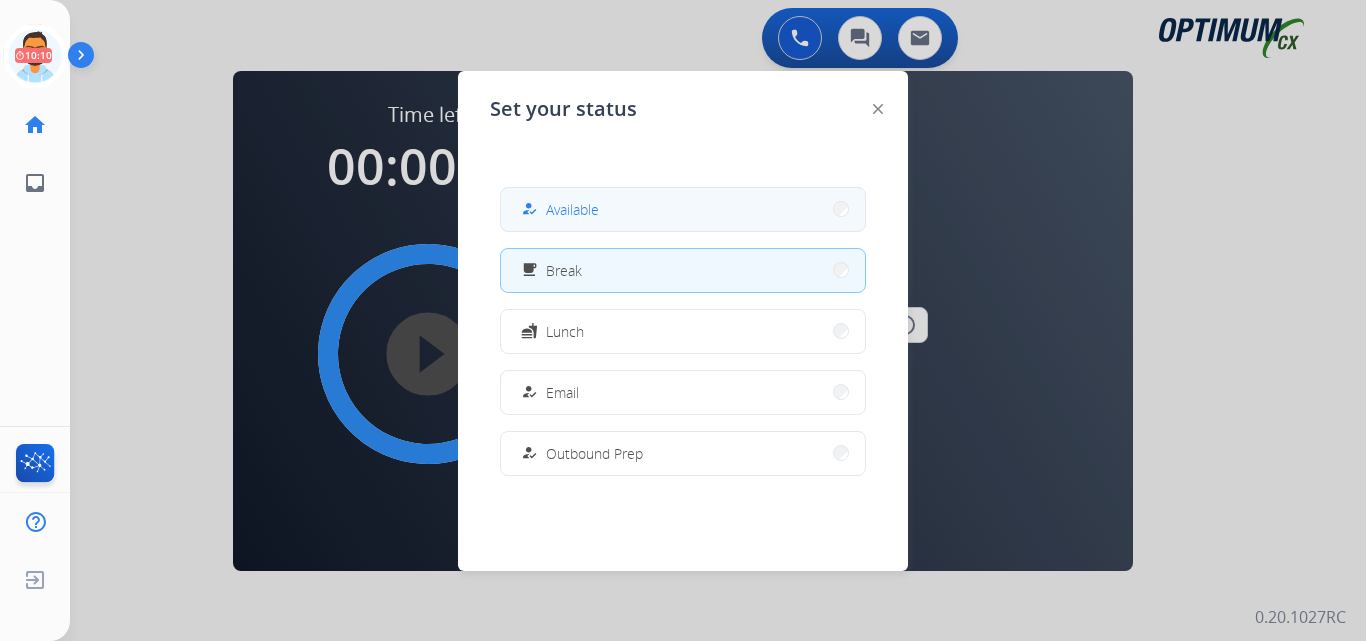 click on "Available" at bounding box center [572, 209] 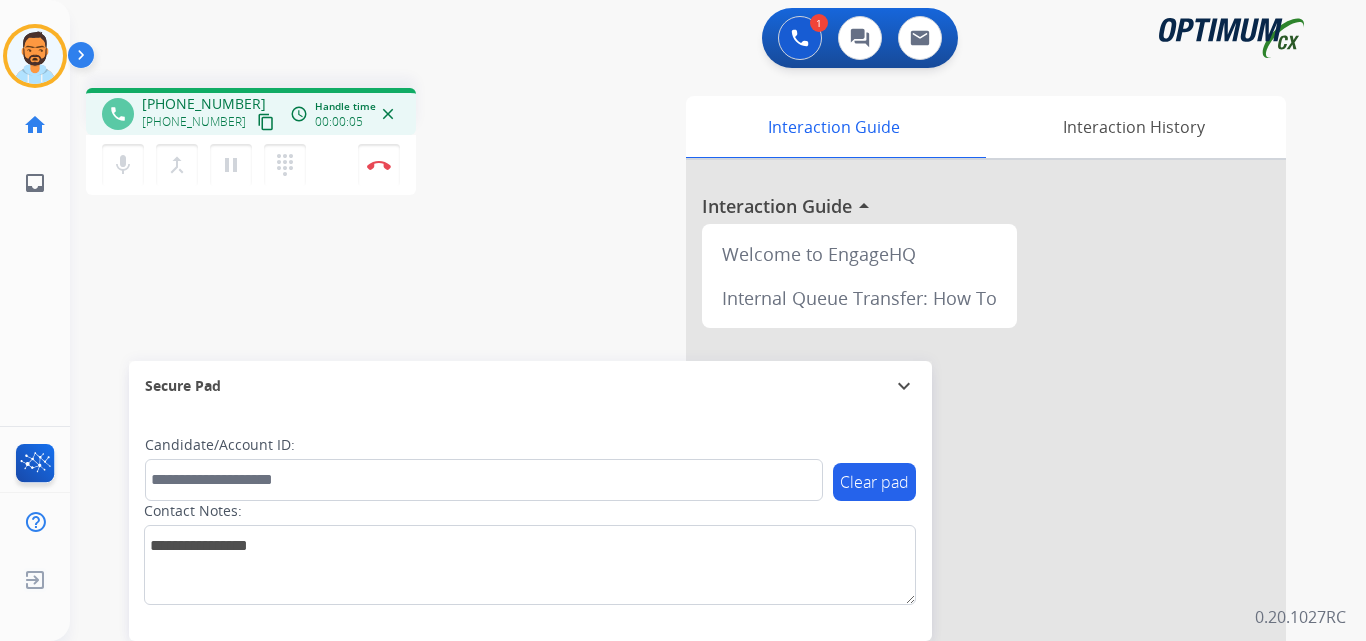 click on "content_copy" at bounding box center (266, 122) 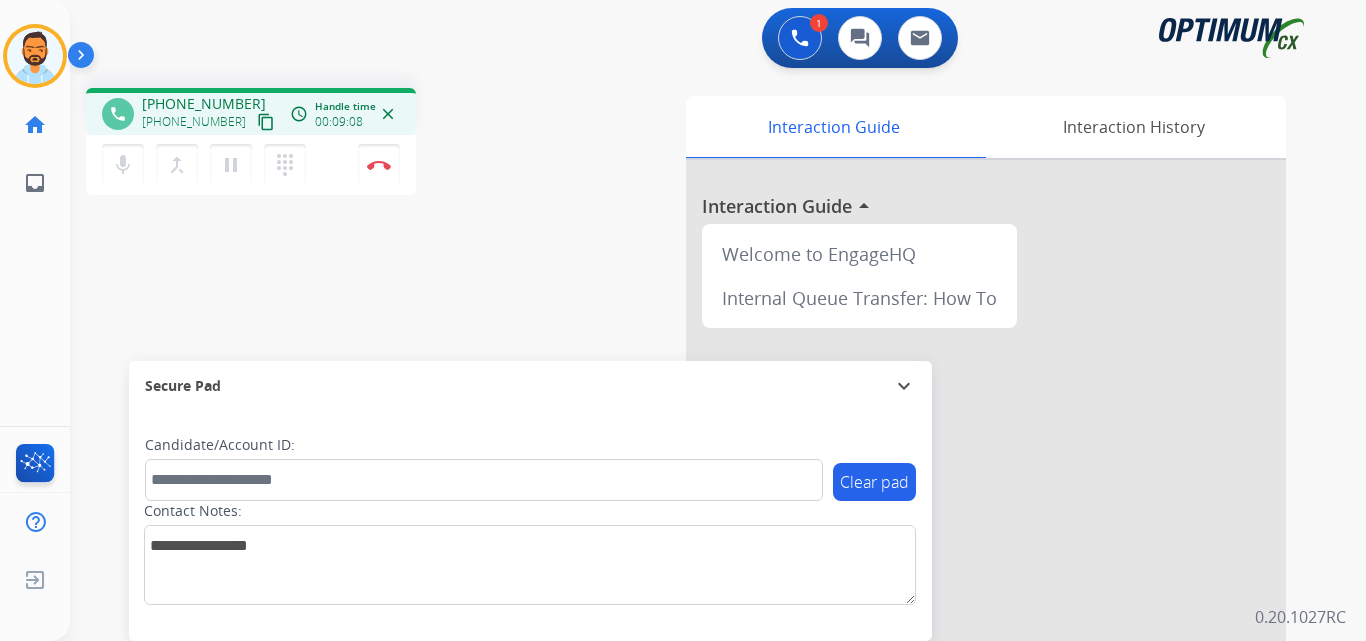 click on "phone [PHONE_NUMBER] [PHONE_NUMBER] content_copy access_time Call metrics Queue   00:10 Hold   00:00 Talk   09:09 Total   09:18 Handle time 00:09:08 close mic Mute merge_type Bridge pause Hold dialpad Dialpad Disconnect swap_horiz Break voice bridge close_fullscreen Connect 3-Way Call merge_type Separate 3-Way Call" at bounding box center (333, 144) 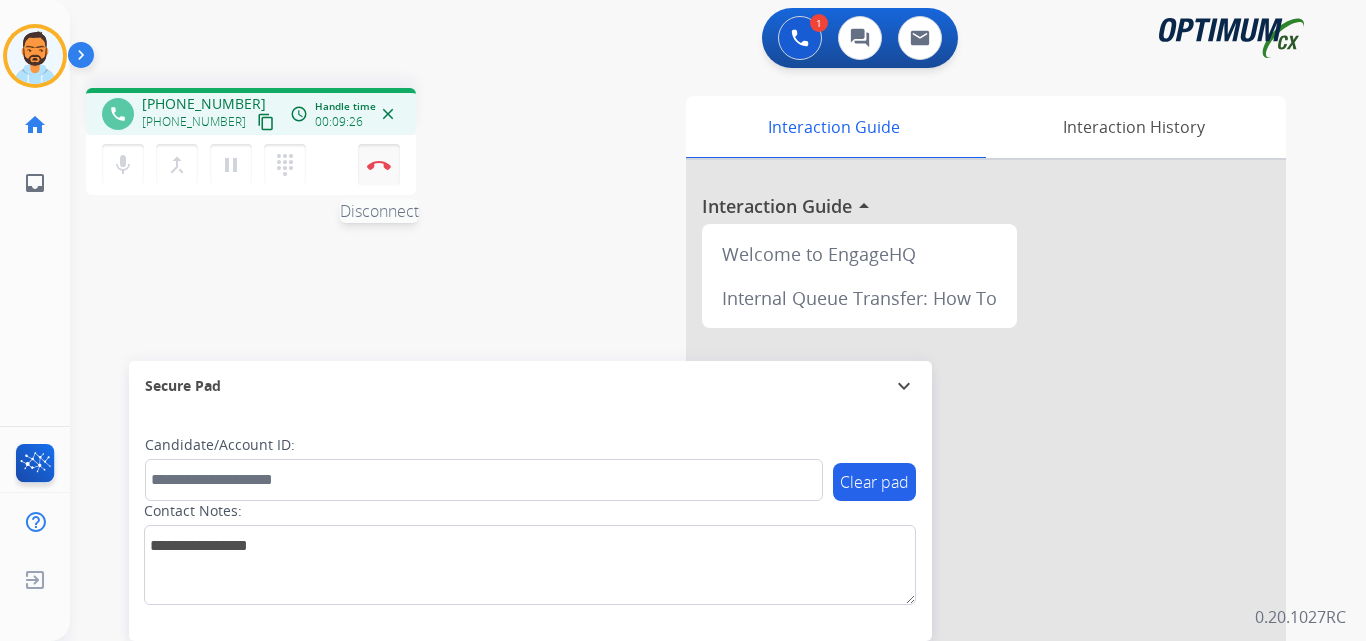 click on "Disconnect" at bounding box center (379, 165) 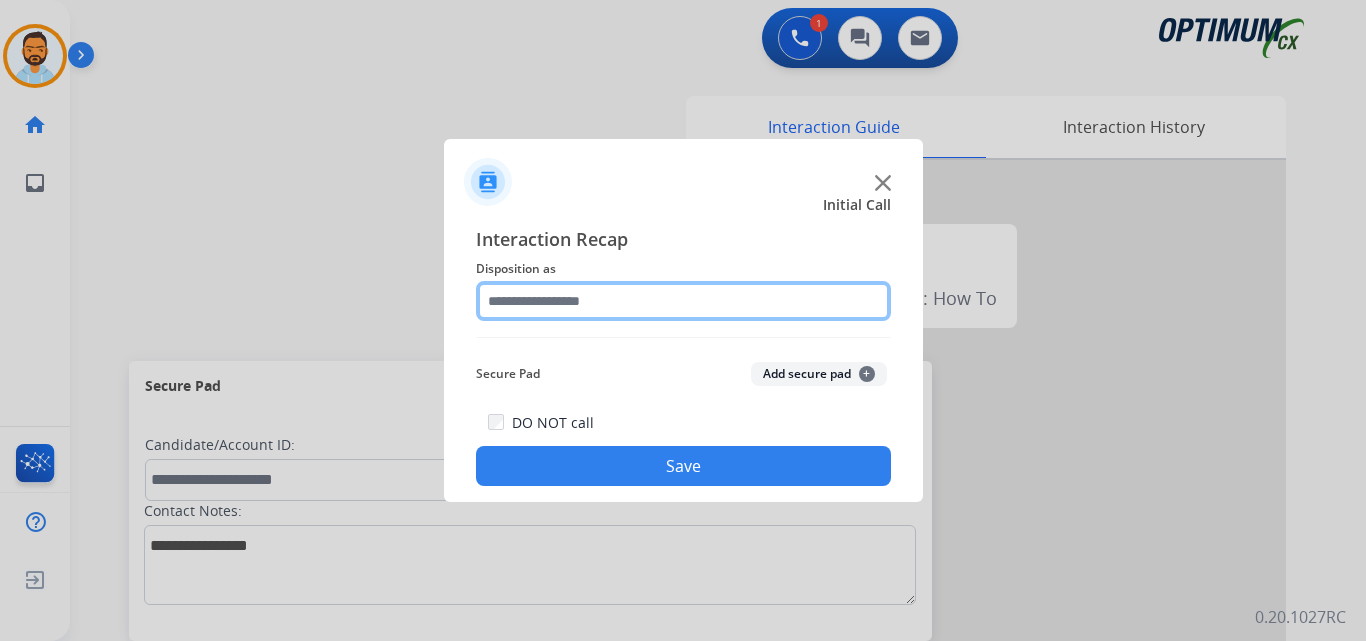 click 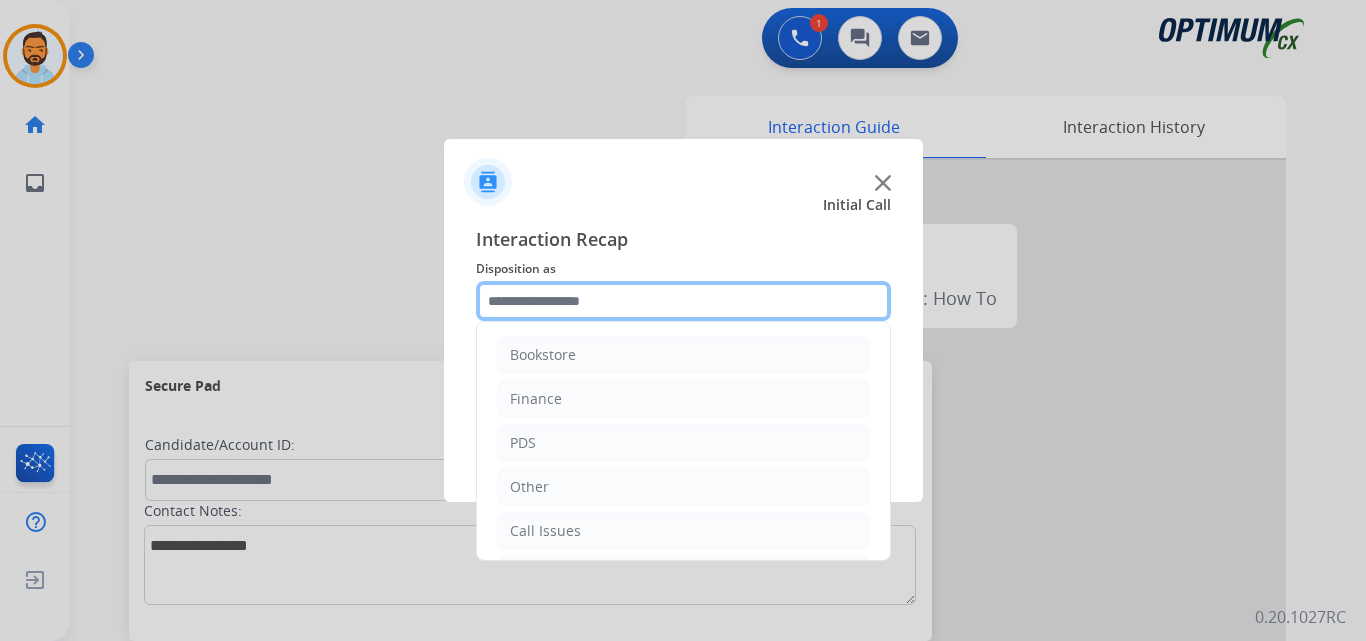 scroll, scrollTop: 136, scrollLeft: 0, axis: vertical 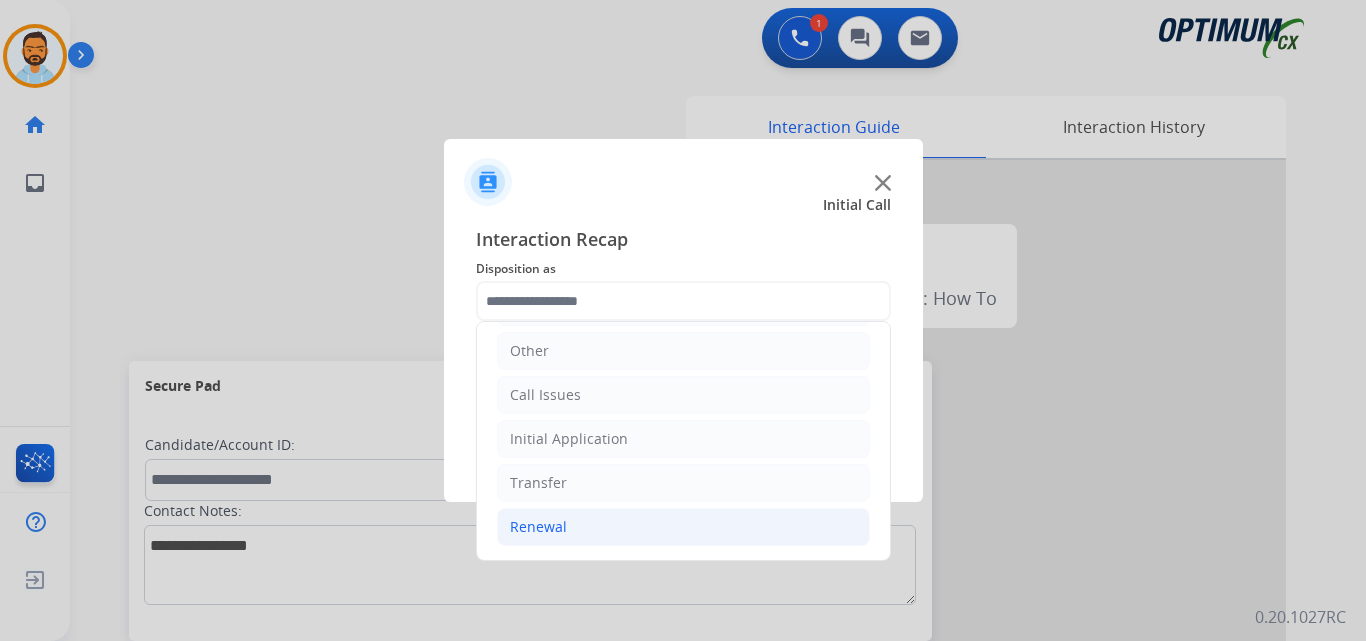 click on "Renewal" 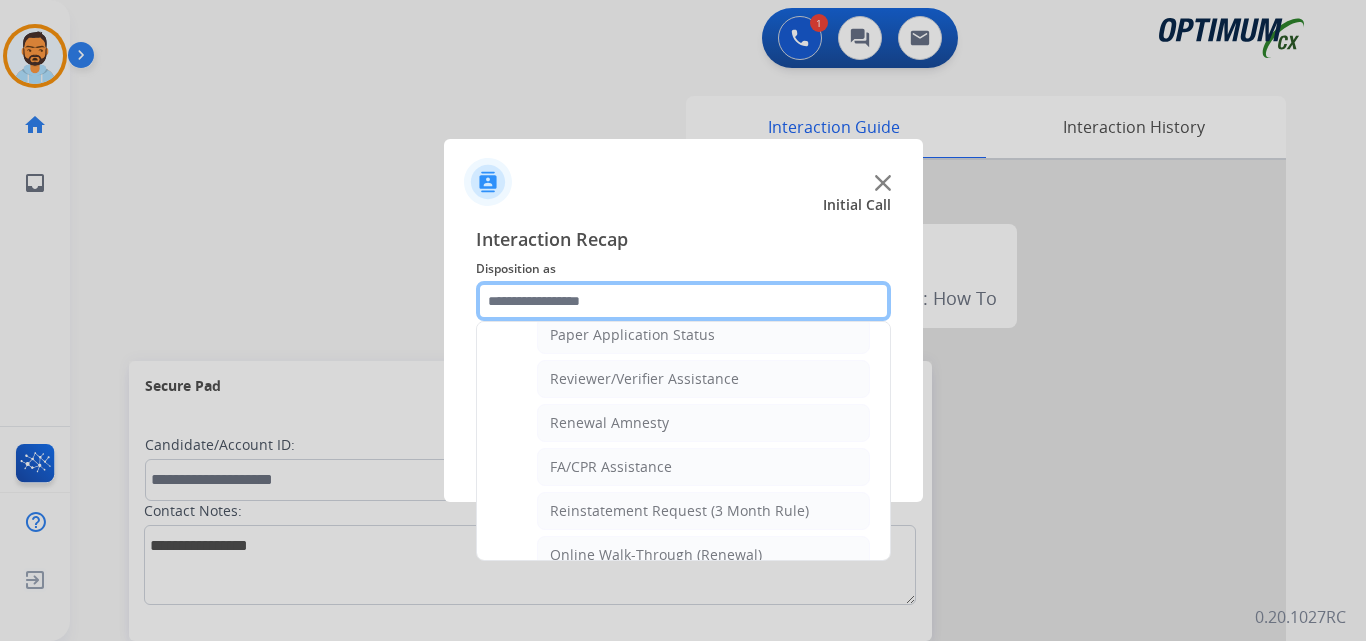 scroll, scrollTop: 772, scrollLeft: 0, axis: vertical 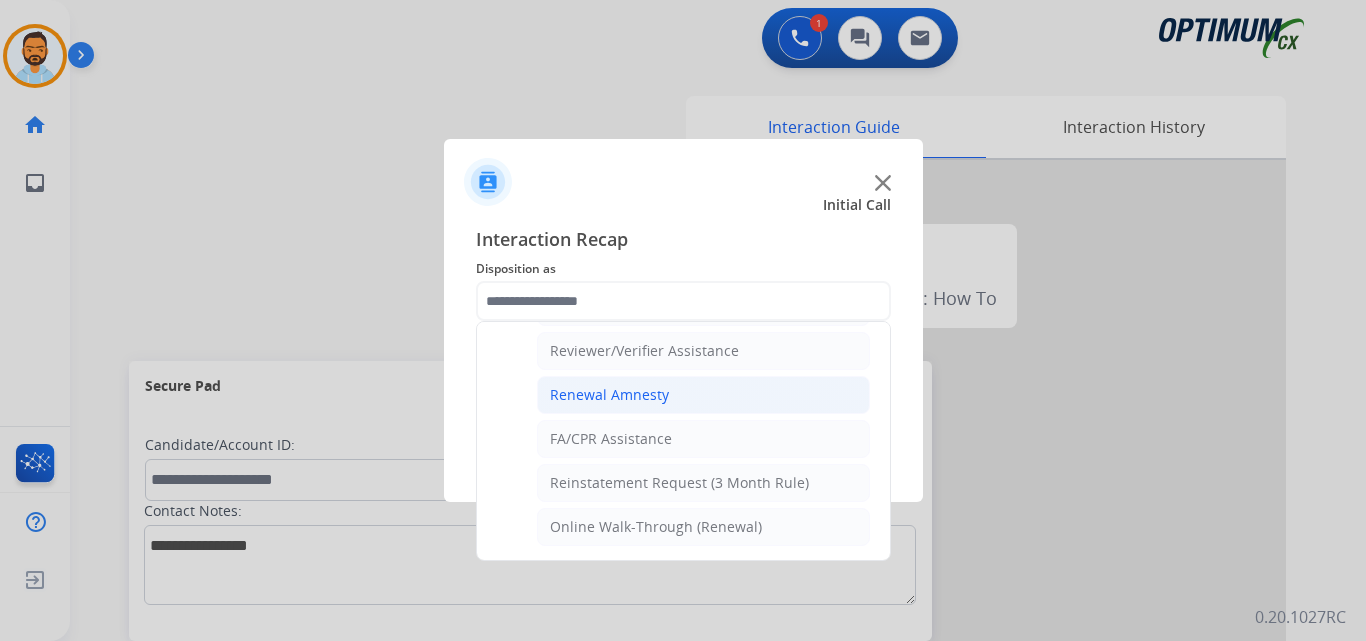 click on "Renewal Amnesty" 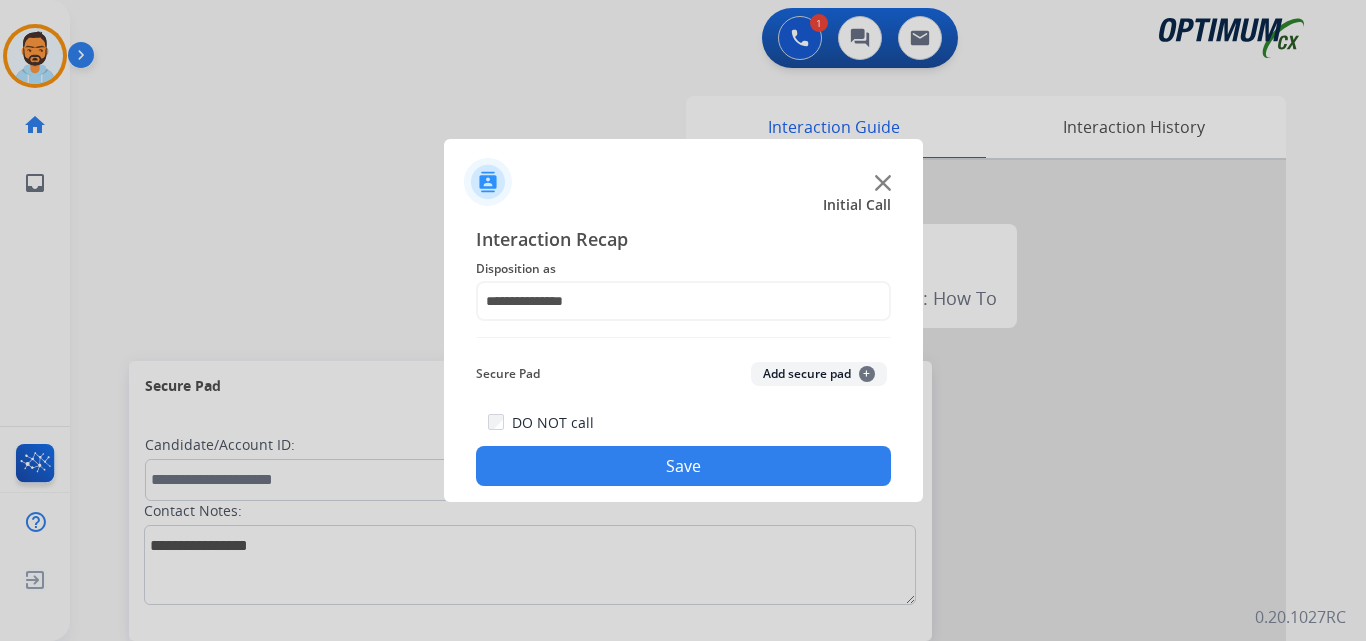 click on "Save" 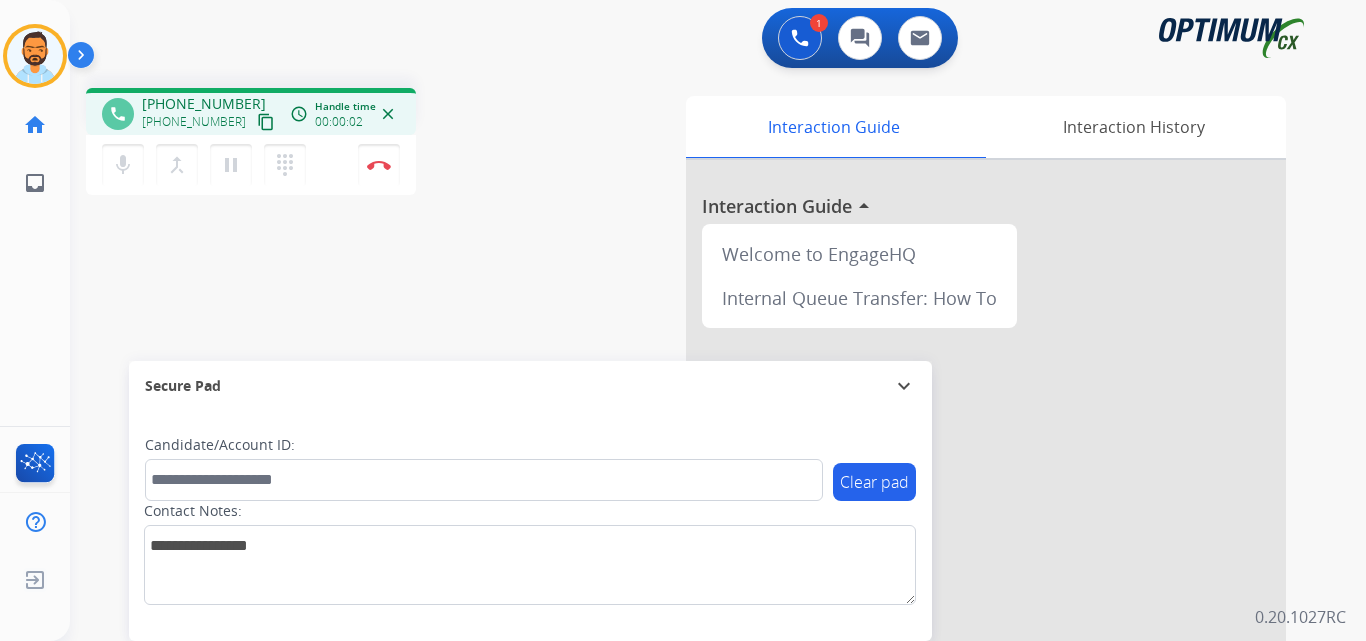 click on "content_copy" at bounding box center [266, 122] 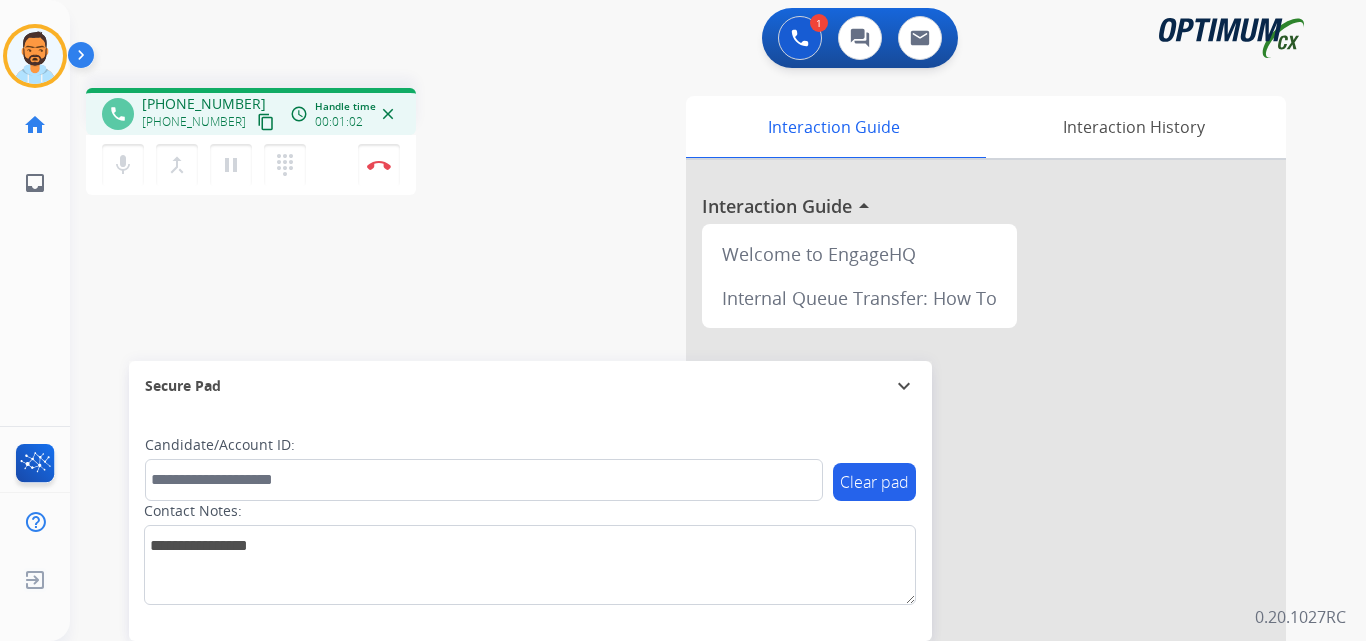 click on "content_copy" at bounding box center (266, 122) 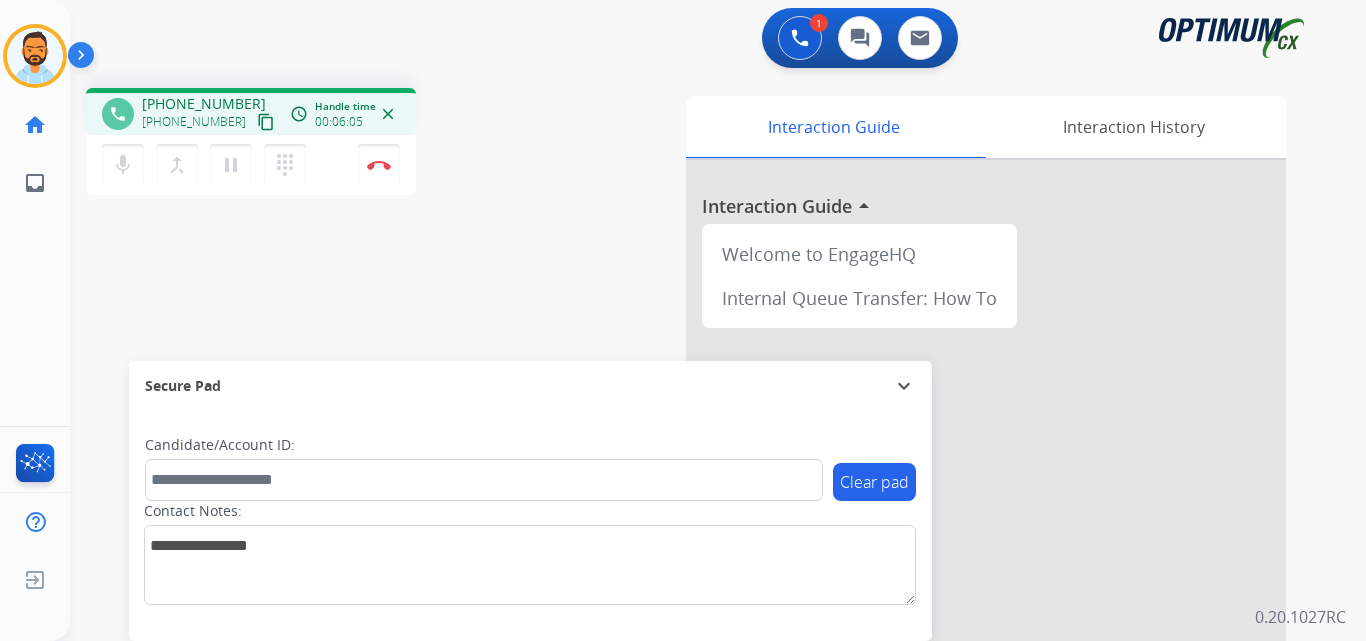 click on "1 Voice Interactions  0  Chat Interactions   0  Email Interactions" at bounding box center [706, 40] 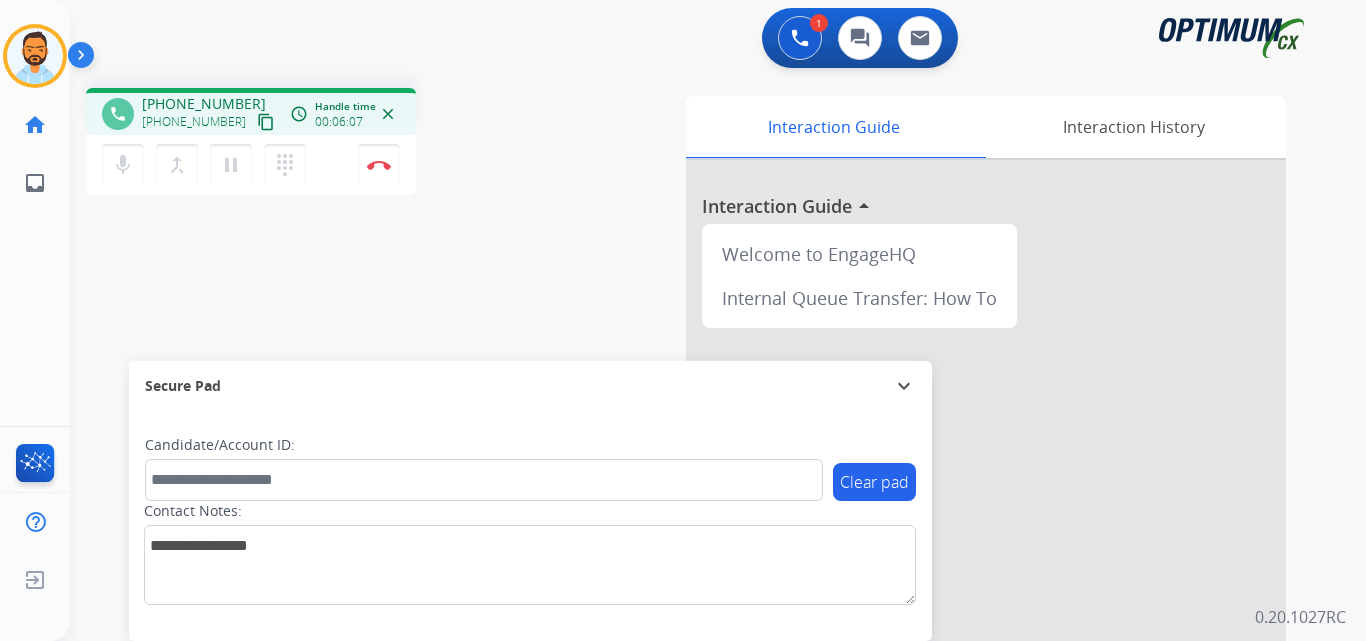 click on "1 Voice Interactions  0  Chat Interactions   0  Email Interactions" at bounding box center [706, 40] 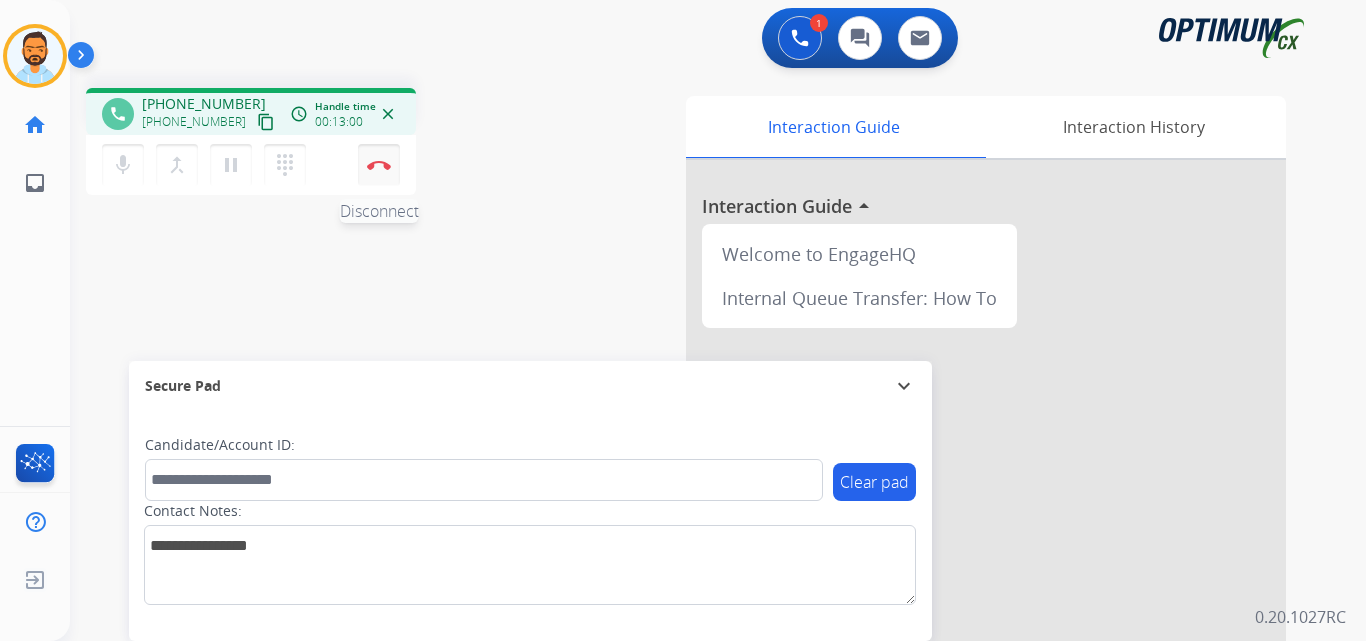 click on "Disconnect" at bounding box center [379, 165] 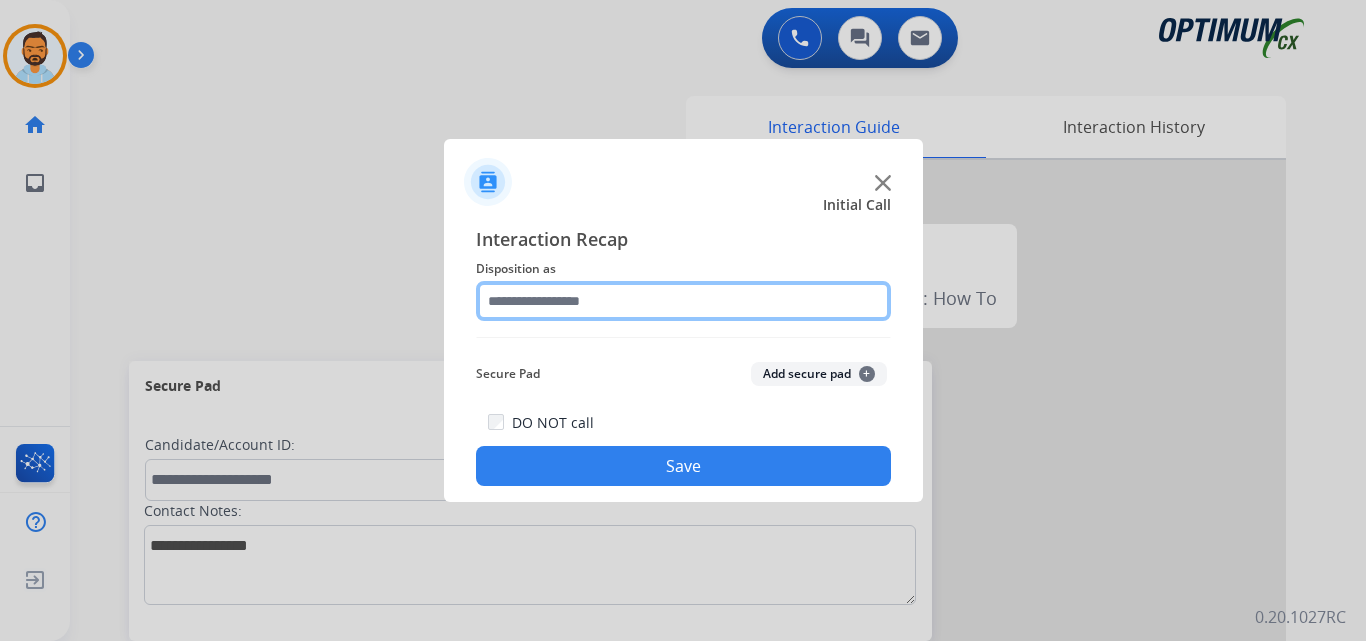 click 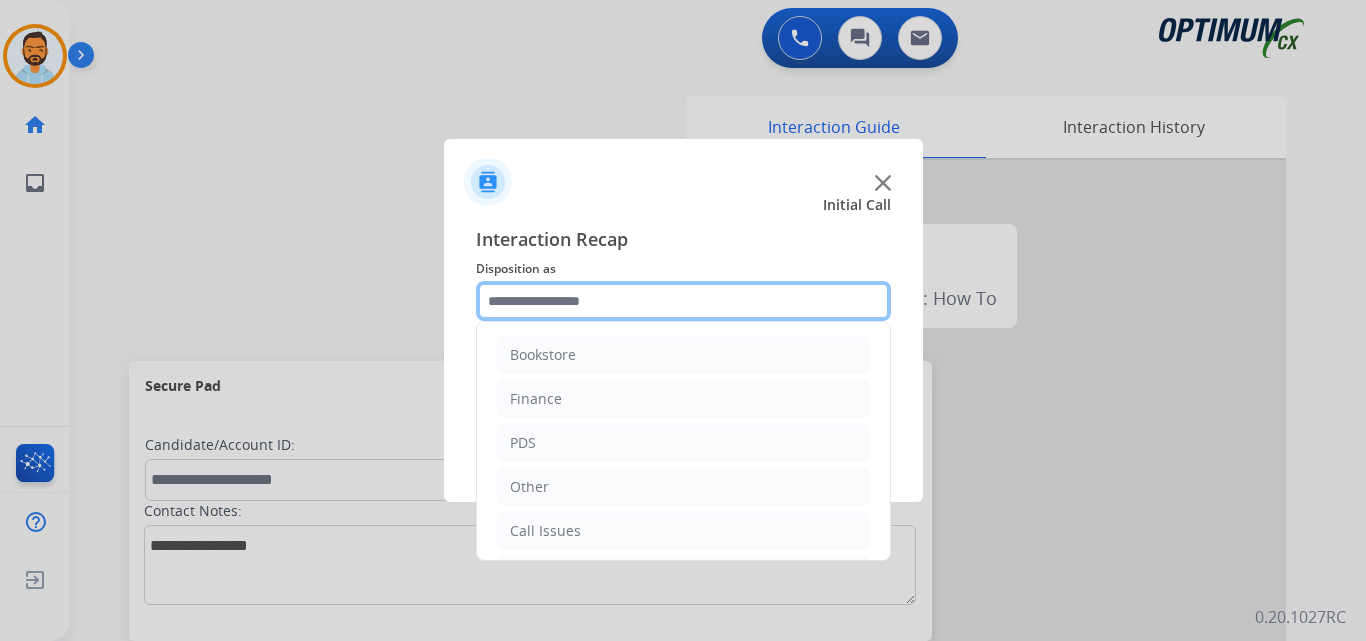 scroll, scrollTop: 136, scrollLeft: 0, axis: vertical 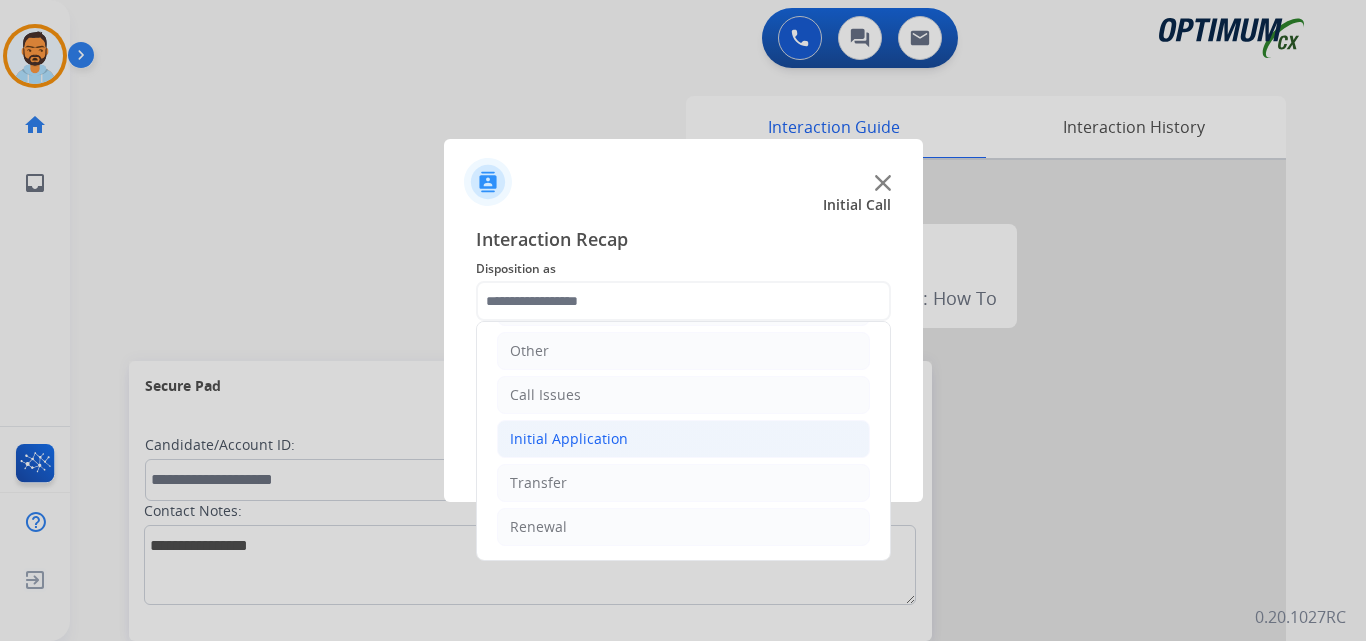 click on "Initial Application" 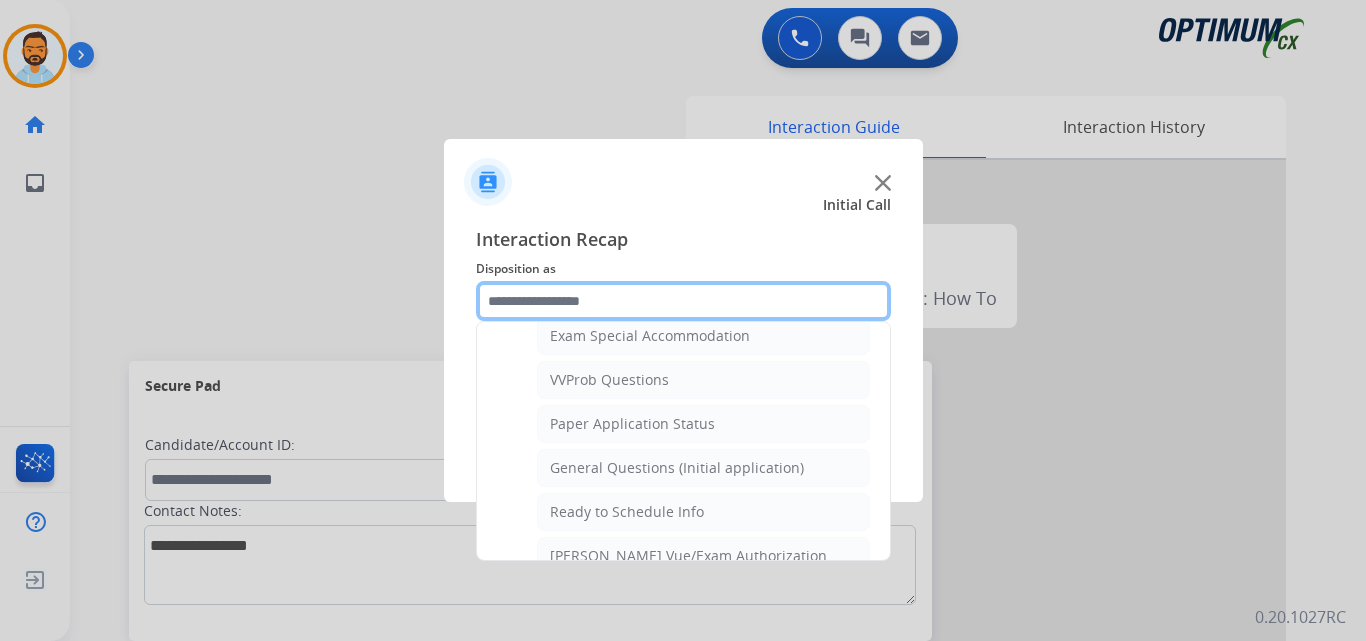 scroll, scrollTop: 1049, scrollLeft: 0, axis: vertical 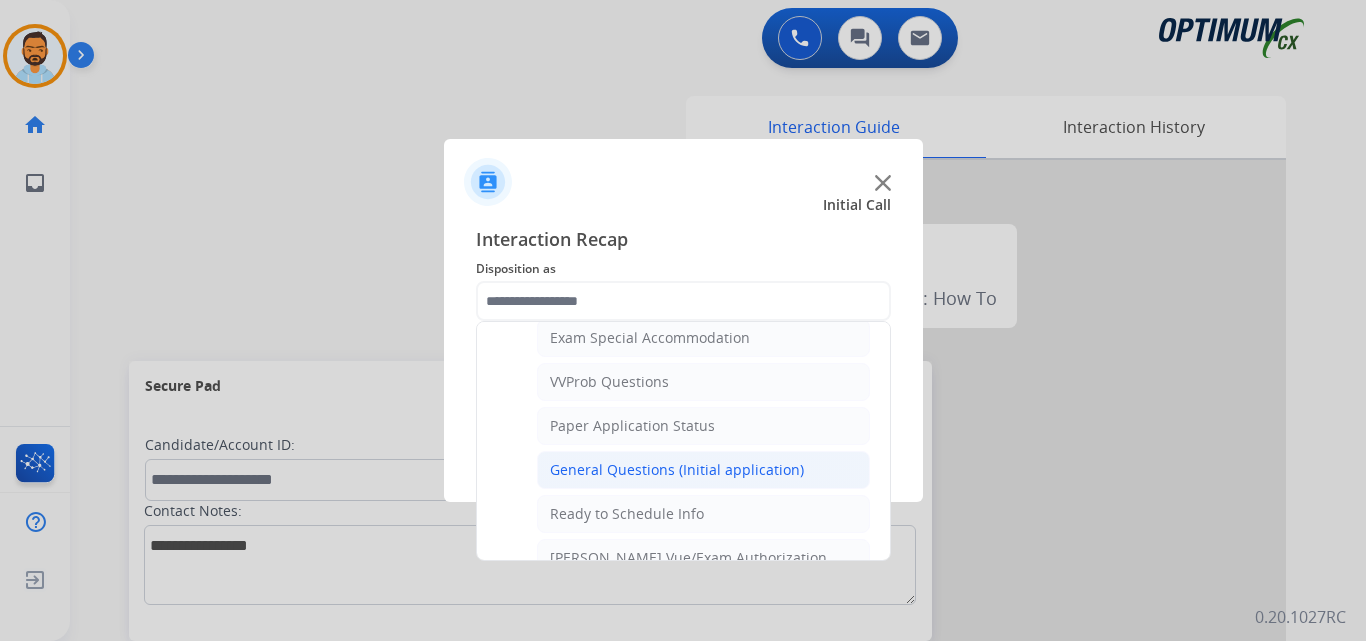 click on "General Questions (Initial application)" 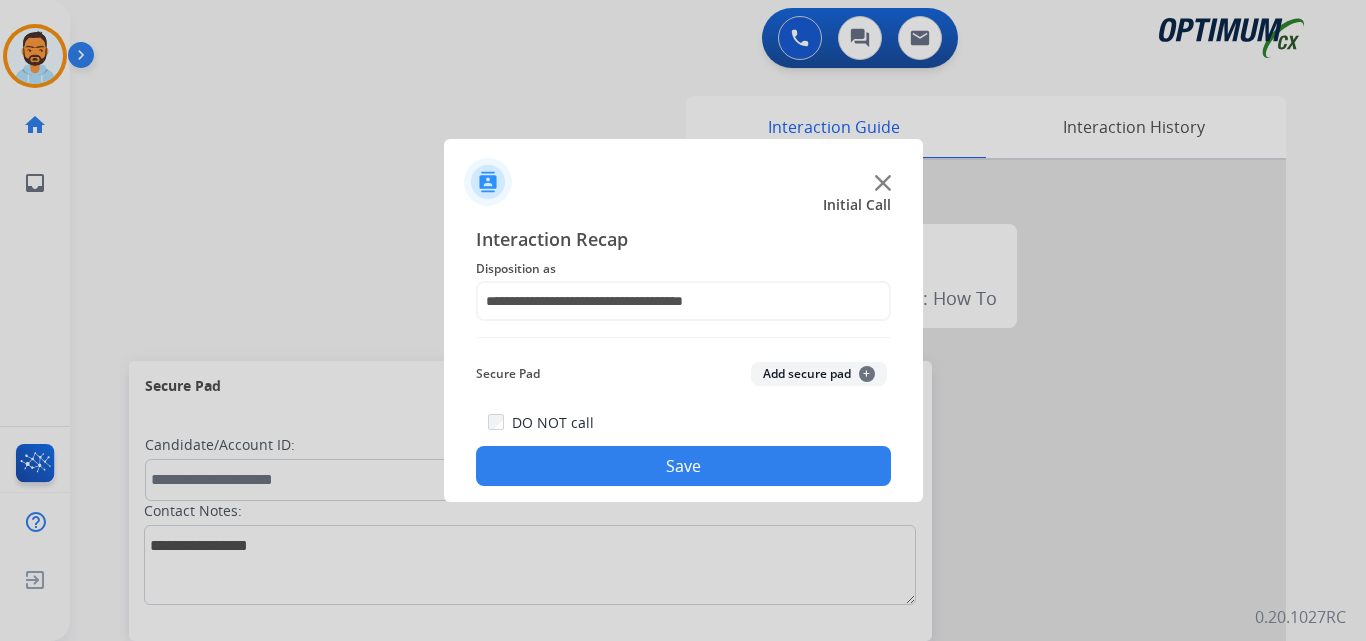 click on "Save" 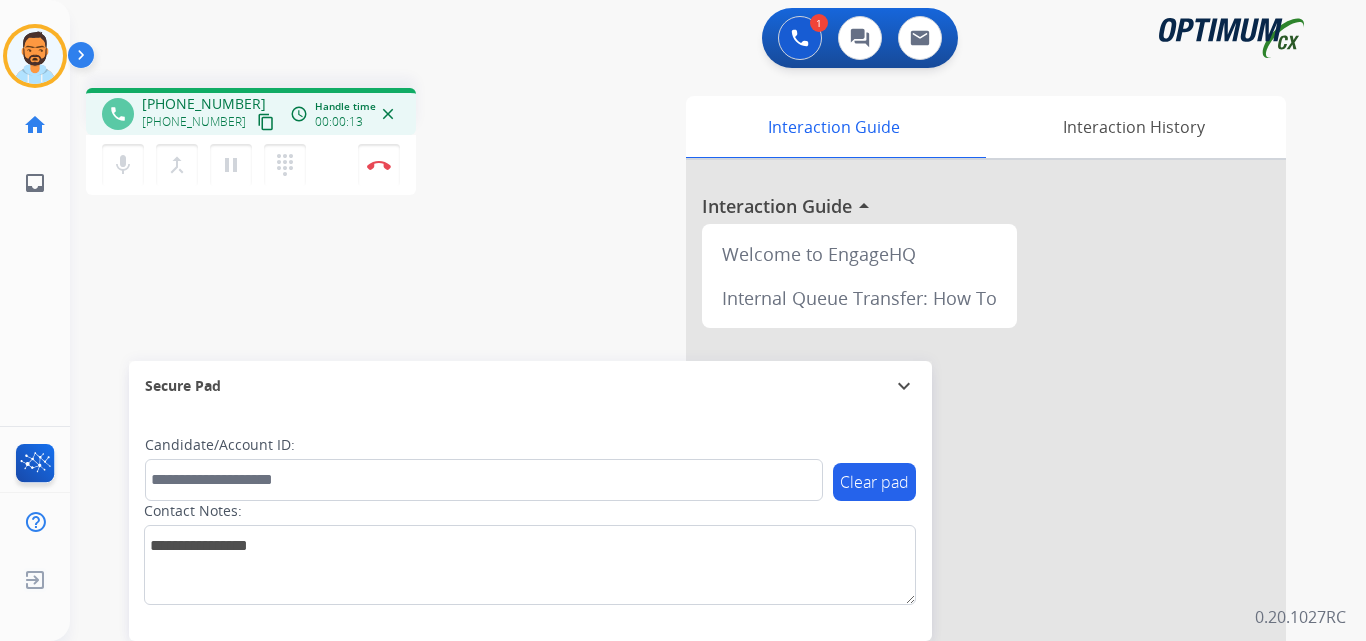 click on "content_copy" at bounding box center (266, 122) 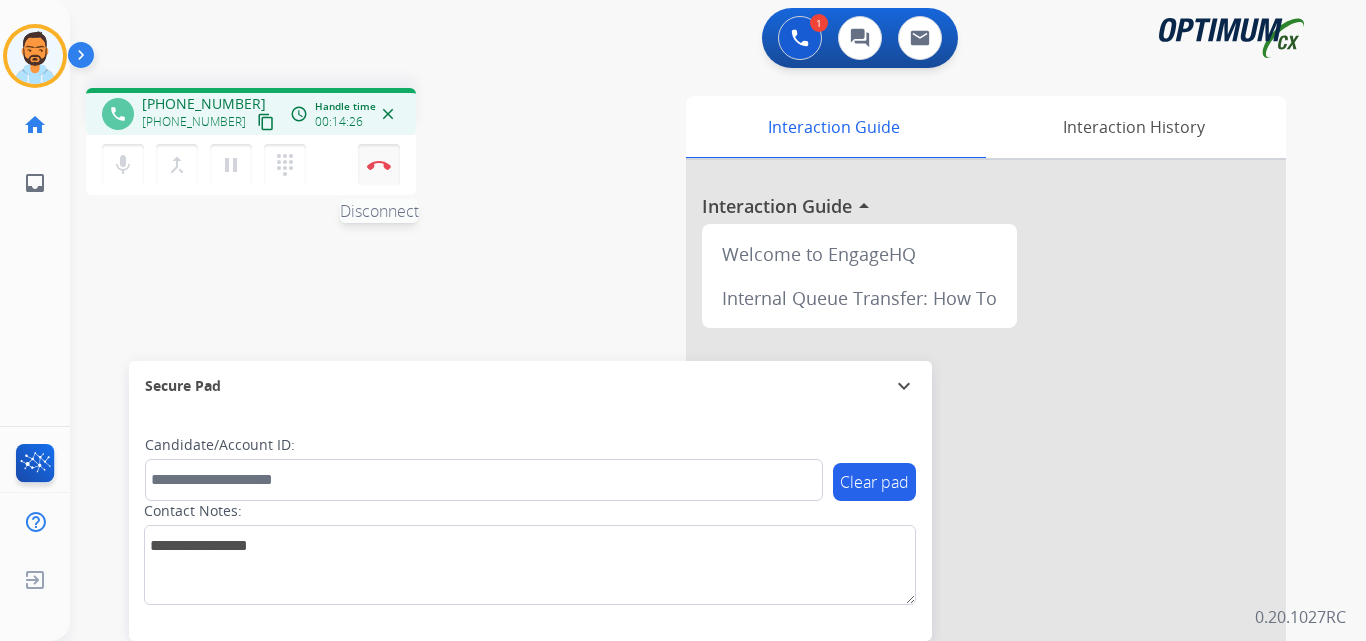 click on "Disconnect" at bounding box center [379, 165] 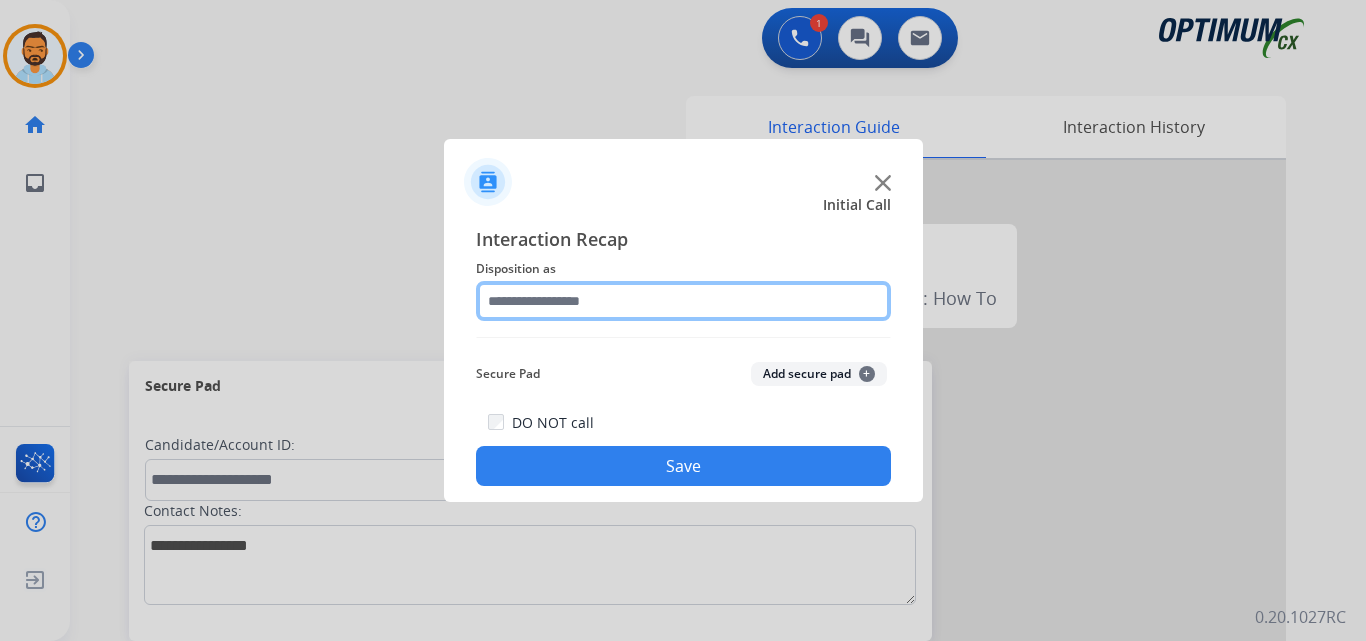 click 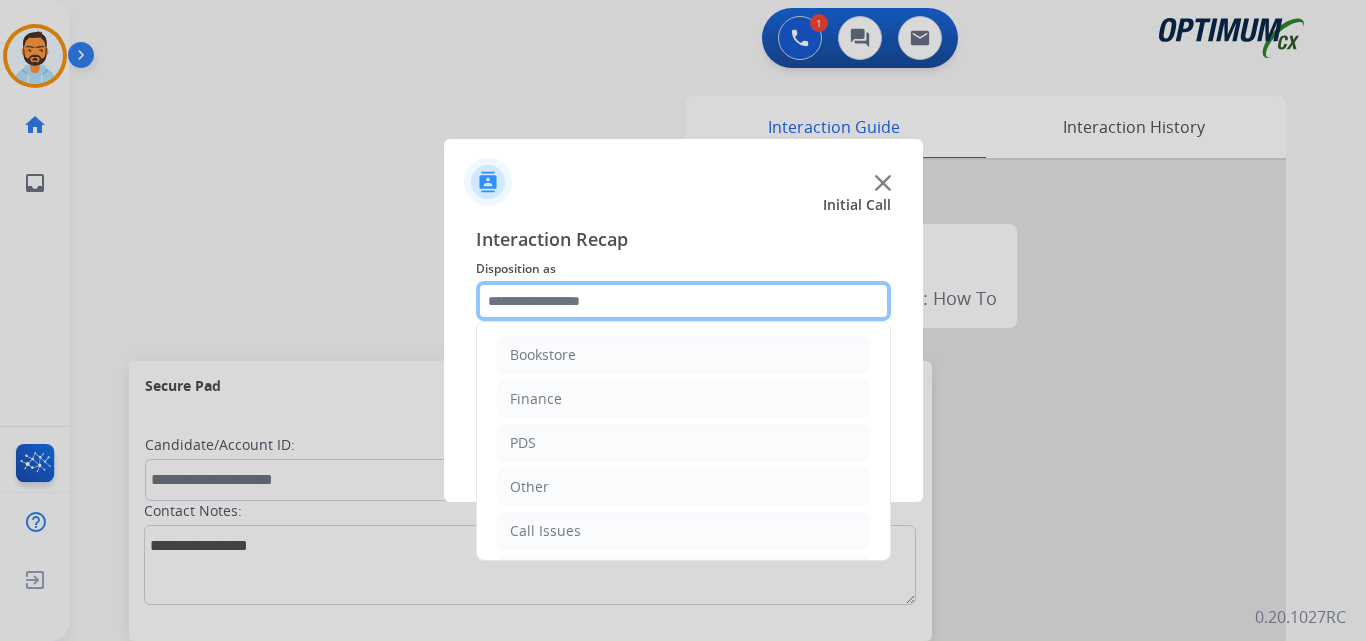 scroll, scrollTop: 136, scrollLeft: 0, axis: vertical 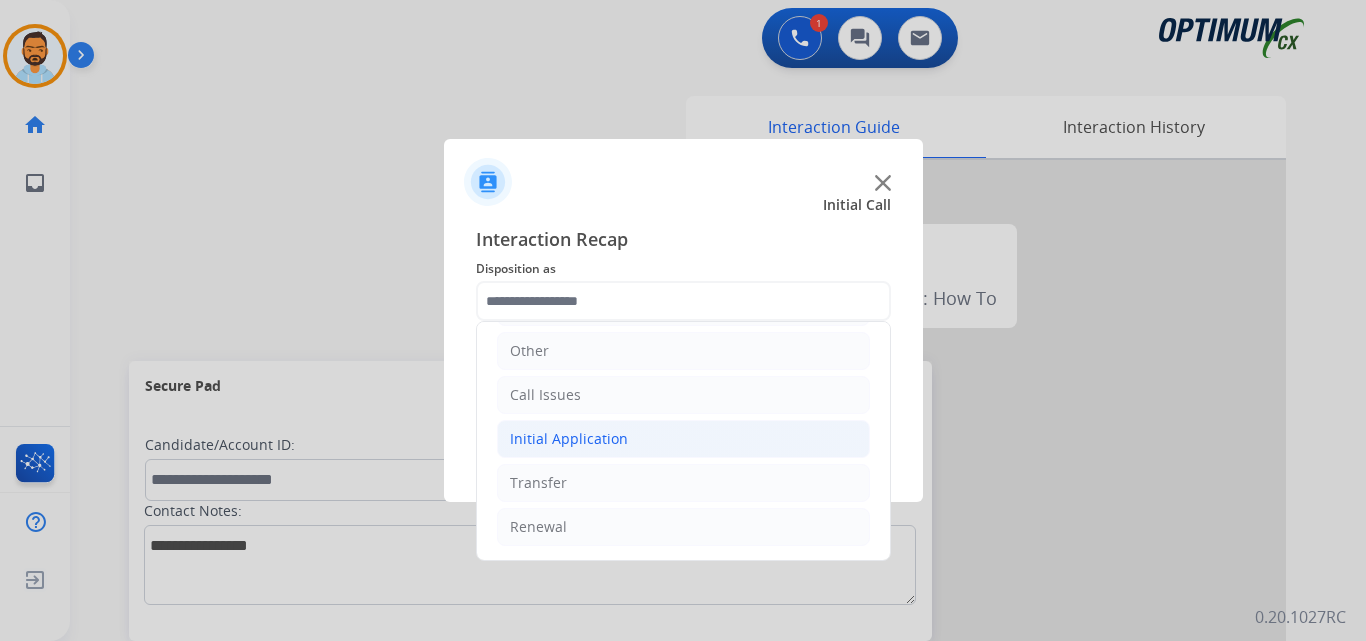 click on "Initial Application" 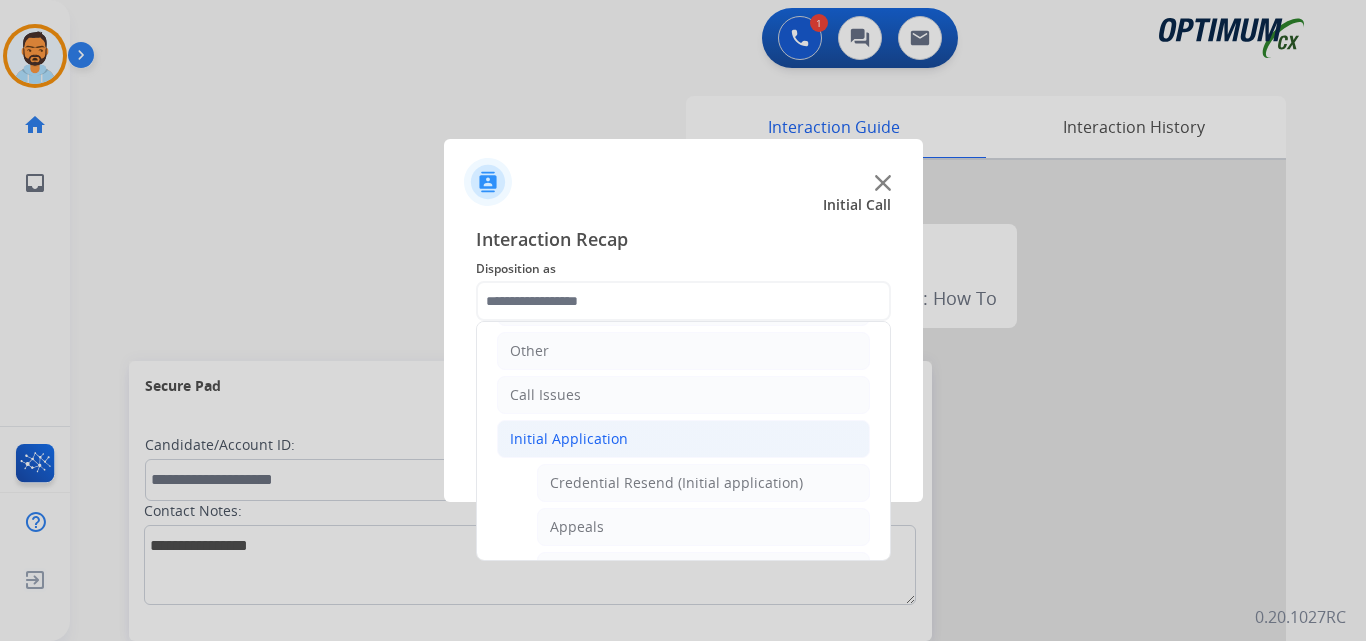 click on "Initial Application" 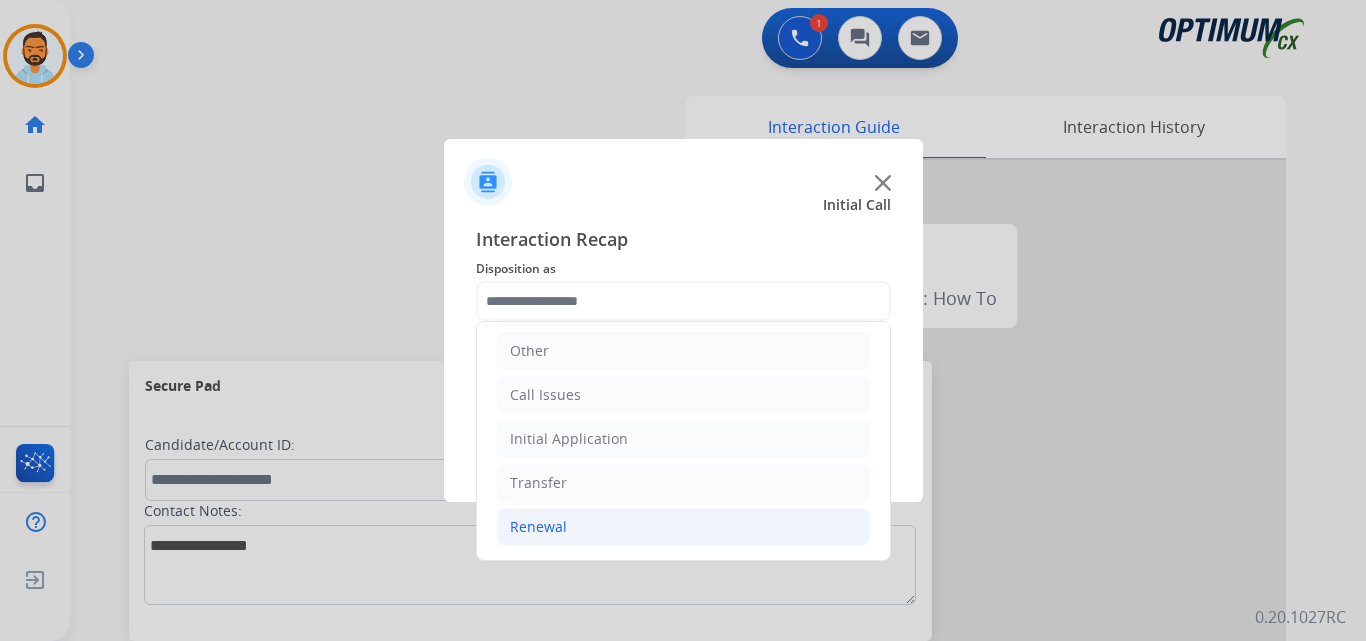 click on "Renewal" 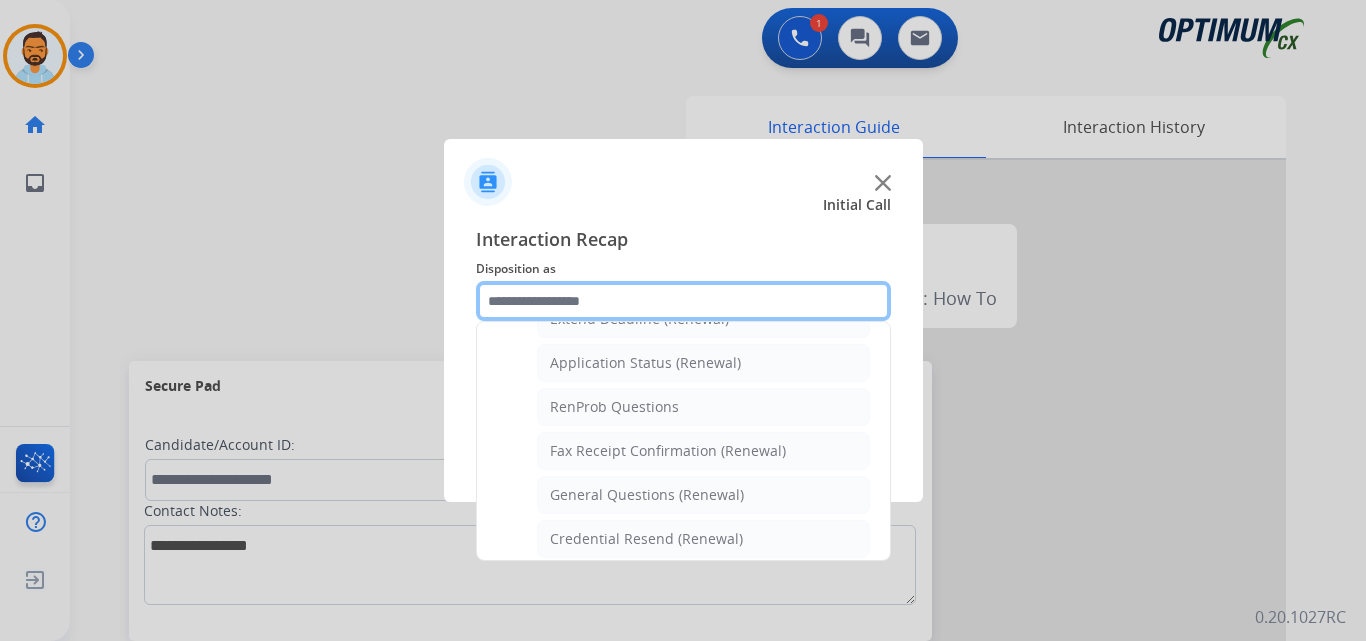 scroll, scrollTop: 772, scrollLeft: 0, axis: vertical 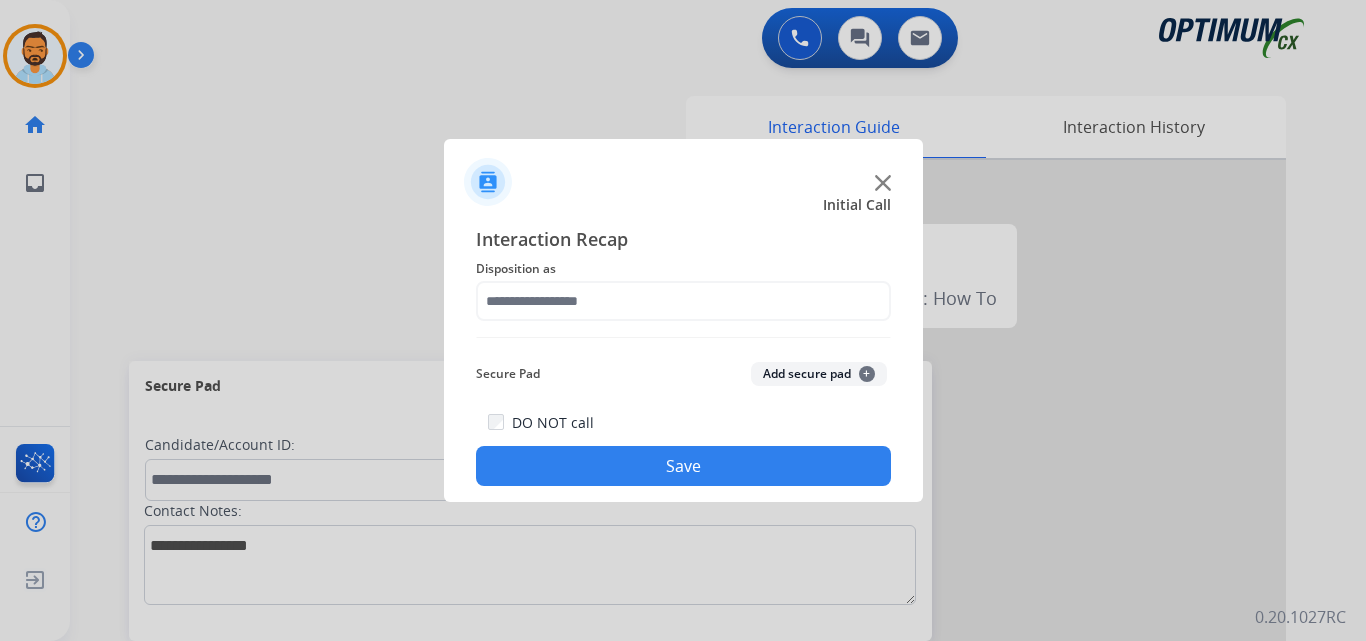 click on "Initial Call" 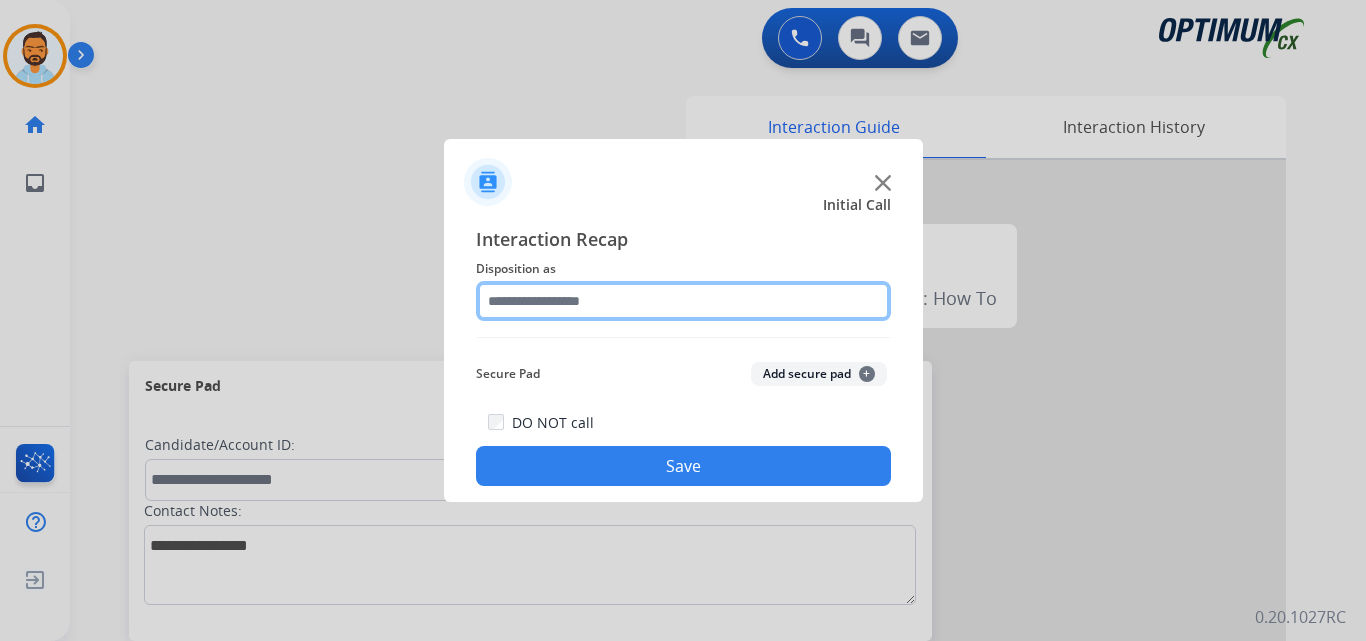 click 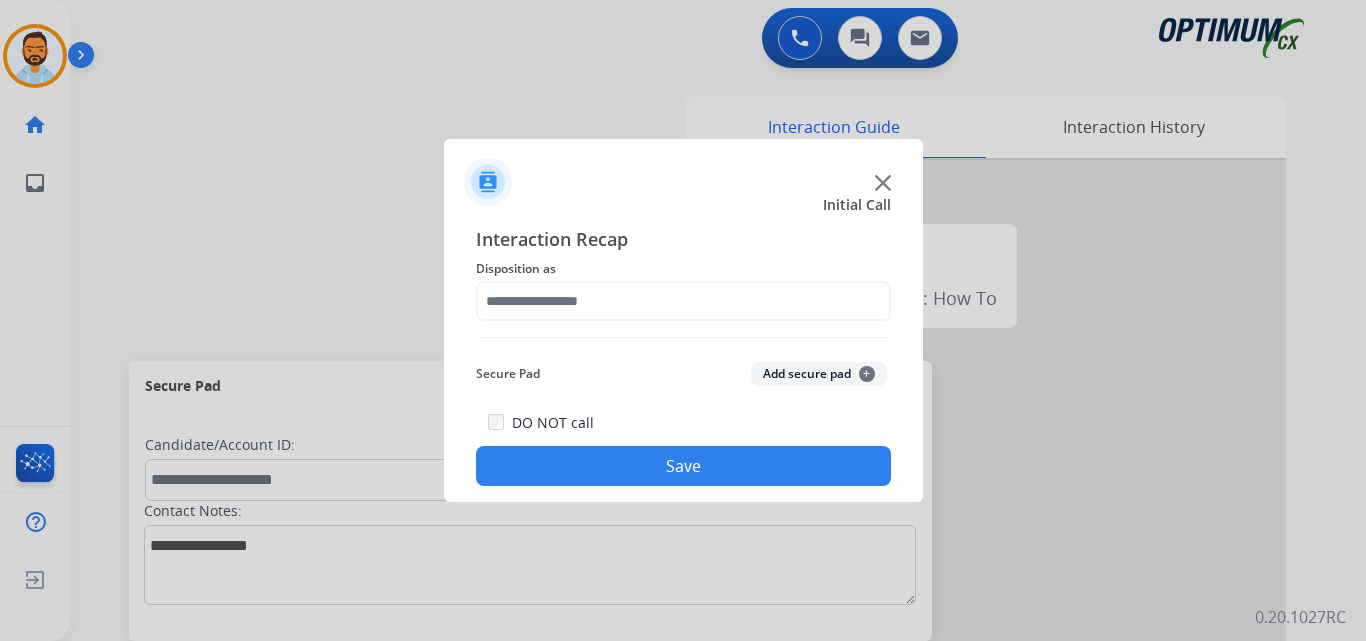 click on "Interaction Recap" 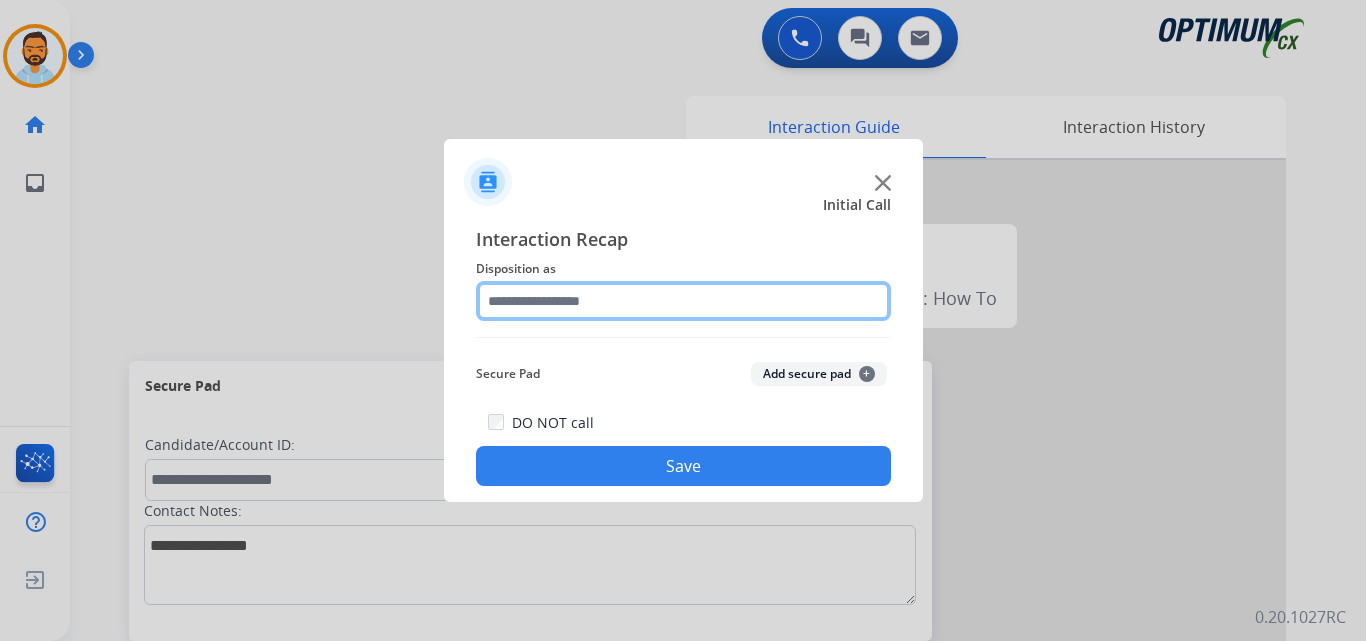 click 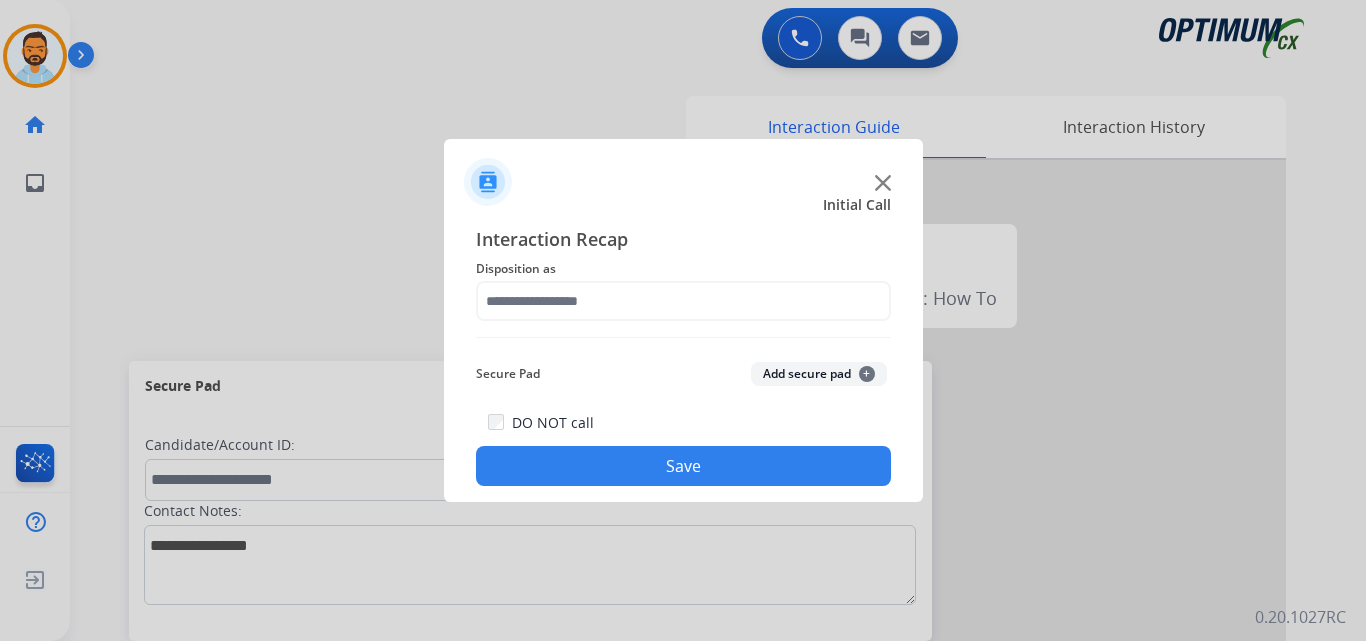 click on "Interaction Recap" 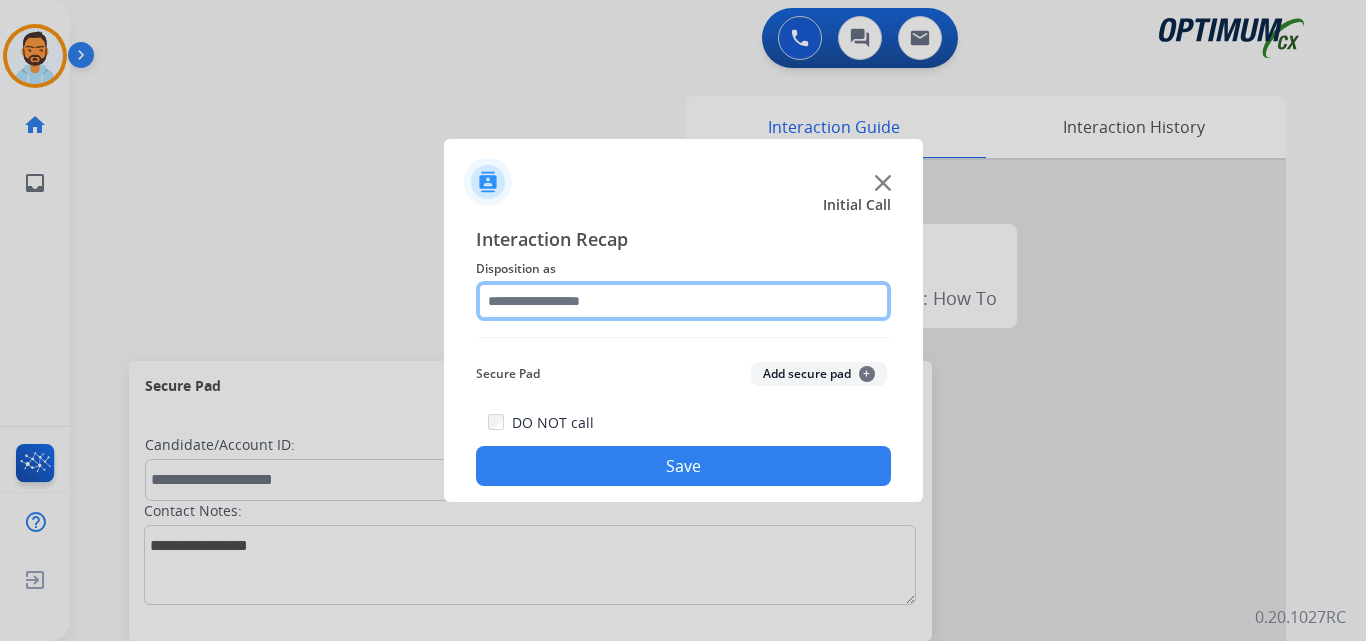 click 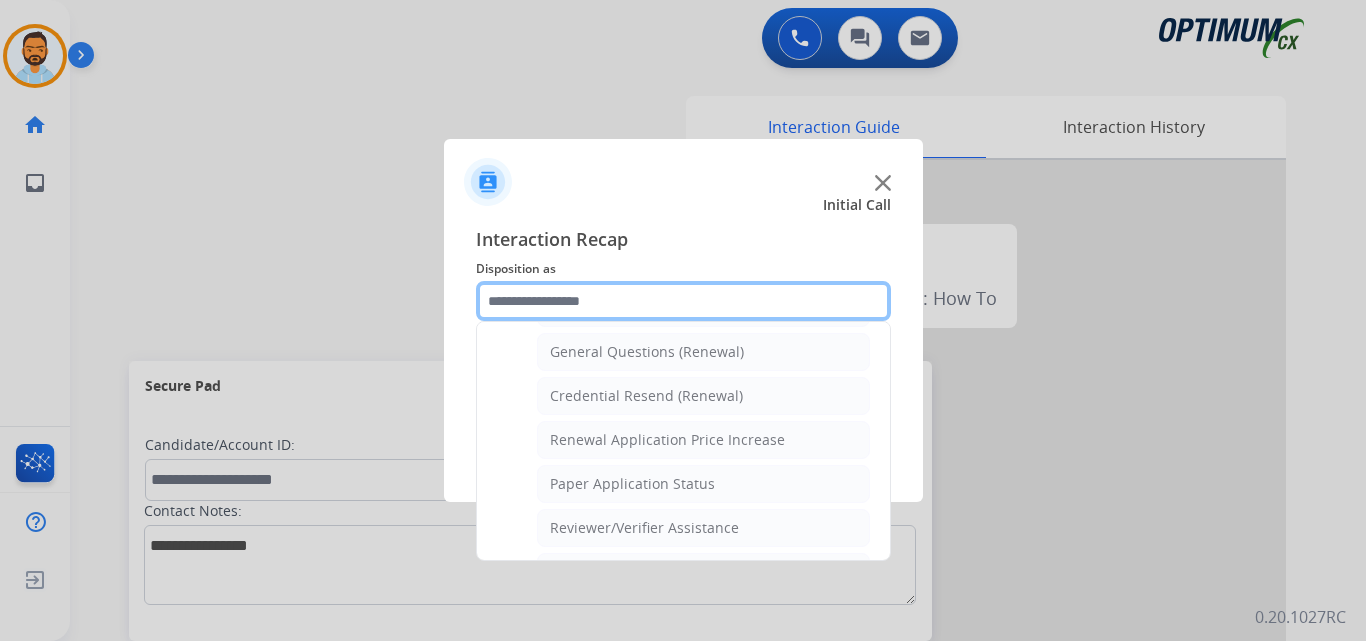 scroll, scrollTop: 585, scrollLeft: 0, axis: vertical 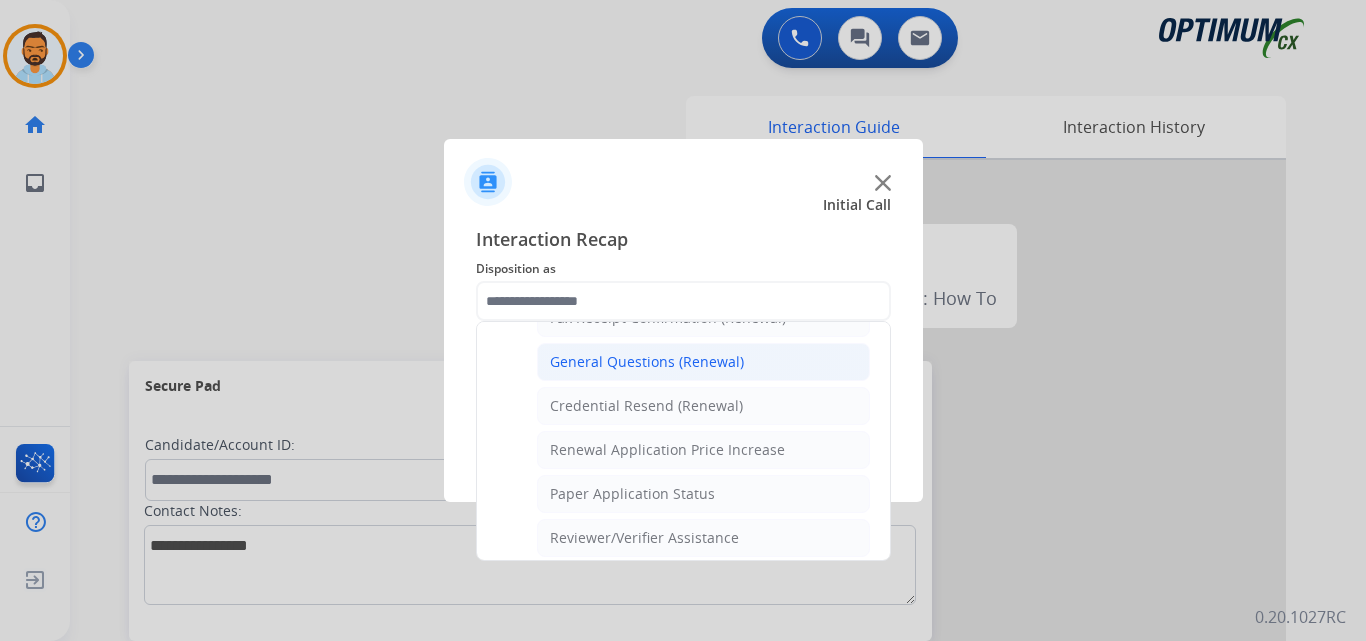 click on "General Questions (Renewal)" 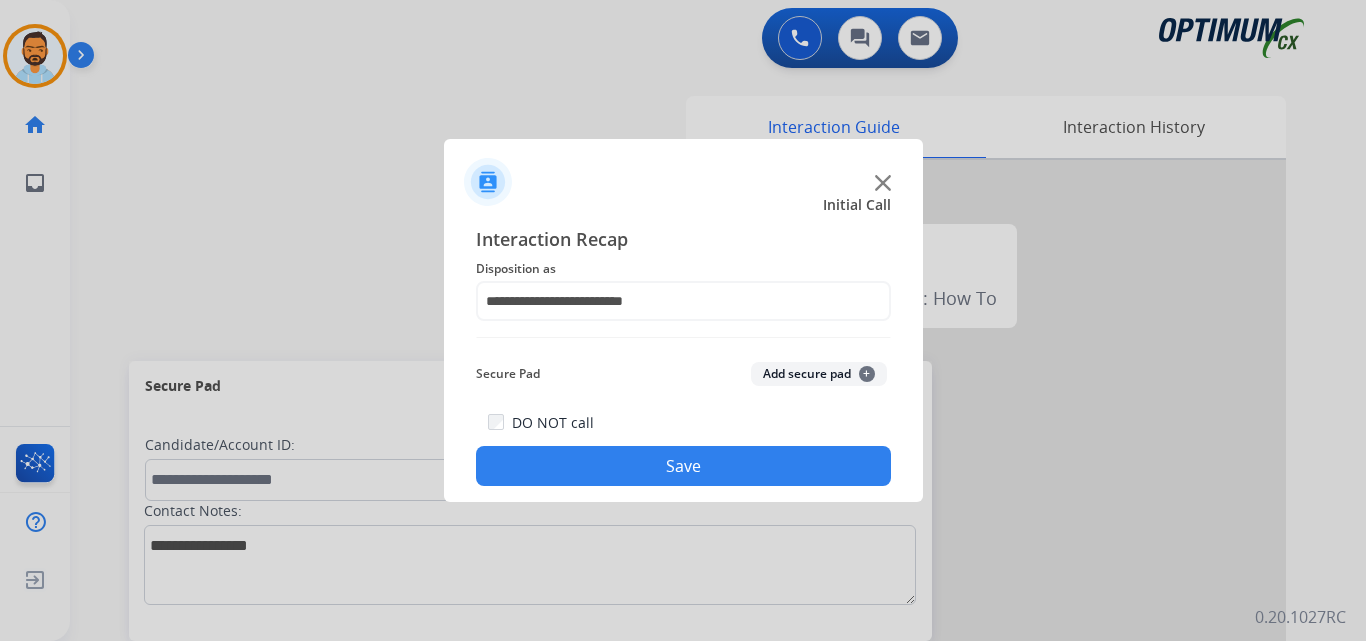 click on "Save" 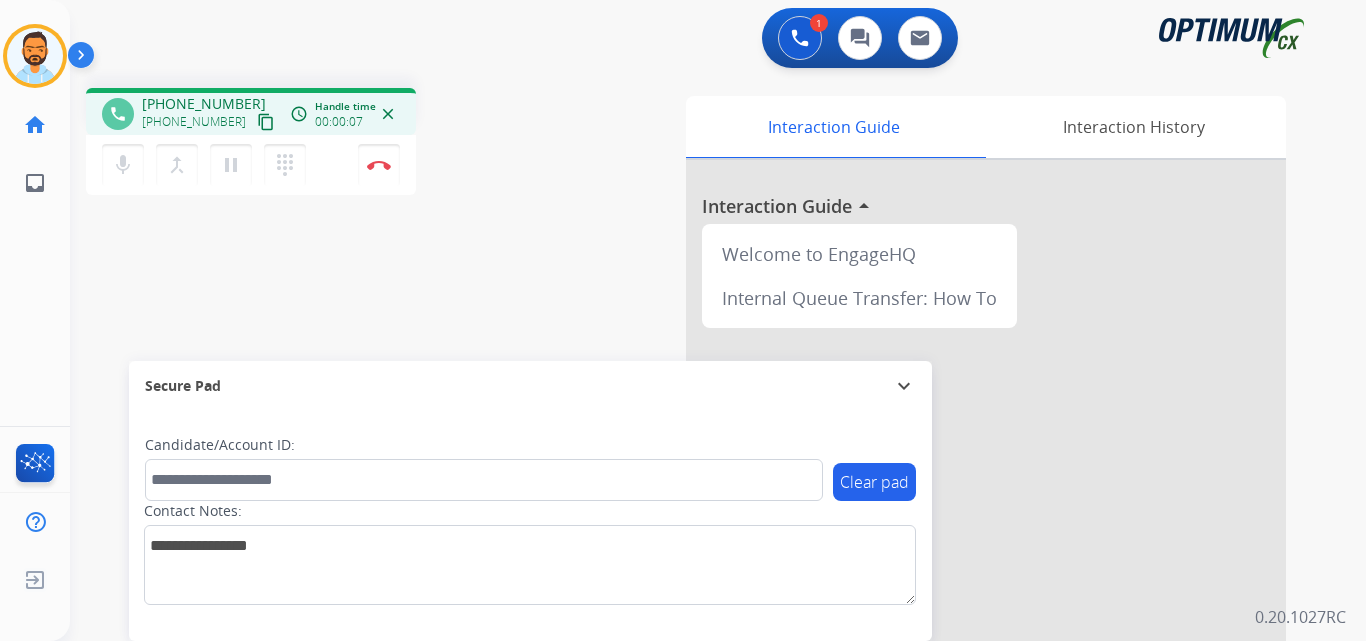 click on "content_copy" at bounding box center [266, 122] 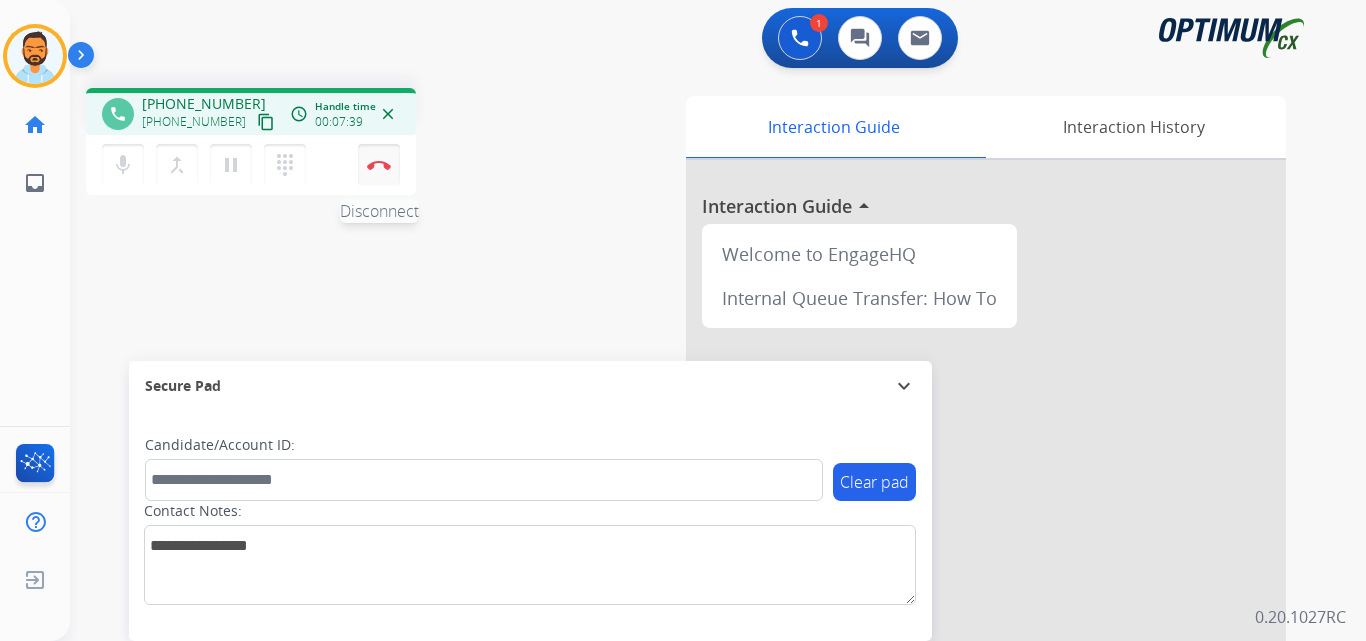 click on "Disconnect" at bounding box center [379, 165] 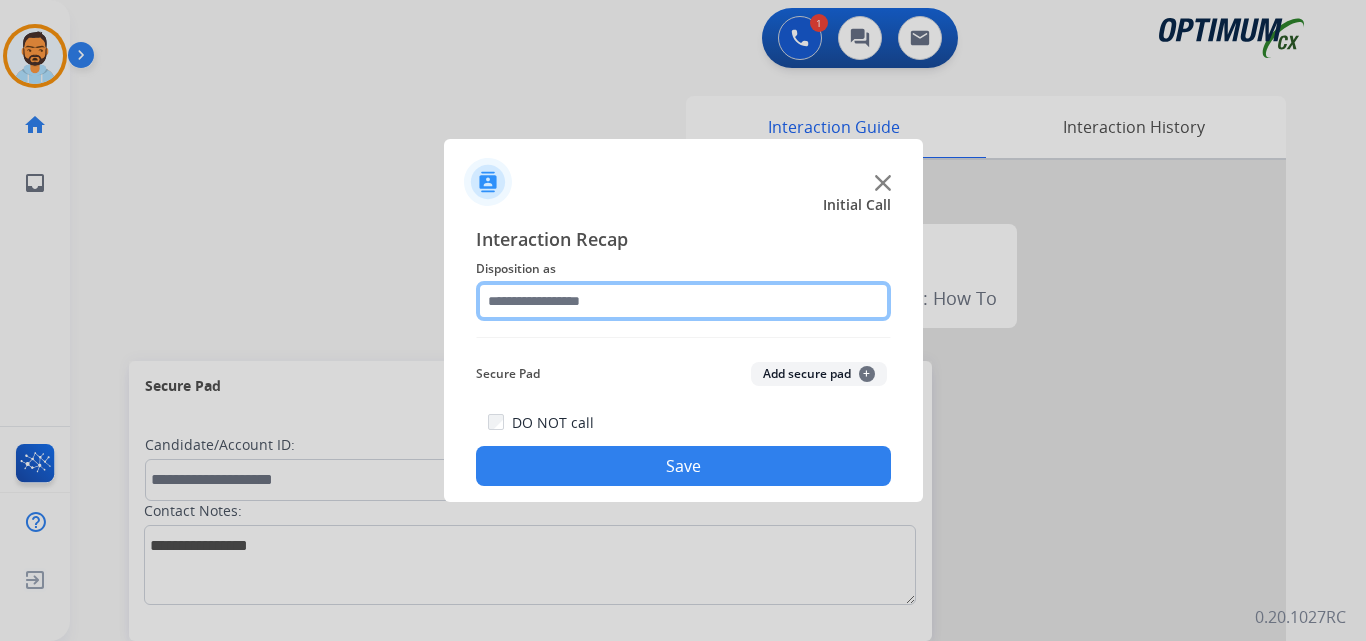 click 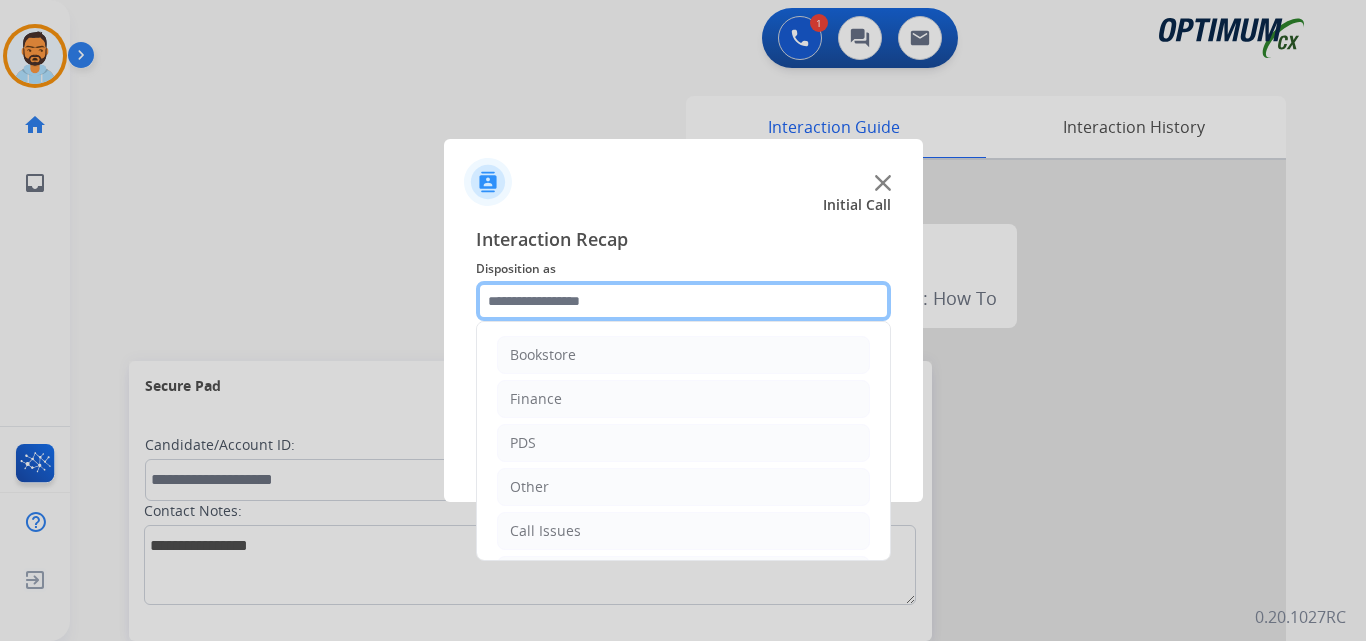 scroll, scrollTop: 136, scrollLeft: 0, axis: vertical 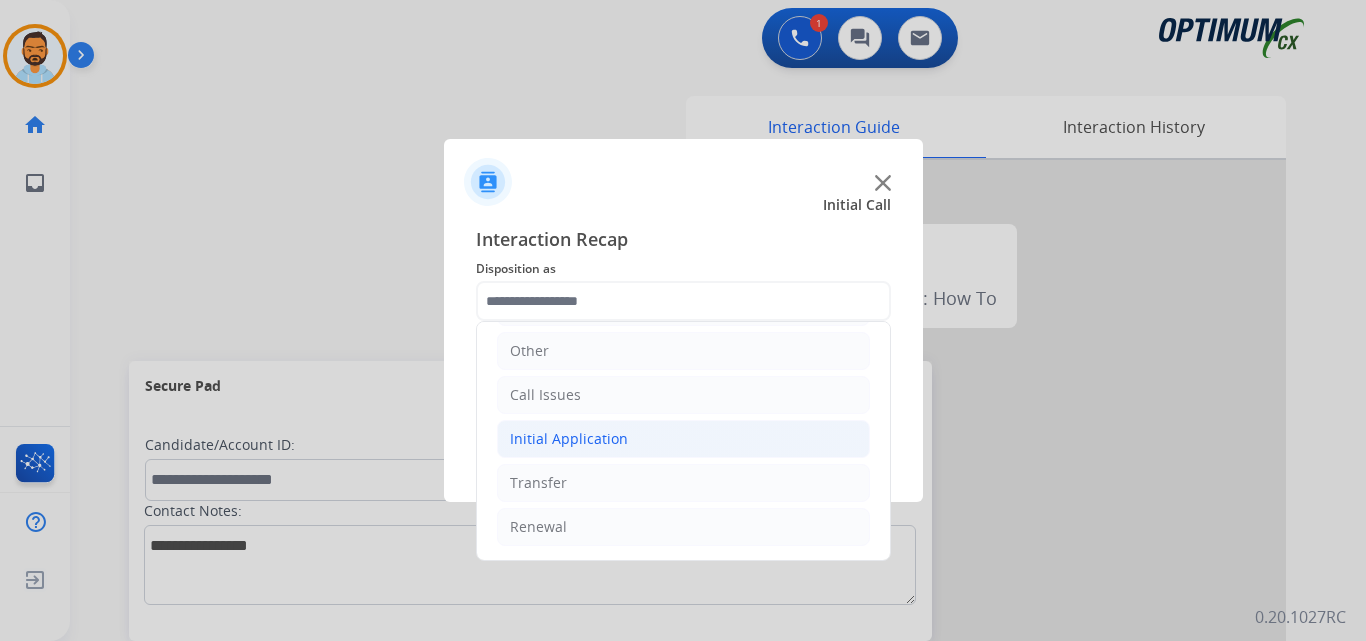 click on "Initial Application" 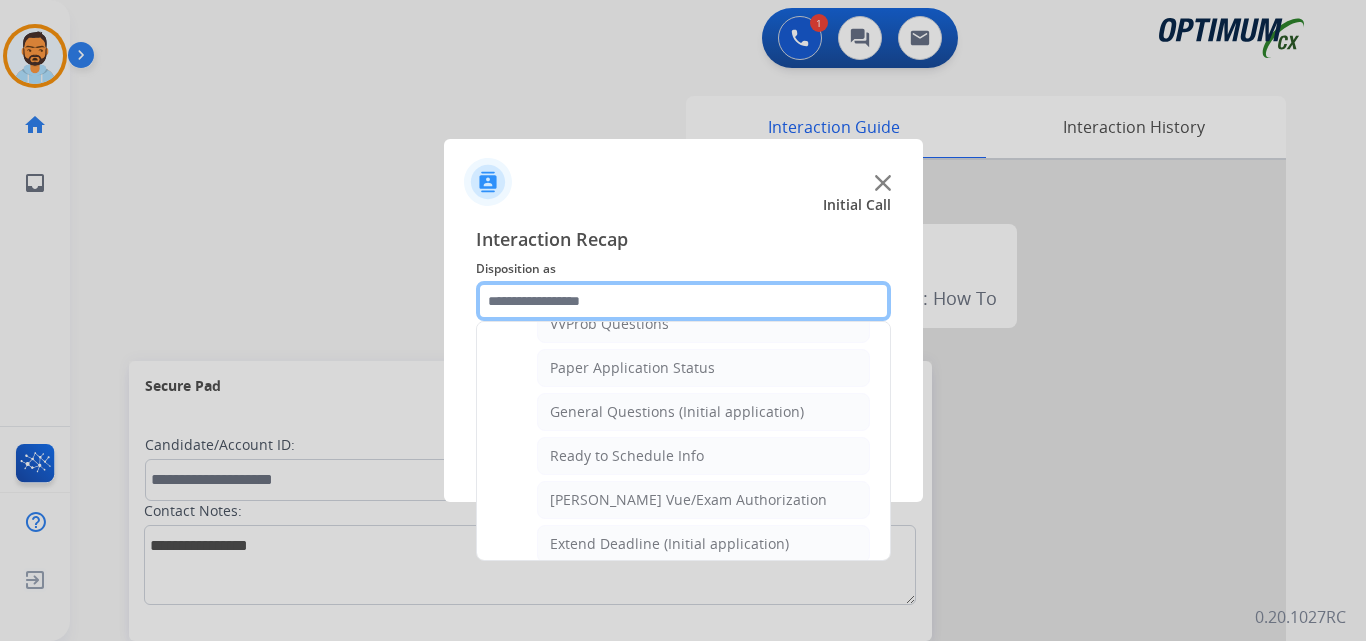 scroll, scrollTop: 1106, scrollLeft: 0, axis: vertical 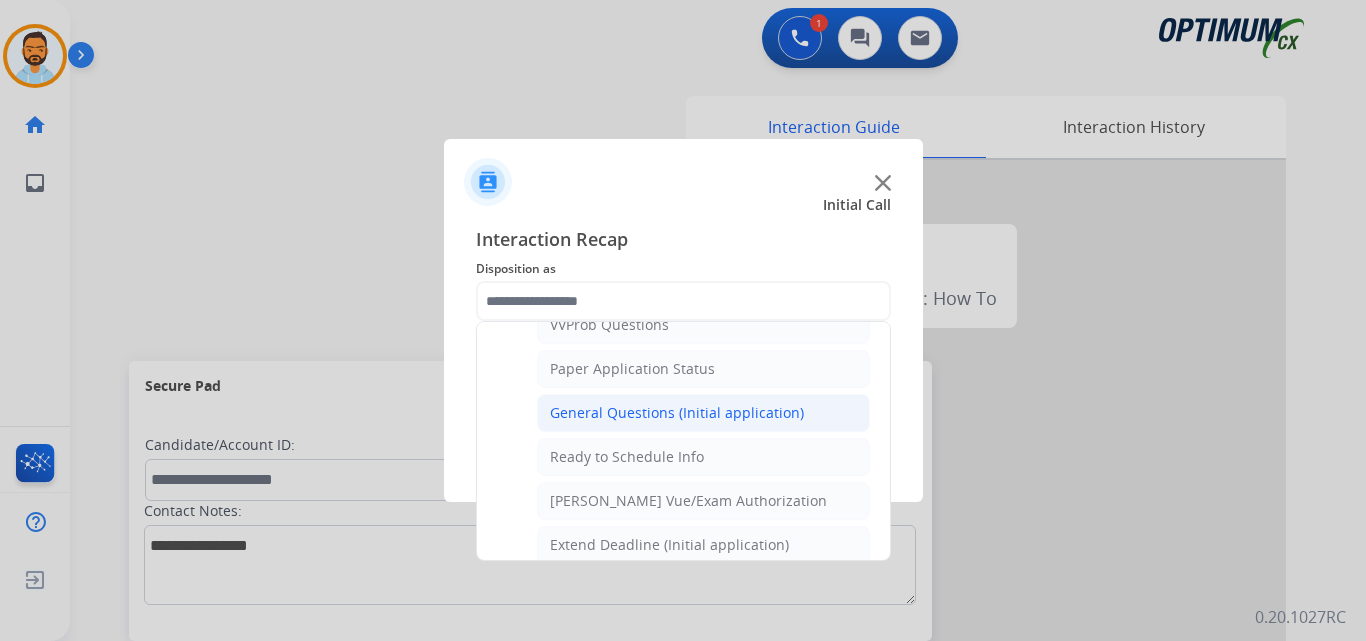 click on "General Questions (Initial application)" 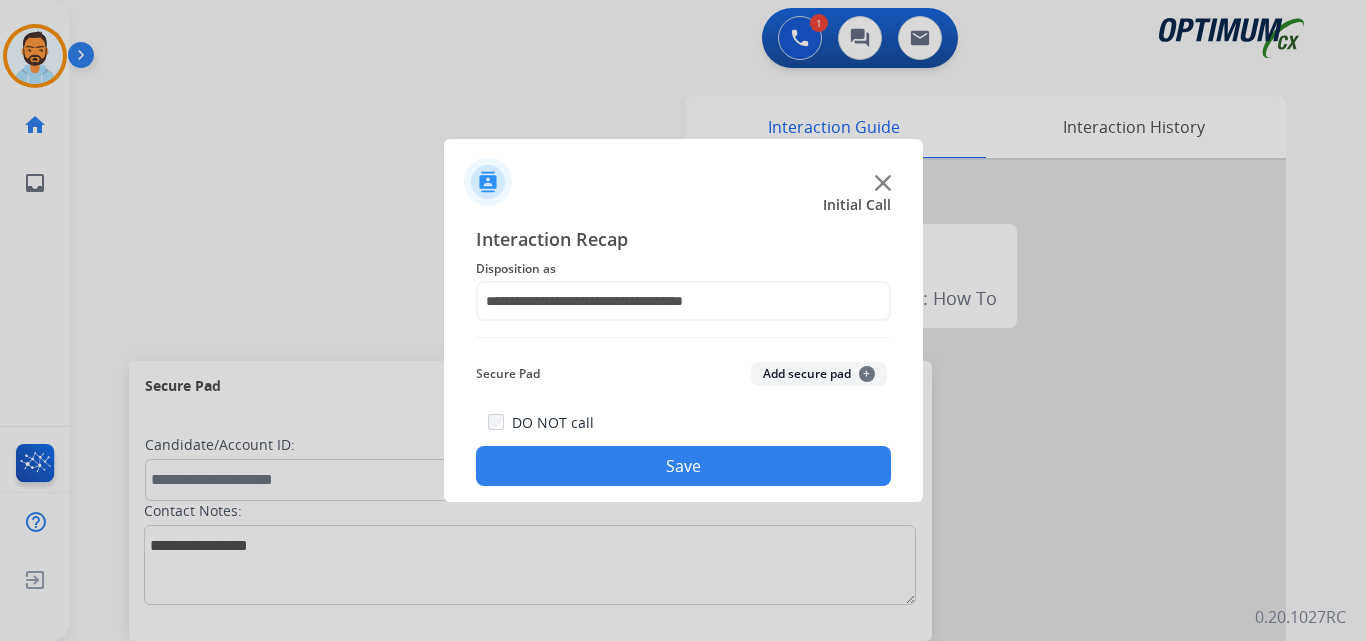click on "Save" 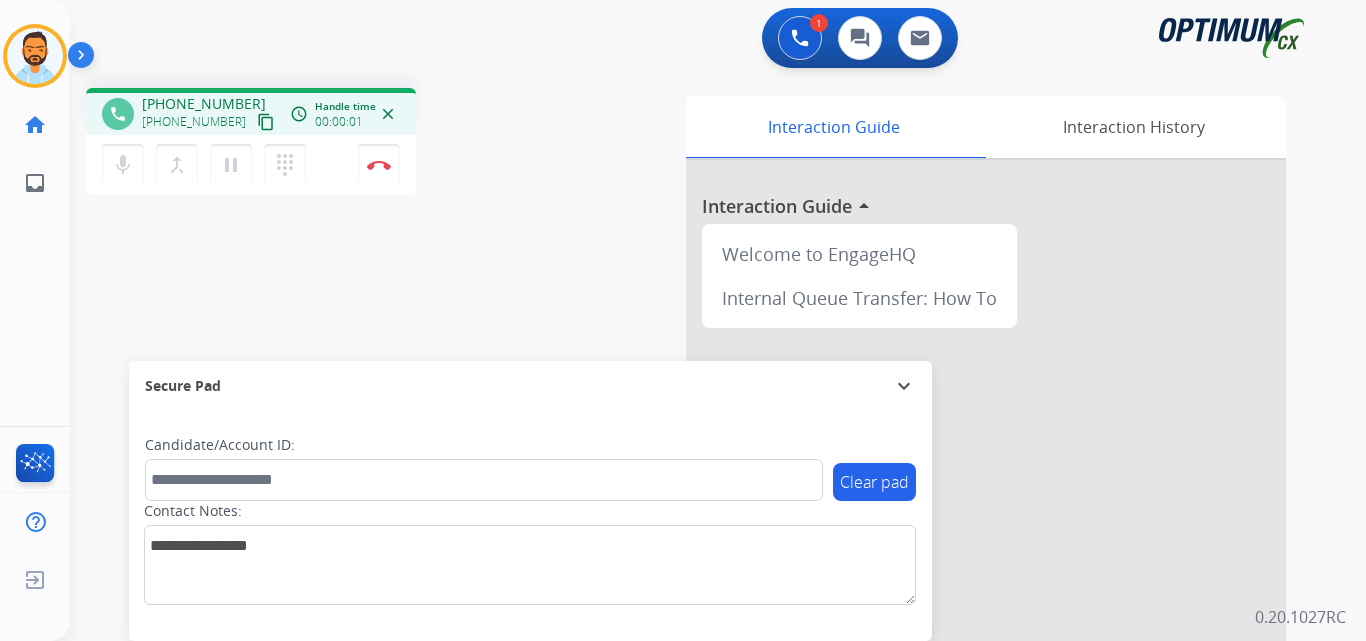 click on "content_copy" at bounding box center [266, 122] 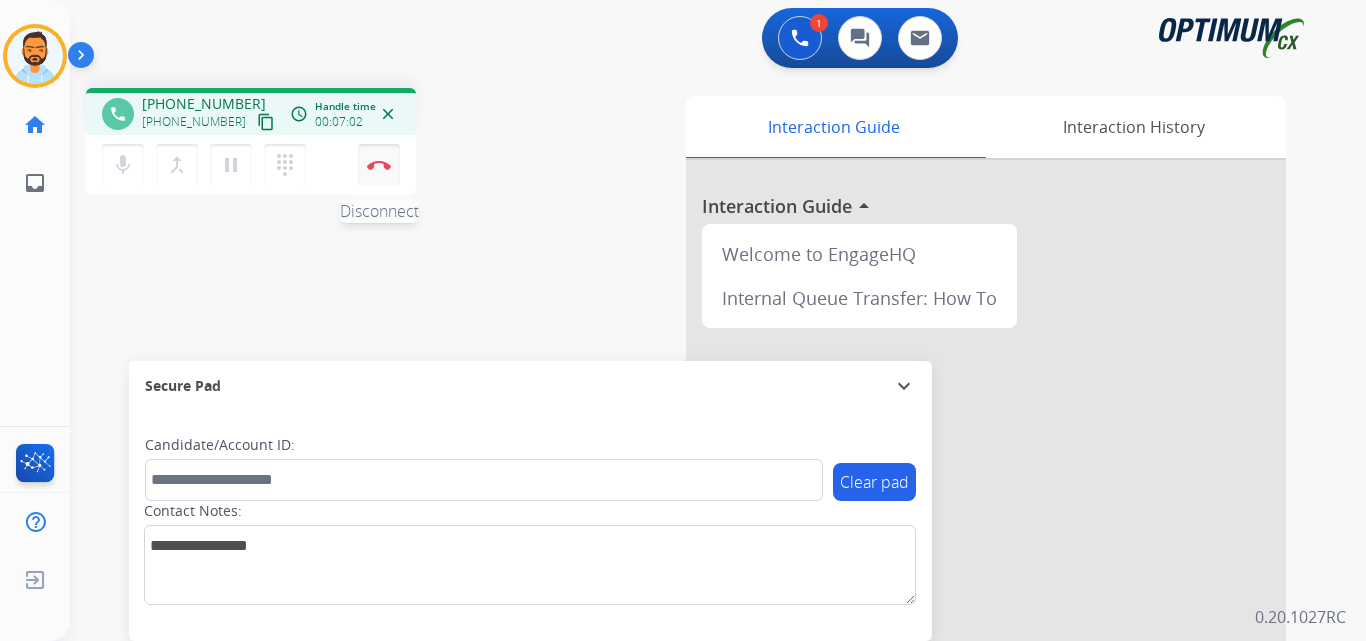 click on "Disconnect" at bounding box center (379, 165) 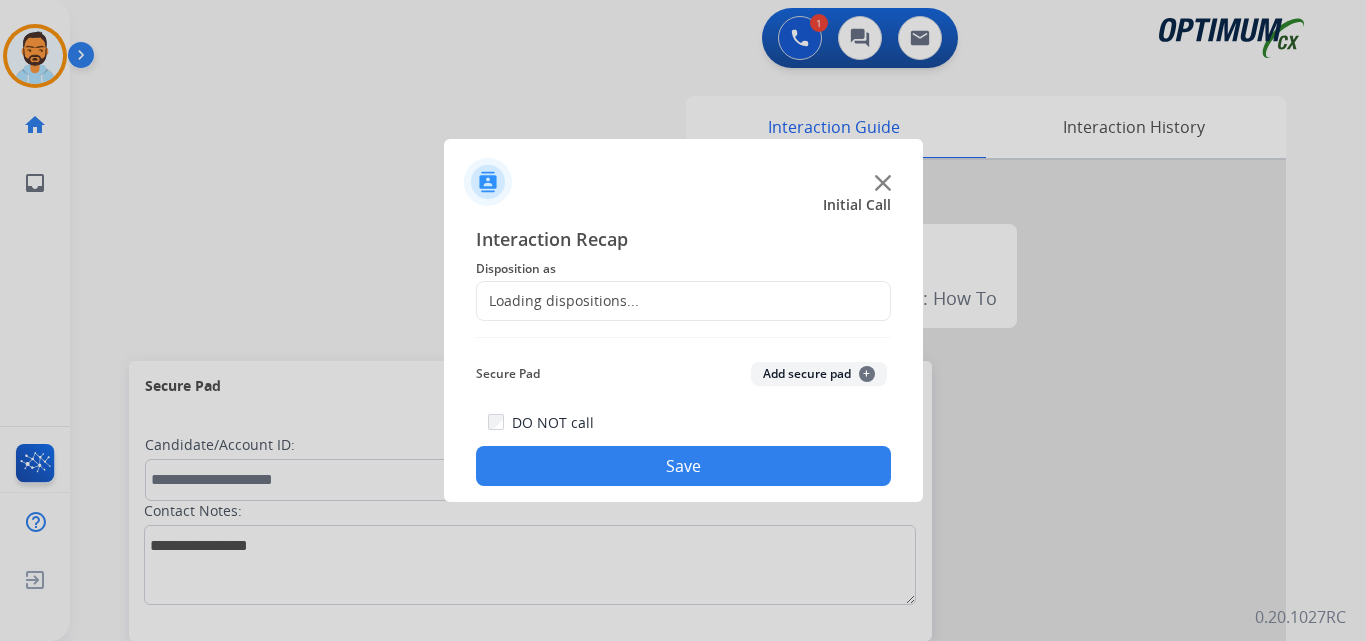 click on "Interaction Recap Disposition as    Loading dispositions... Secure Pad  Add secure pad  +  DO NOT call  Save" 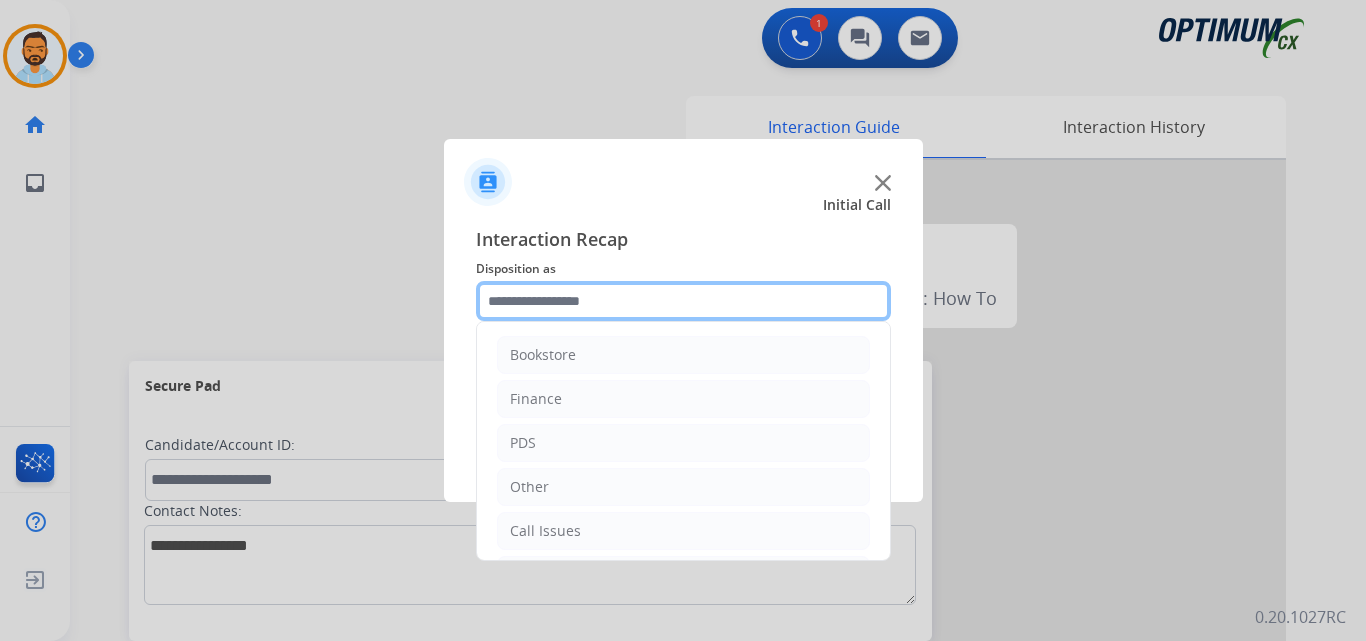 click 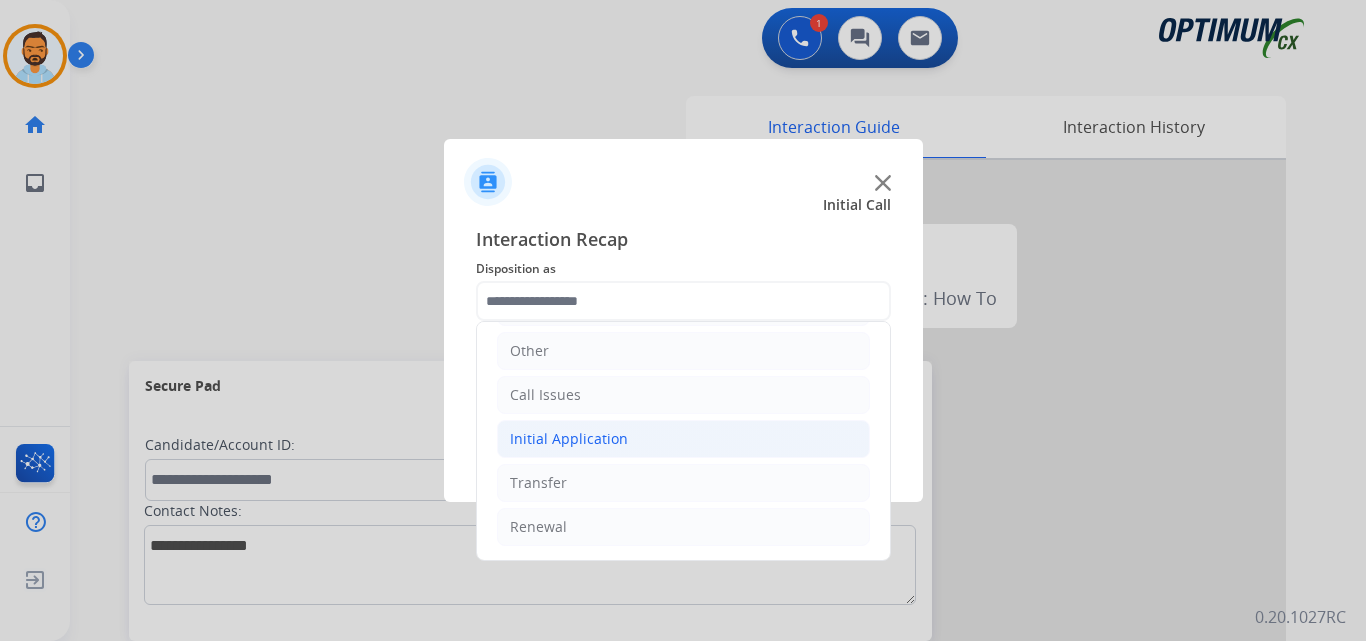 click on "Initial Application" 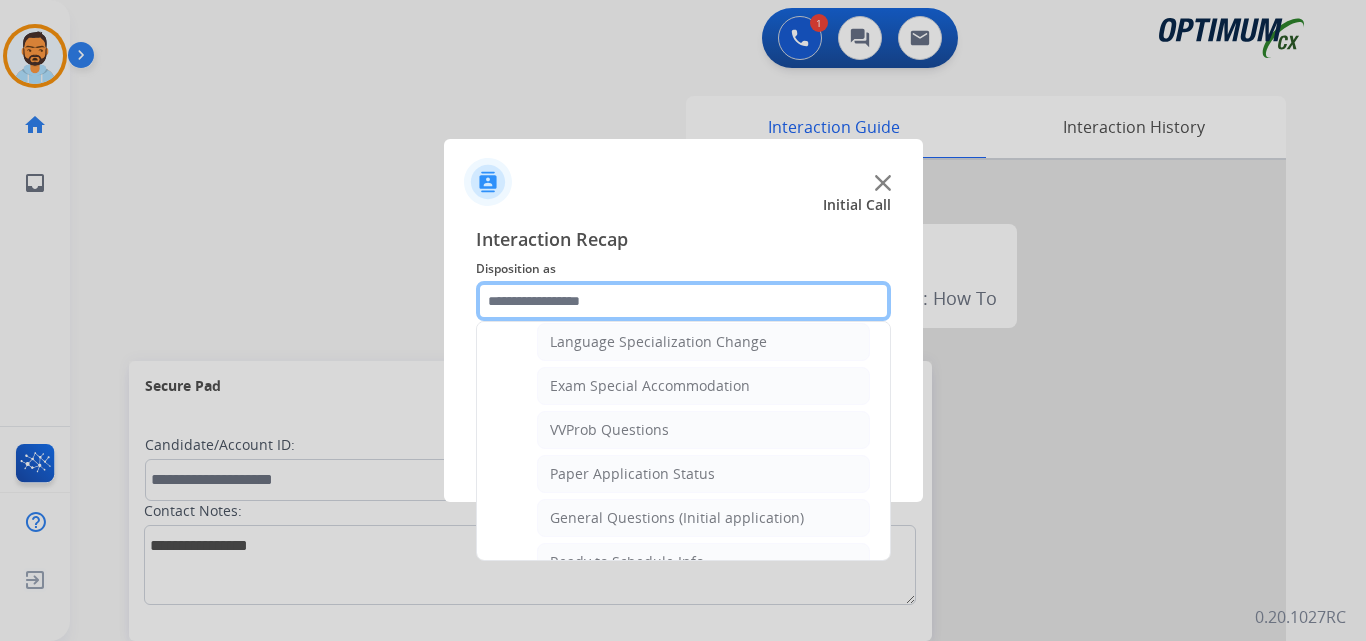 scroll, scrollTop: 1212, scrollLeft: 0, axis: vertical 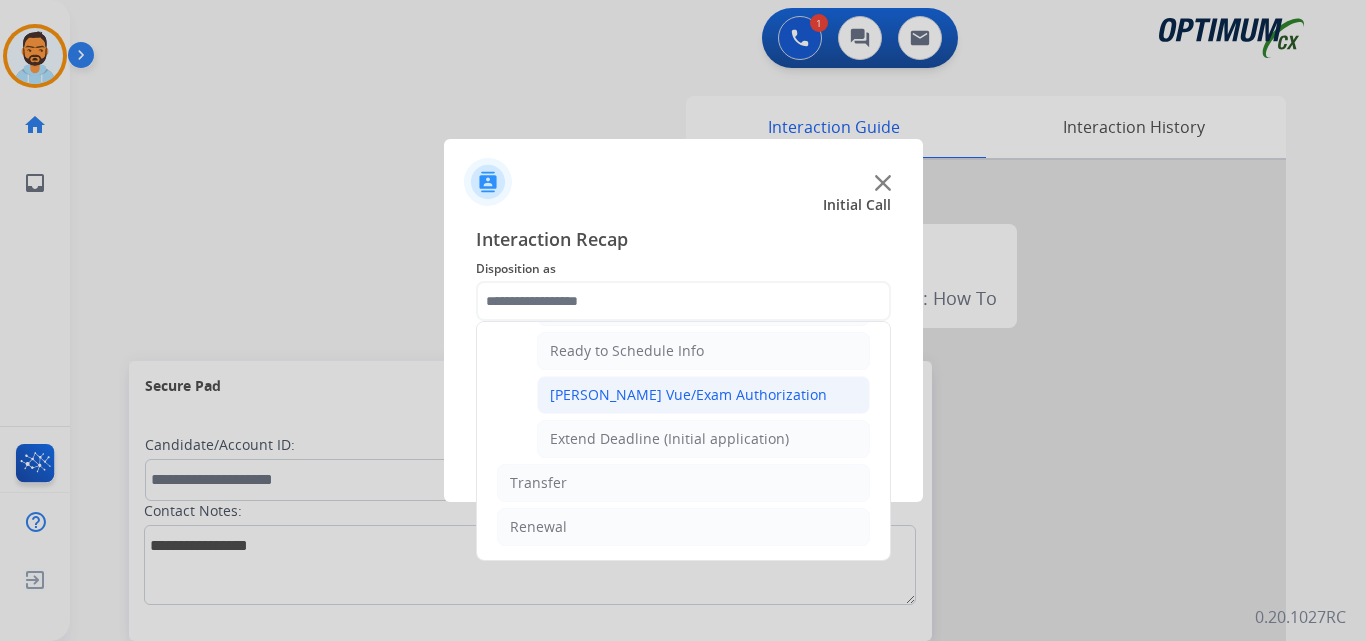 click on "[PERSON_NAME] Vue/Exam Authorization" 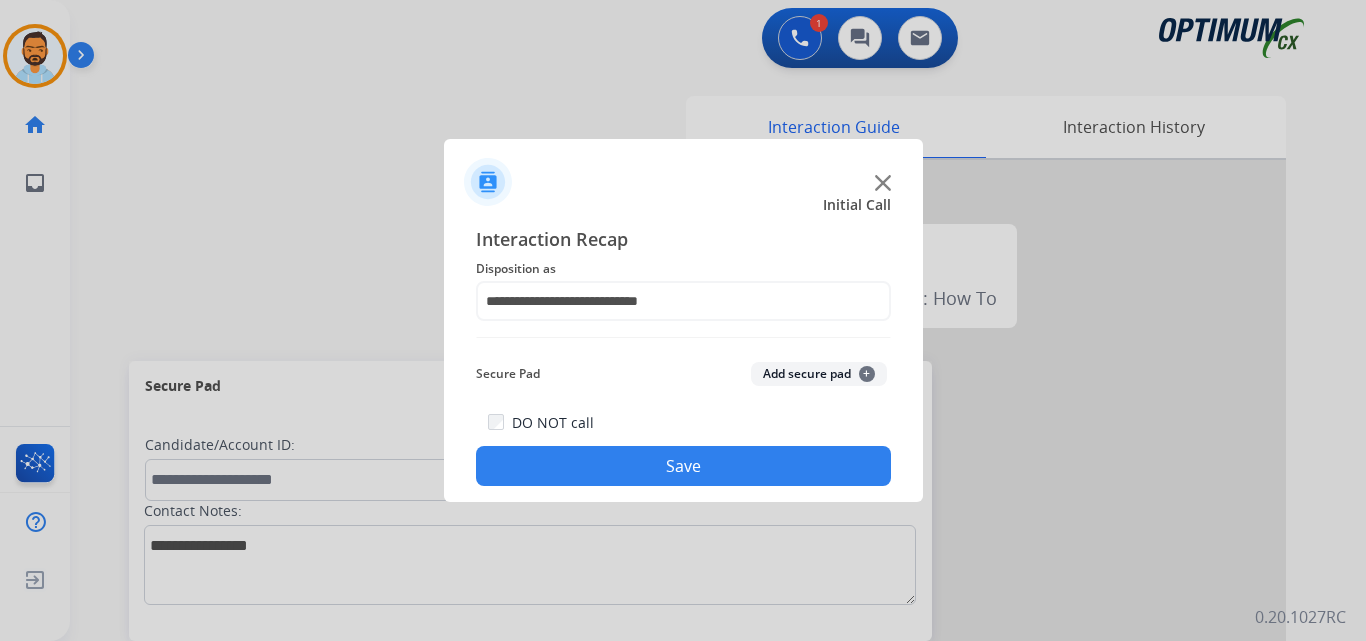click on "Save" 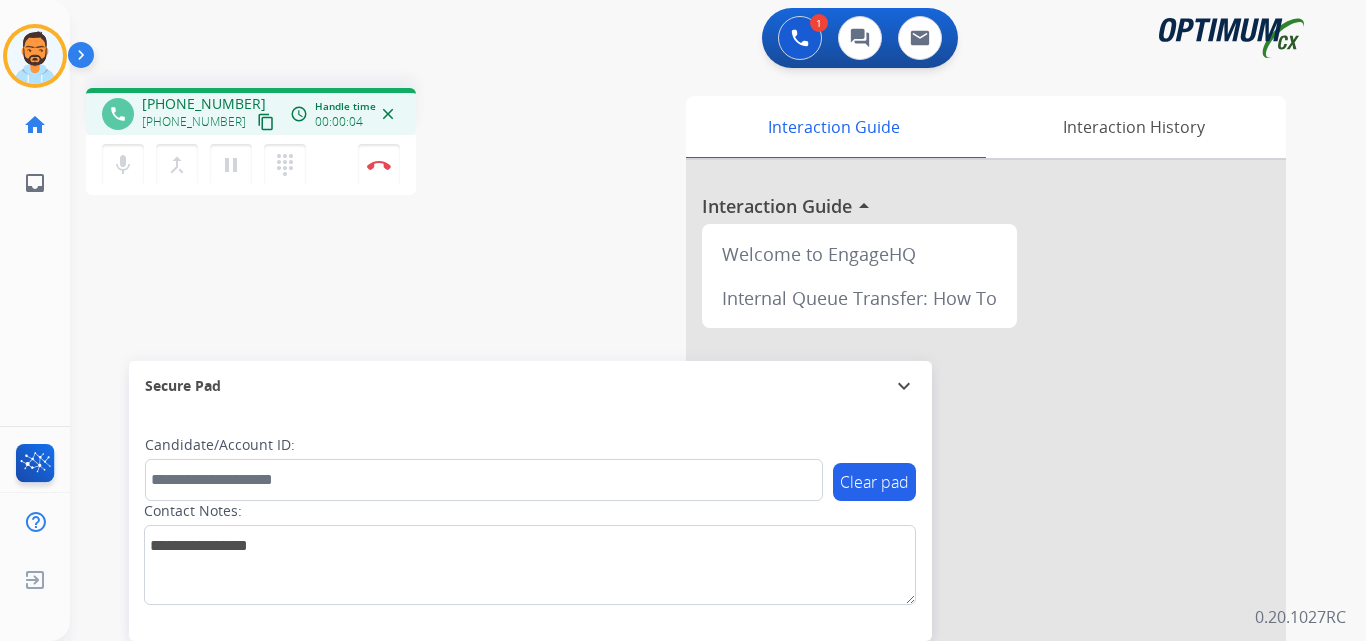 click on "[PHONE_NUMBER] content_copy" at bounding box center [210, 122] 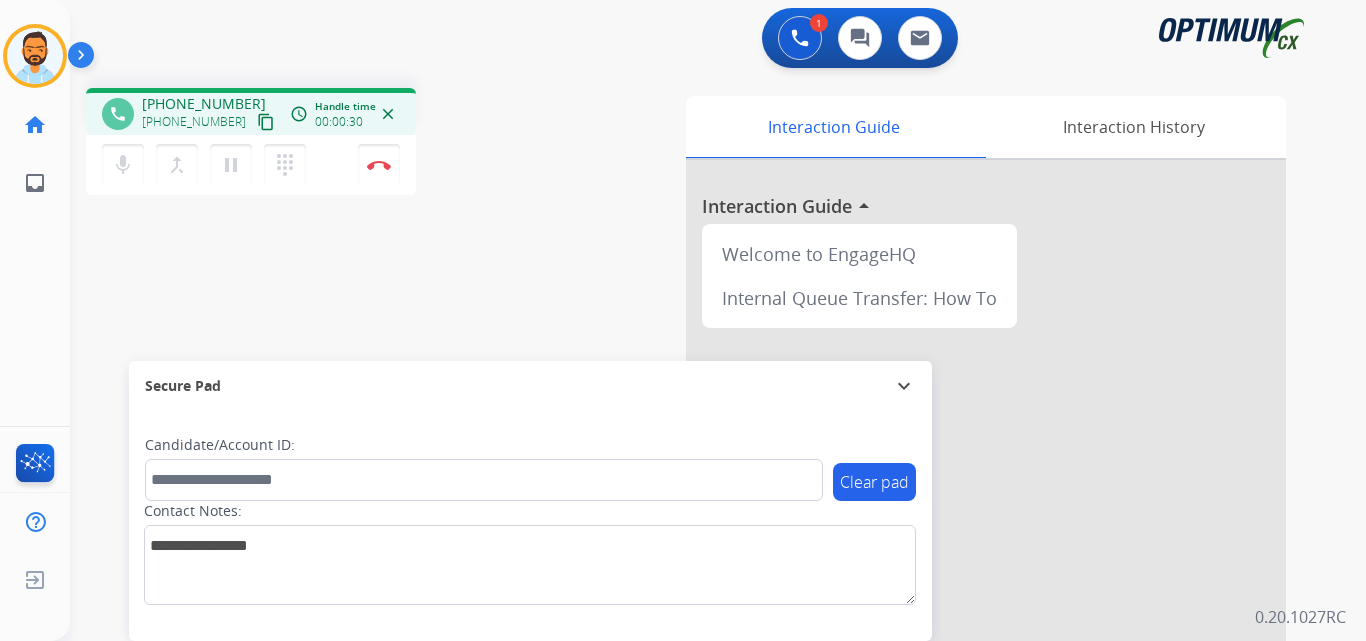 click on "content_copy" at bounding box center (266, 122) 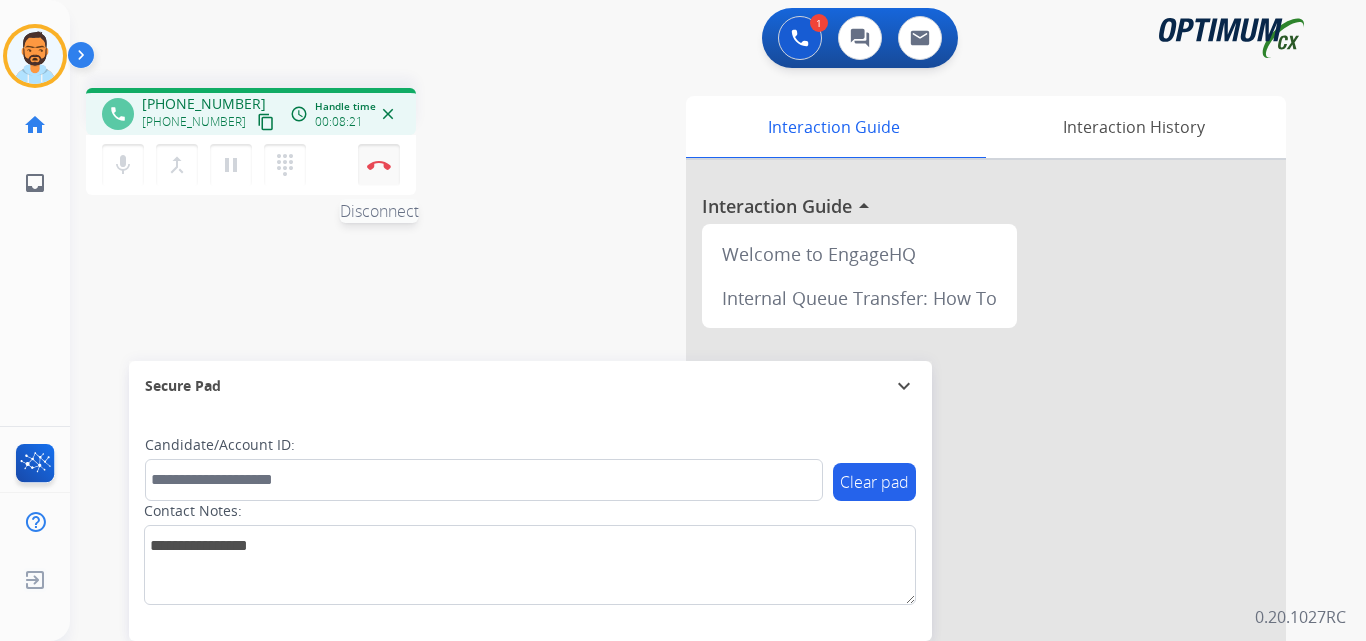 click at bounding box center (379, 165) 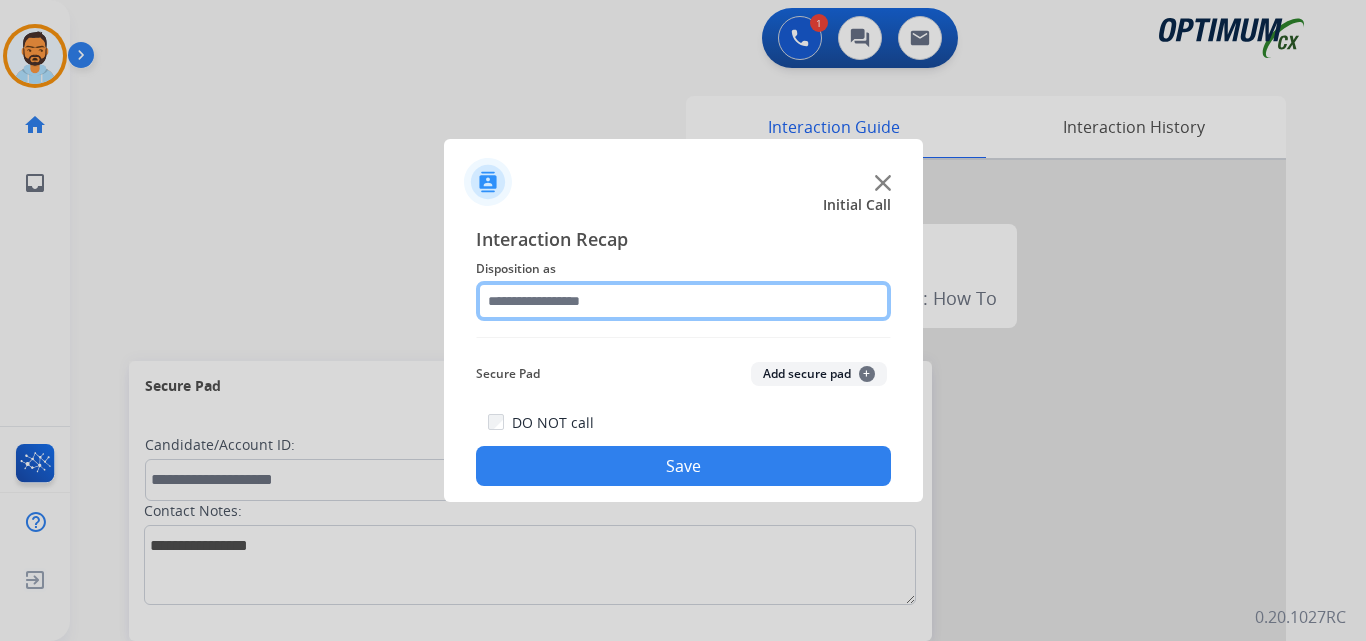 click 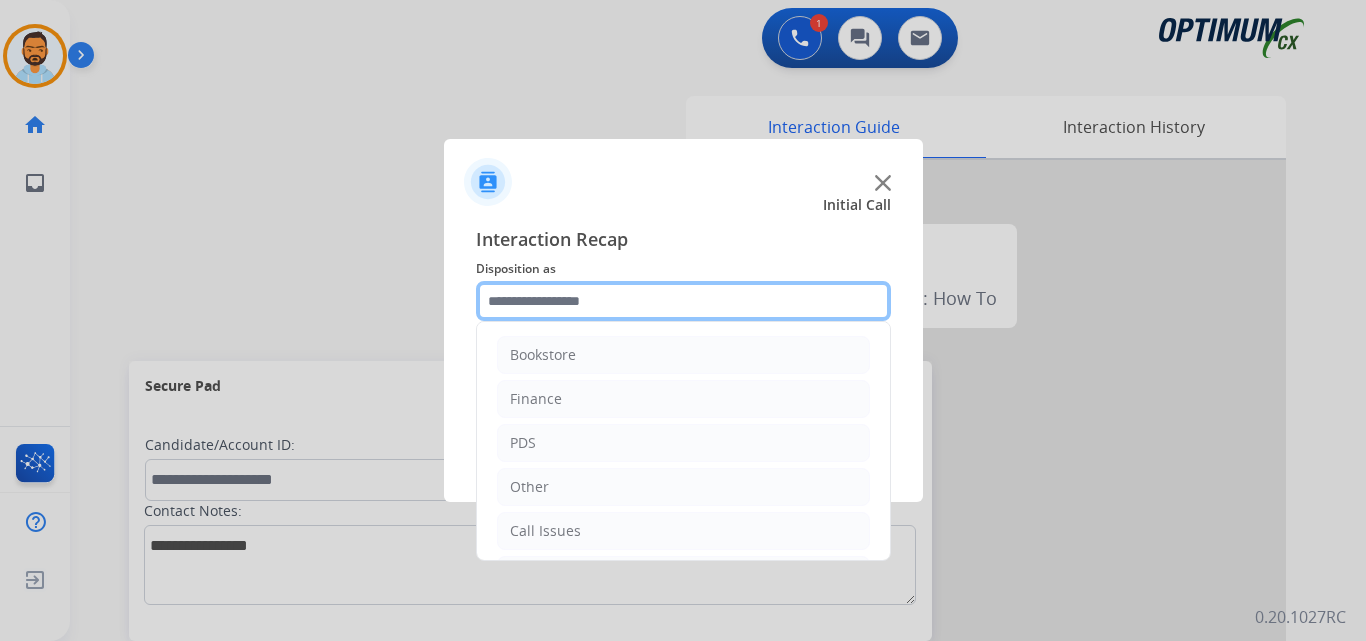 scroll, scrollTop: 136, scrollLeft: 0, axis: vertical 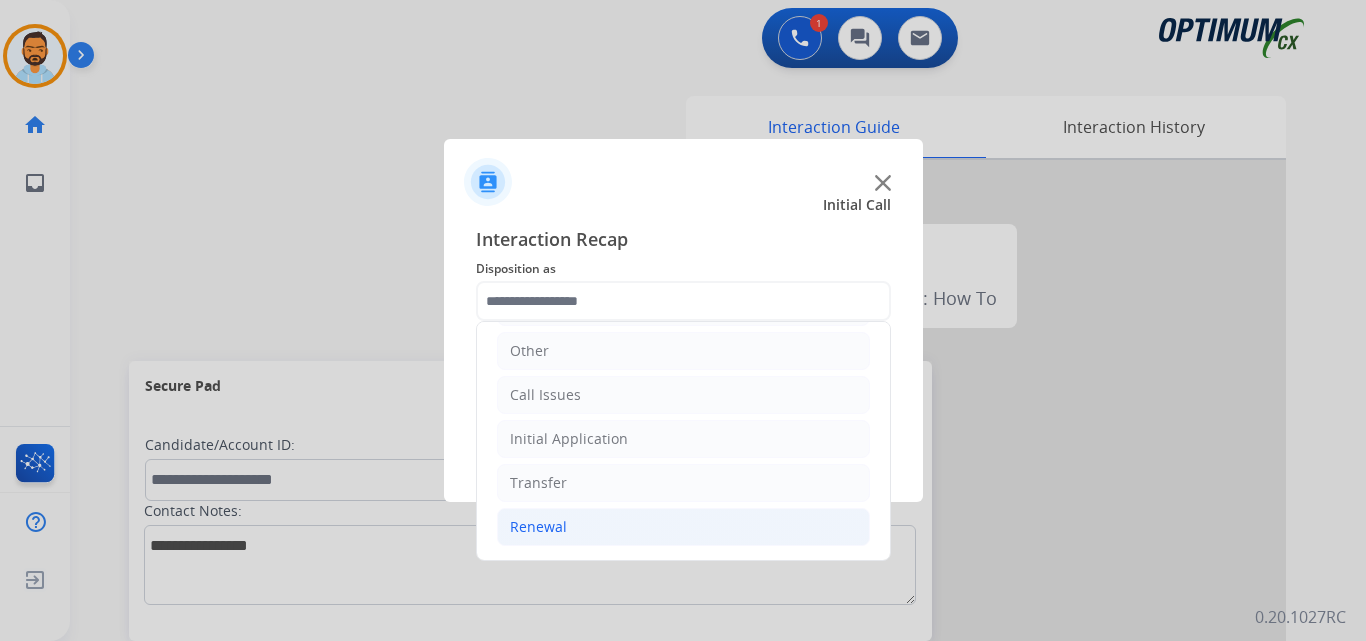 click on "Renewal" 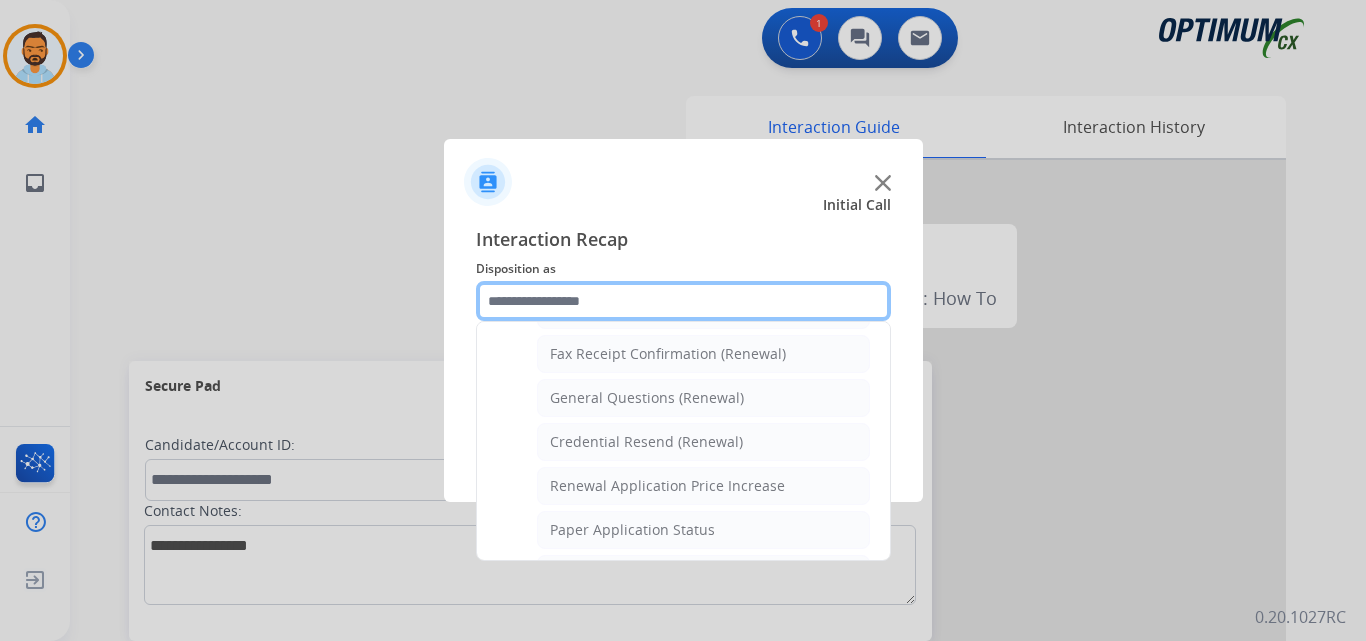 scroll, scrollTop: 548, scrollLeft: 0, axis: vertical 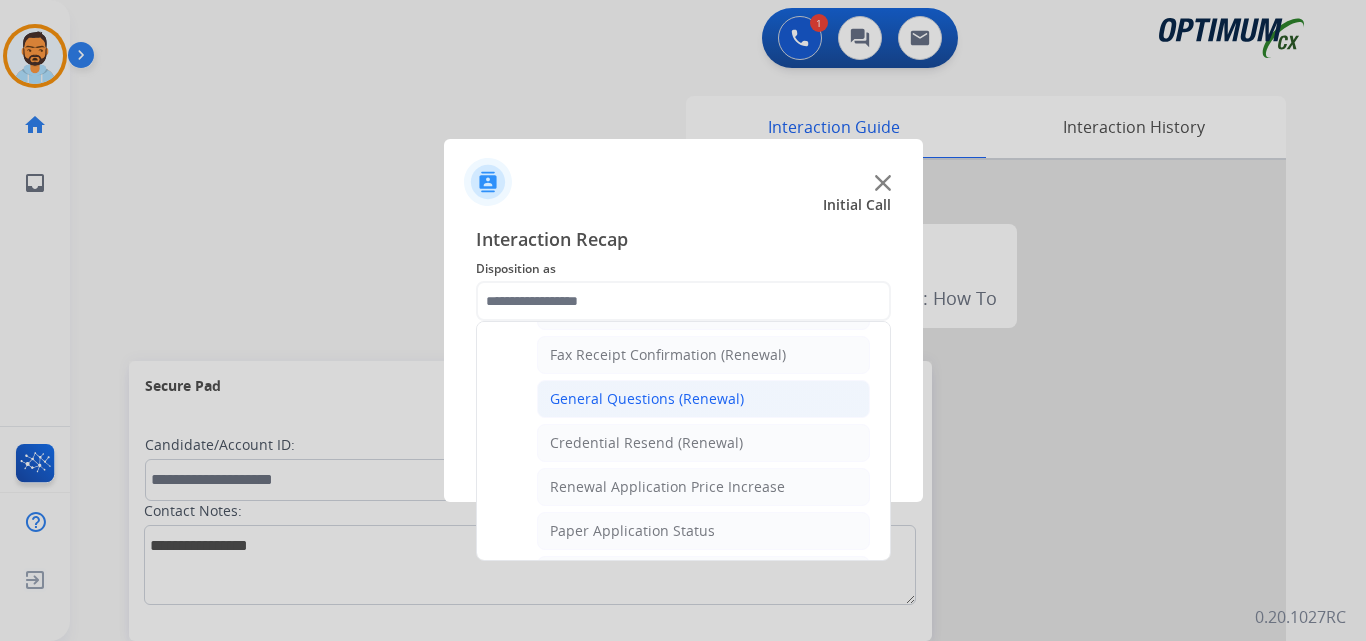 click on "General Questions (Renewal)" 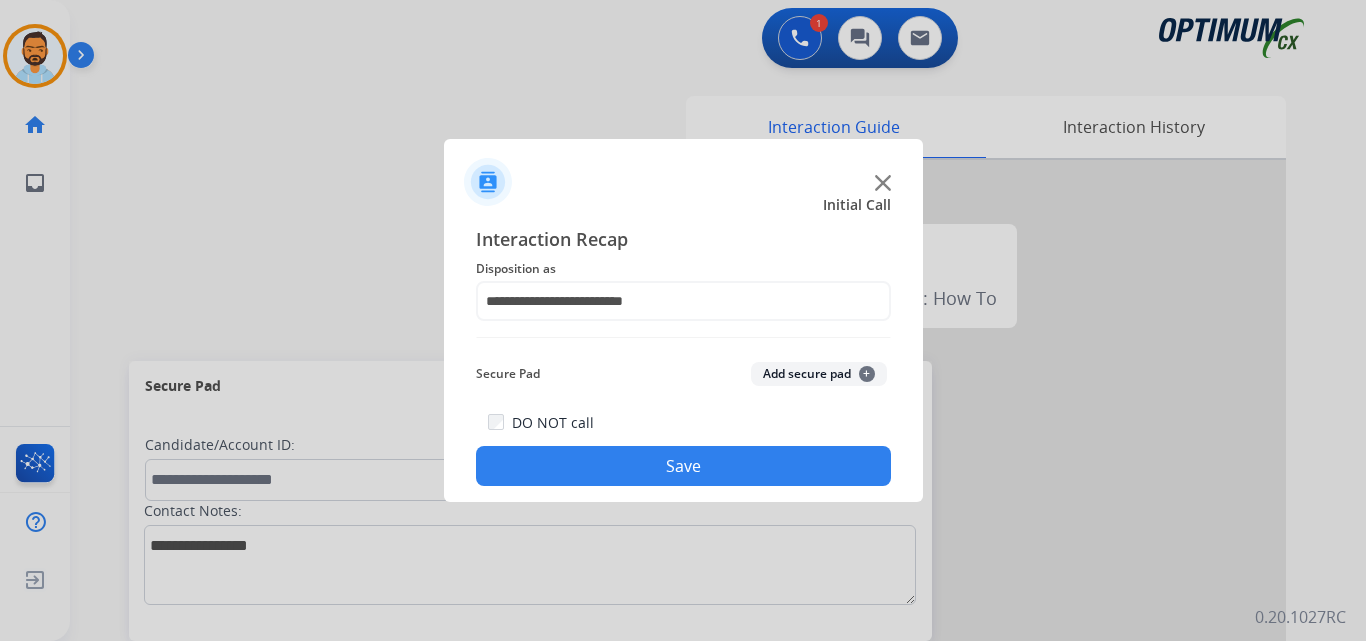 click on "Save" 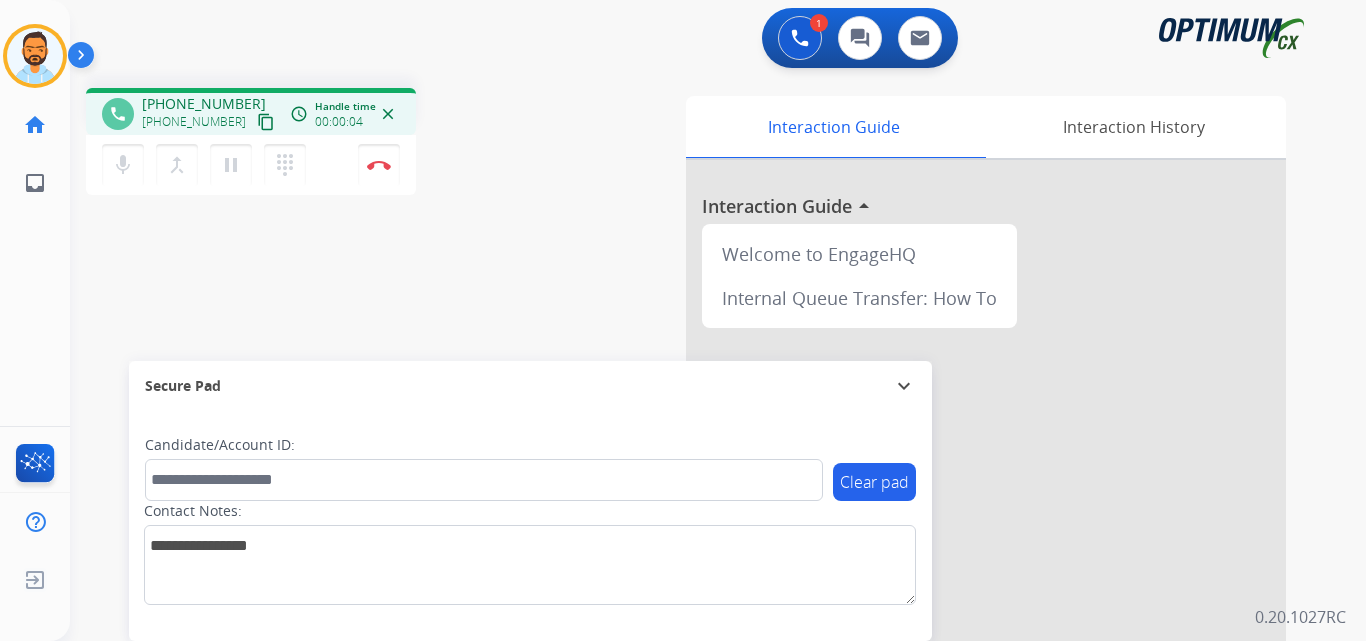 click on "content_copy" at bounding box center (266, 122) 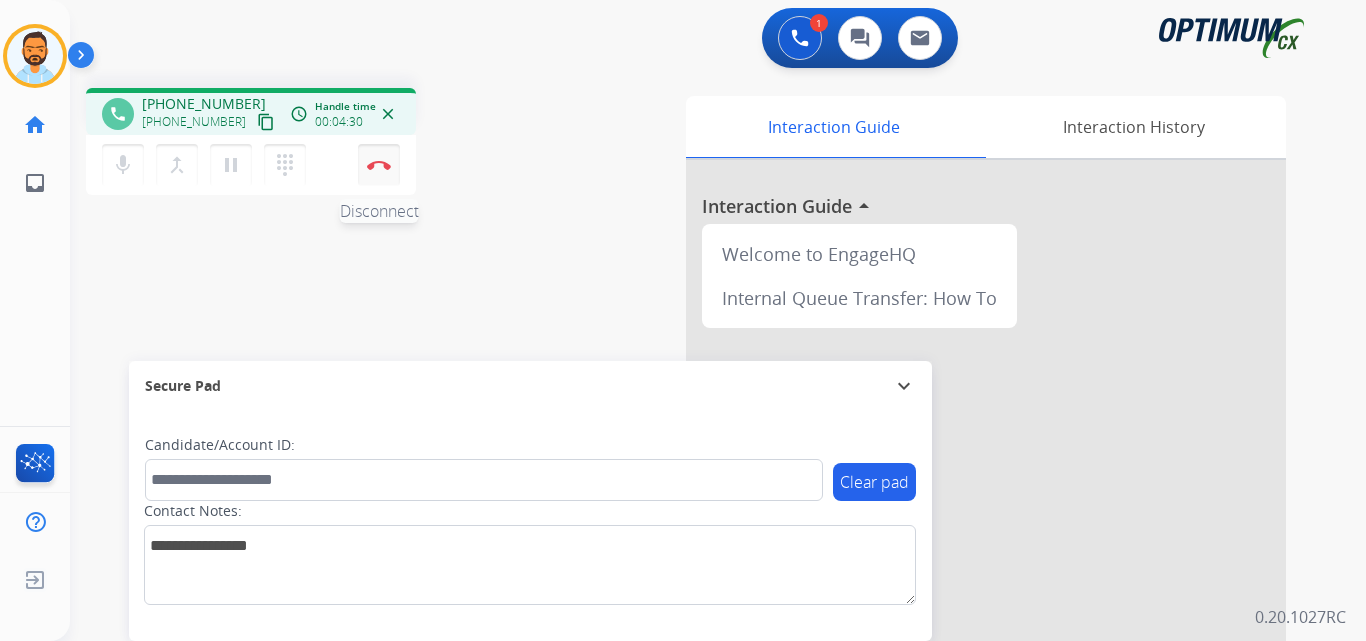 click at bounding box center [379, 165] 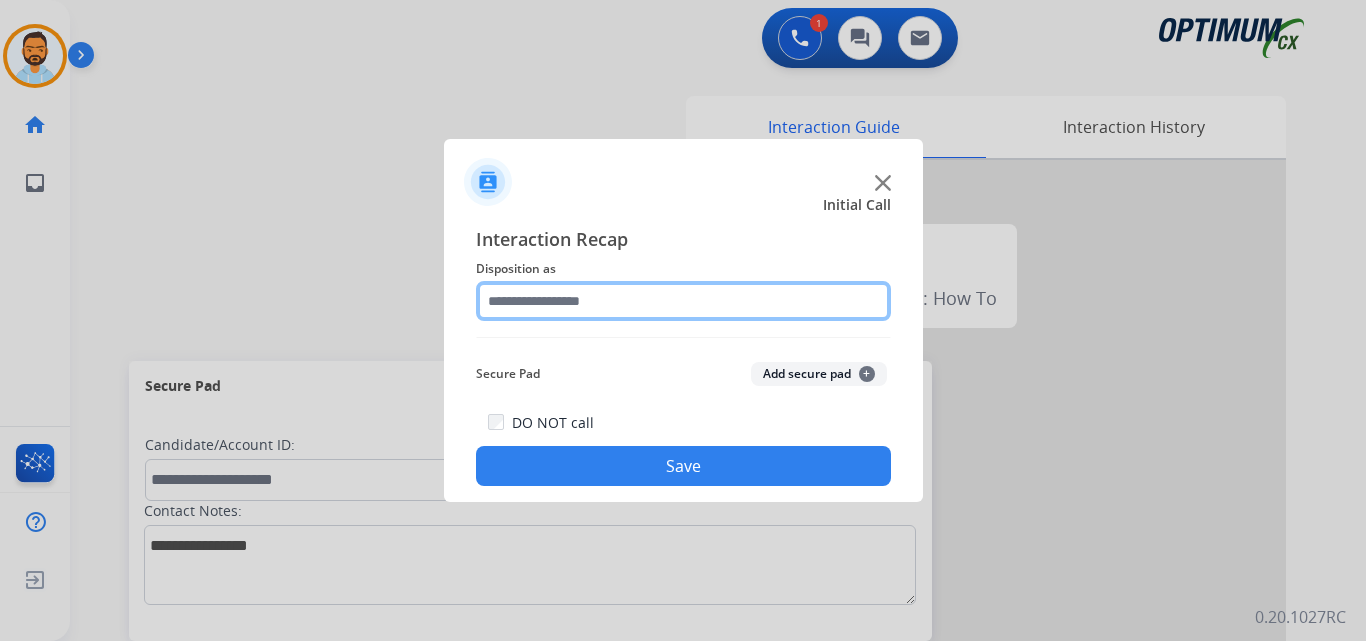 click 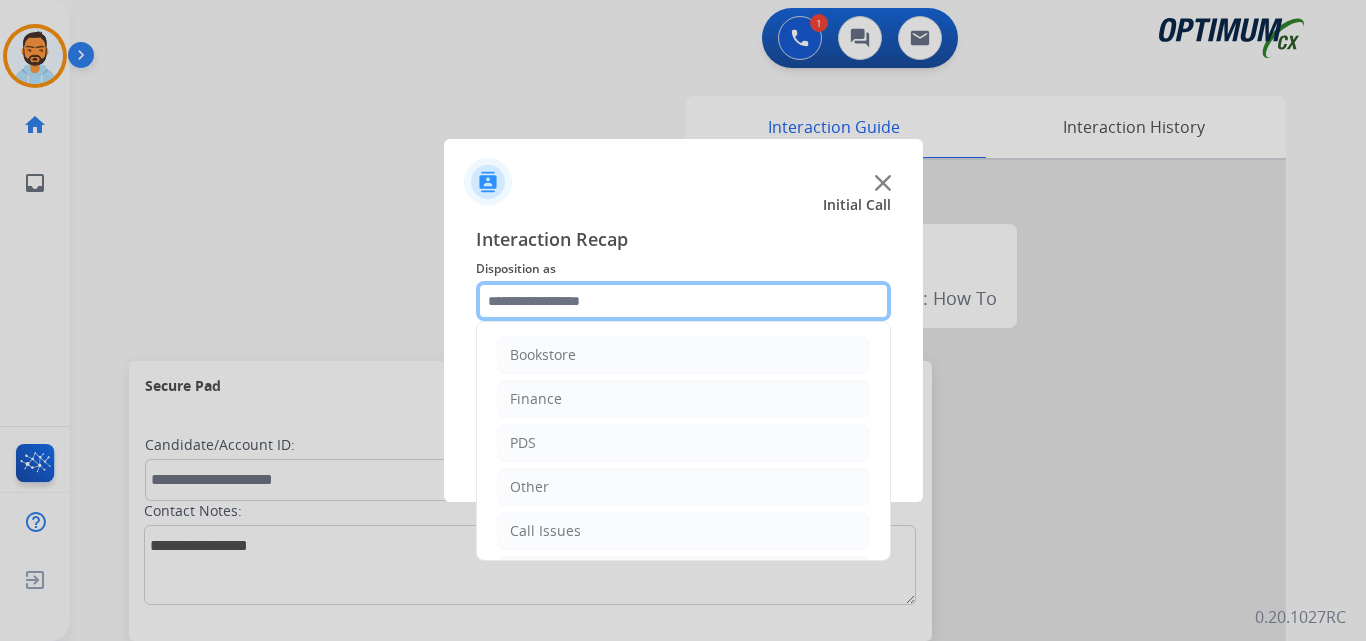 scroll, scrollTop: 136, scrollLeft: 0, axis: vertical 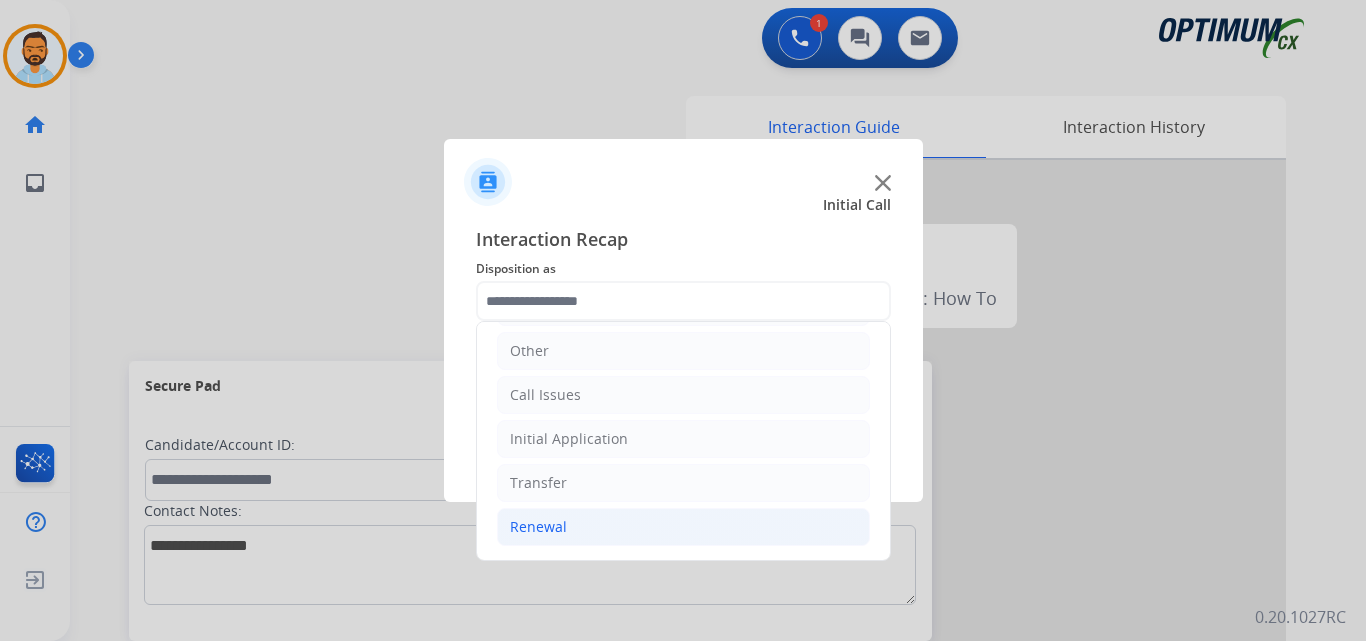 click on "Renewal" 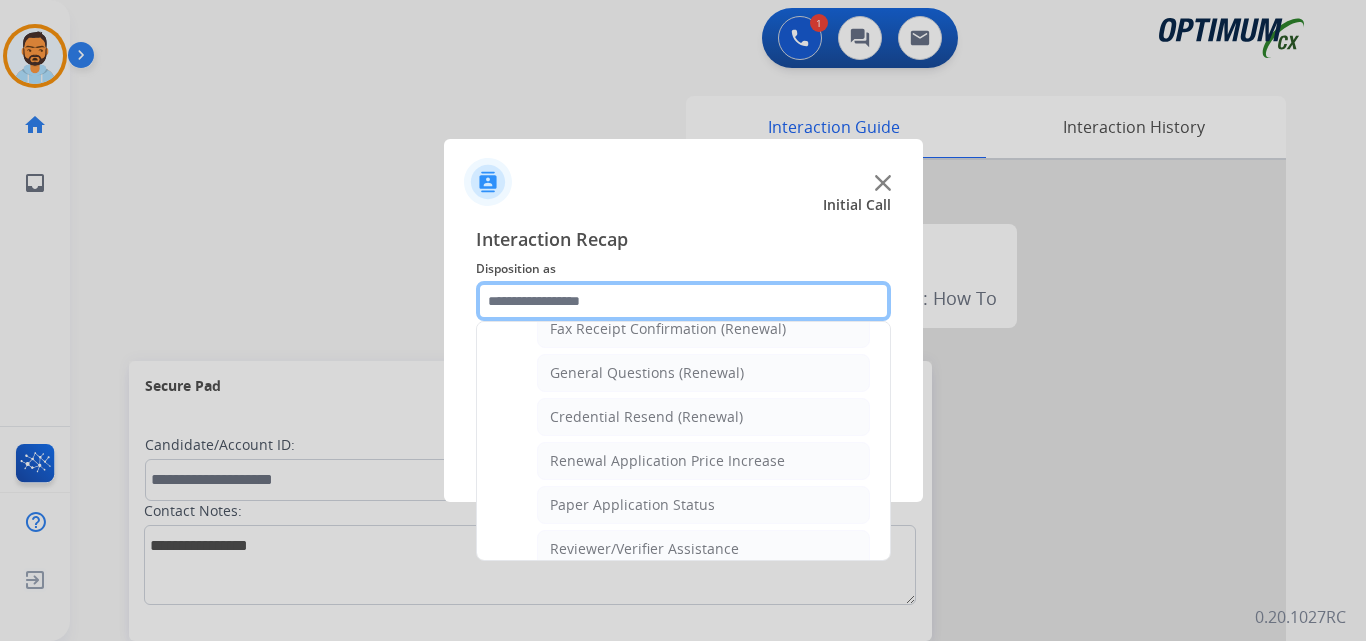 scroll, scrollTop: 564, scrollLeft: 0, axis: vertical 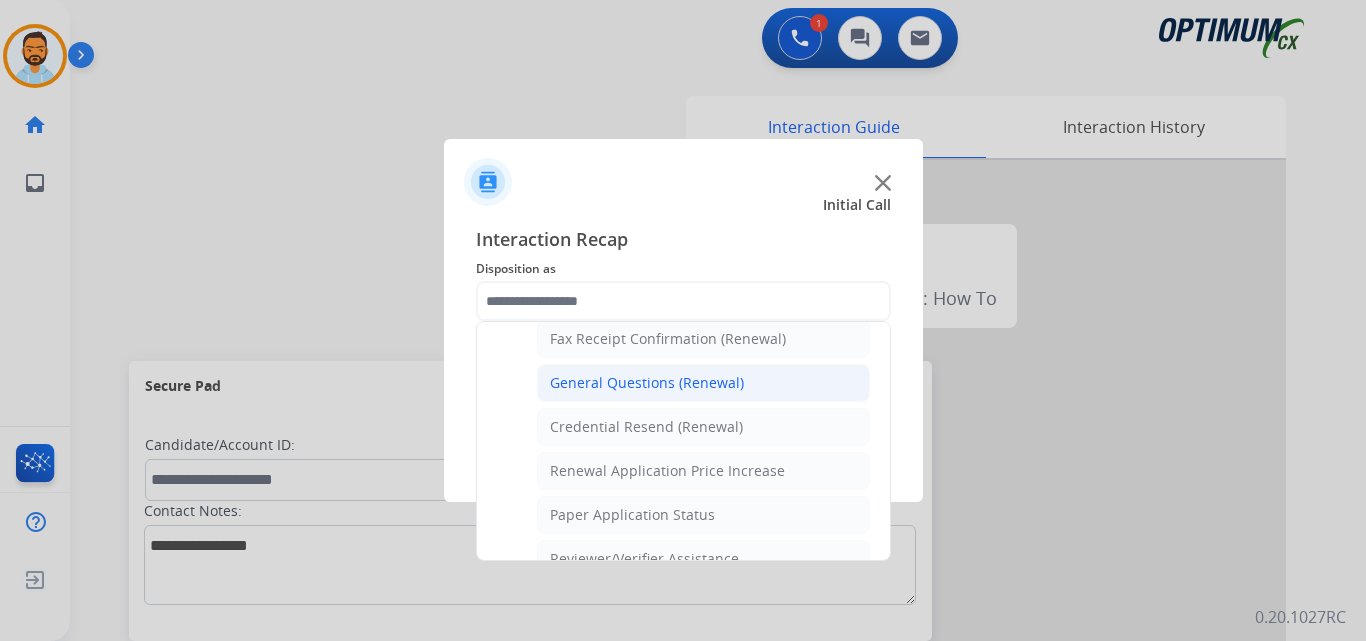 click on "General Questions (Renewal)" 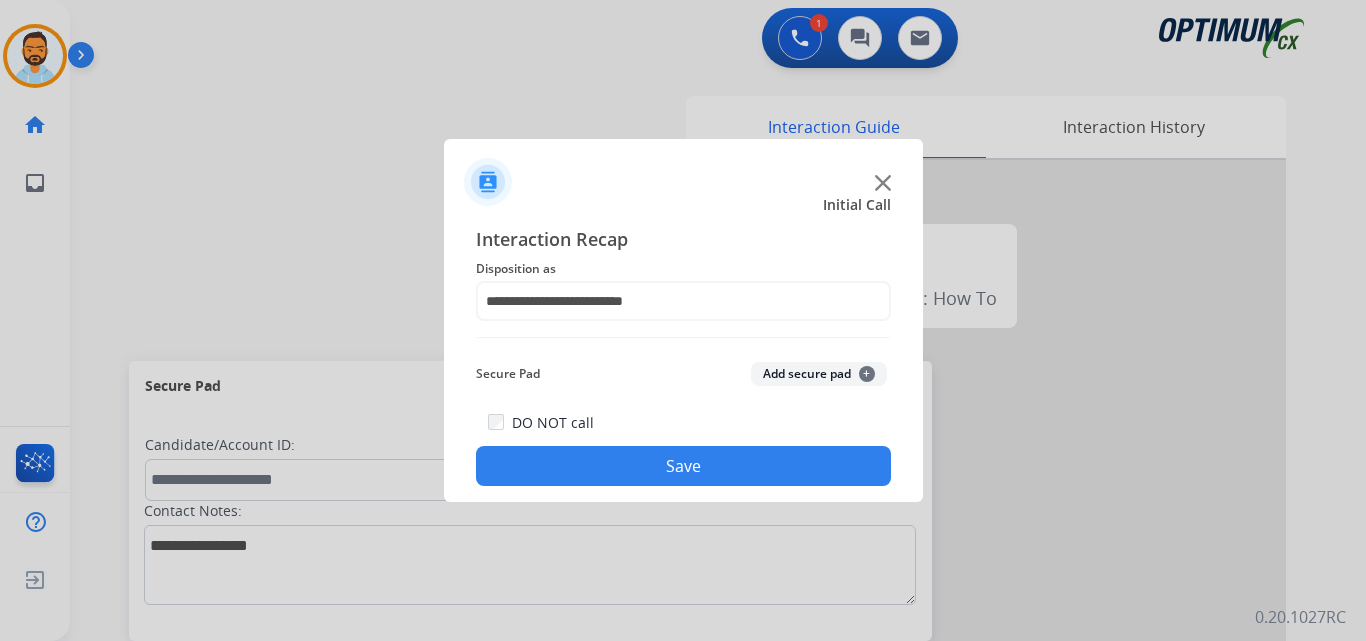 click on "Save" 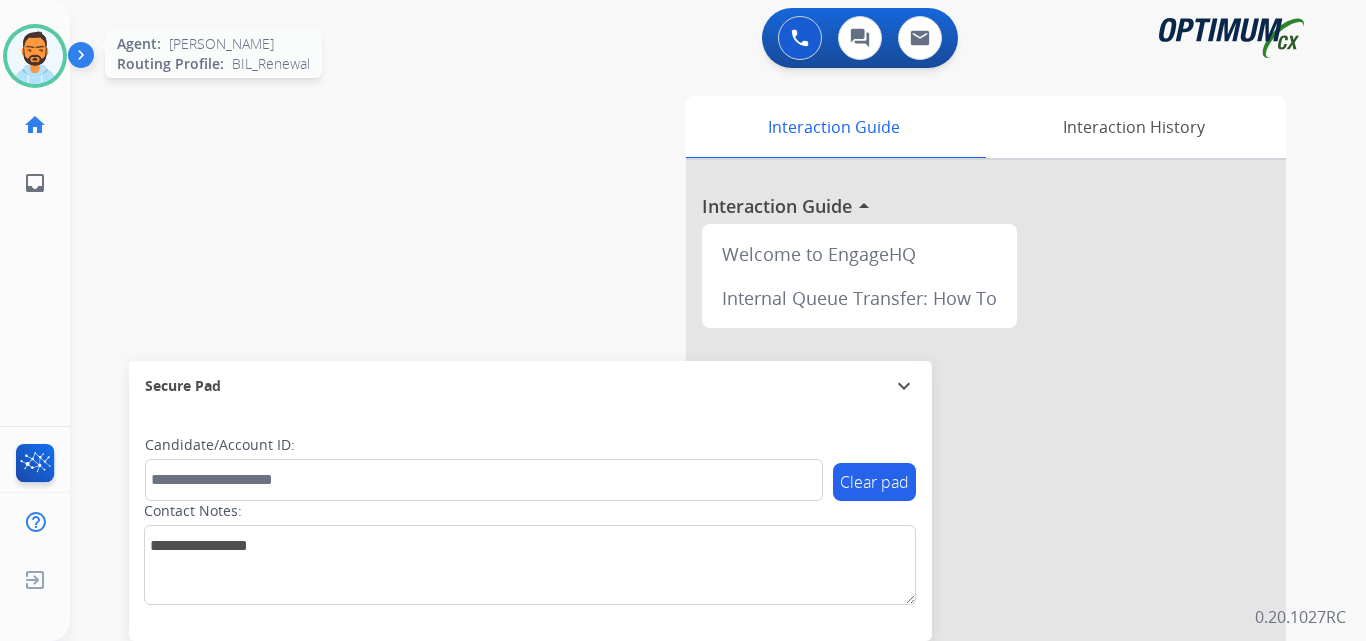 click at bounding box center (35, 56) 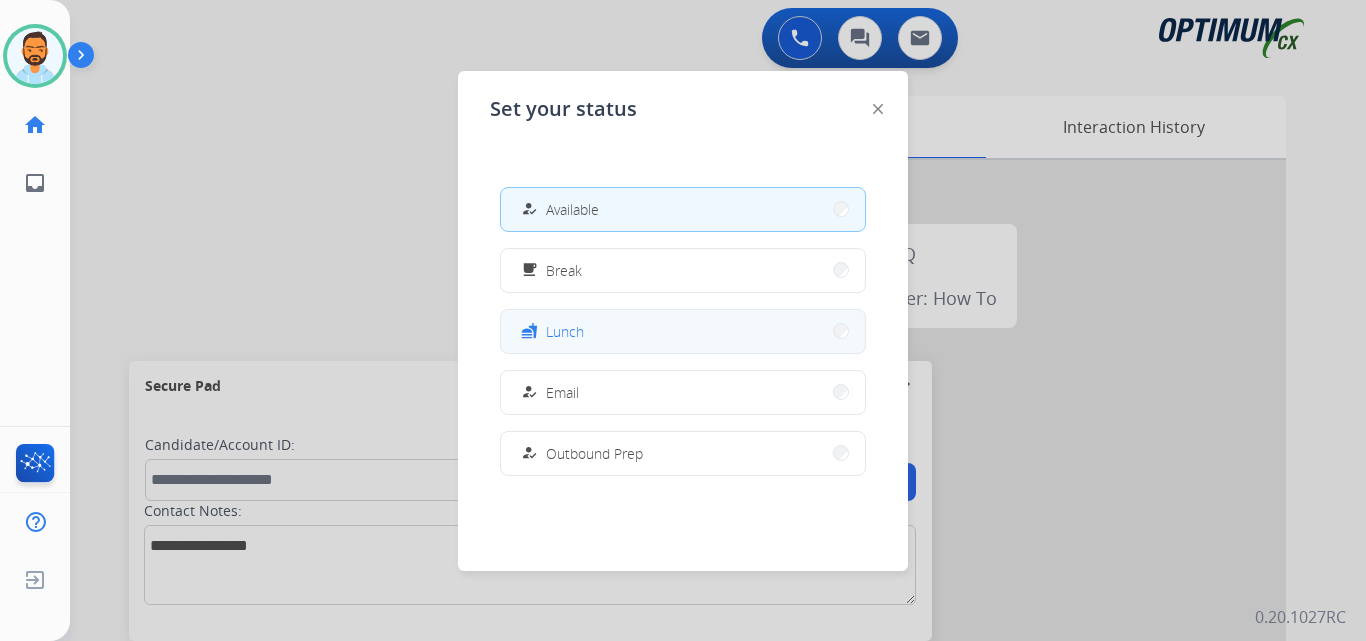 click on "Lunch" at bounding box center [565, 331] 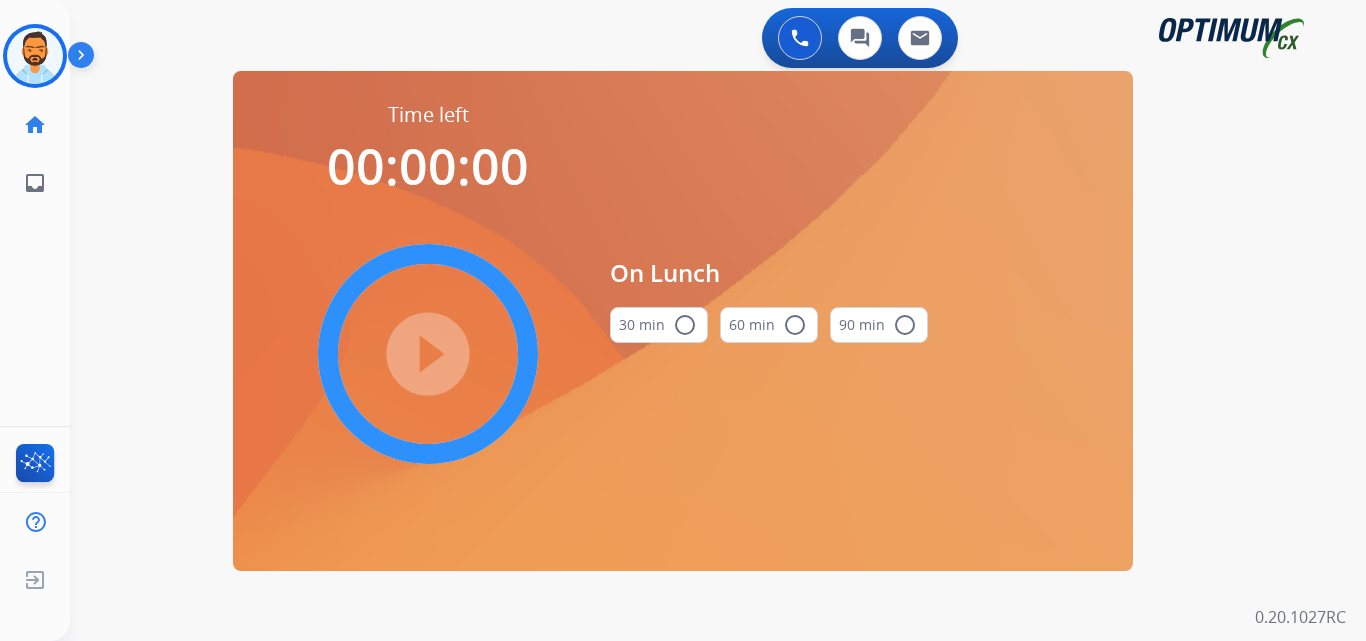 click on "radio_button_unchecked" at bounding box center (685, 325) 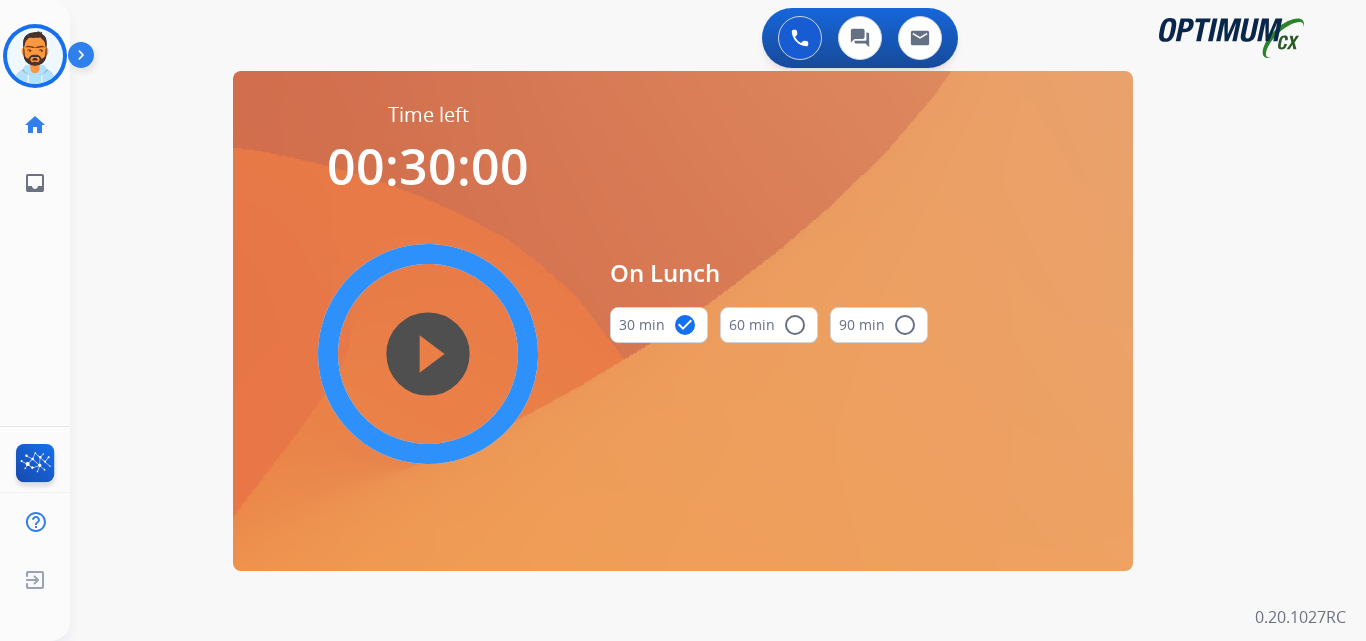 click on "play_circle_filled" at bounding box center [428, 354] 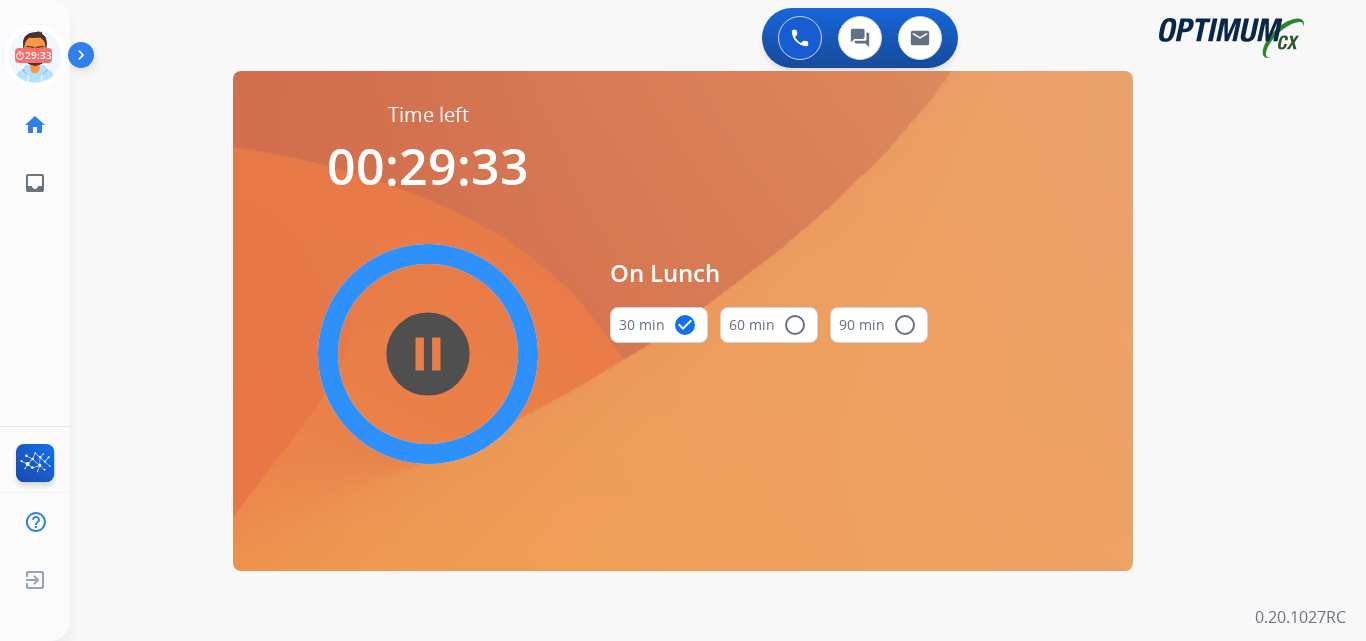 click on "0 Voice Interactions  0  Chat Interactions   0  Email Interactions swap_horiz Break voice bridge close_fullscreen Connect 3-Way Call merge_type Separate 3-Way Call Time left 00:29:33 pause_circle_filled On Lunch  30 min  check_circle  60 min  radio_button_unchecked  90 min  radio_button_unchecked  Interaction Guide   Interaction History  Interaction Guide arrow_drop_up  Welcome to EngageHQ   Internal Queue Transfer: How To  Secure Pad expand_more Clear pad Candidate/Account ID: Contact Notes:                  0.20.1027RC" at bounding box center [718, 320] 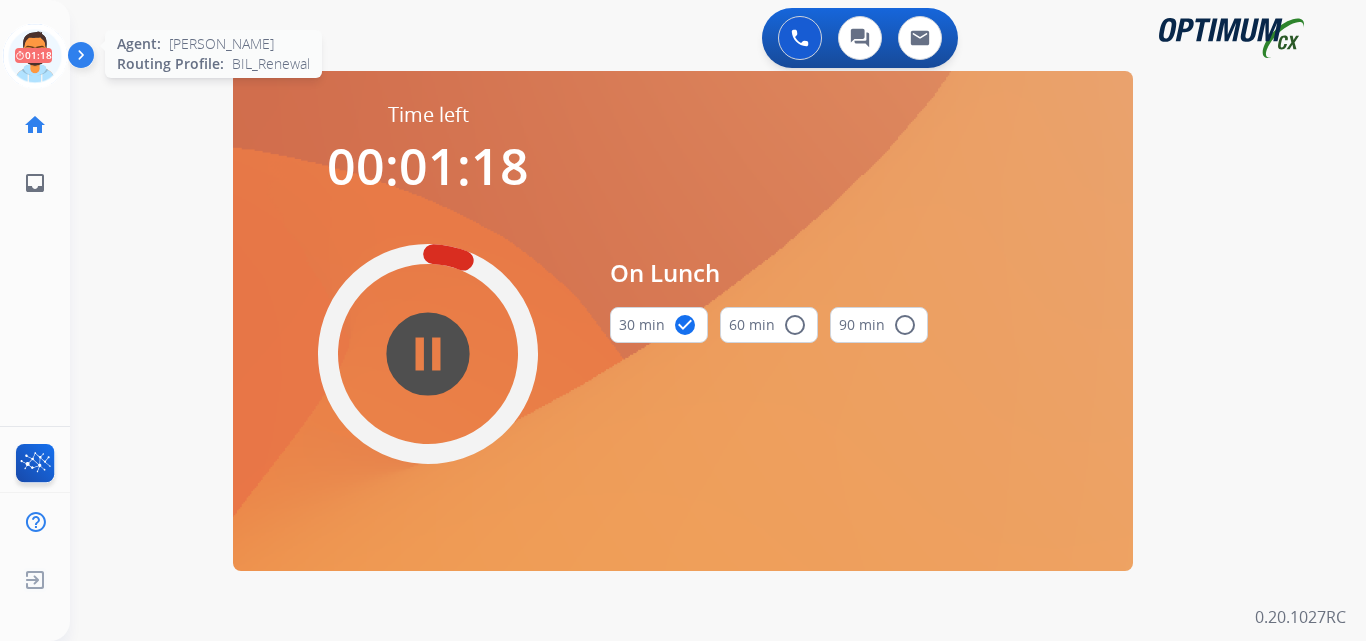 click 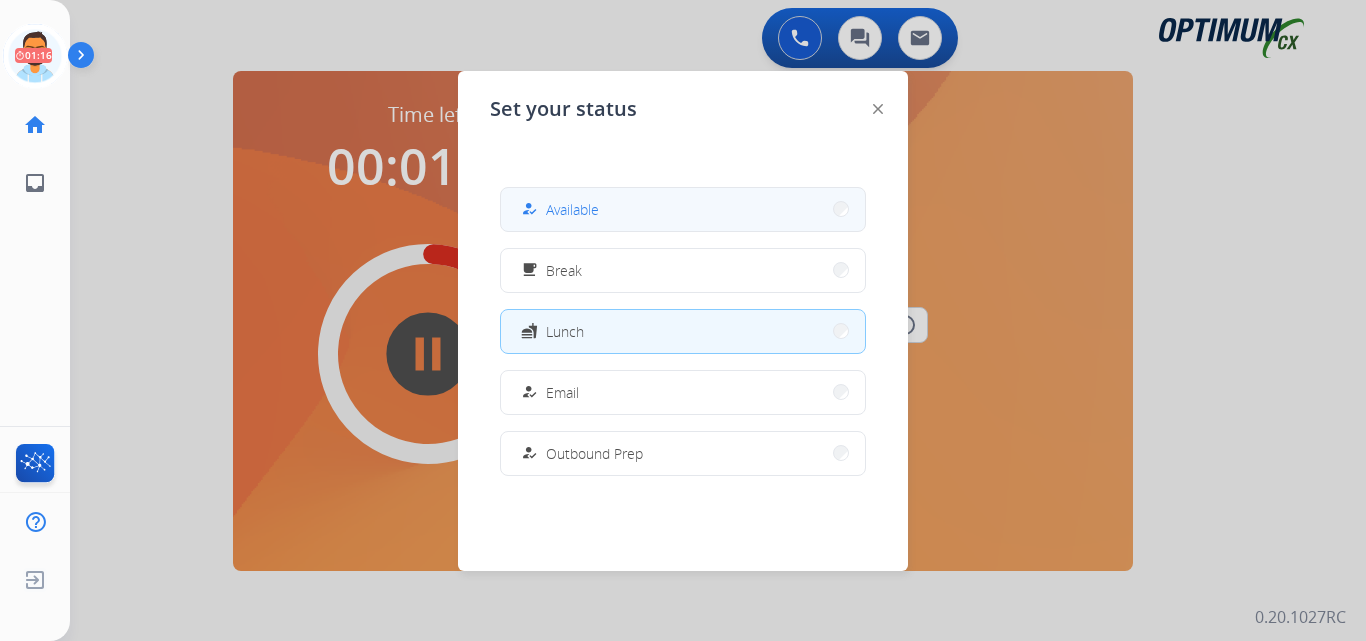 click on "Available" at bounding box center (572, 209) 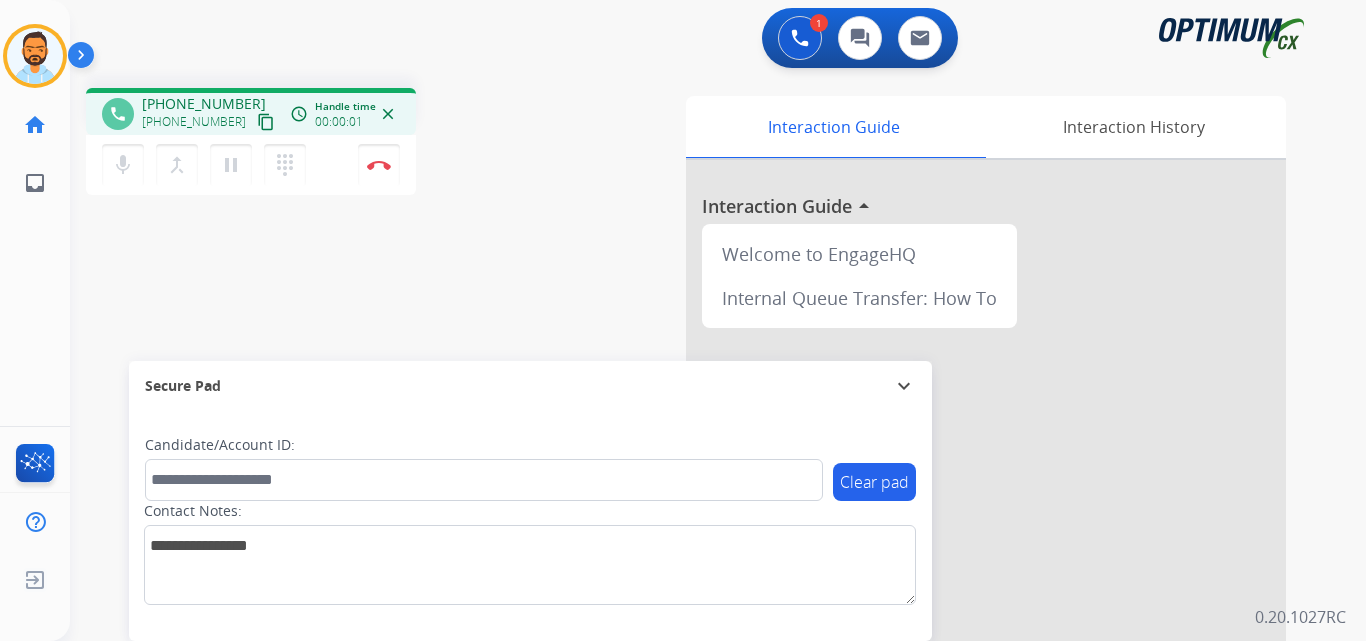 click on "content_copy" at bounding box center (266, 122) 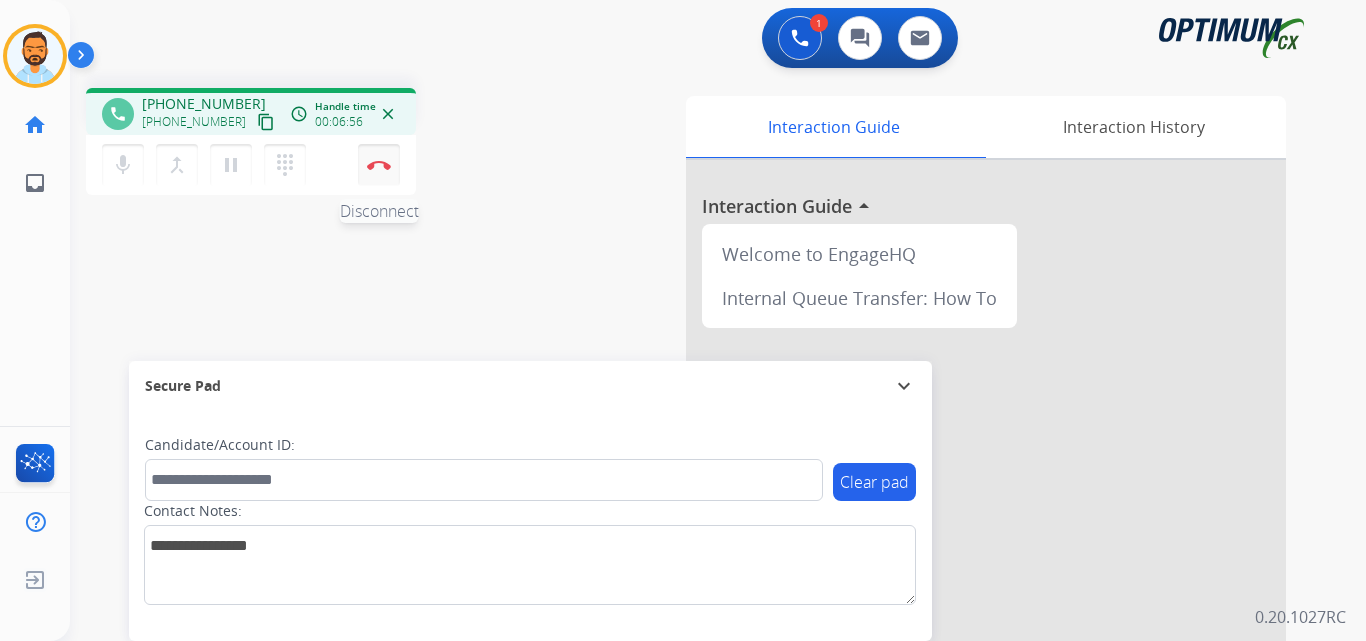 click on "Disconnect" at bounding box center (379, 165) 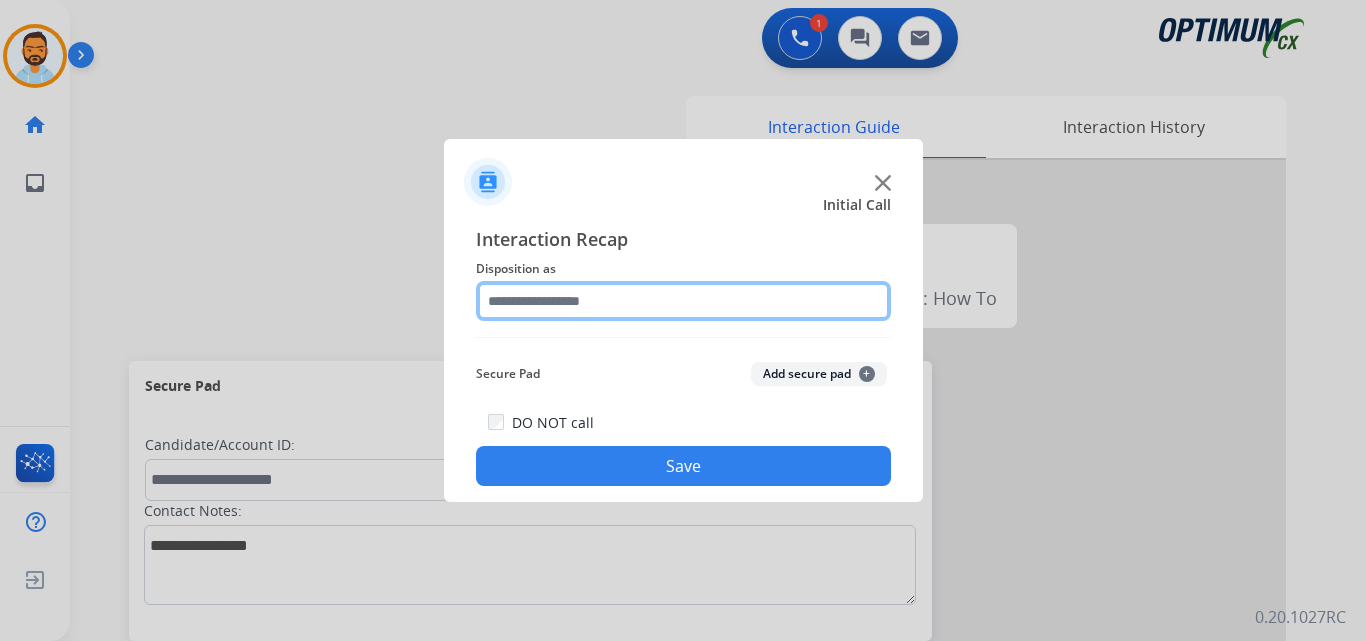 click 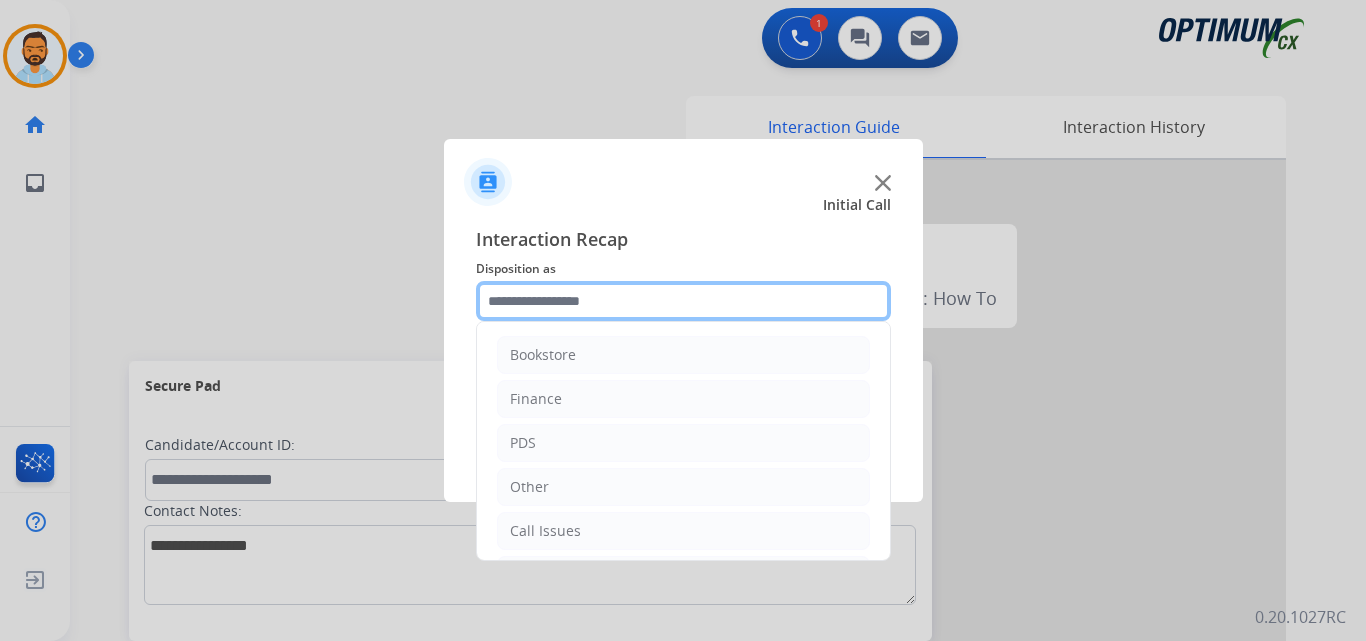 scroll, scrollTop: 136, scrollLeft: 0, axis: vertical 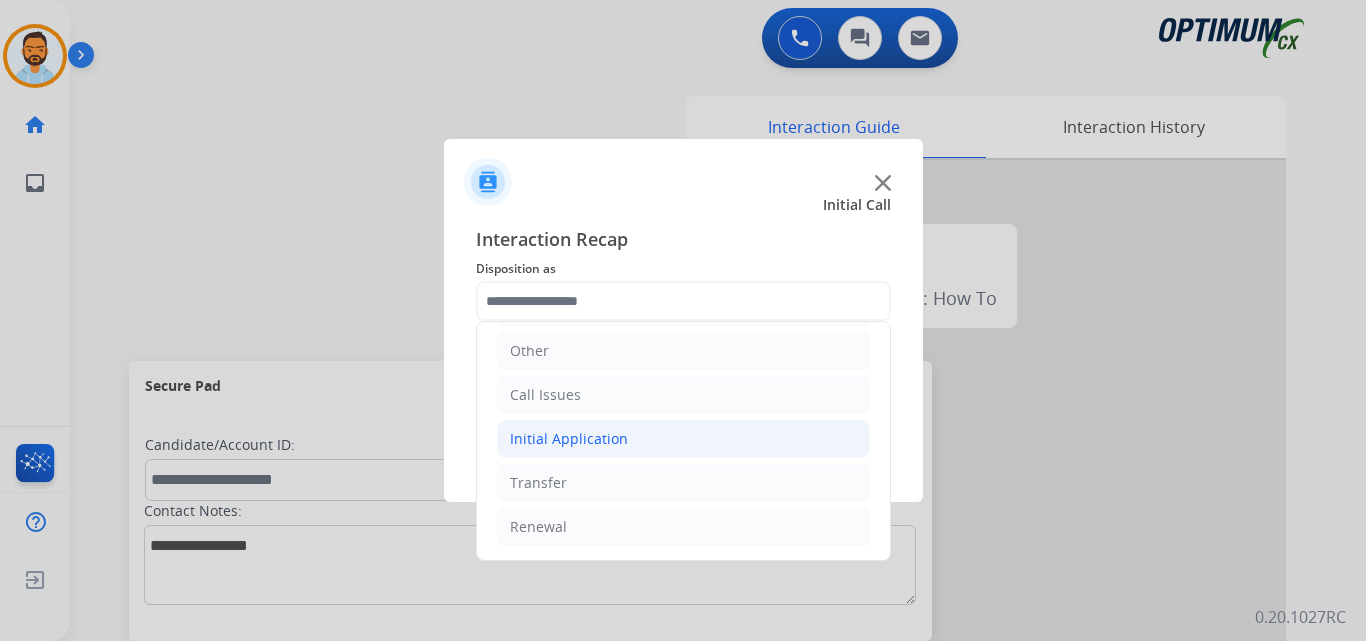 click on "Initial Application" 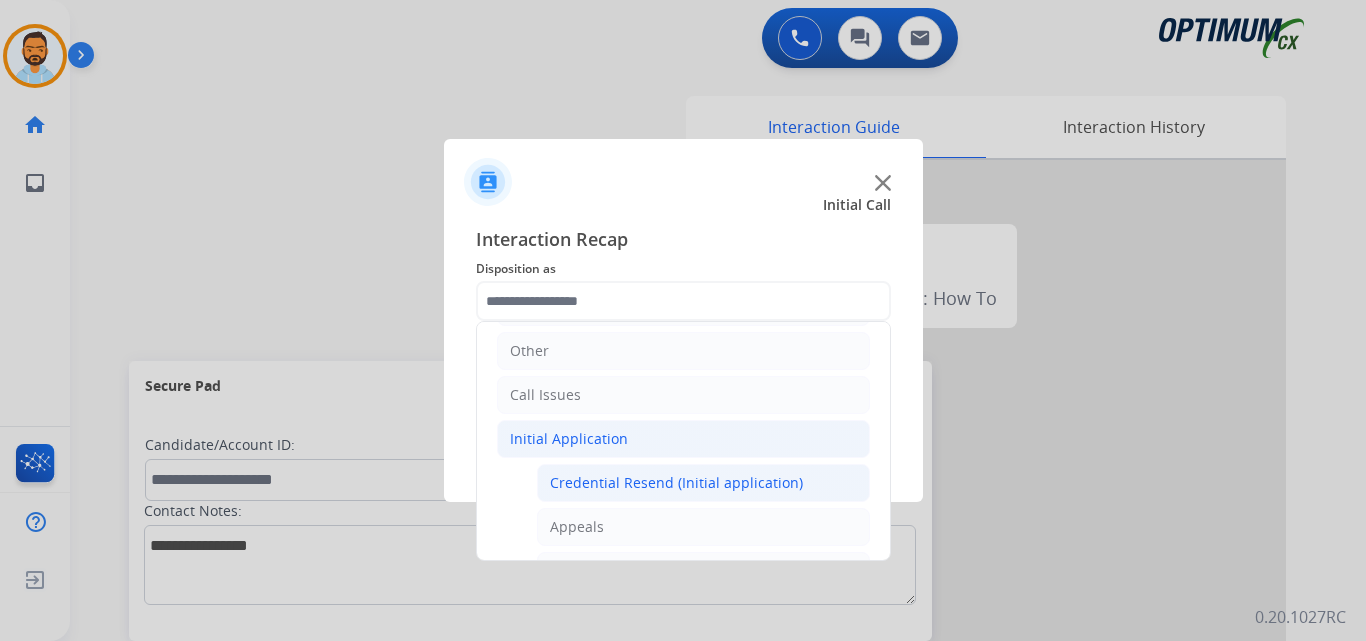 click on "Credential Resend (Initial application)" 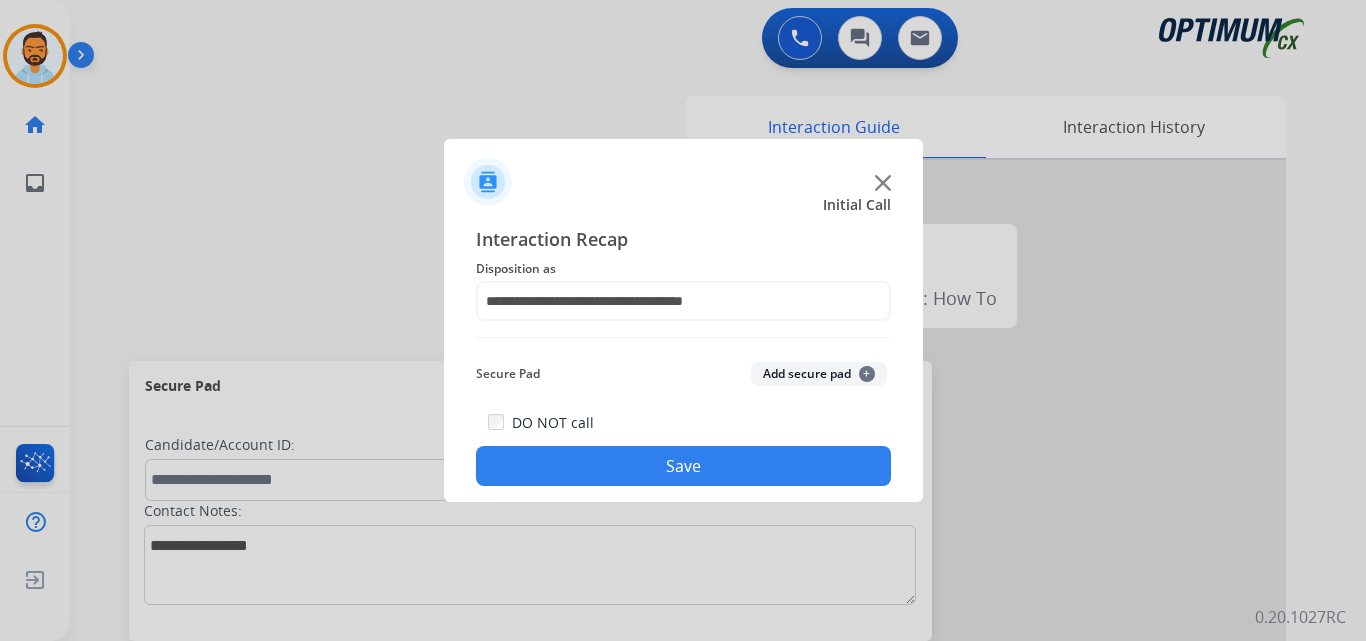 click on "Save" 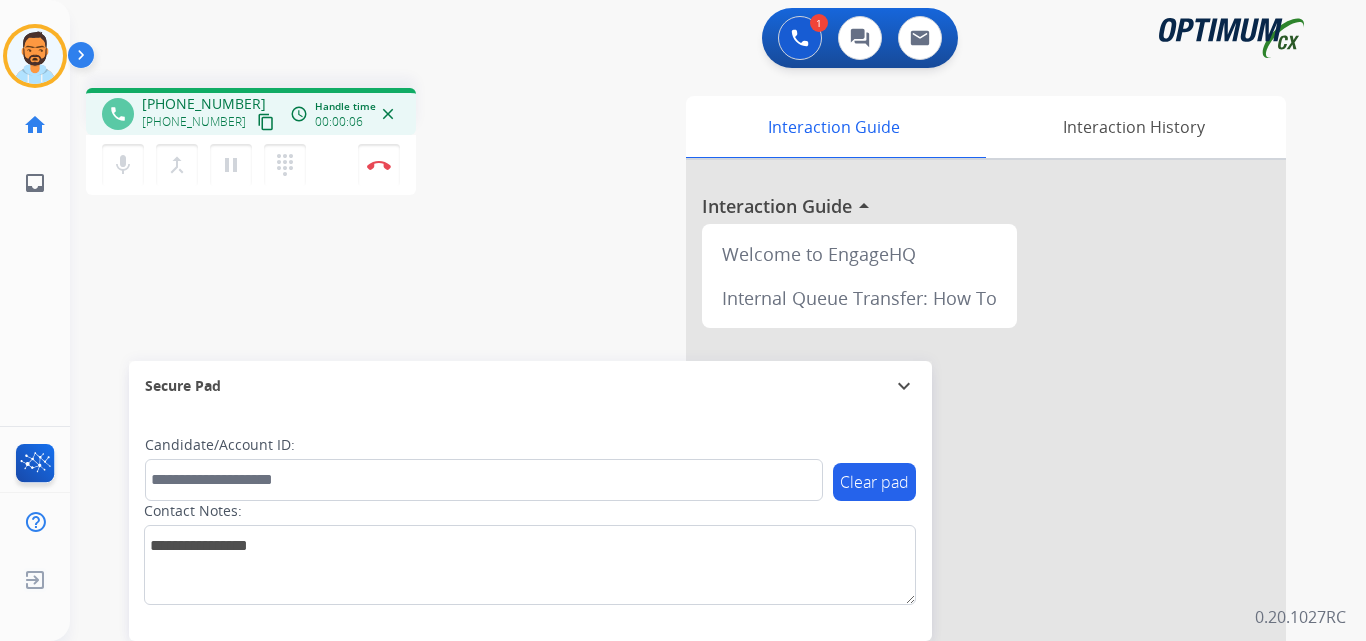 click on "content_copy" at bounding box center (266, 122) 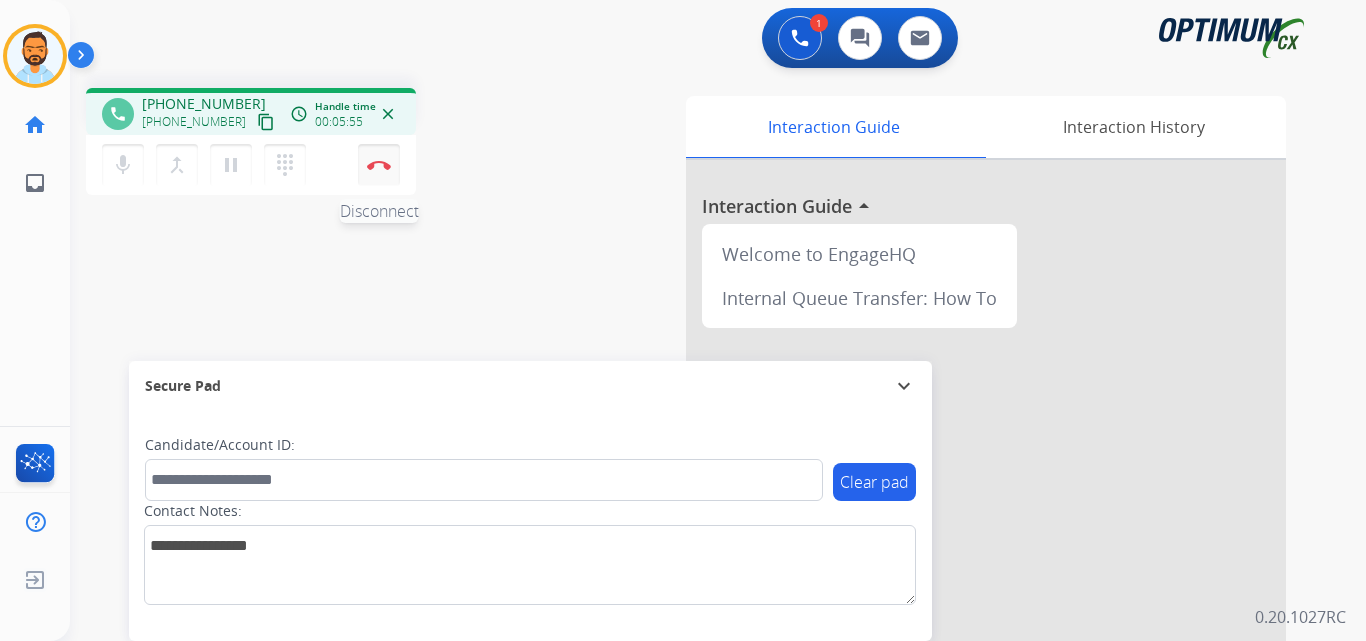 click on "Disconnect" at bounding box center (379, 165) 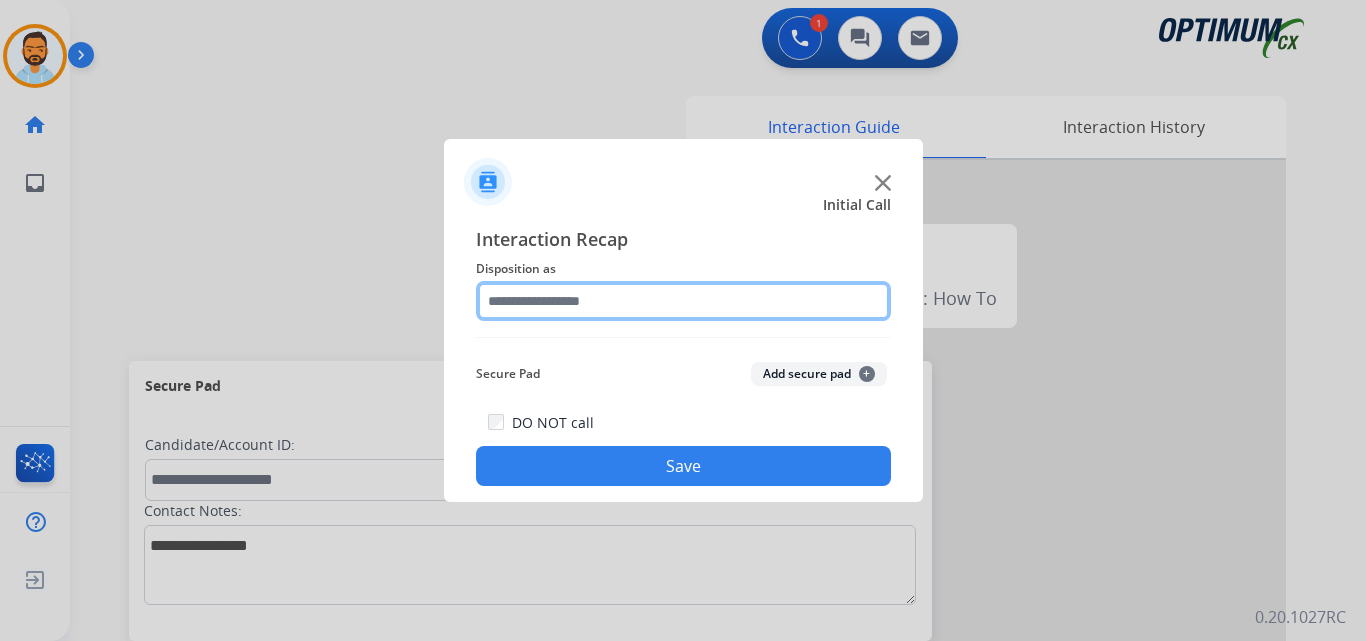 click 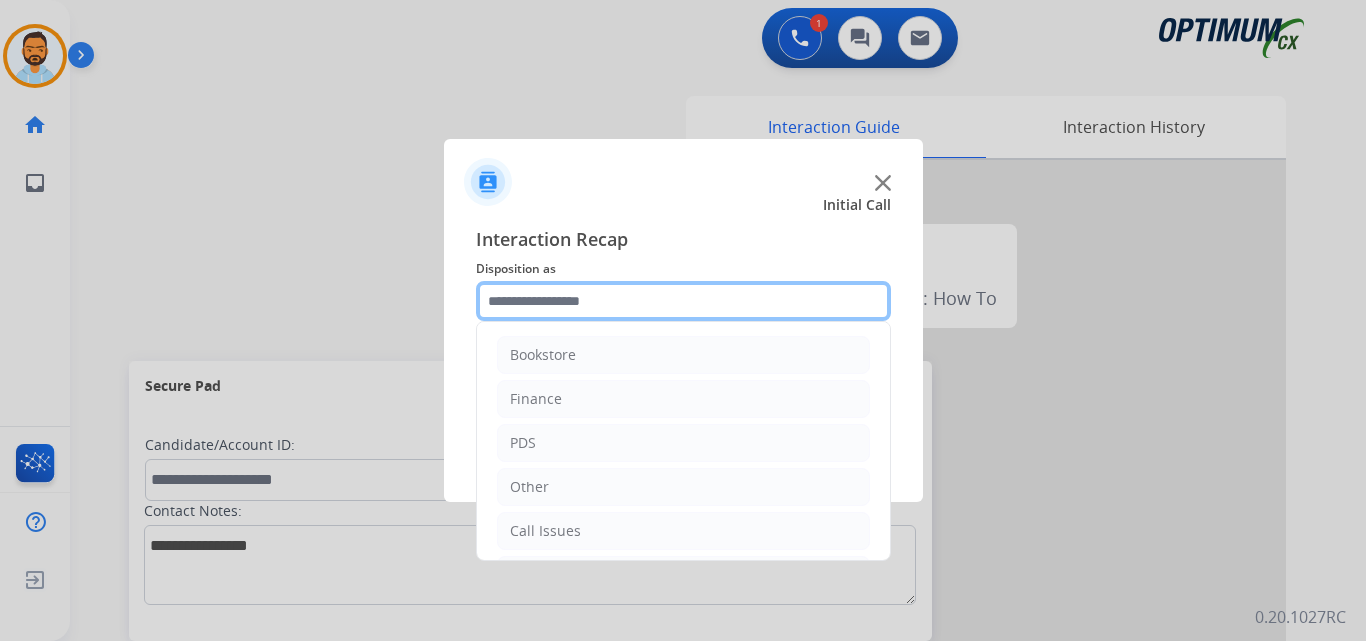 scroll, scrollTop: 136, scrollLeft: 0, axis: vertical 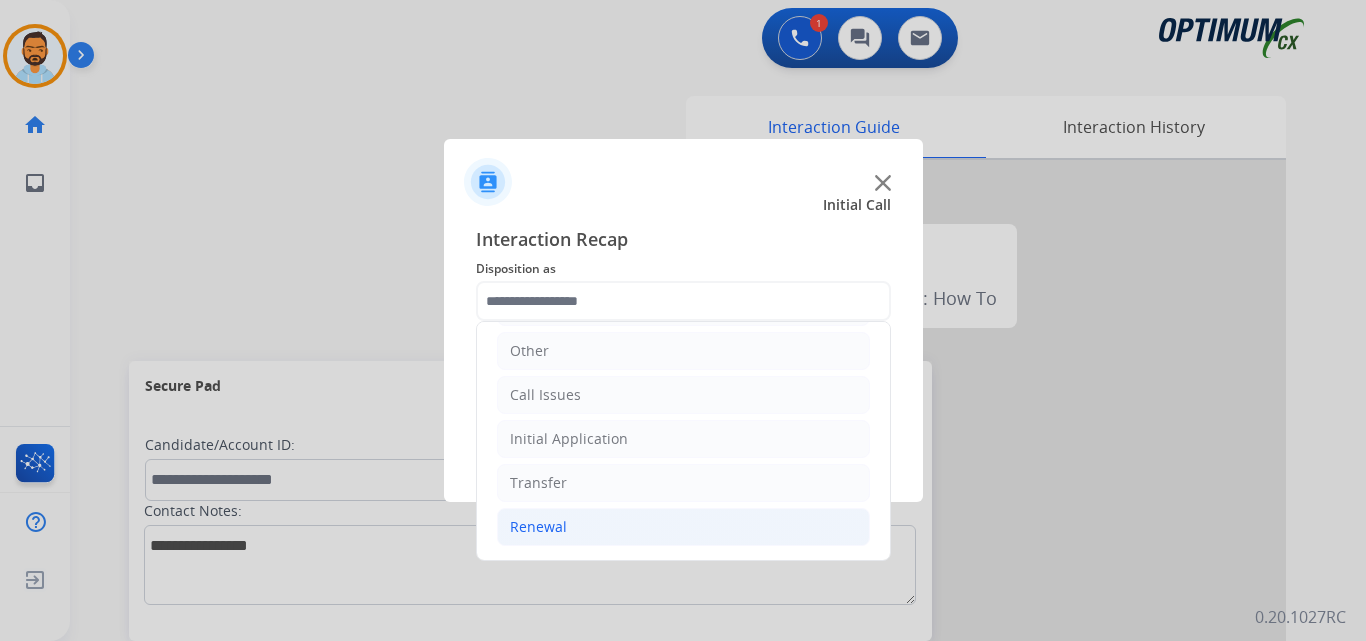 click on "Renewal" 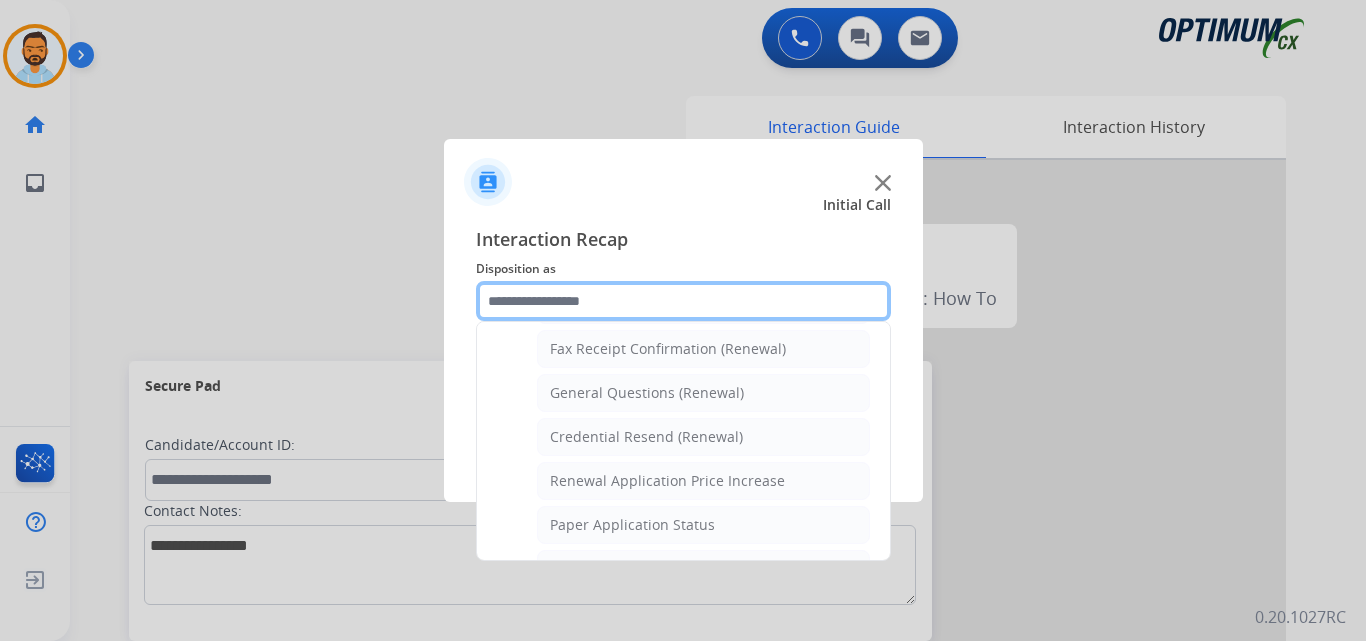 scroll, scrollTop: 549, scrollLeft: 0, axis: vertical 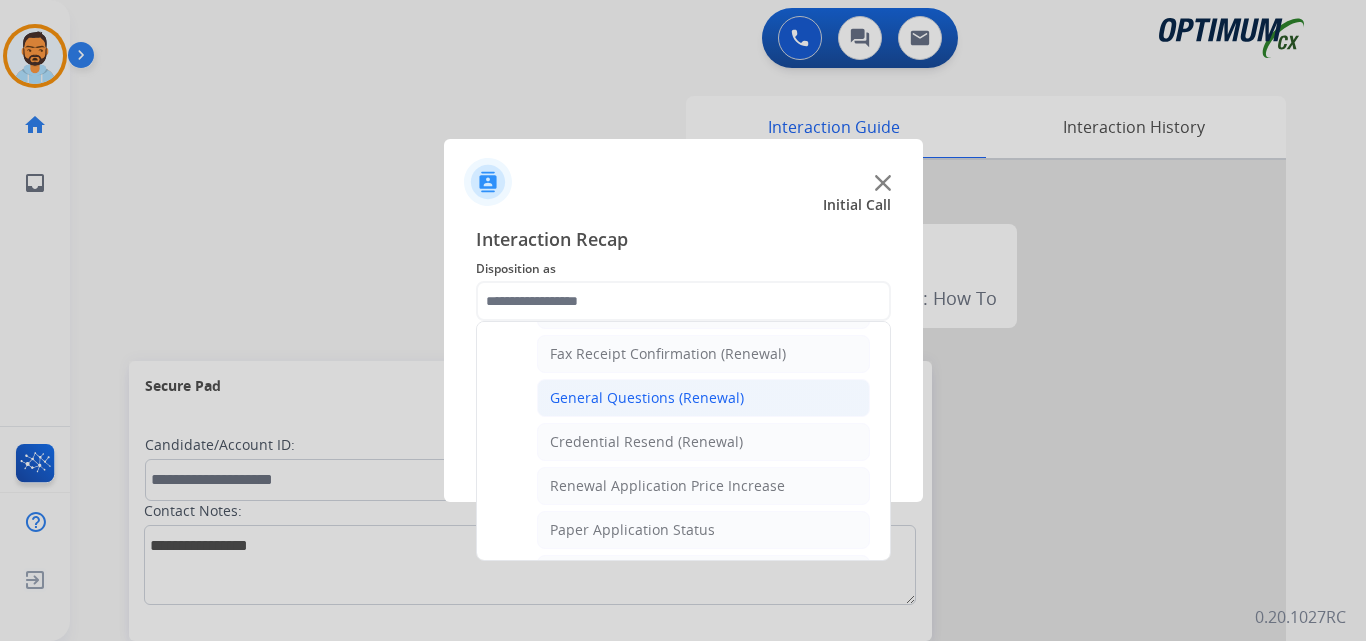 click on "General Questions (Renewal)" 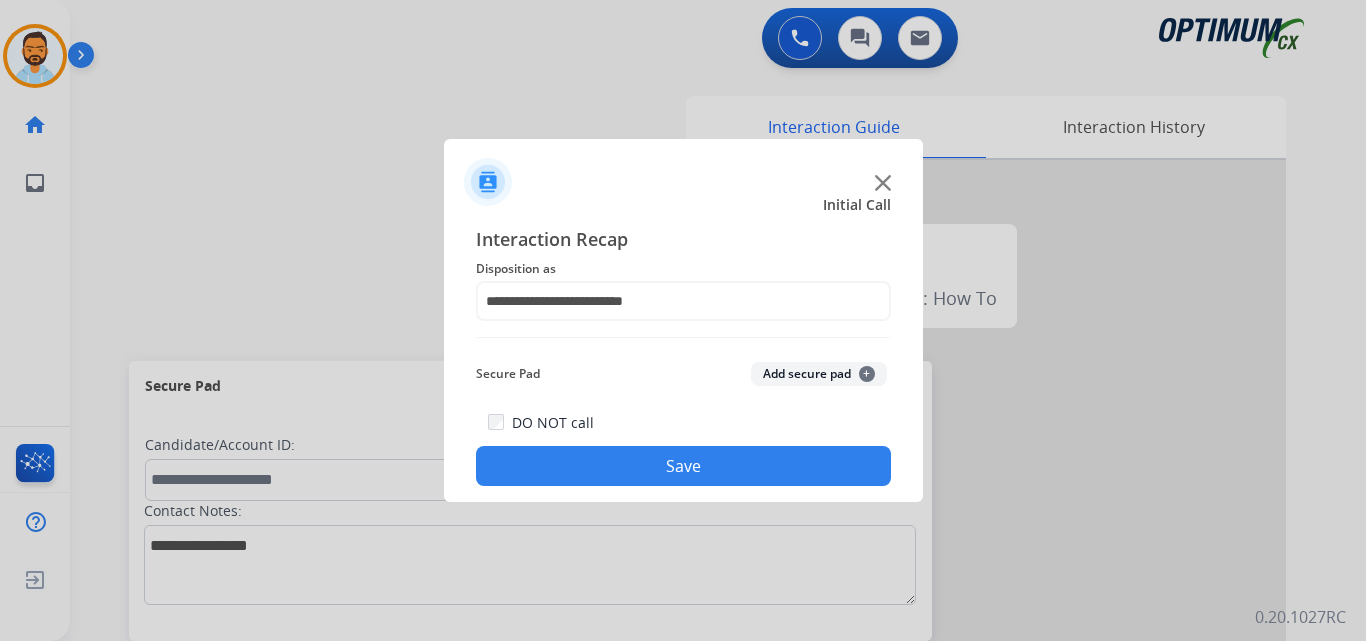 click on "DO NOT call  Save" 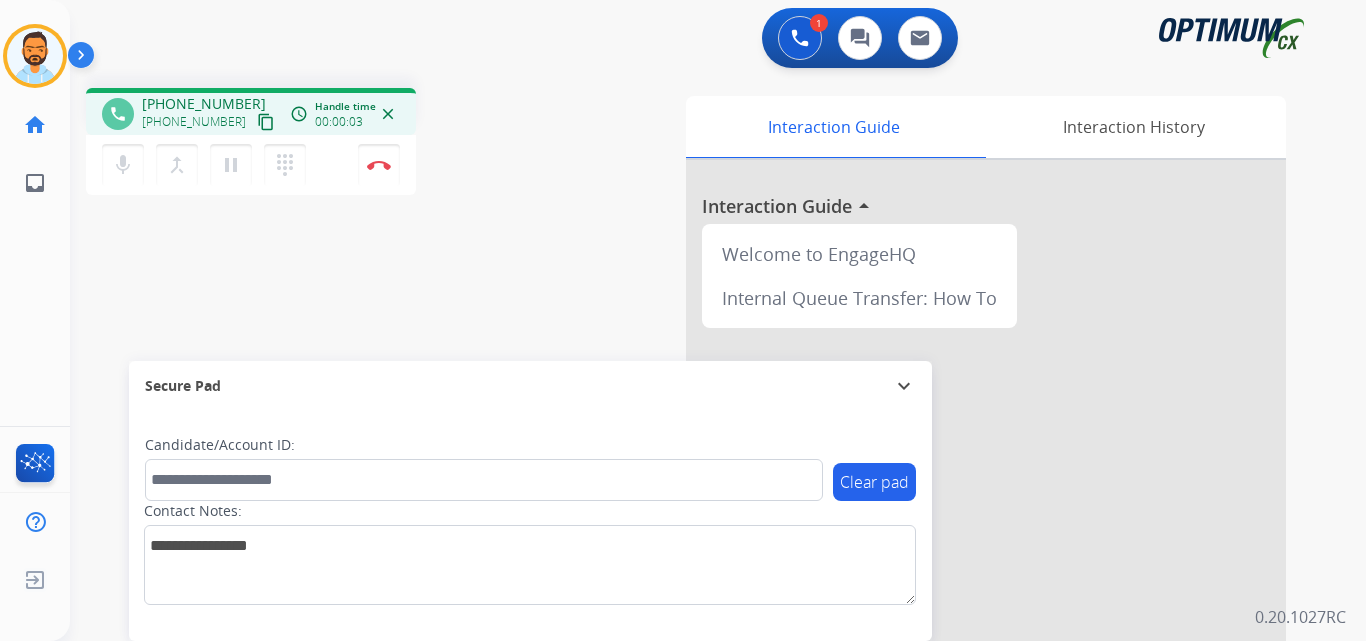 click on "content_copy" at bounding box center [266, 122] 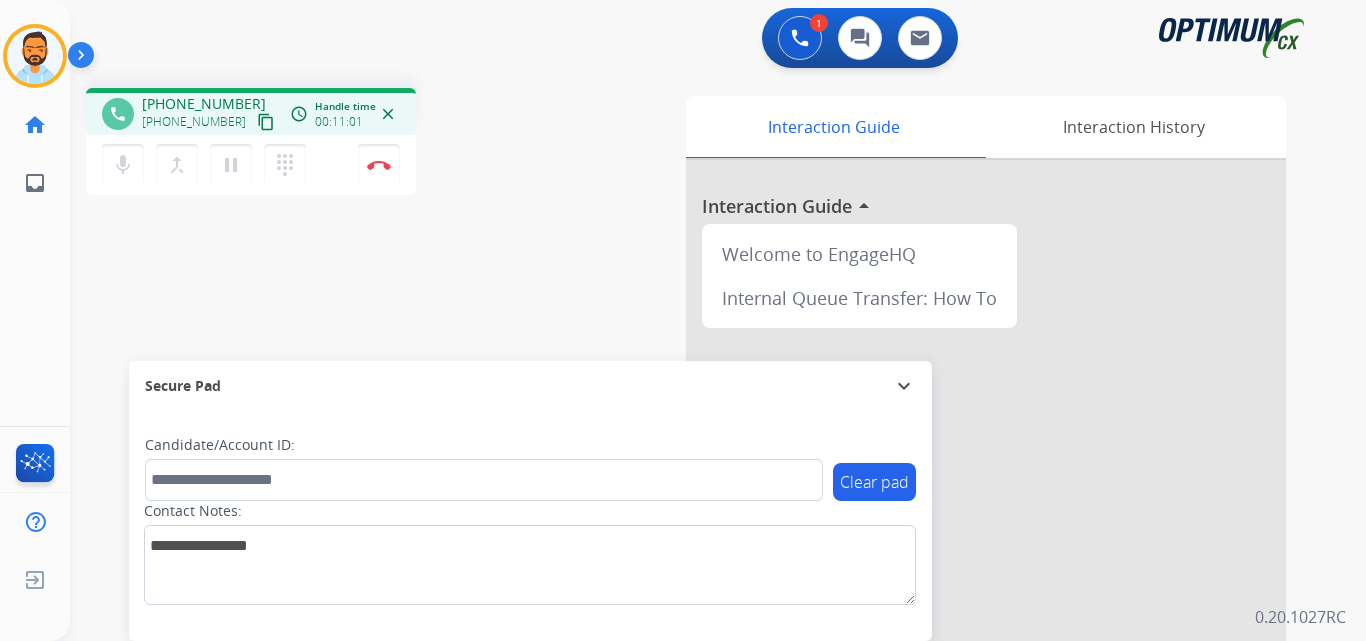 click on "content_copy" at bounding box center (266, 122) 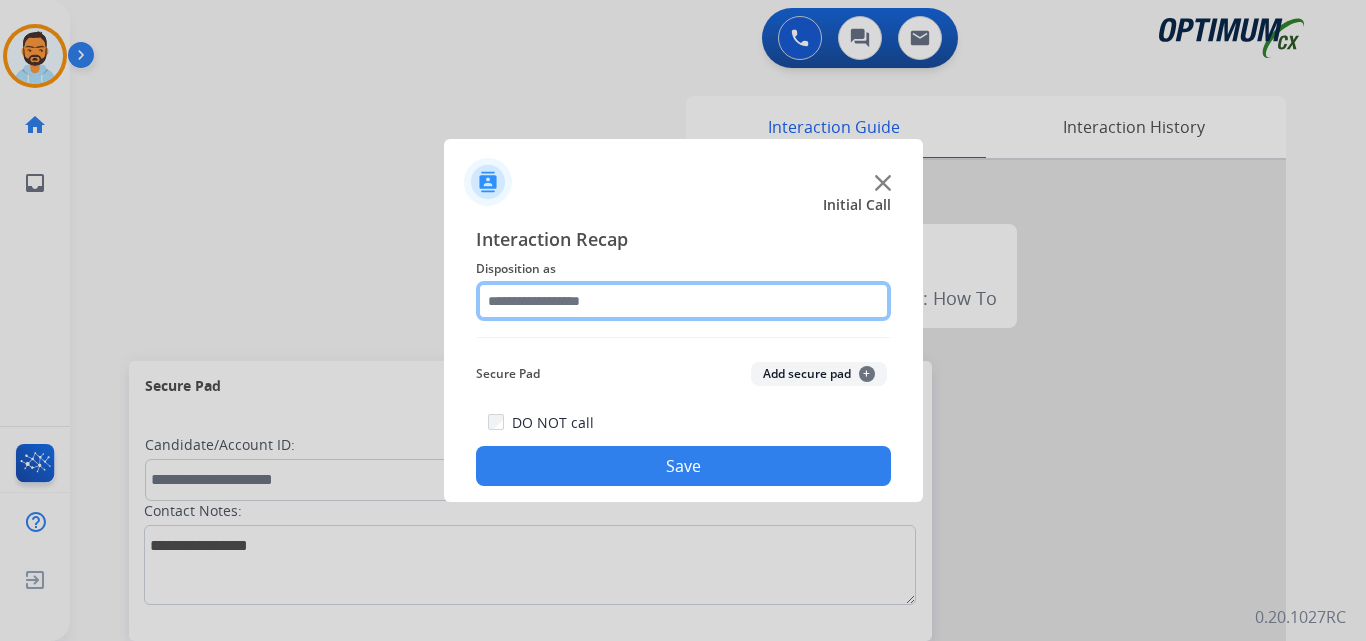 click 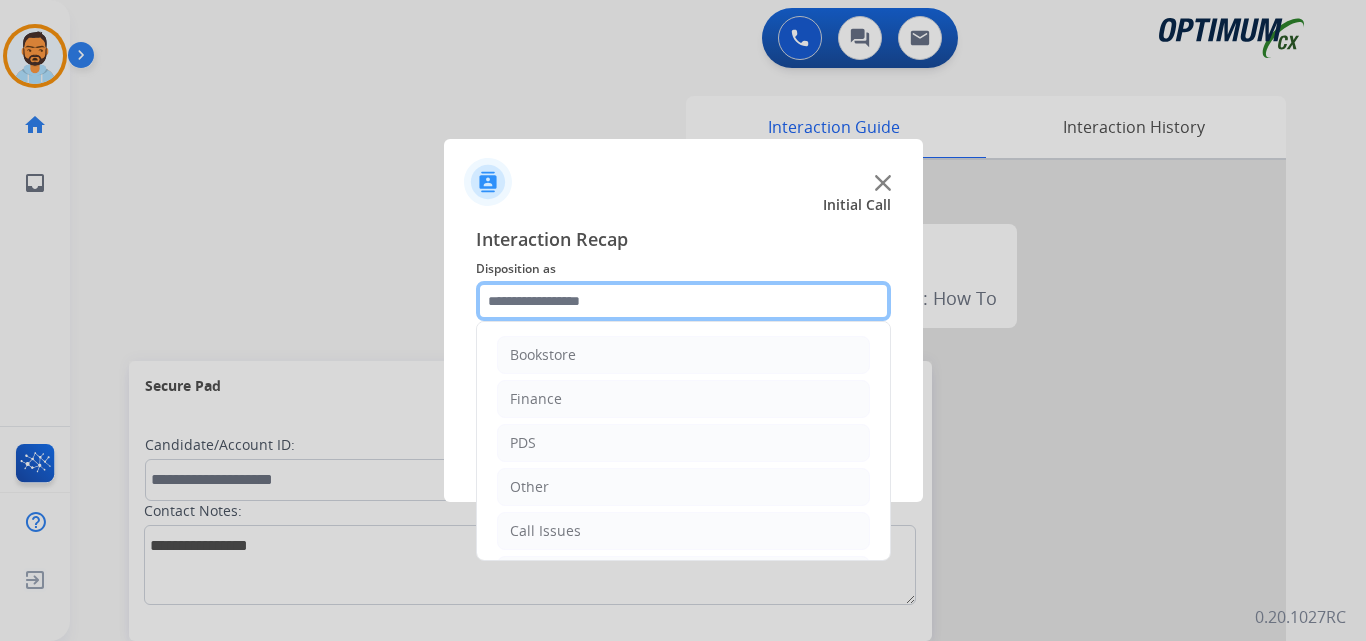 scroll, scrollTop: 136, scrollLeft: 0, axis: vertical 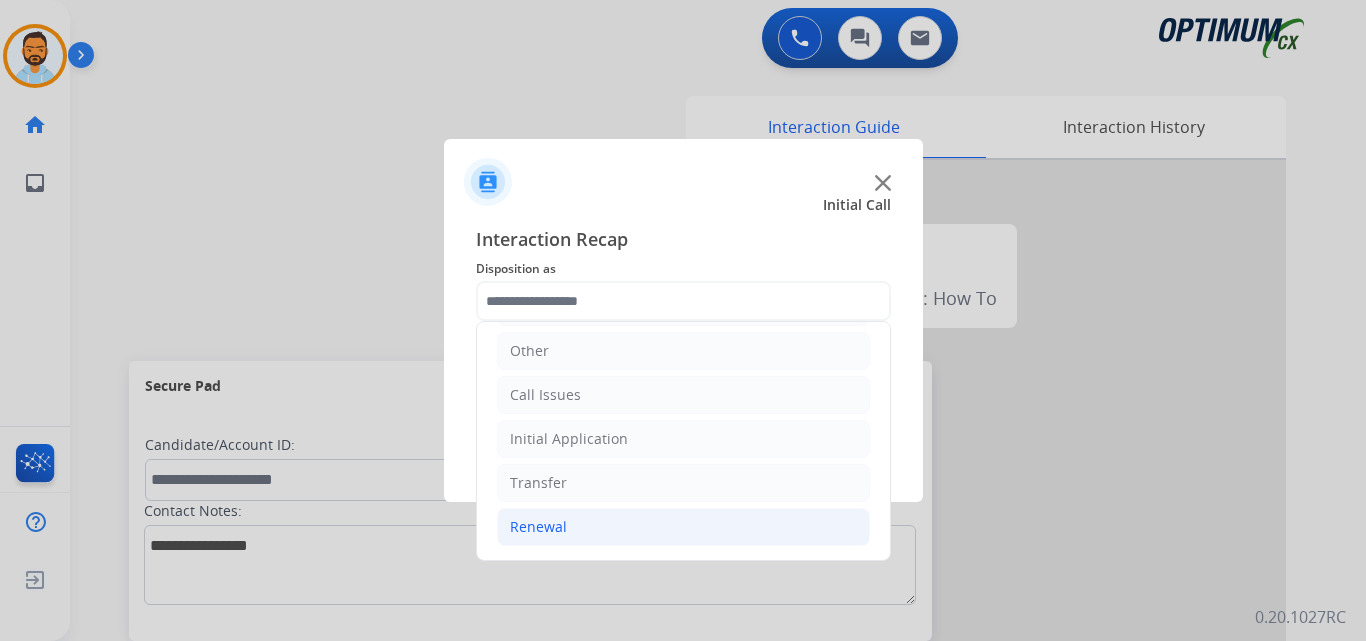 click on "Renewal" 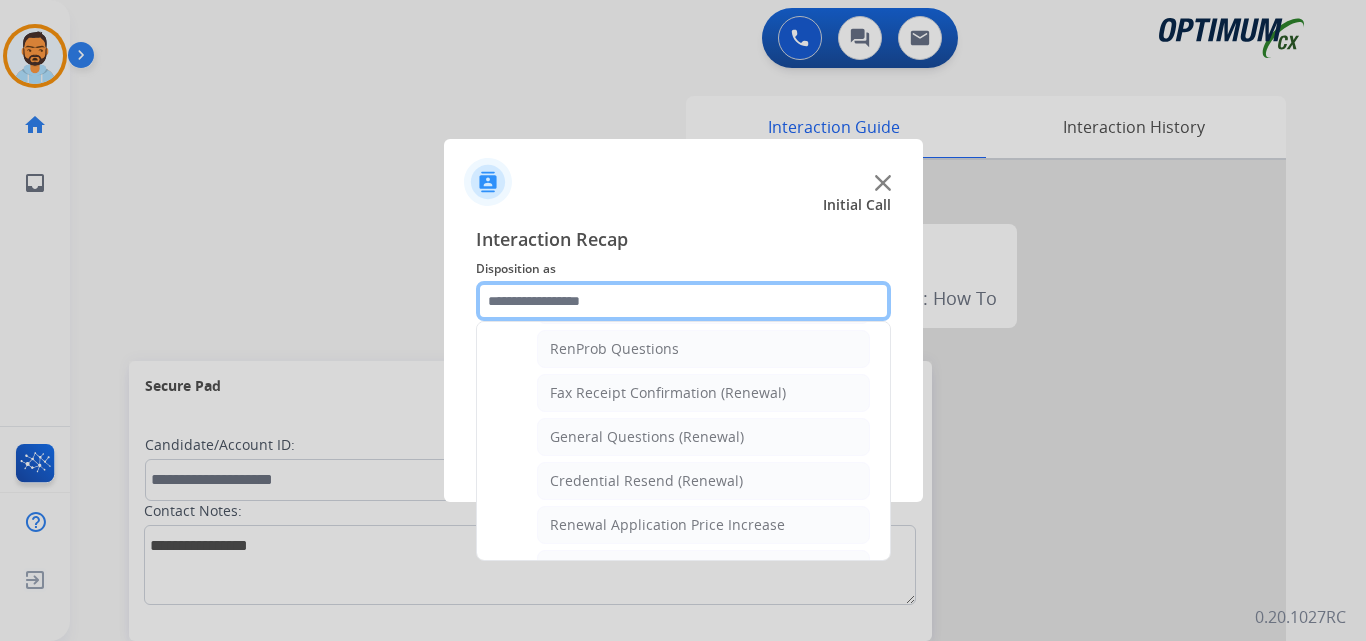 scroll, scrollTop: 508, scrollLeft: 0, axis: vertical 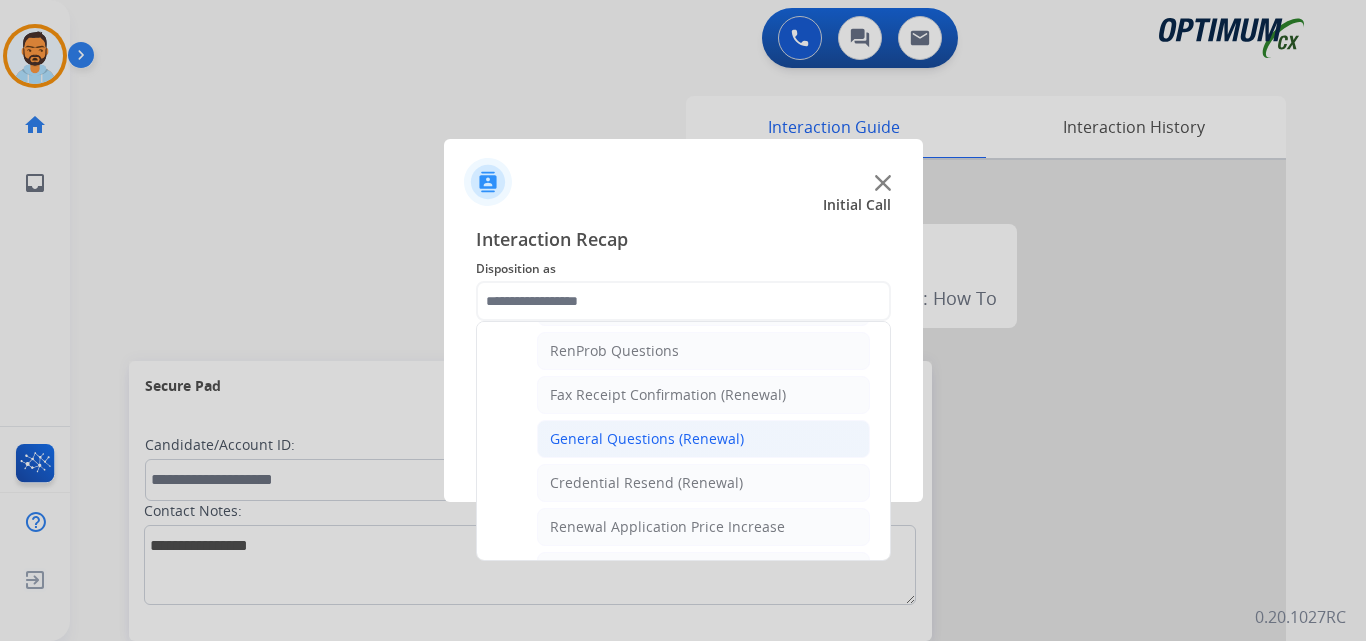 click on "General Questions (Renewal)" 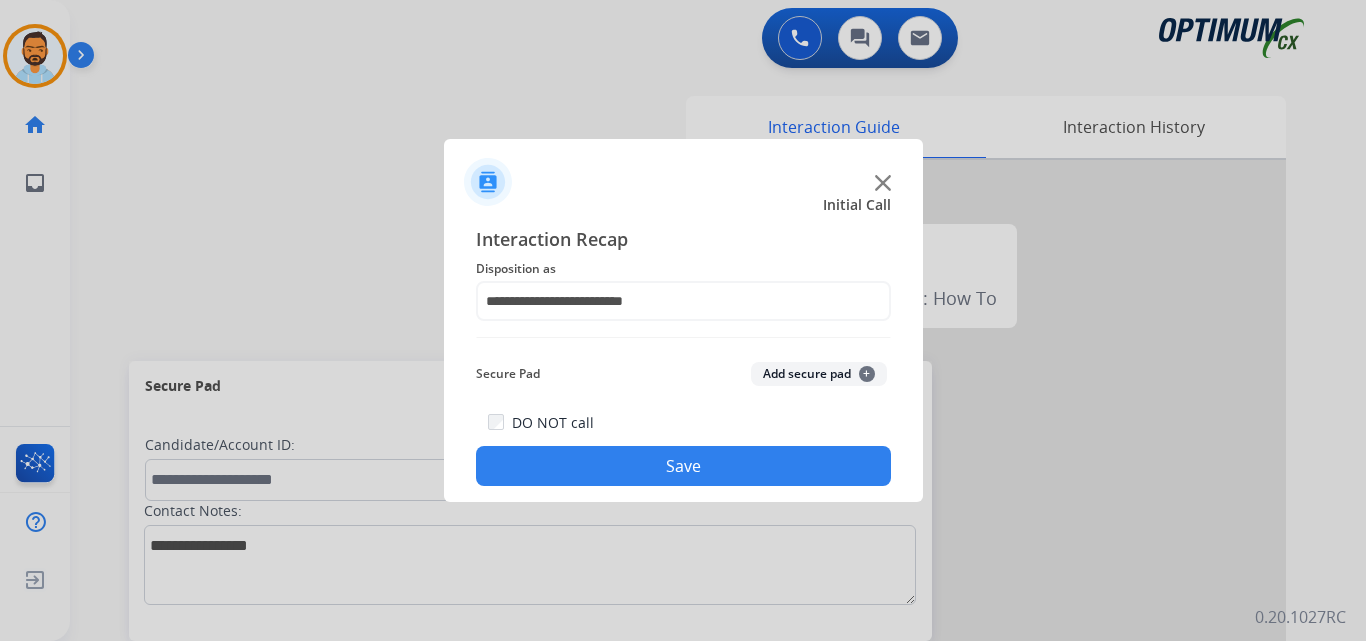 click on "Save" 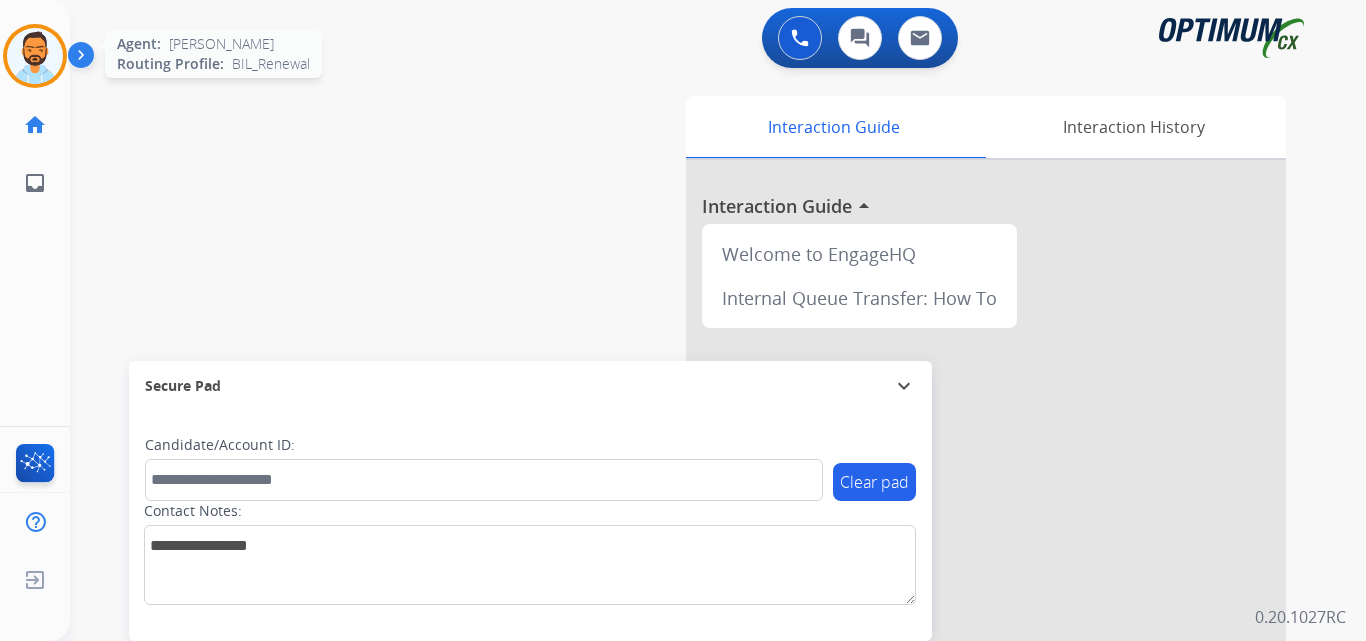 click at bounding box center (35, 56) 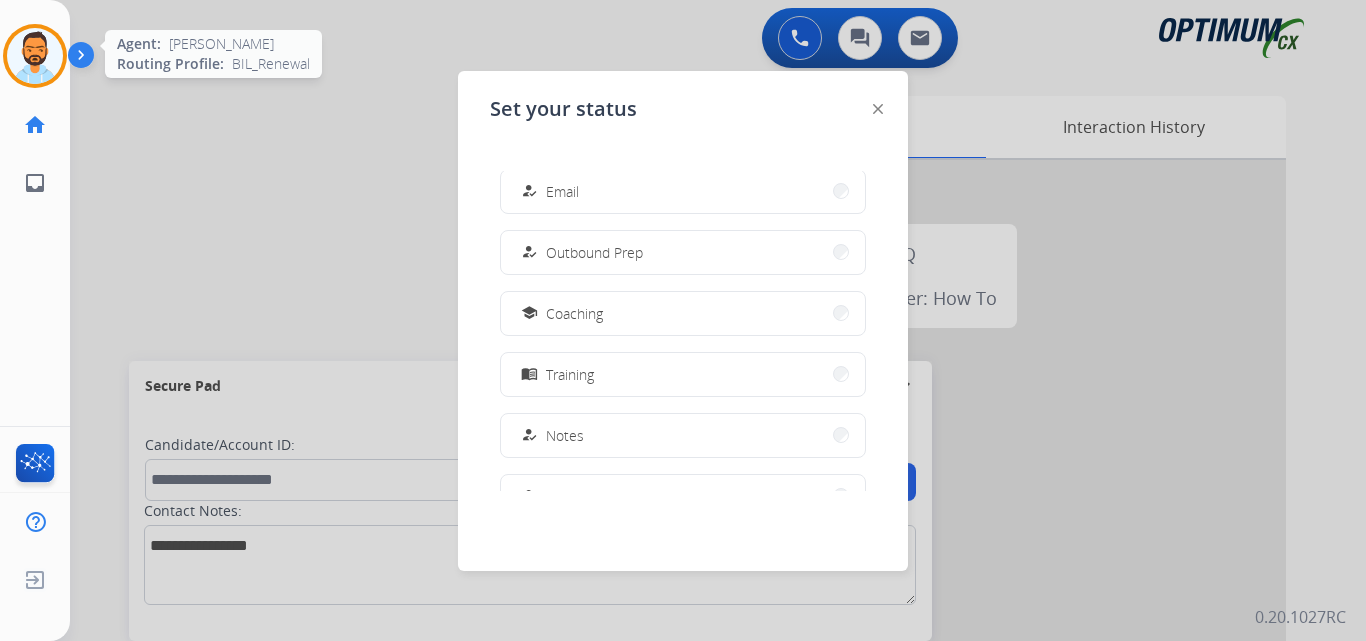 scroll, scrollTop: 186, scrollLeft: 0, axis: vertical 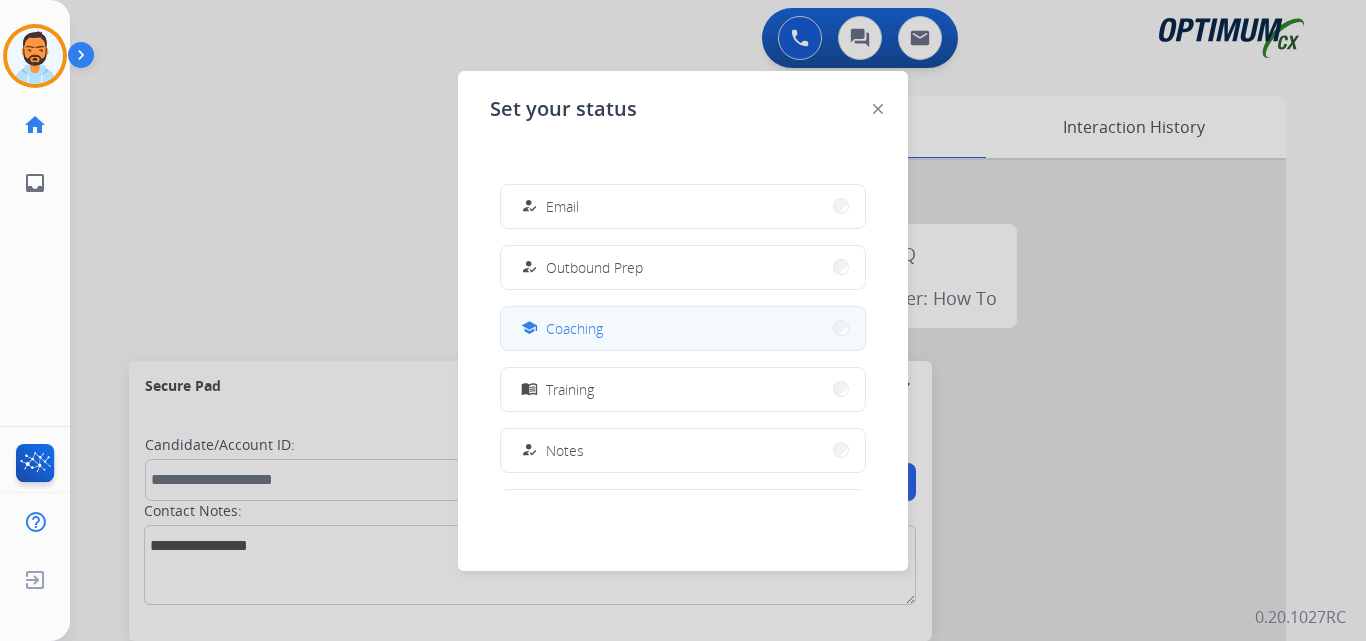click on "school Coaching" at bounding box center (683, 328) 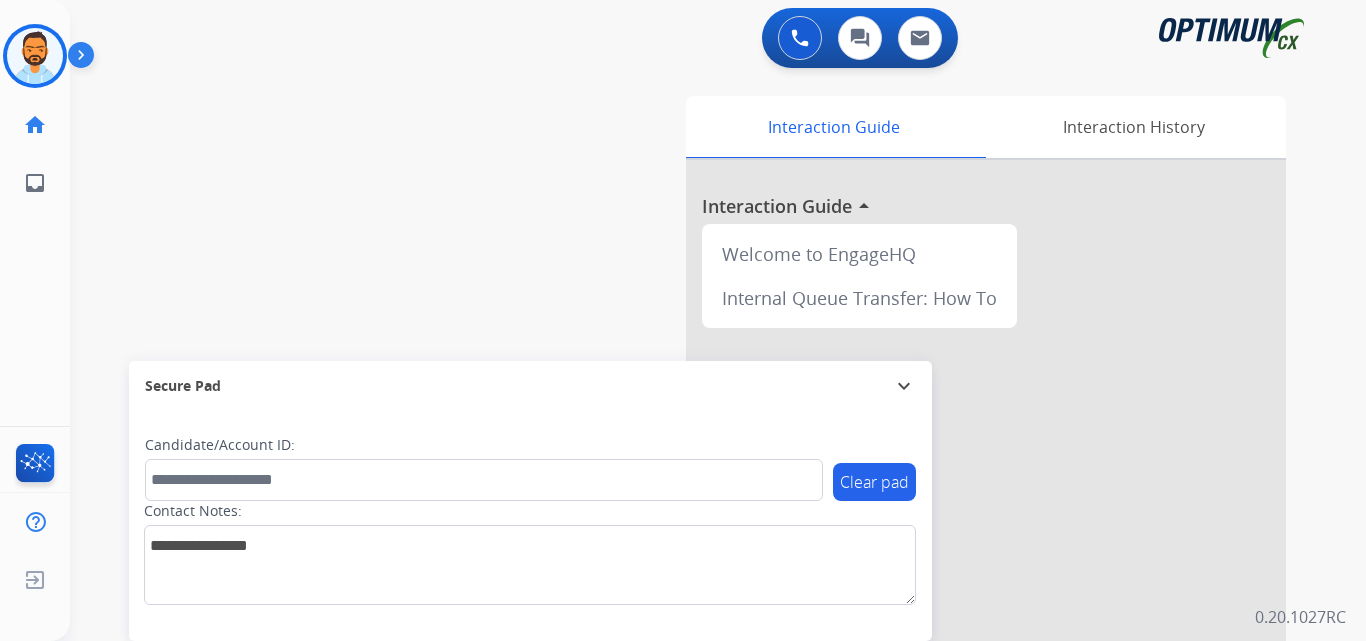 click on "swap_horiz Break voice bridge close_fullscreen Connect 3-Way Call merge_type Separate 3-Way Call  Interaction Guide   Interaction History  Interaction Guide arrow_drop_up  Welcome to EngageHQ   Internal Queue Transfer: How To  Secure Pad expand_more Clear pad Candidate/Account ID: Contact Notes:" at bounding box center (694, 489) 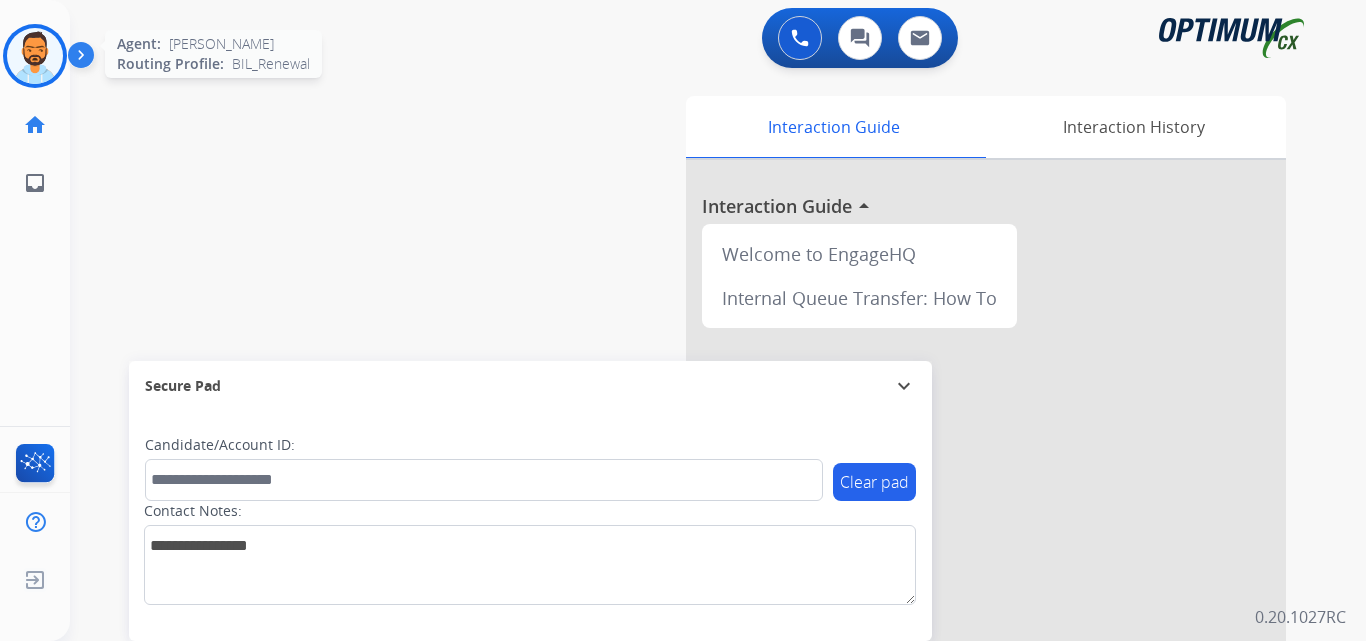 click at bounding box center [35, 56] 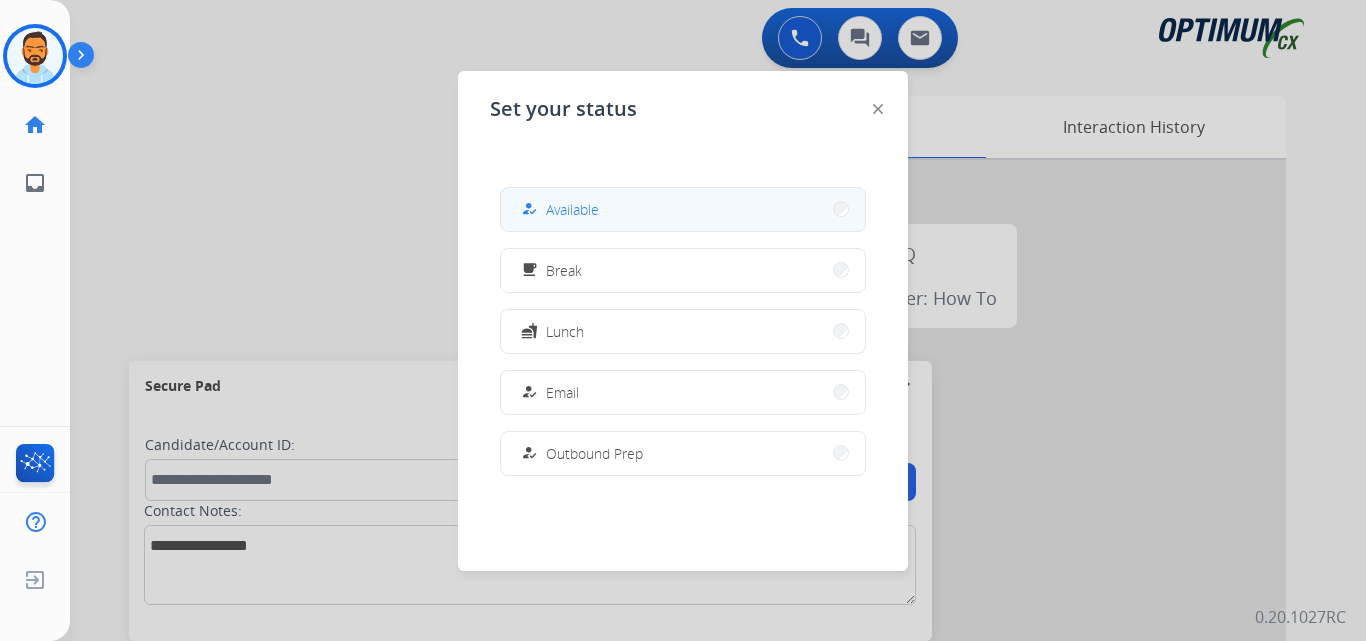 click on "how_to_reg Available" at bounding box center [683, 209] 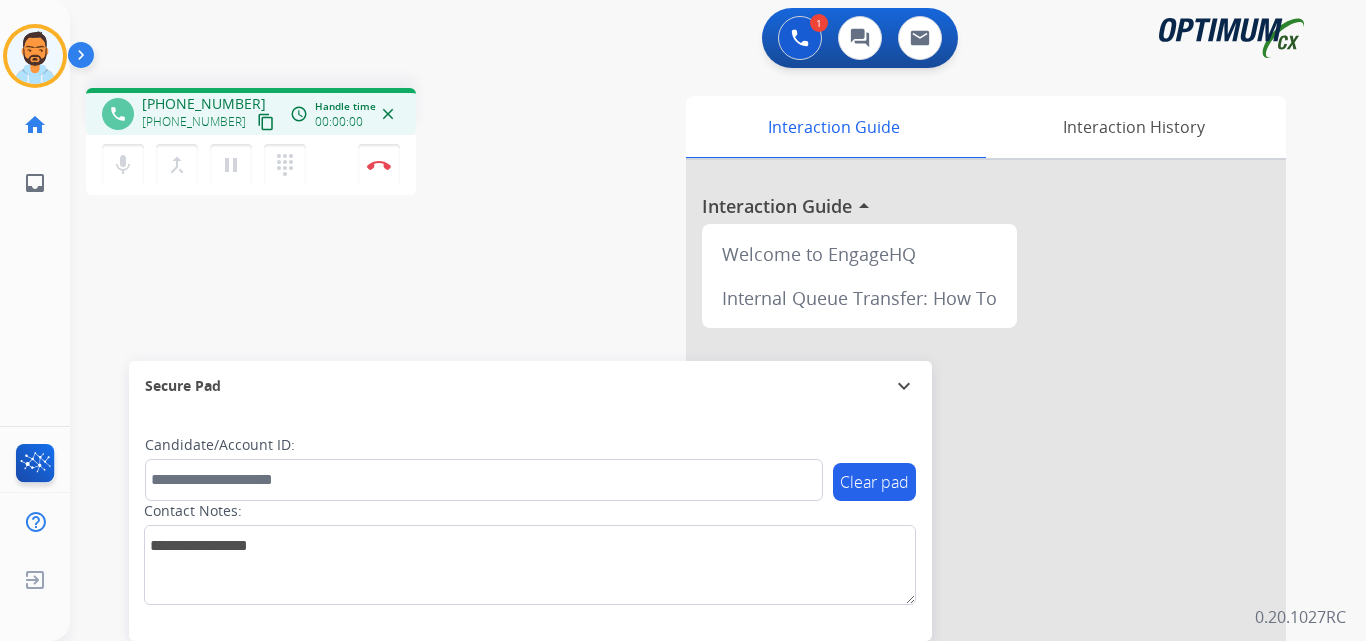 click on "content_copy" at bounding box center [266, 122] 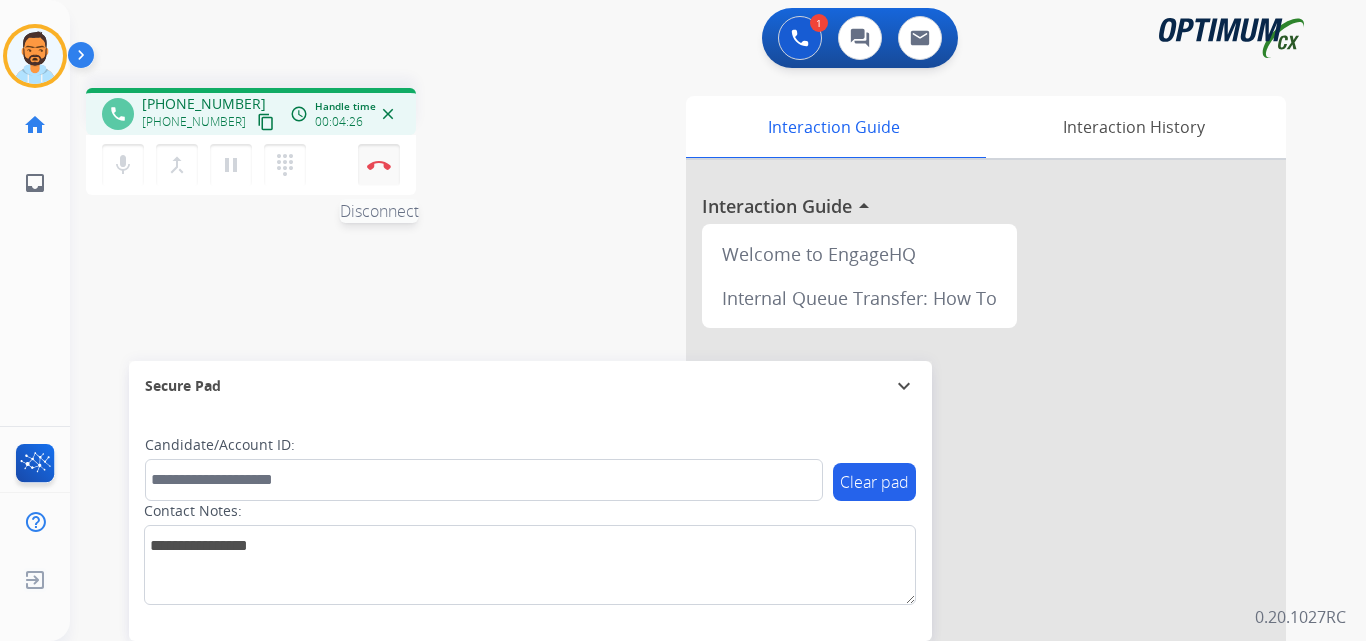 click on "Disconnect" at bounding box center [379, 165] 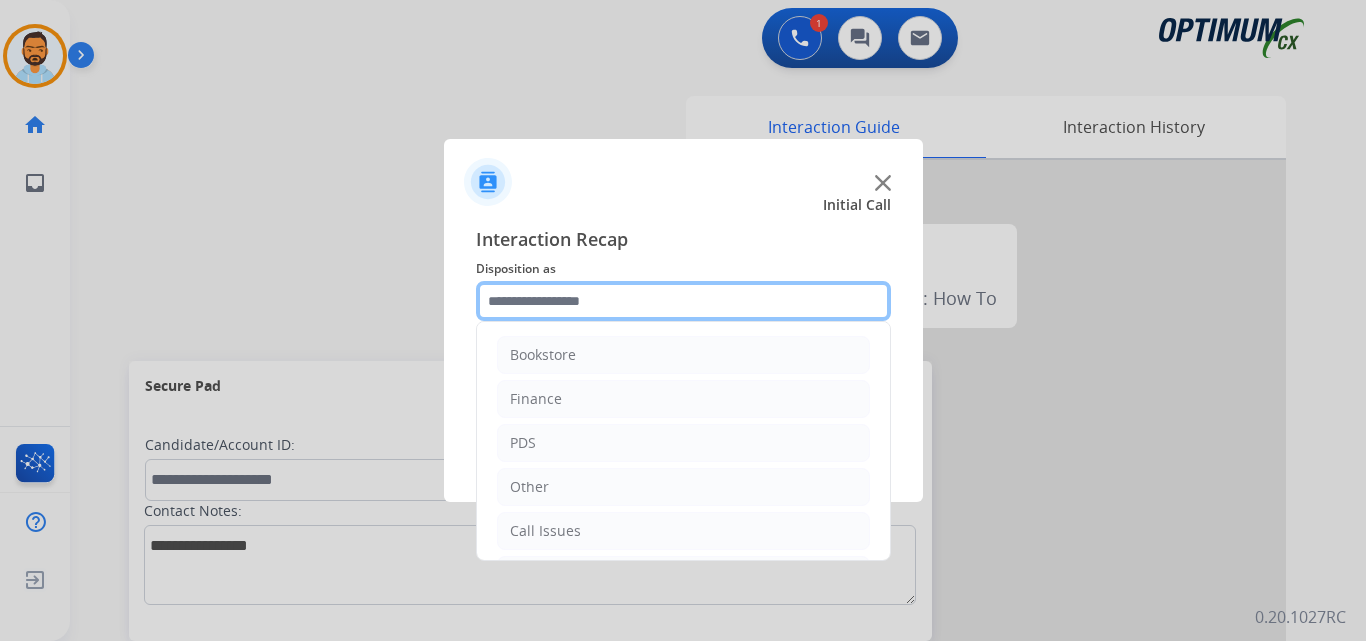 click 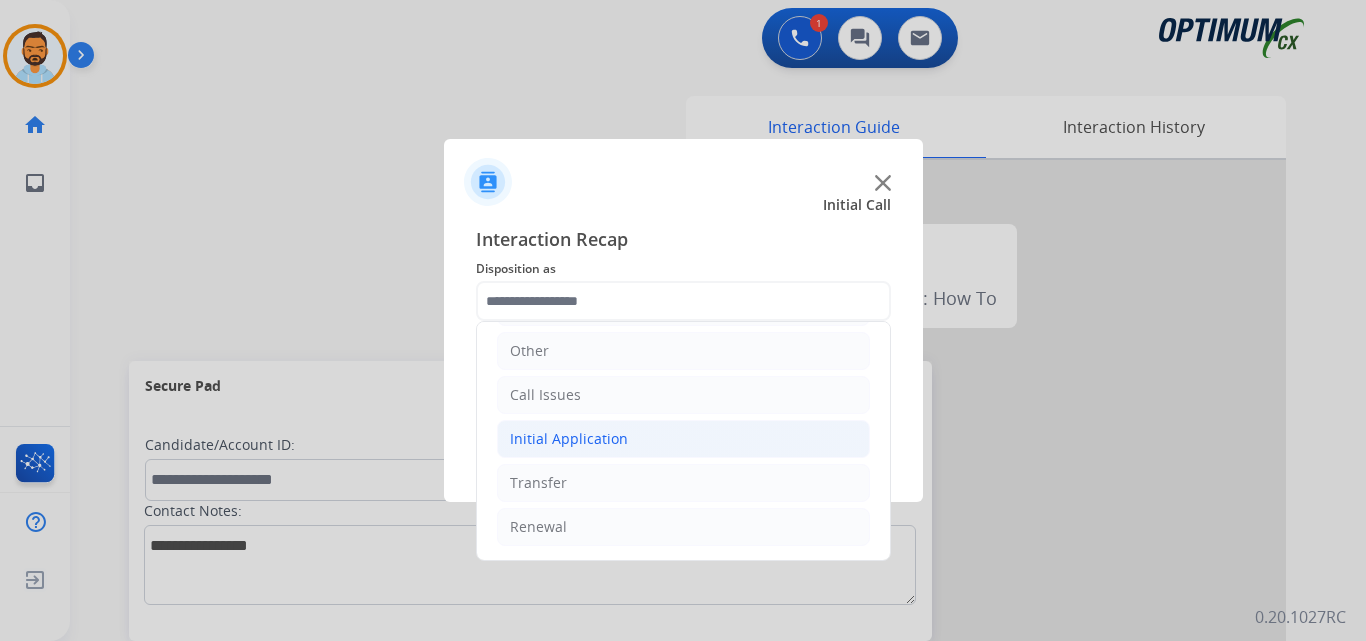 click on "Initial Application" 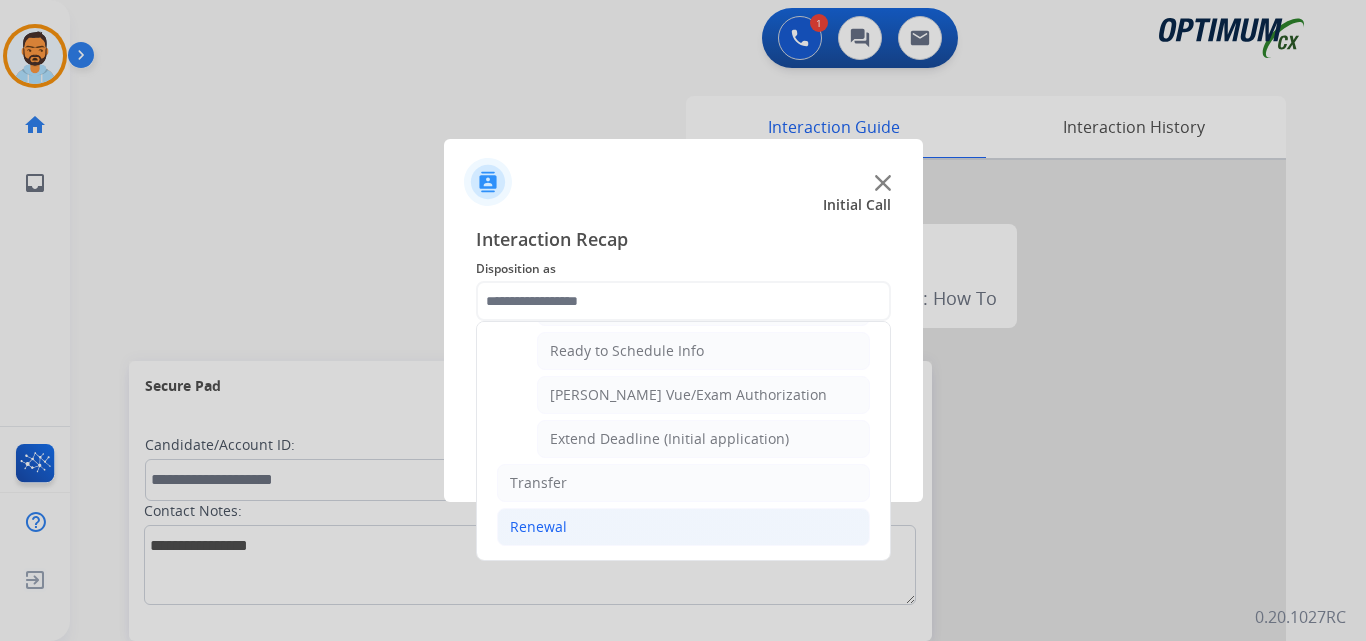 click on "Renewal" 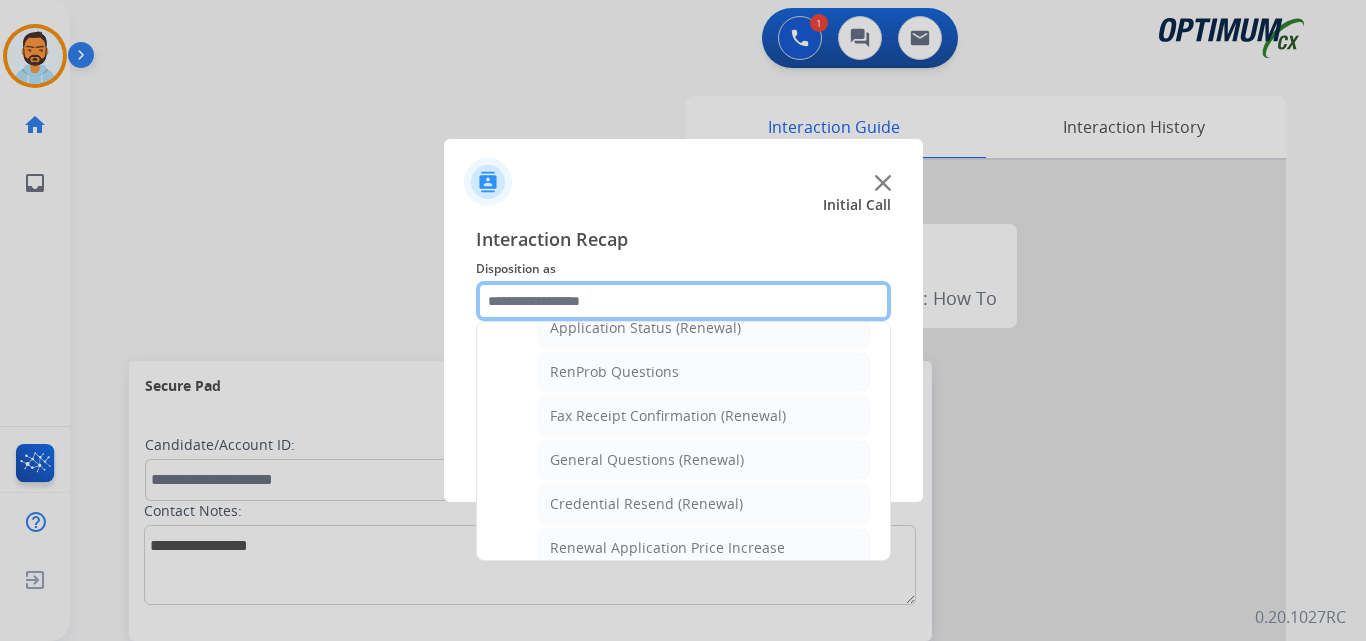 scroll, scrollTop: 490, scrollLeft: 0, axis: vertical 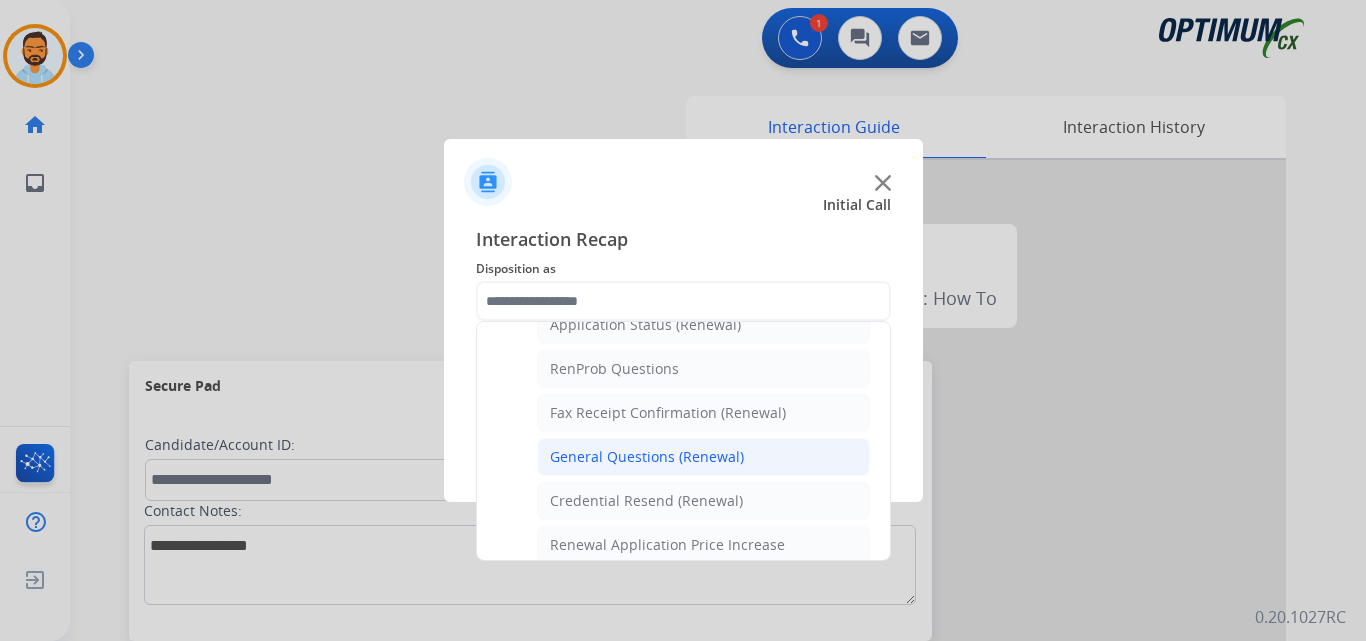 click on "General Questions (Renewal)" 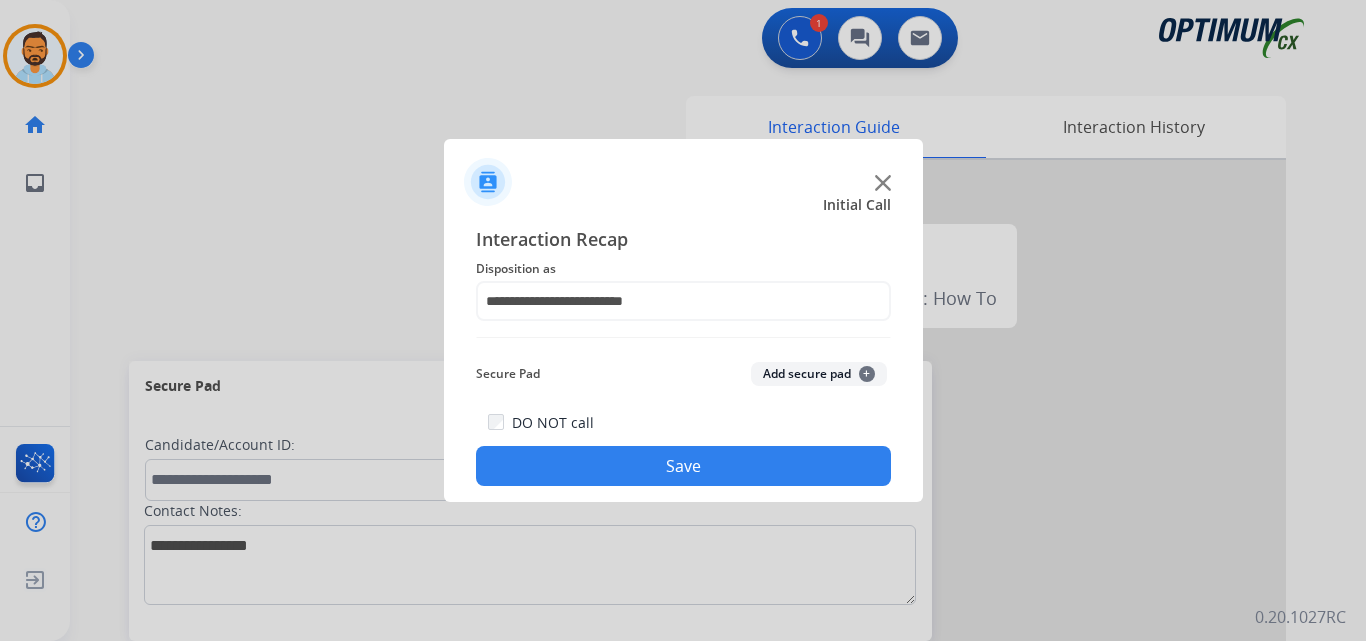 click on "Save" 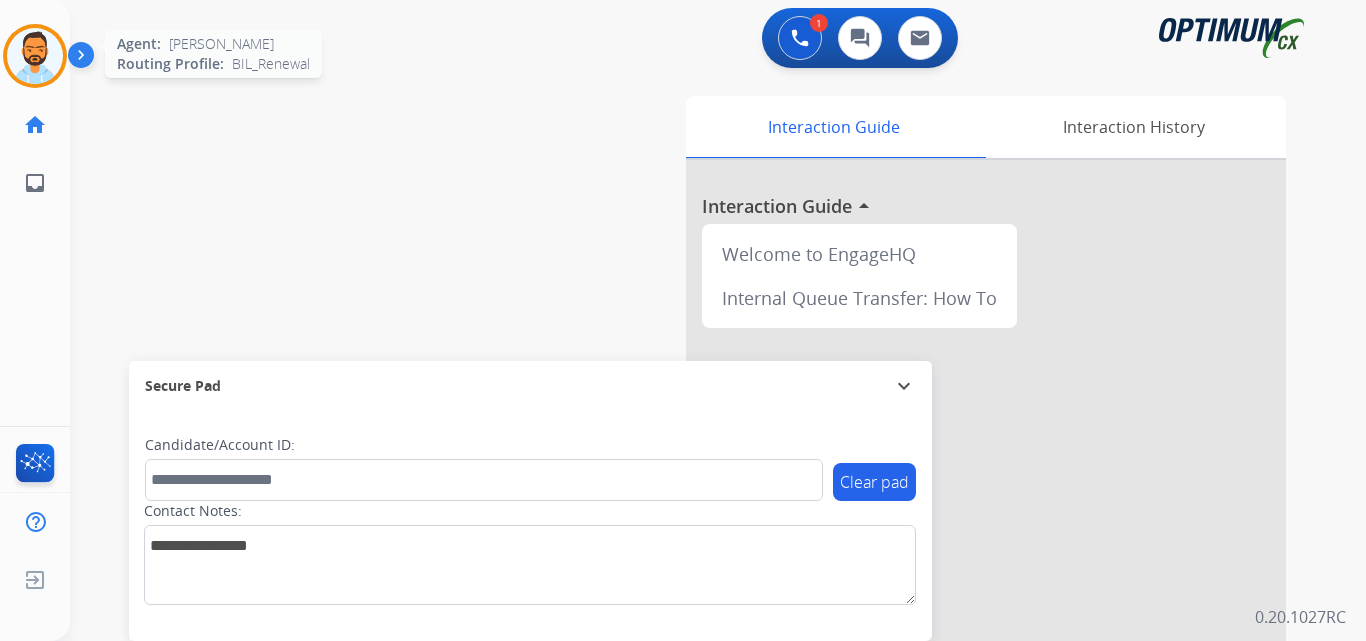 click at bounding box center (35, 56) 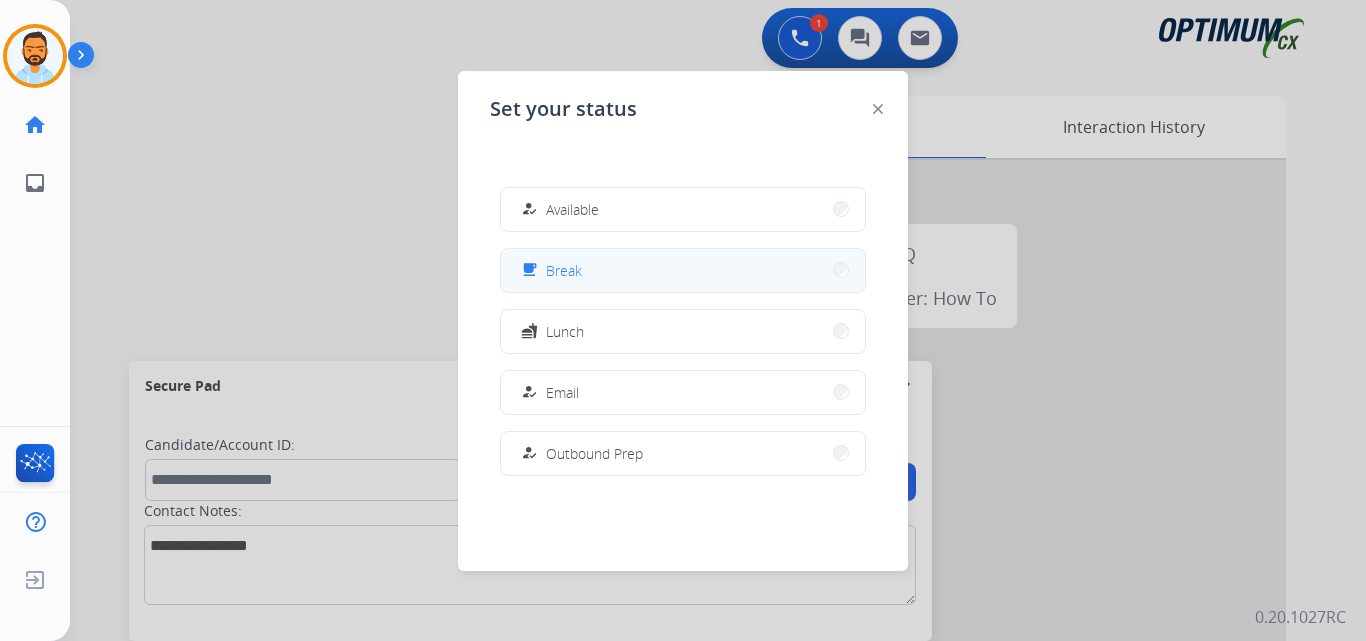 click on "free_breakfast Break" at bounding box center (683, 270) 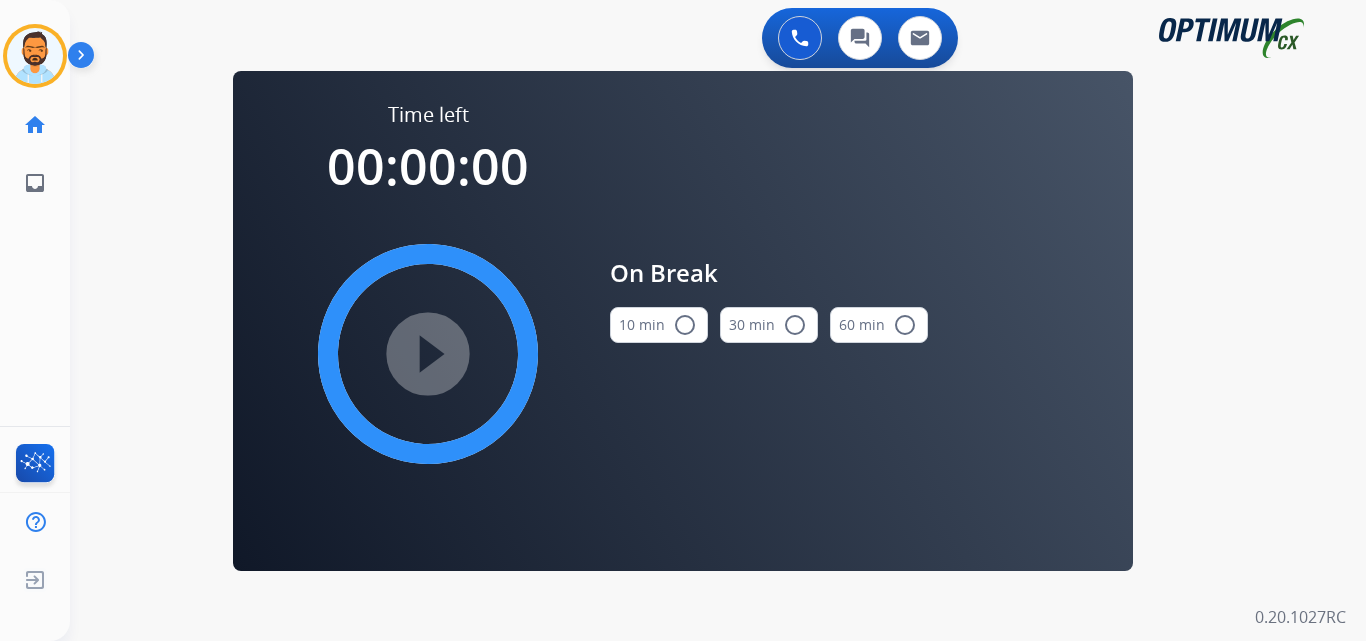 click on "radio_button_unchecked" at bounding box center [685, 325] 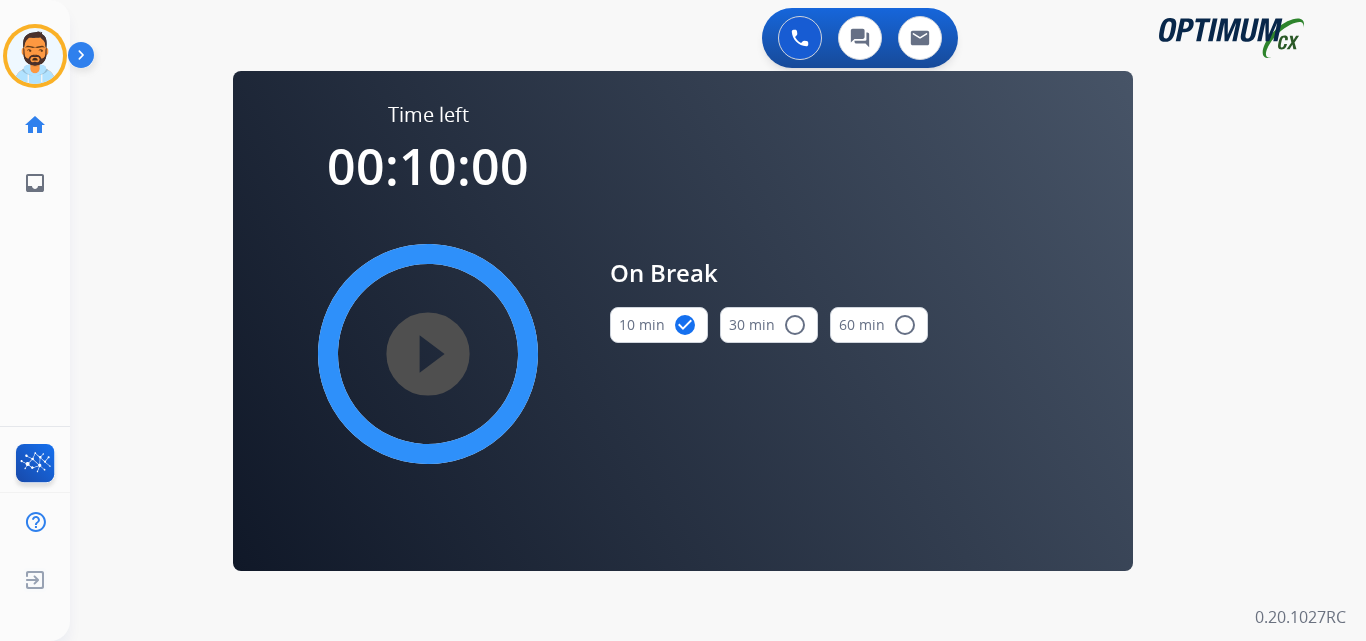 click on "play_circle_filled" at bounding box center (428, 354) 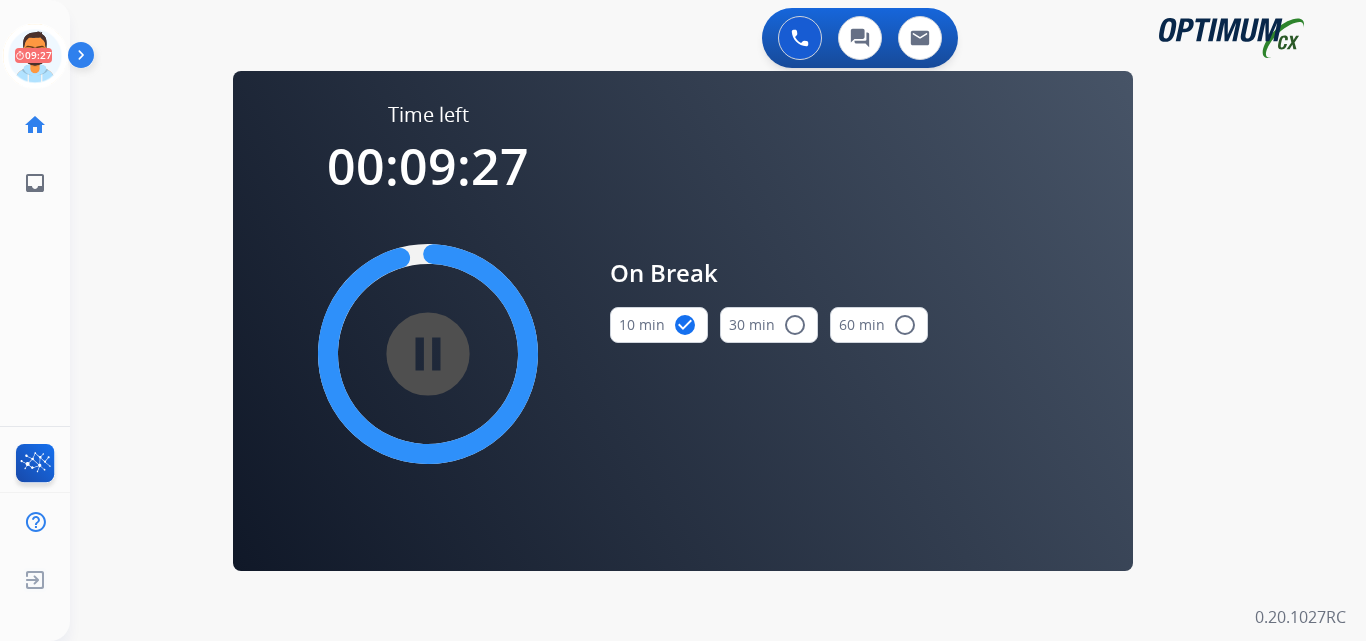 click on "0 Voice Interactions  0  Chat Interactions   0  Email Interactions swap_horiz Break voice bridge close_fullscreen Connect 3-Way Call merge_type Separate 3-Way Call Time left 00:09:27 pause_circle_filled On Break  10 min  check_circle  30 min  radio_button_unchecked  60 min  radio_button_unchecked  Interaction Guide   Interaction History  Interaction Guide arrow_drop_up  Welcome to EngageHQ   Internal Queue Transfer: How To  Secure Pad expand_more Clear pad Candidate/Account ID: Contact Notes:                  0.20.1027RC" at bounding box center (718, 320) 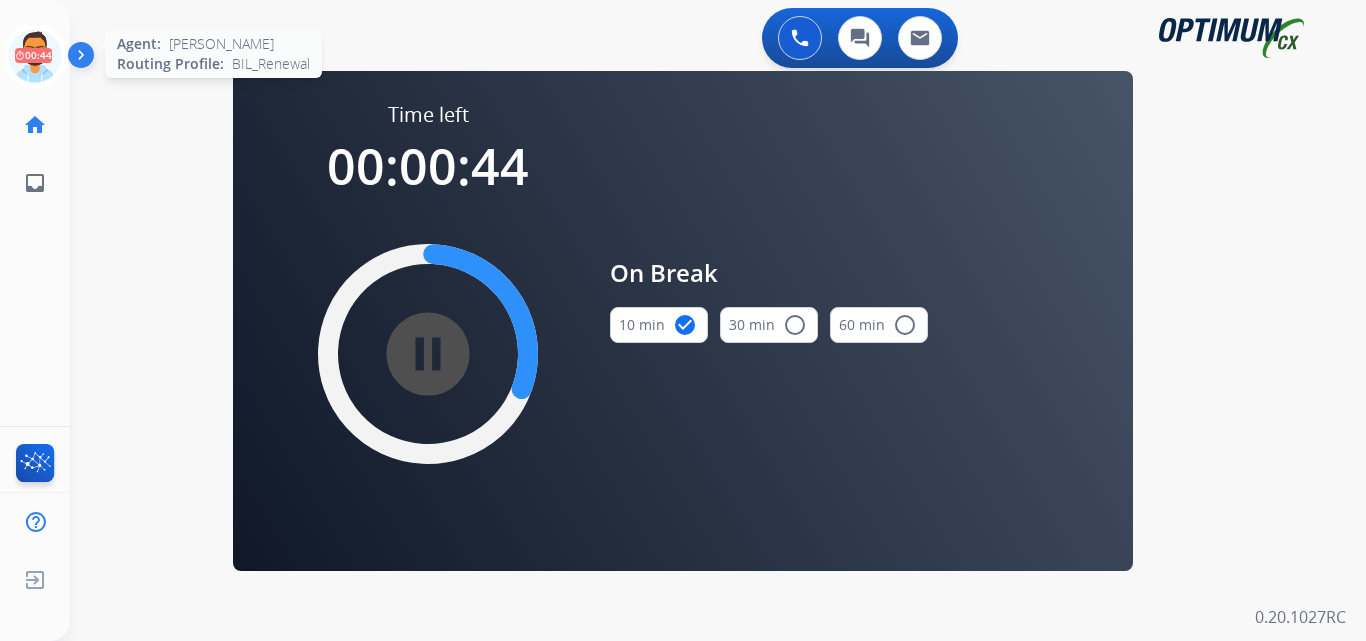 click 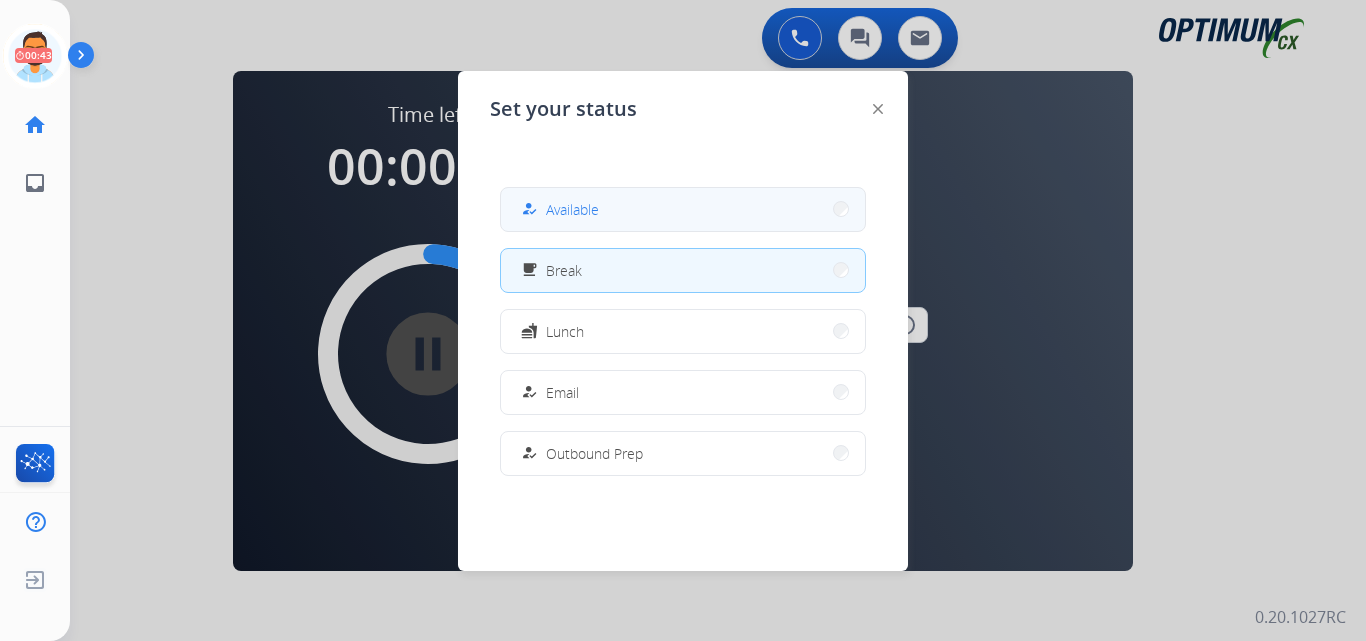 click on "how_to_reg Available" at bounding box center (683, 209) 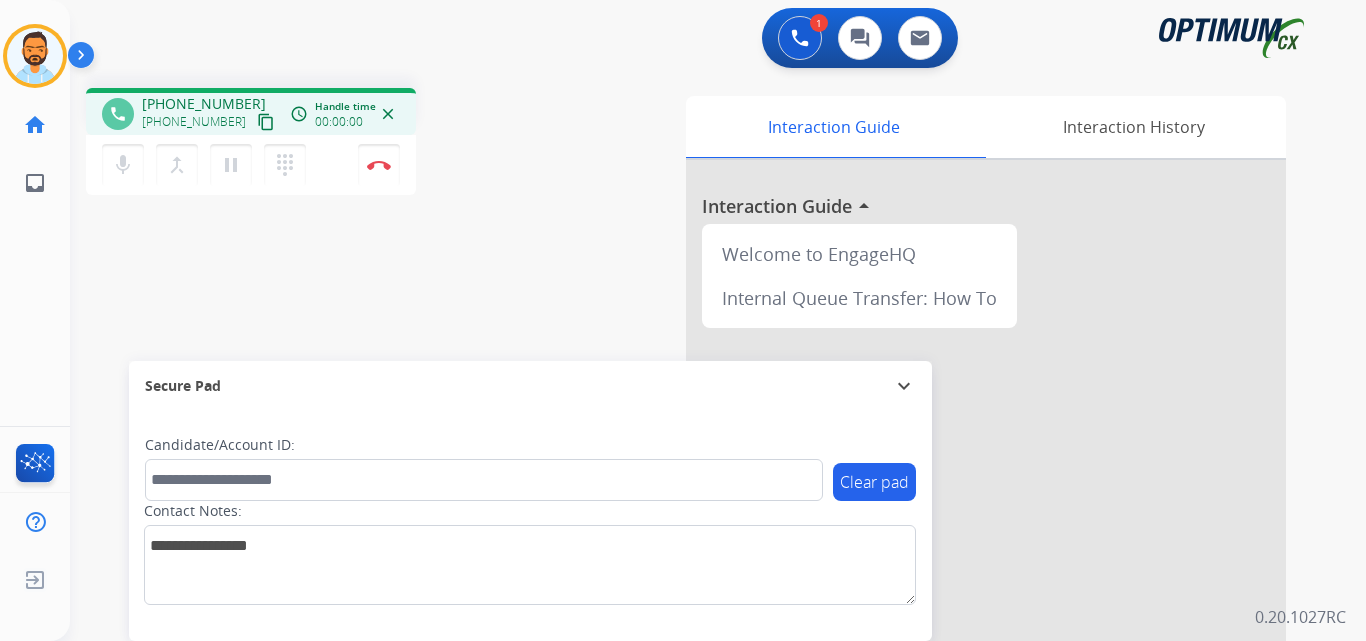click on "content_copy" at bounding box center (266, 122) 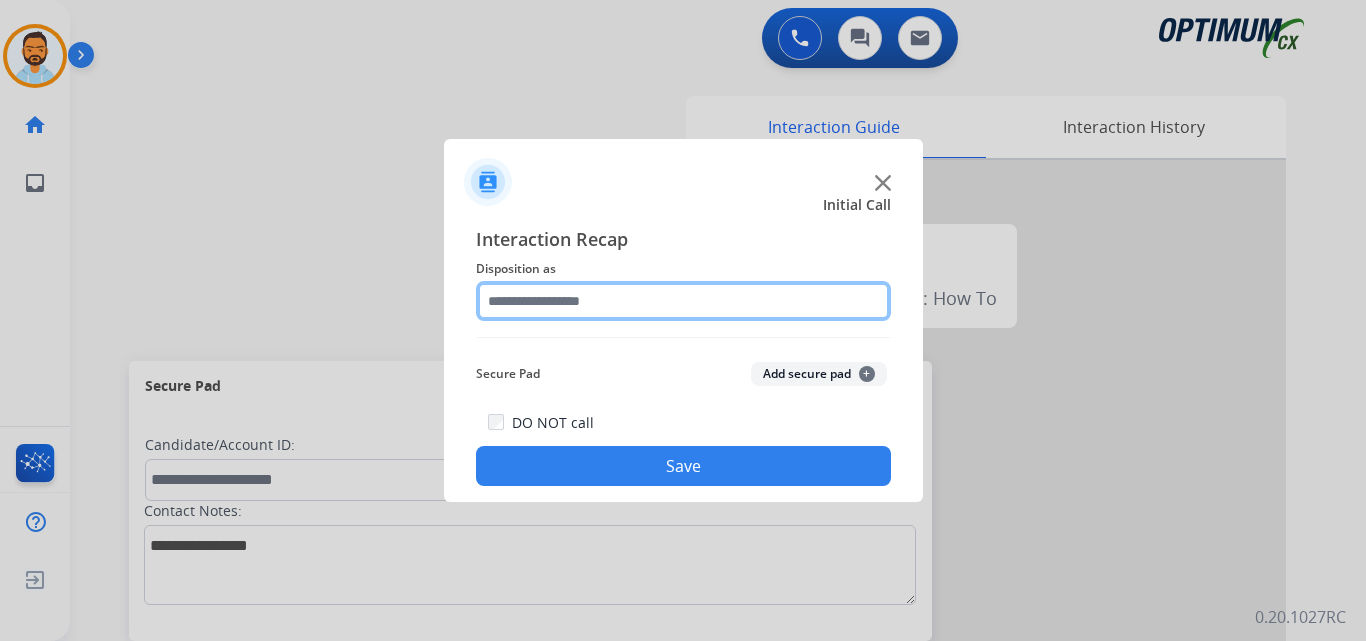 click 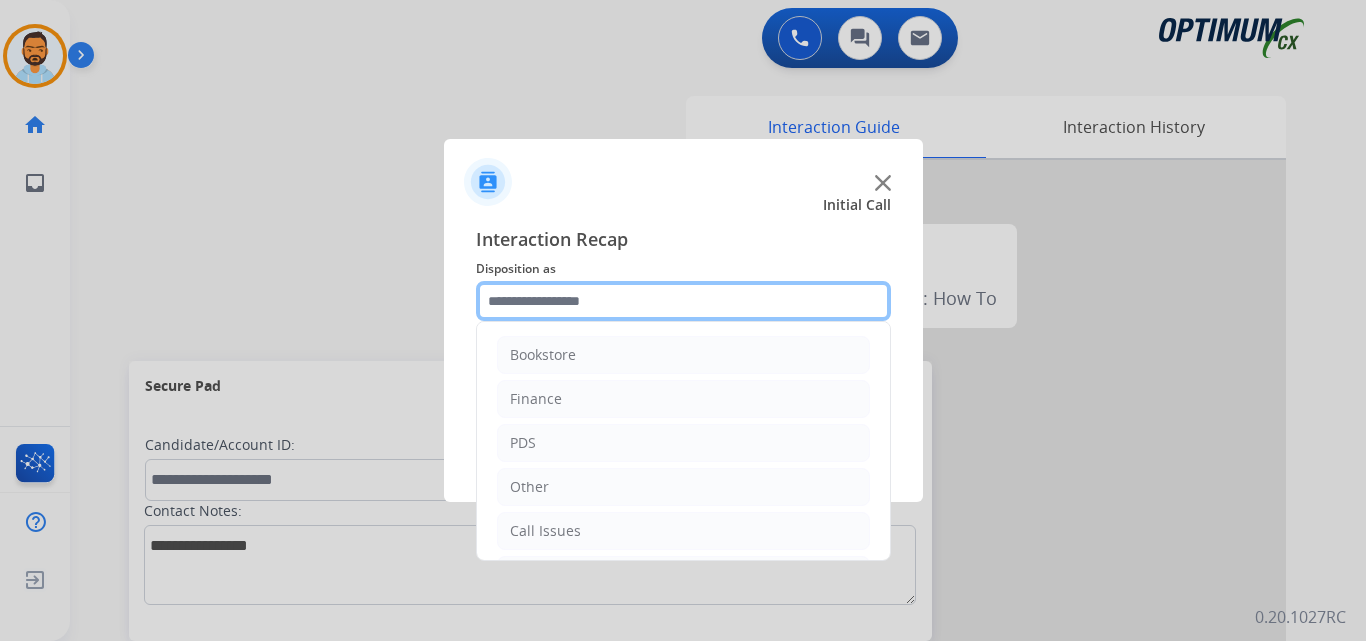scroll, scrollTop: 136, scrollLeft: 0, axis: vertical 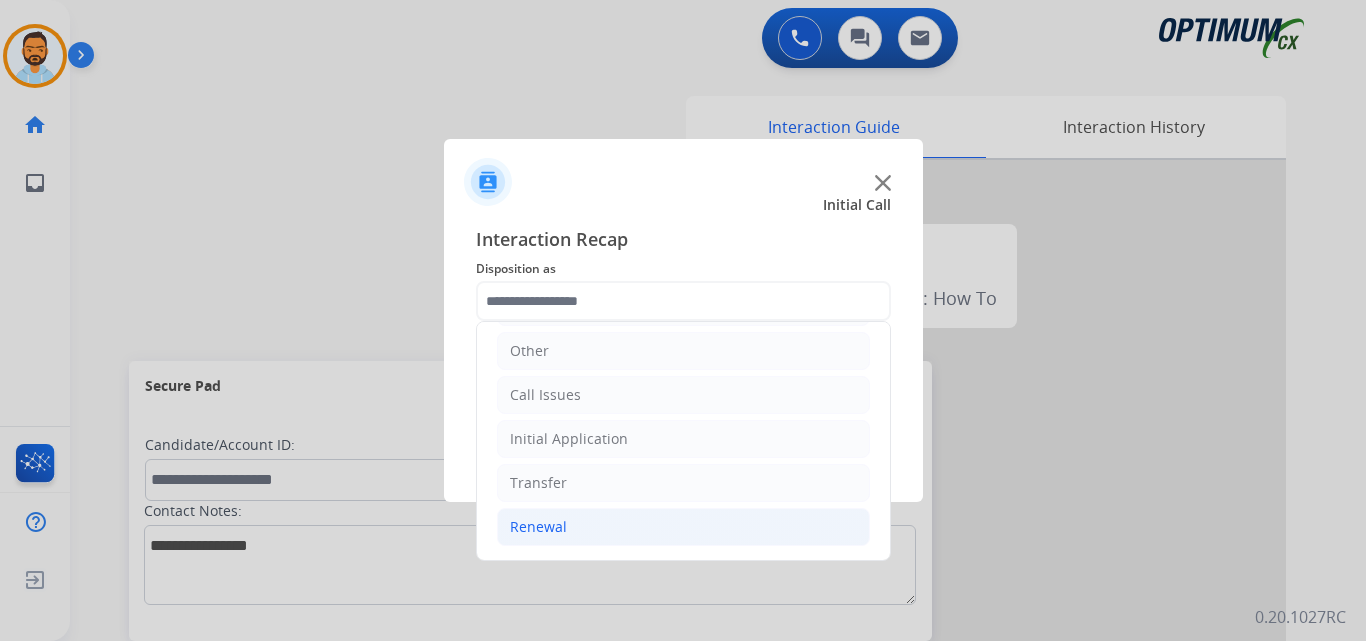click on "Renewal" 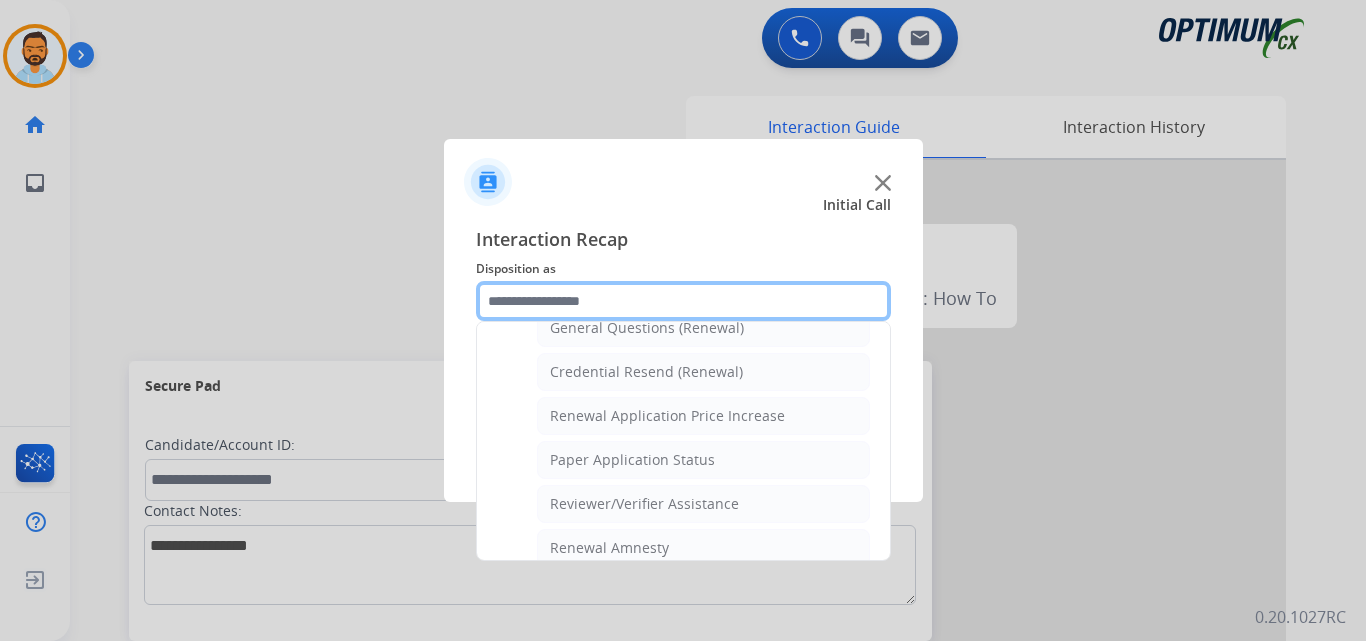 scroll, scrollTop: 772, scrollLeft: 0, axis: vertical 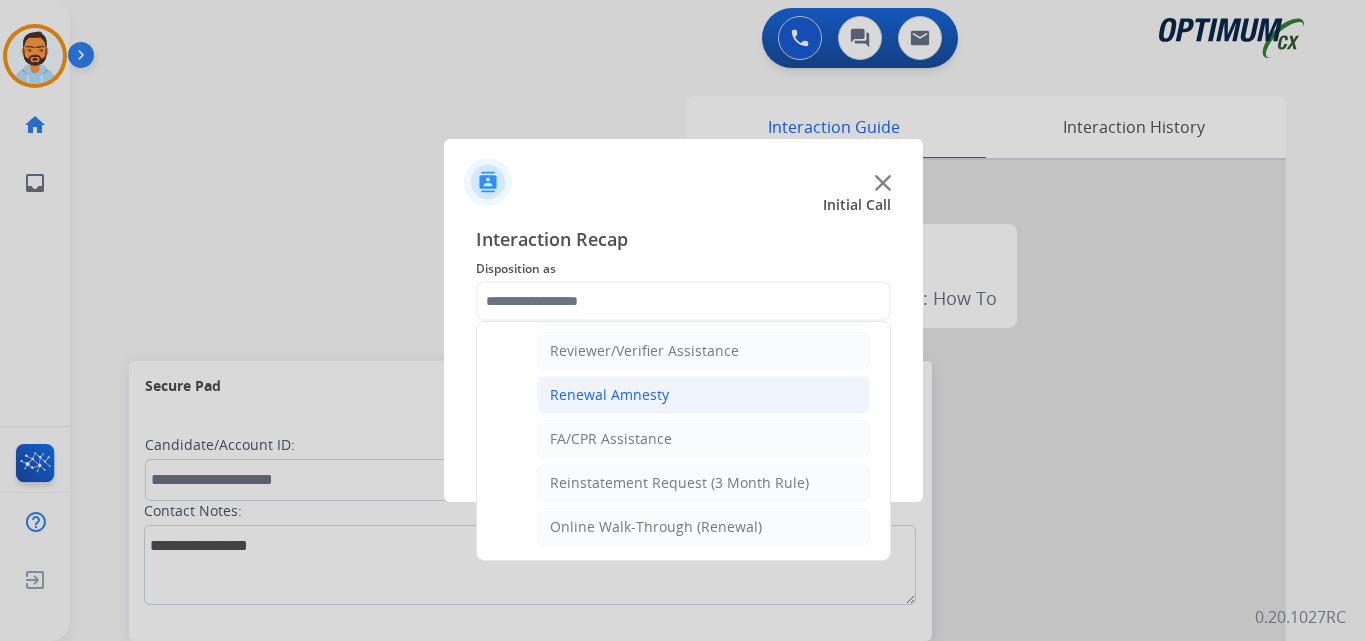 click on "Renewal Amnesty" 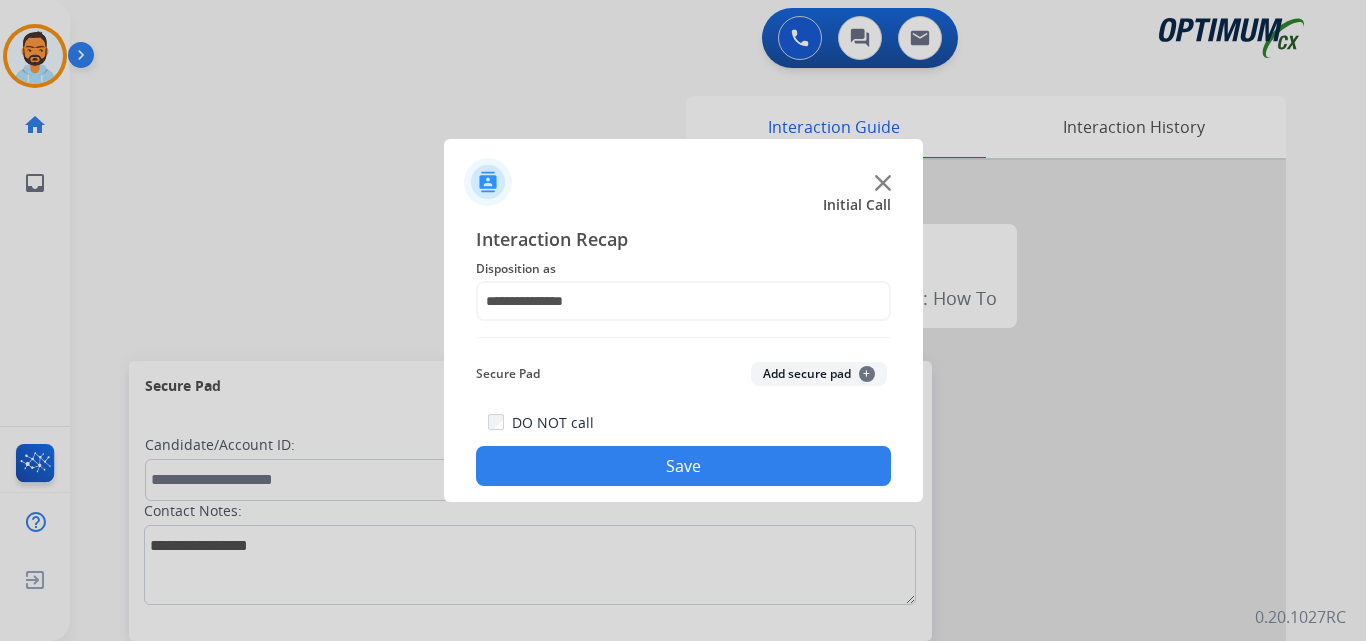 click on "Save" 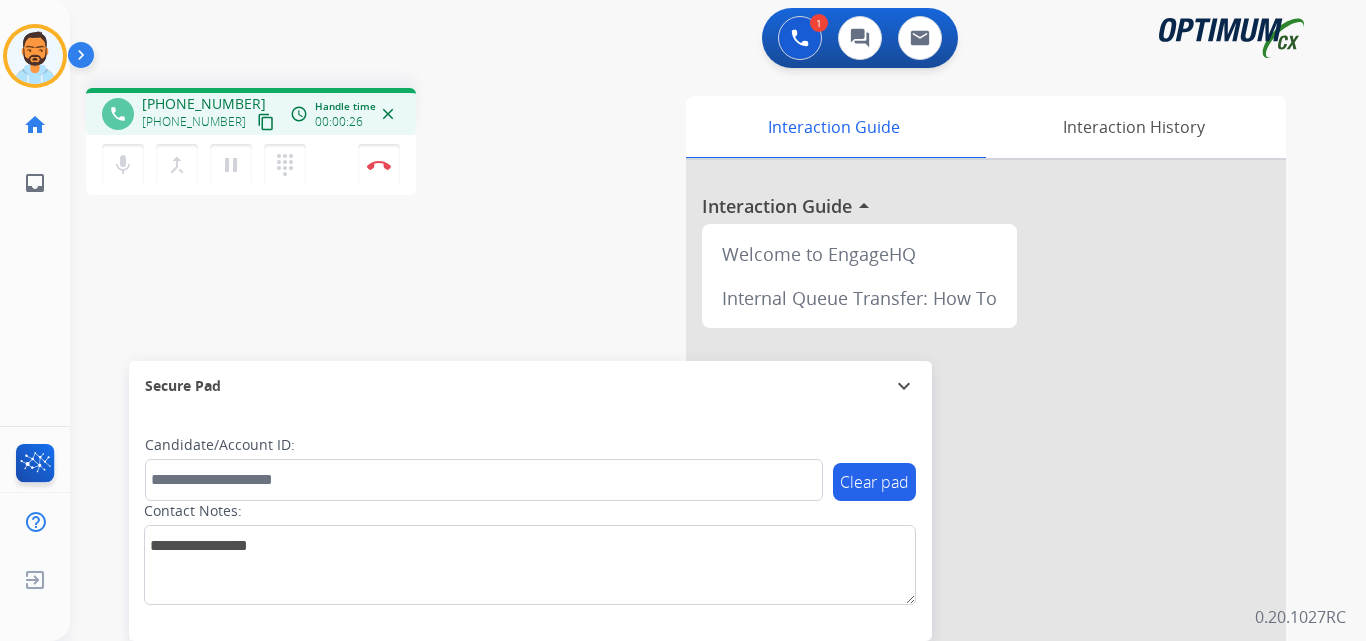 click on "content_copy" at bounding box center (266, 122) 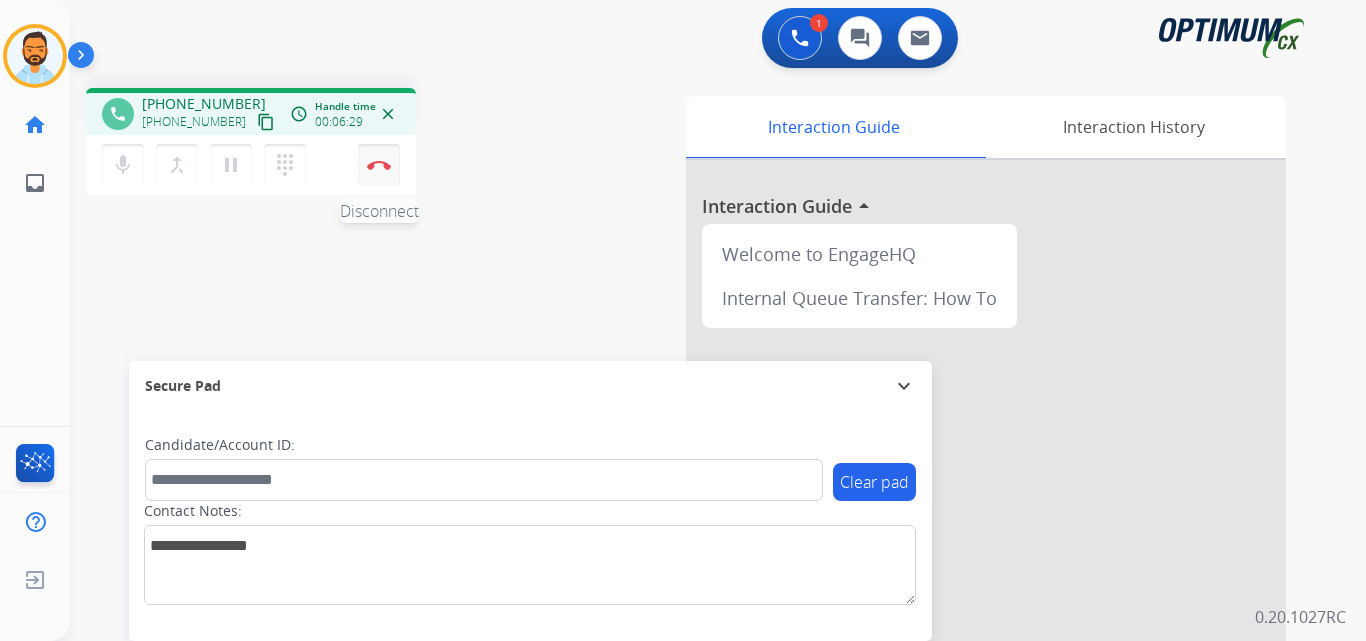 click at bounding box center [379, 165] 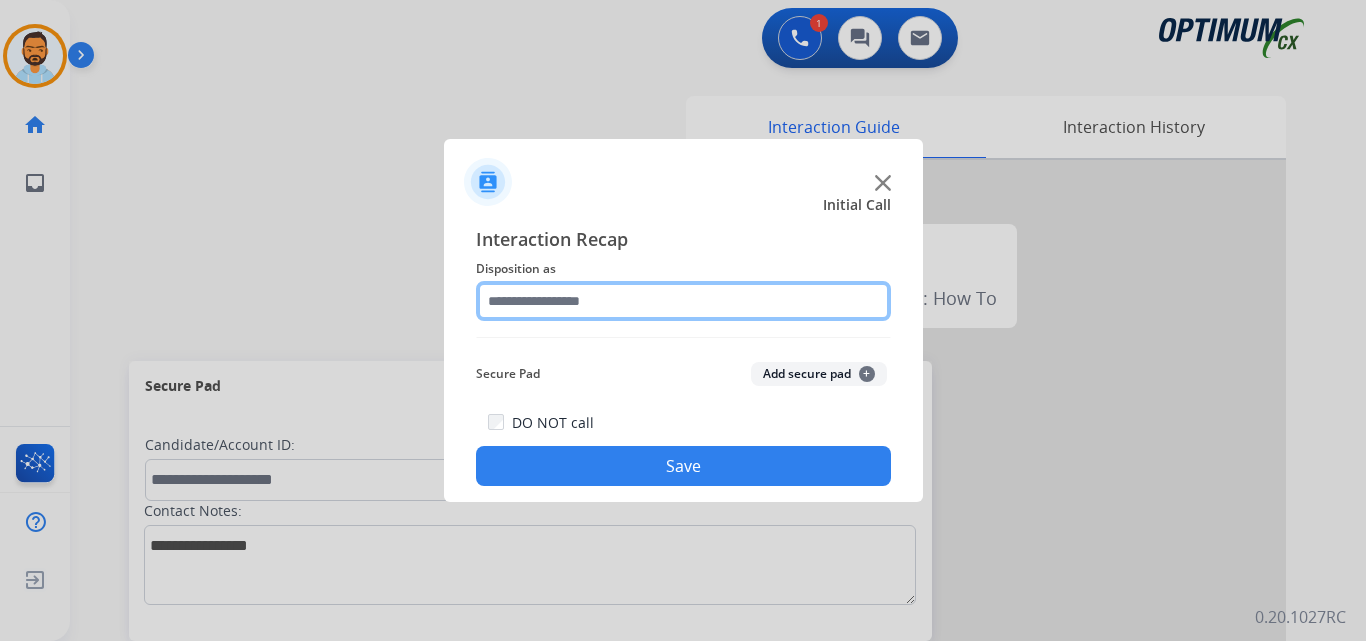 click 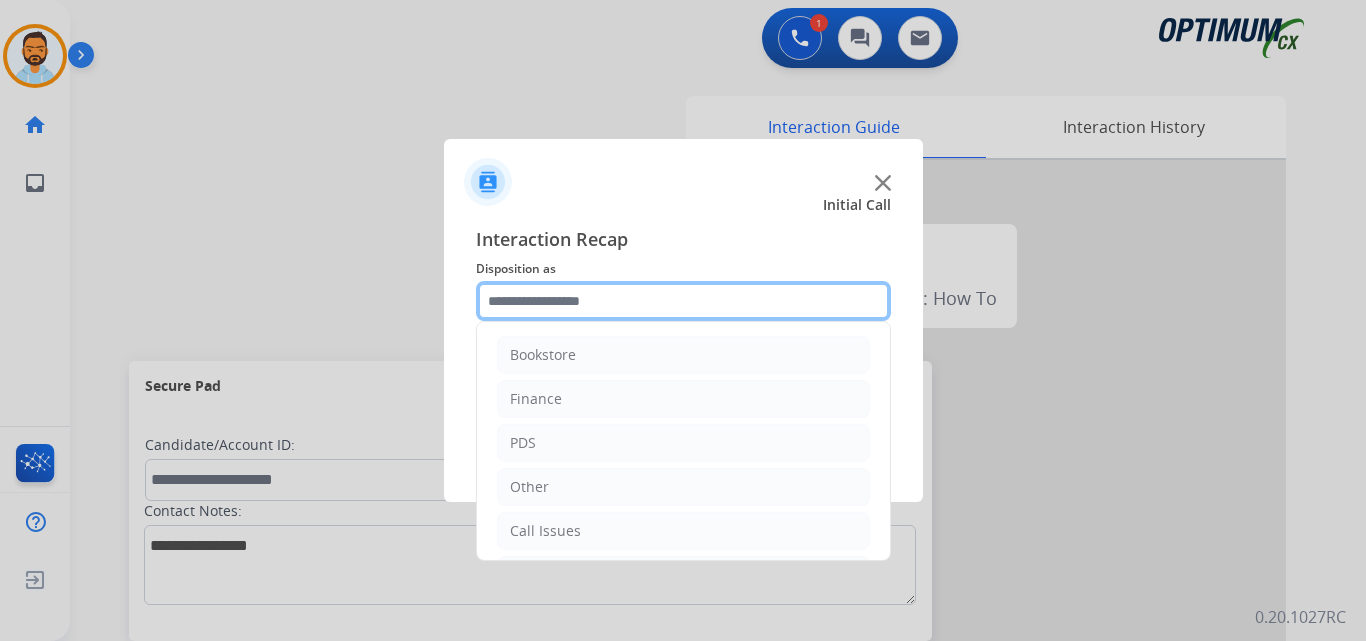 scroll, scrollTop: 136, scrollLeft: 0, axis: vertical 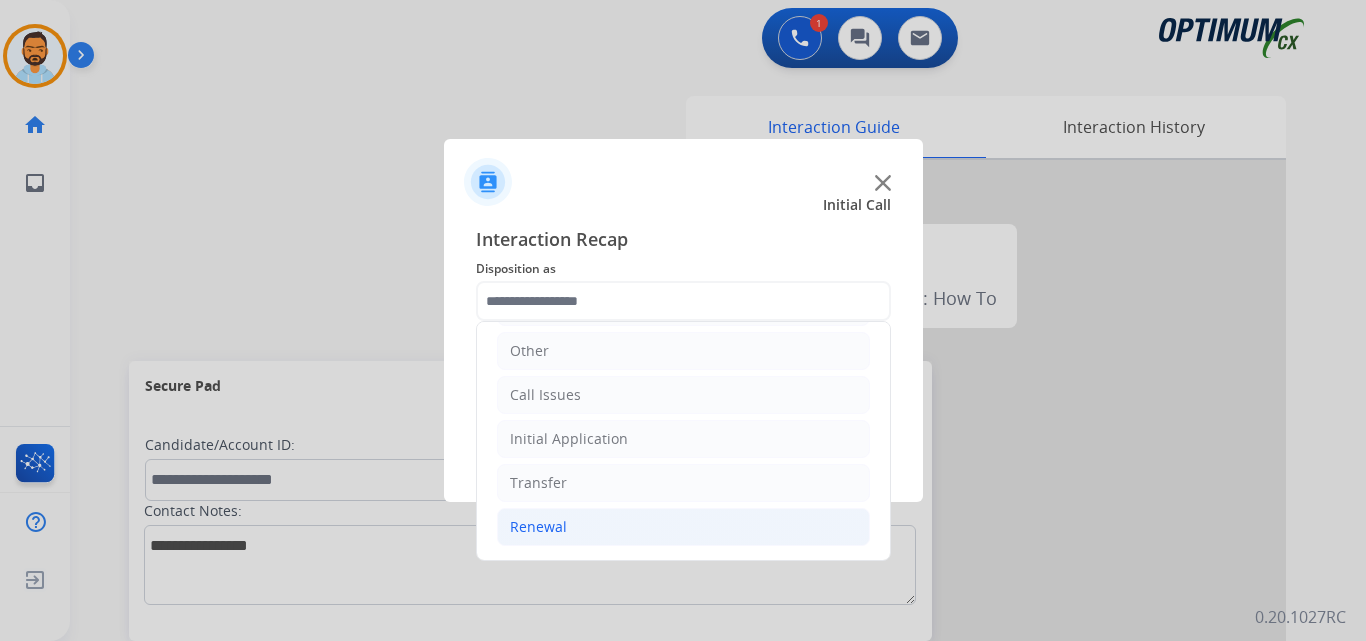 click on "Renewal" 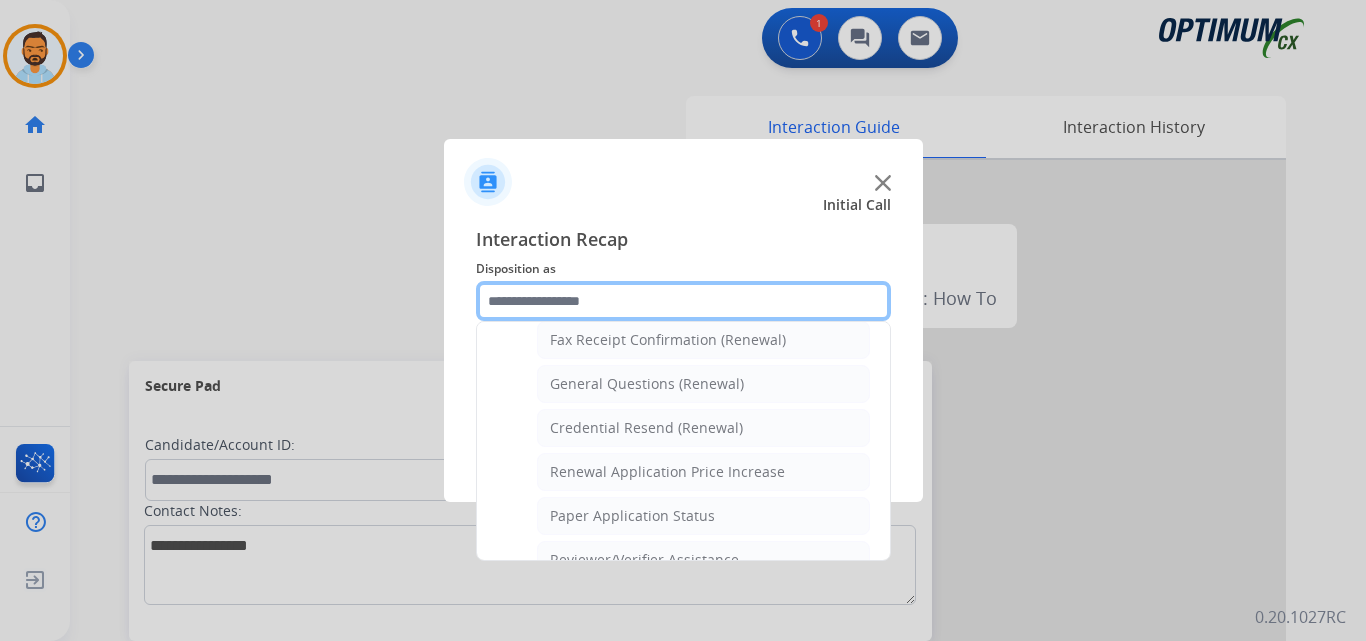 scroll, scrollTop: 772, scrollLeft: 0, axis: vertical 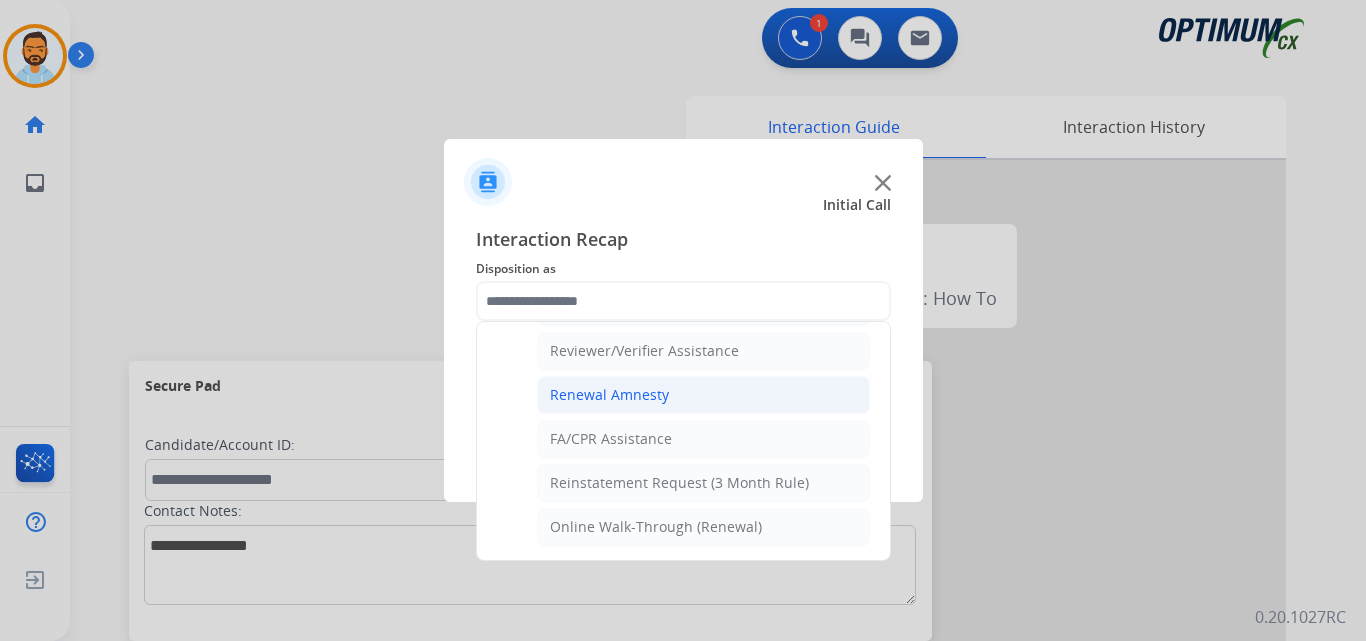 click on "Renewal Amnesty" 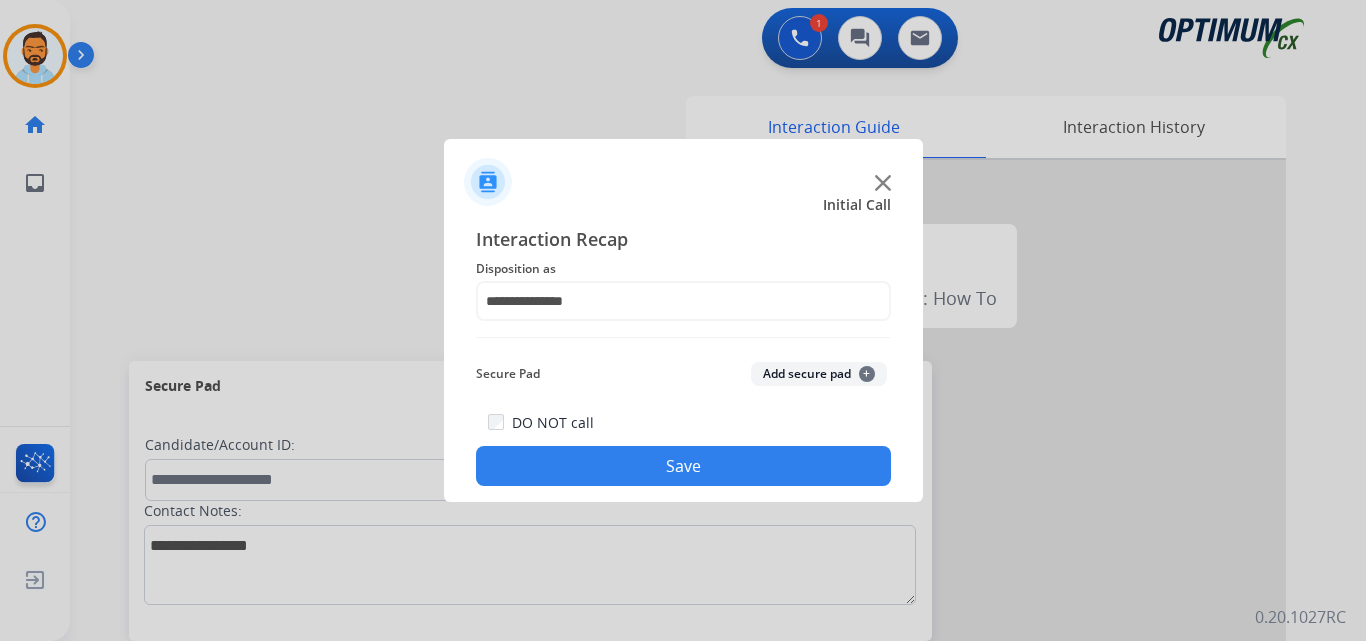 click on "Save" 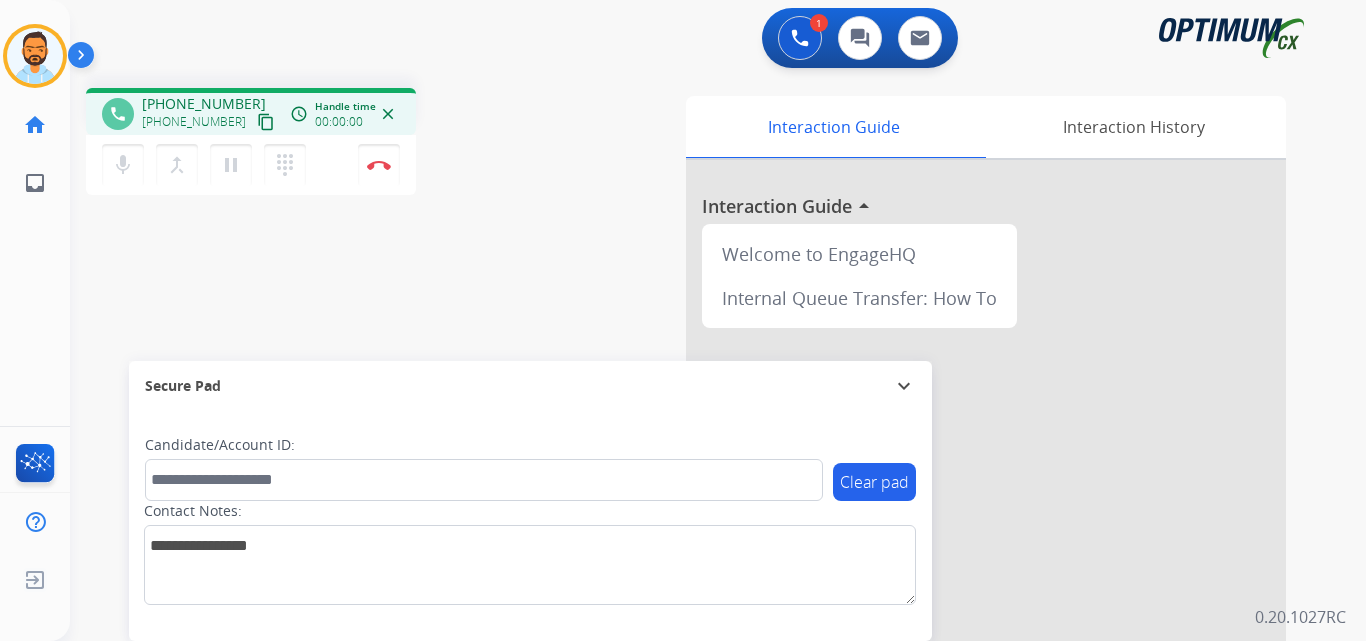 click on "content_copy" at bounding box center [266, 122] 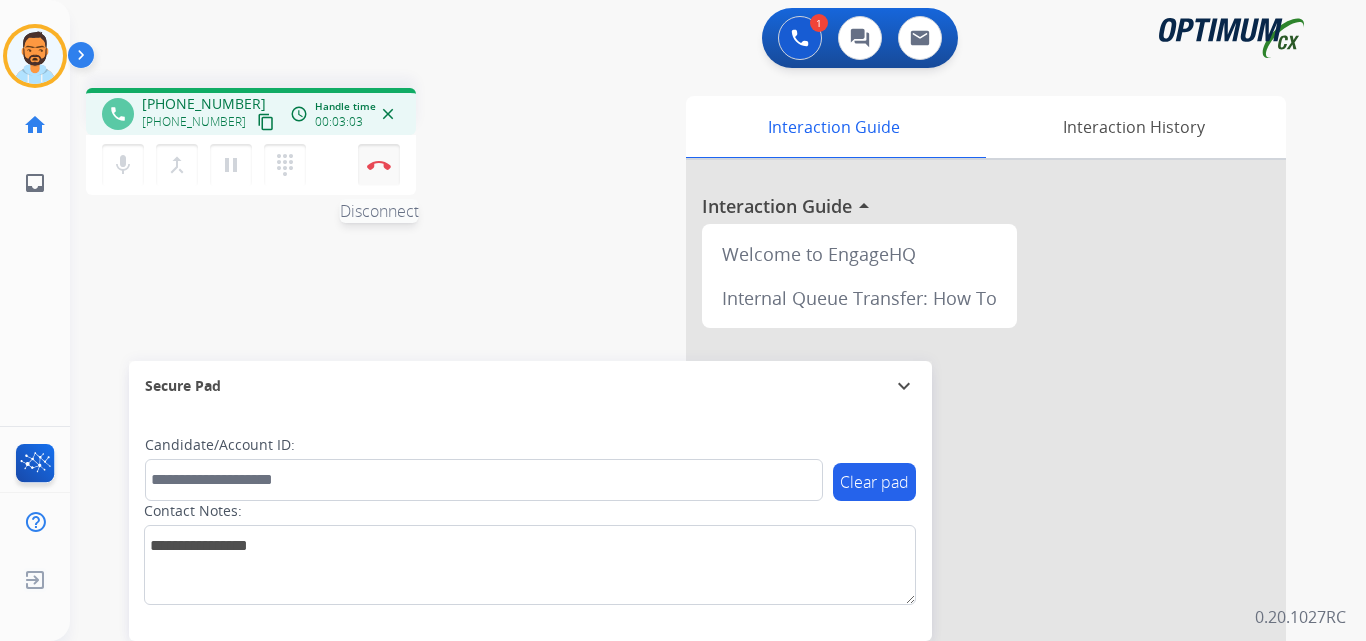 click on "Disconnect" at bounding box center [379, 165] 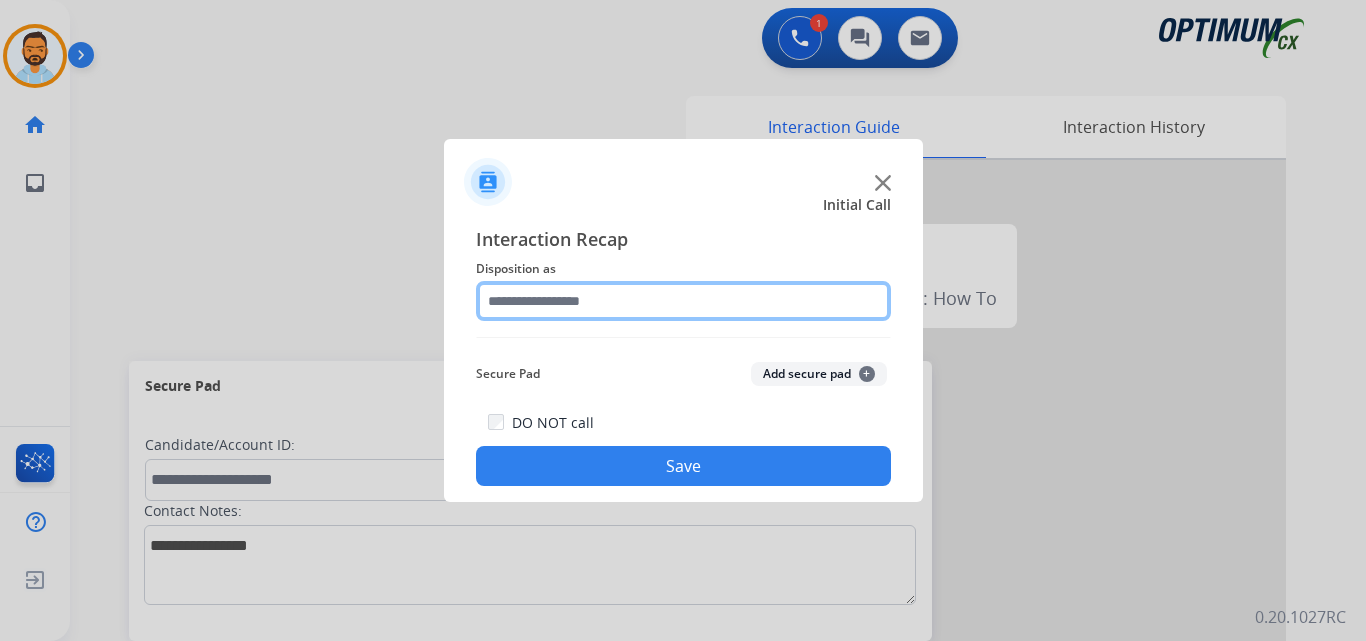 click 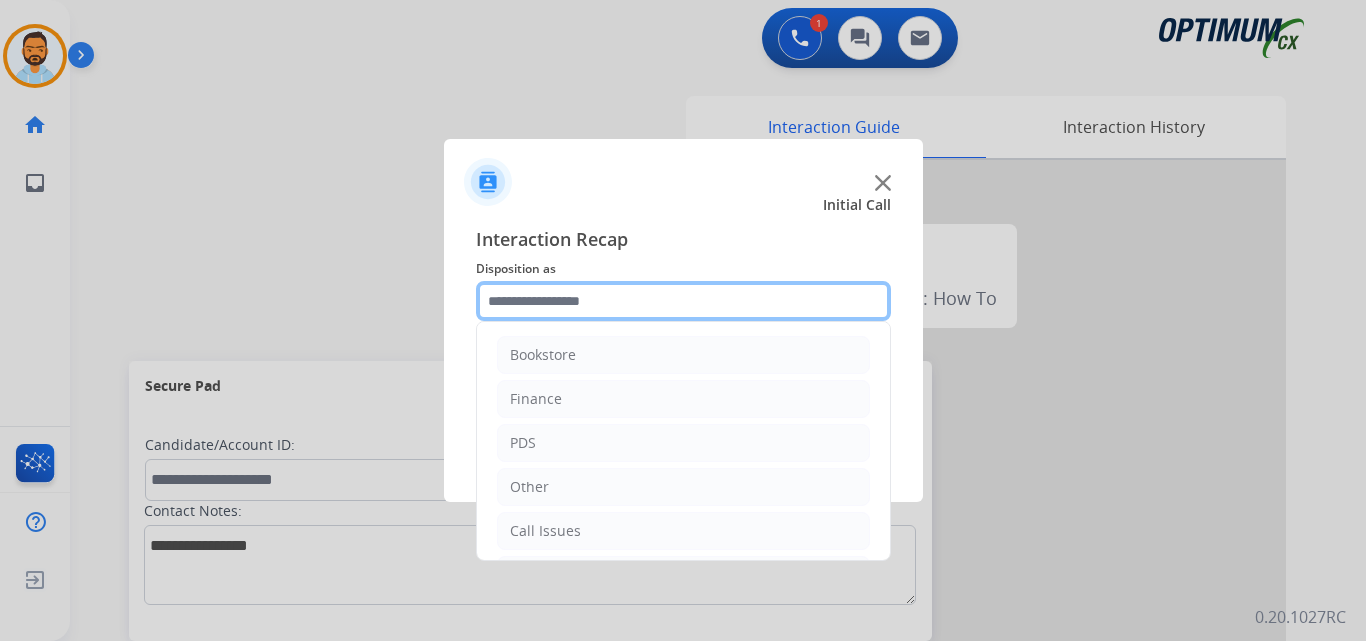 scroll, scrollTop: 136, scrollLeft: 0, axis: vertical 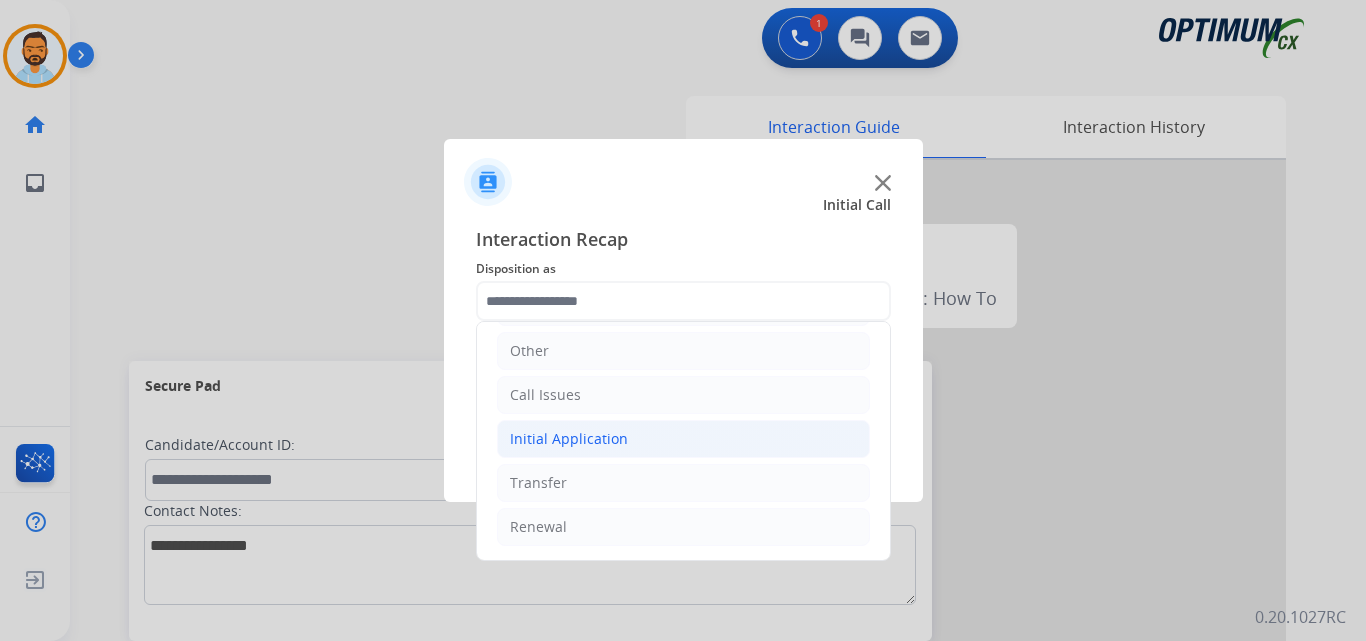 click on "Initial Application" 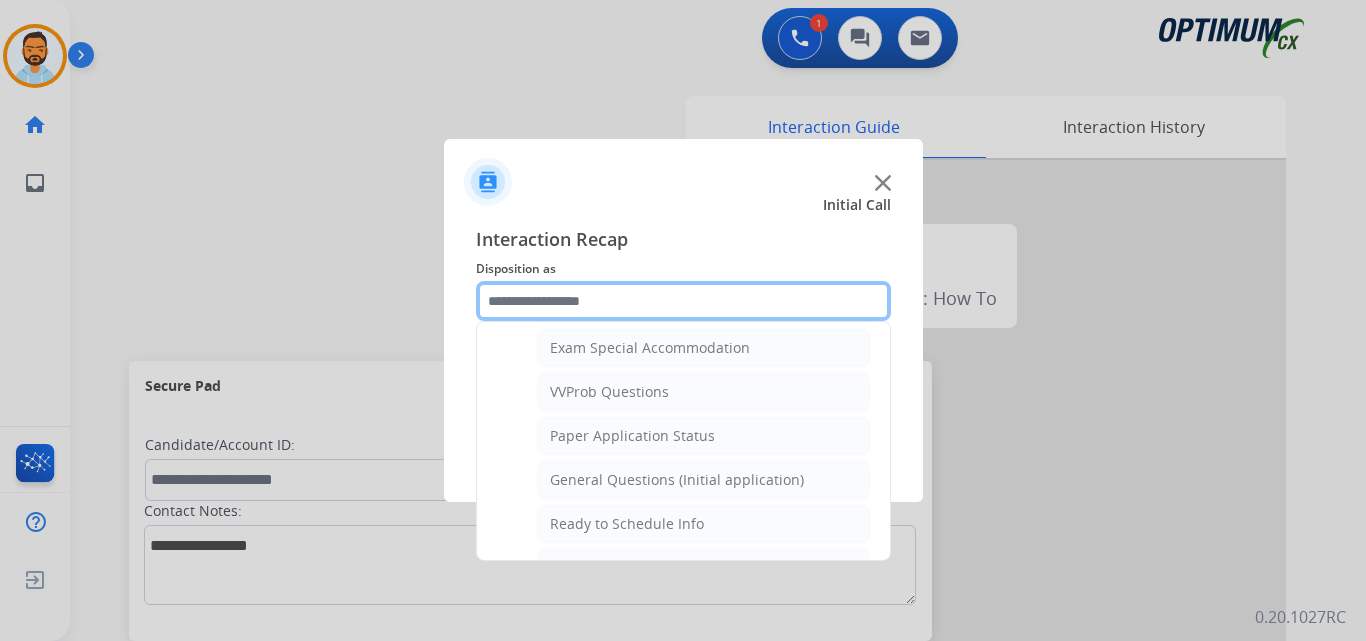 scroll, scrollTop: 1047, scrollLeft: 0, axis: vertical 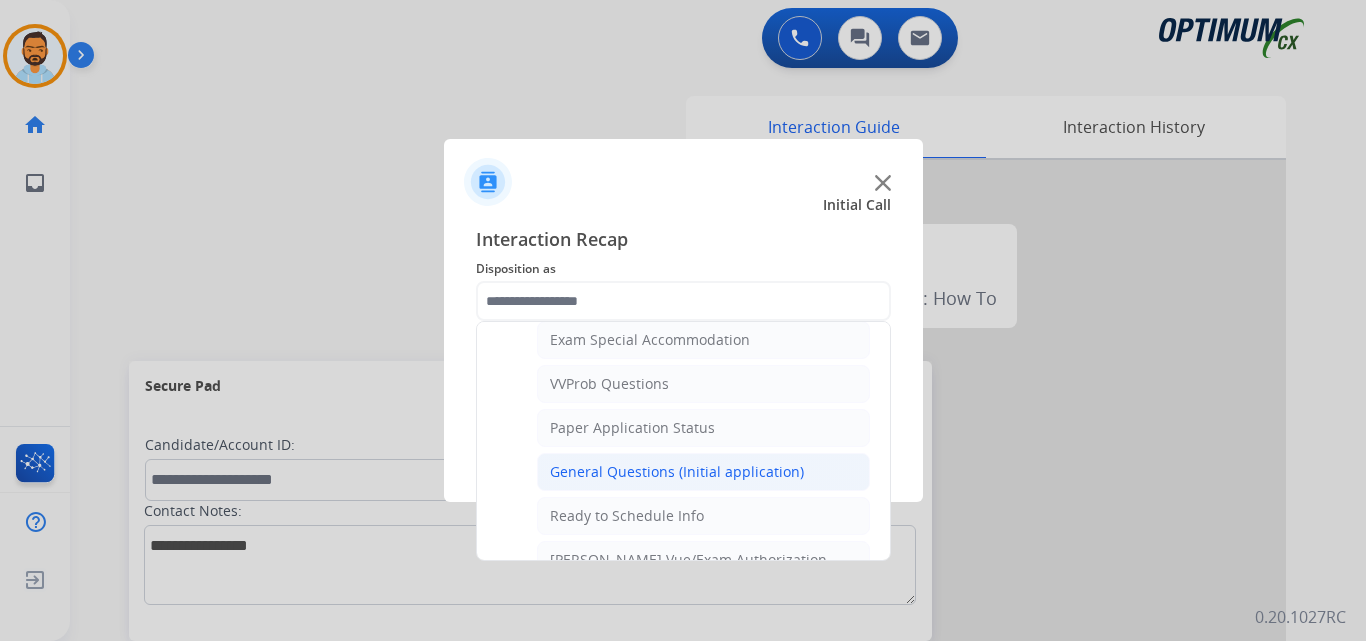 click on "General Questions (Initial application)" 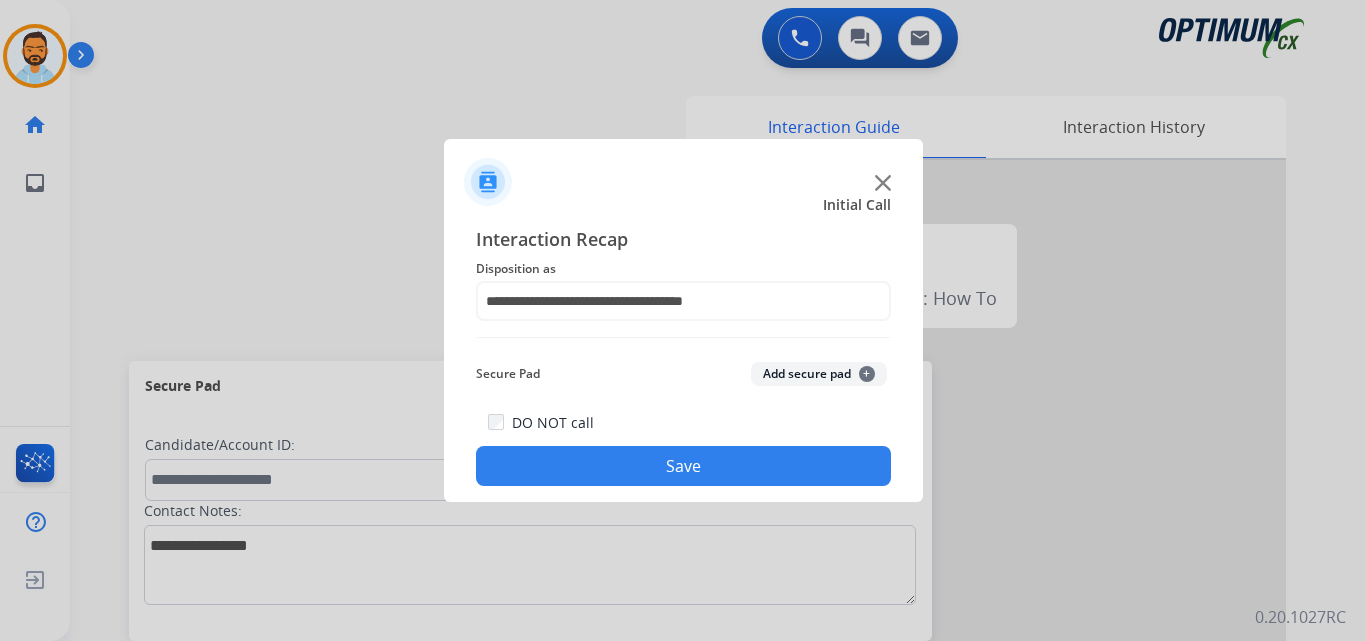 click on "Save" 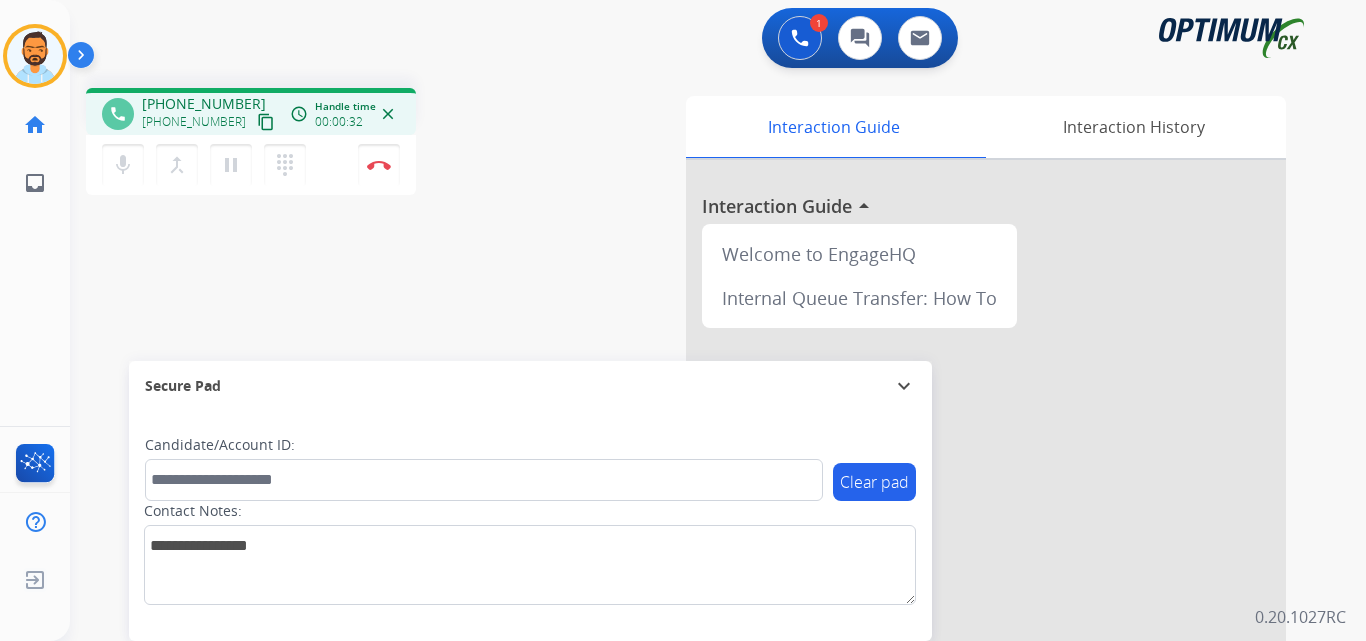 click on "content_copy" at bounding box center (266, 122) 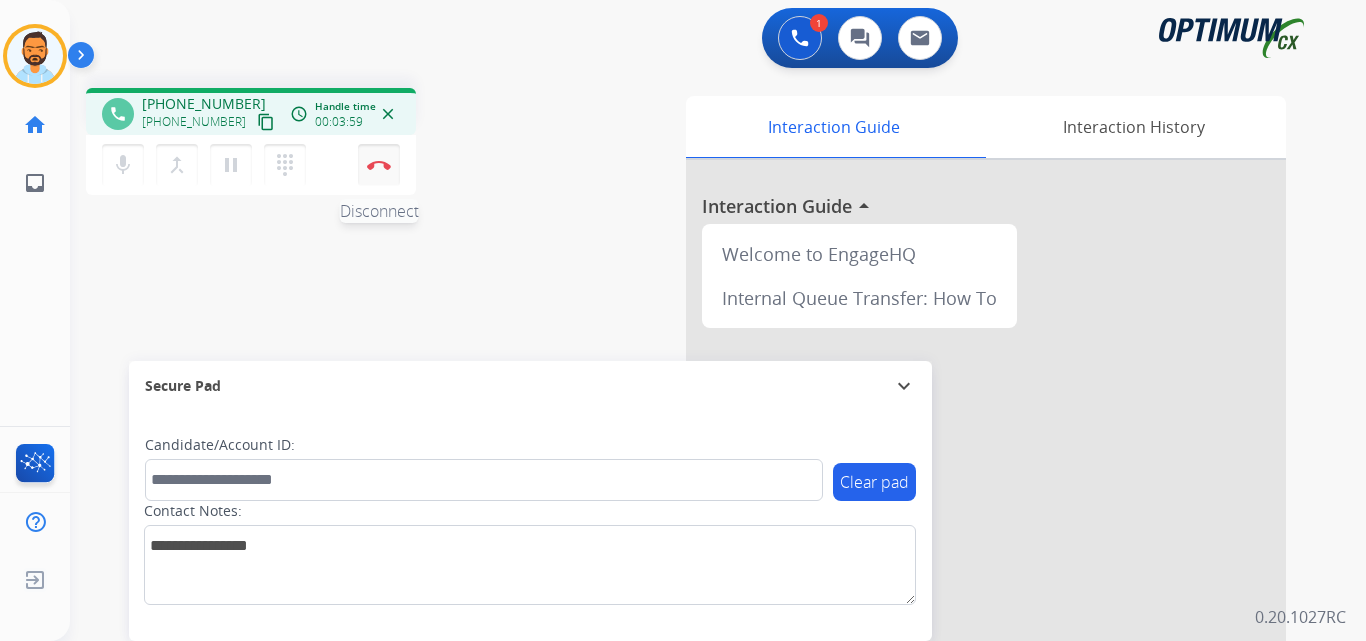click on "Disconnect" at bounding box center (379, 165) 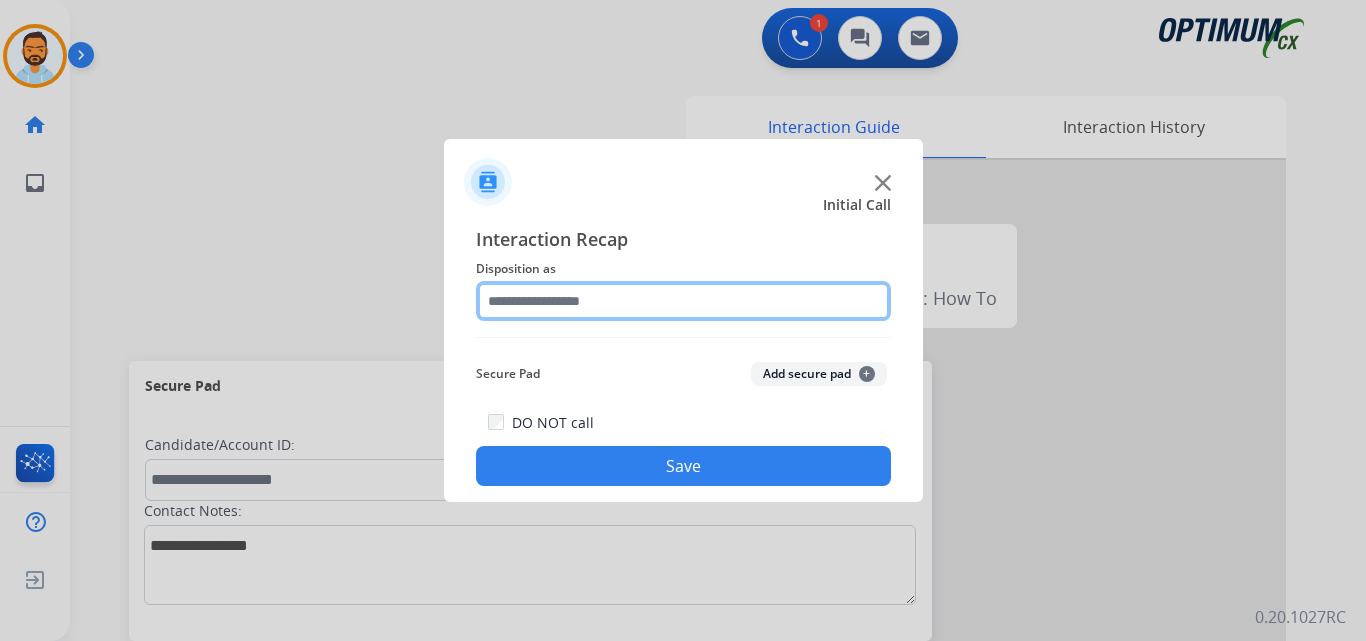click 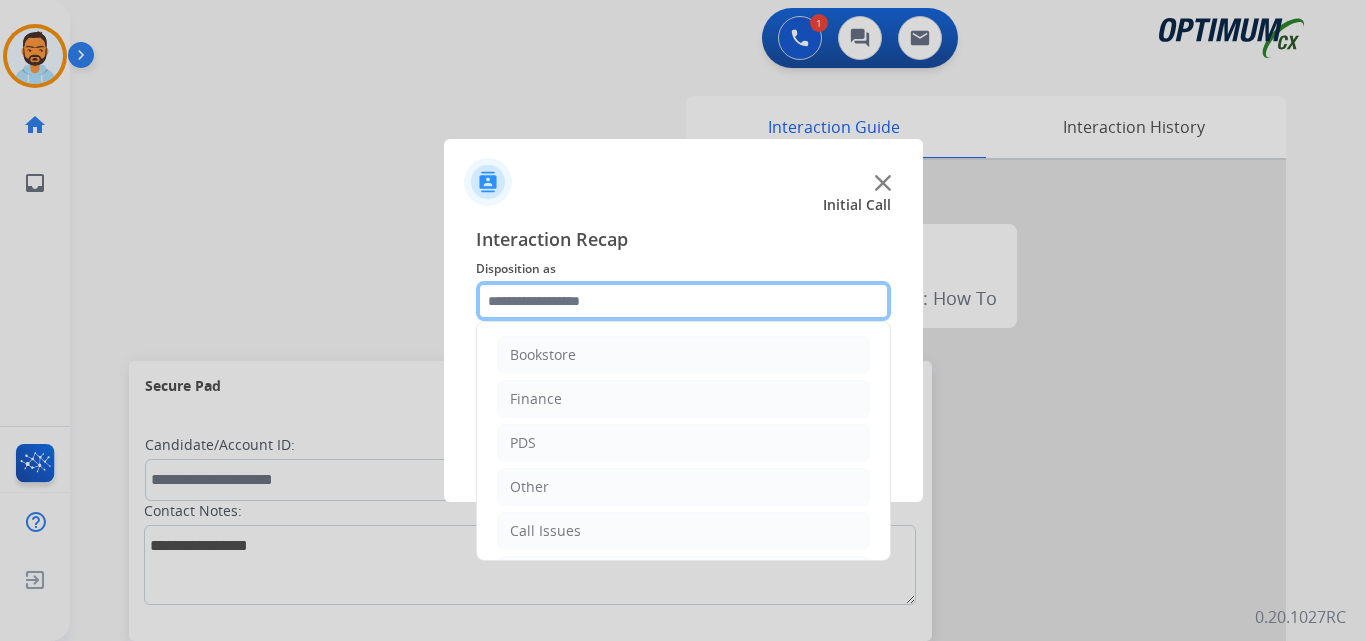 scroll, scrollTop: 136, scrollLeft: 0, axis: vertical 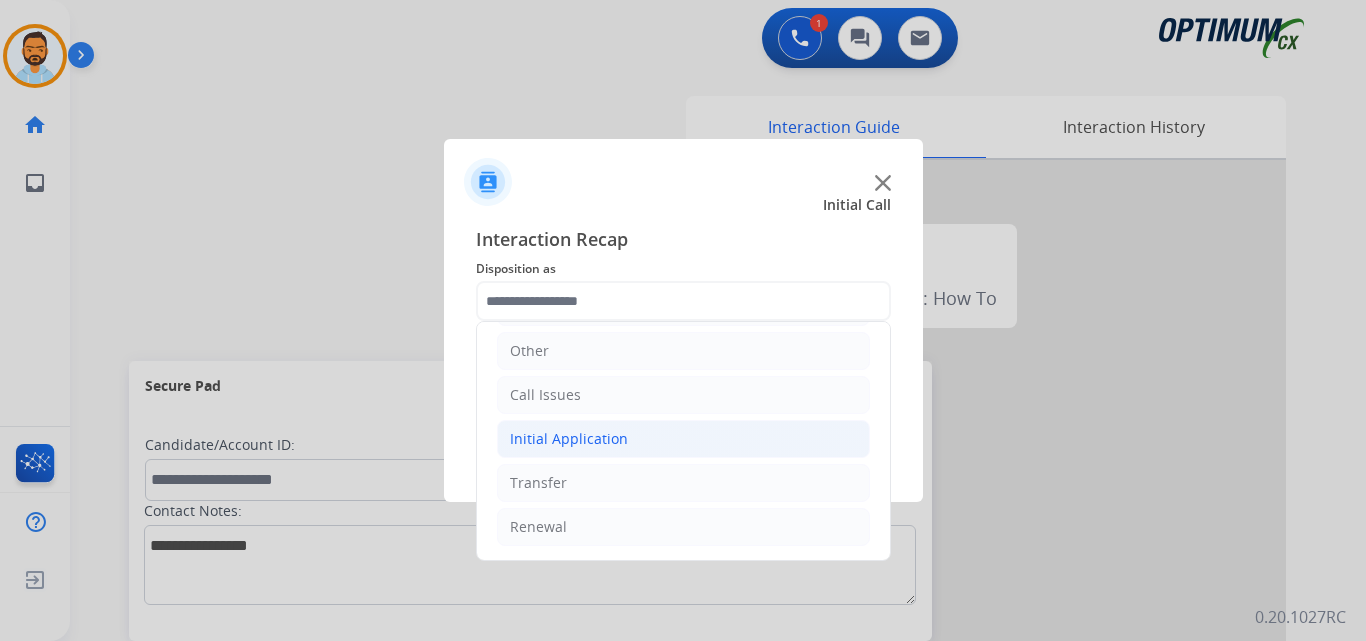 click on "Initial Application" 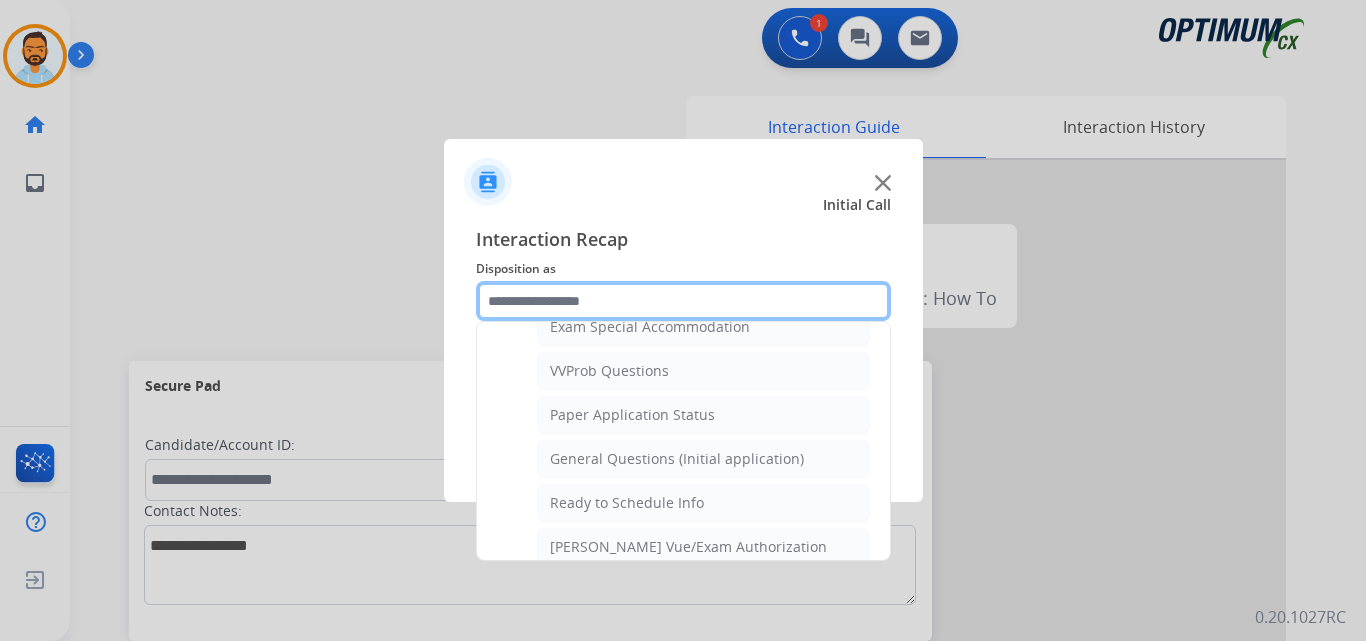 scroll, scrollTop: 1058, scrollLeft: 0, axis: vertical 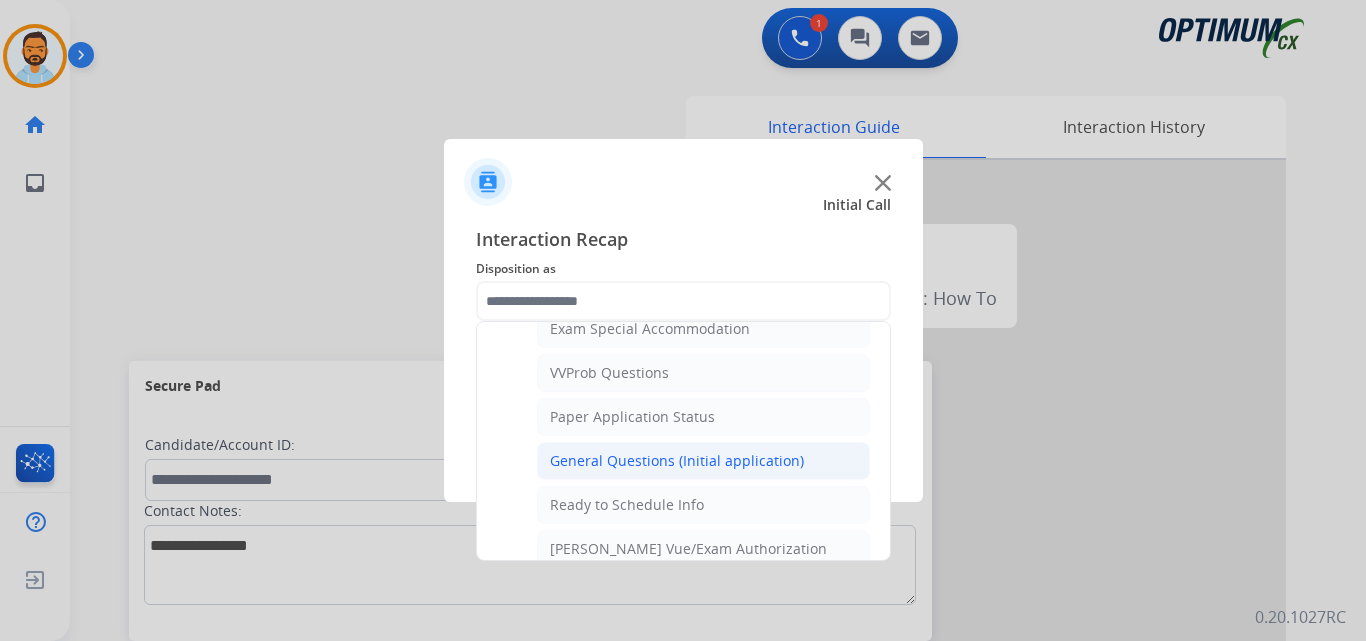 click on "General Questions (Initial application)" 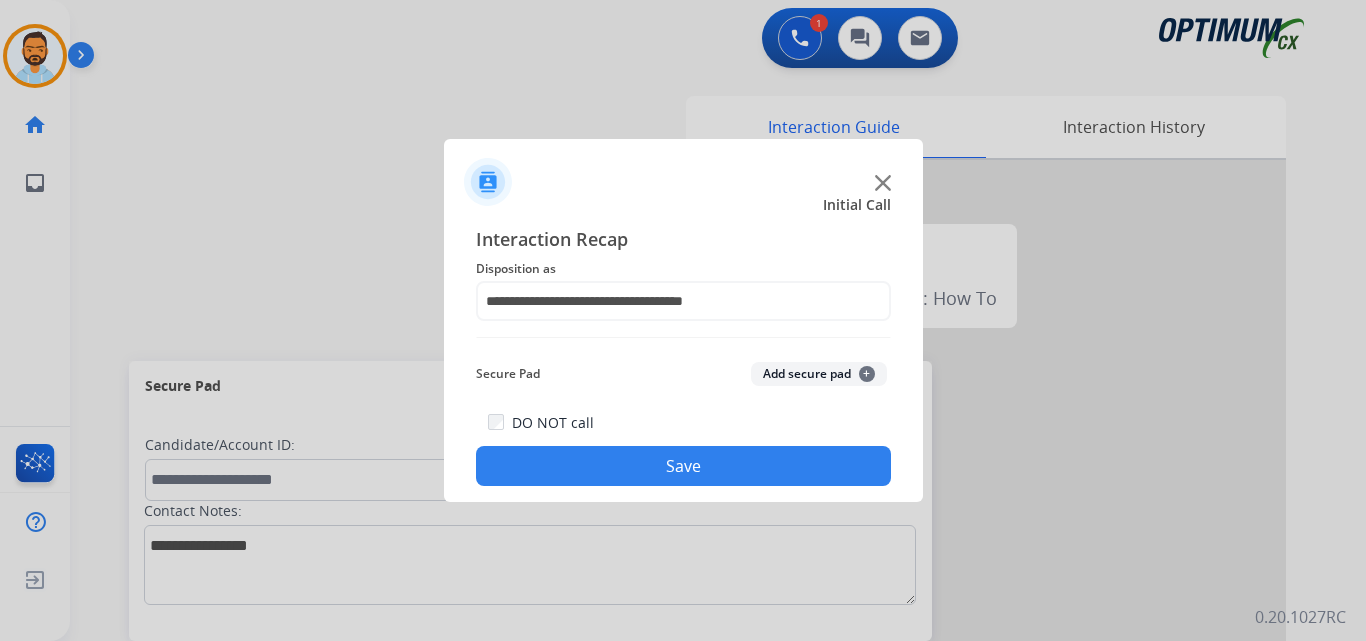 click on "Save" 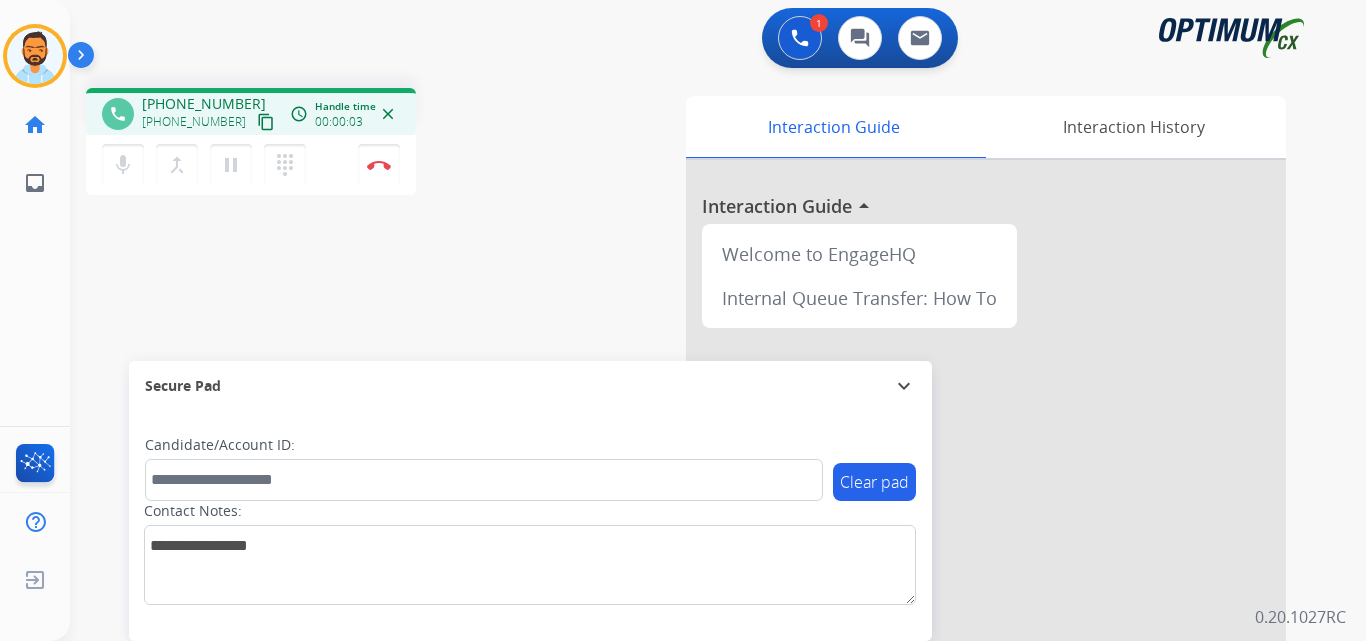 click on "content_copy" at bounding box center [266, 122] 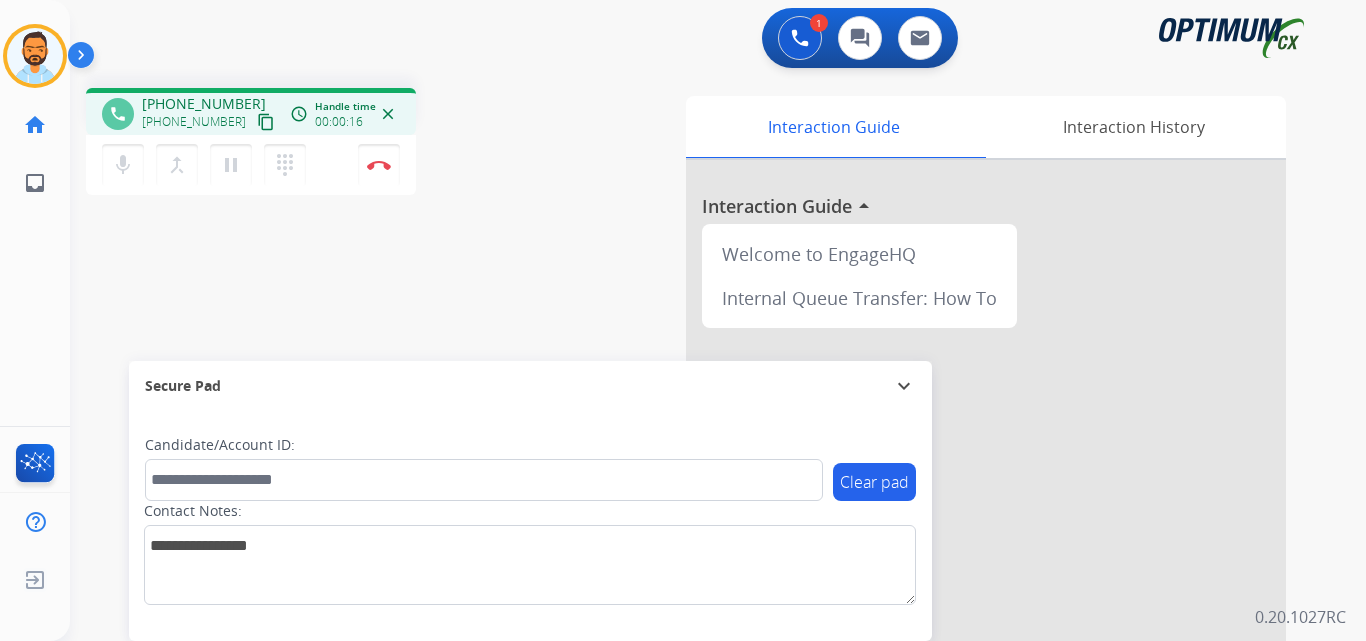 click on "content_copy" at bounding box center [266, 122] 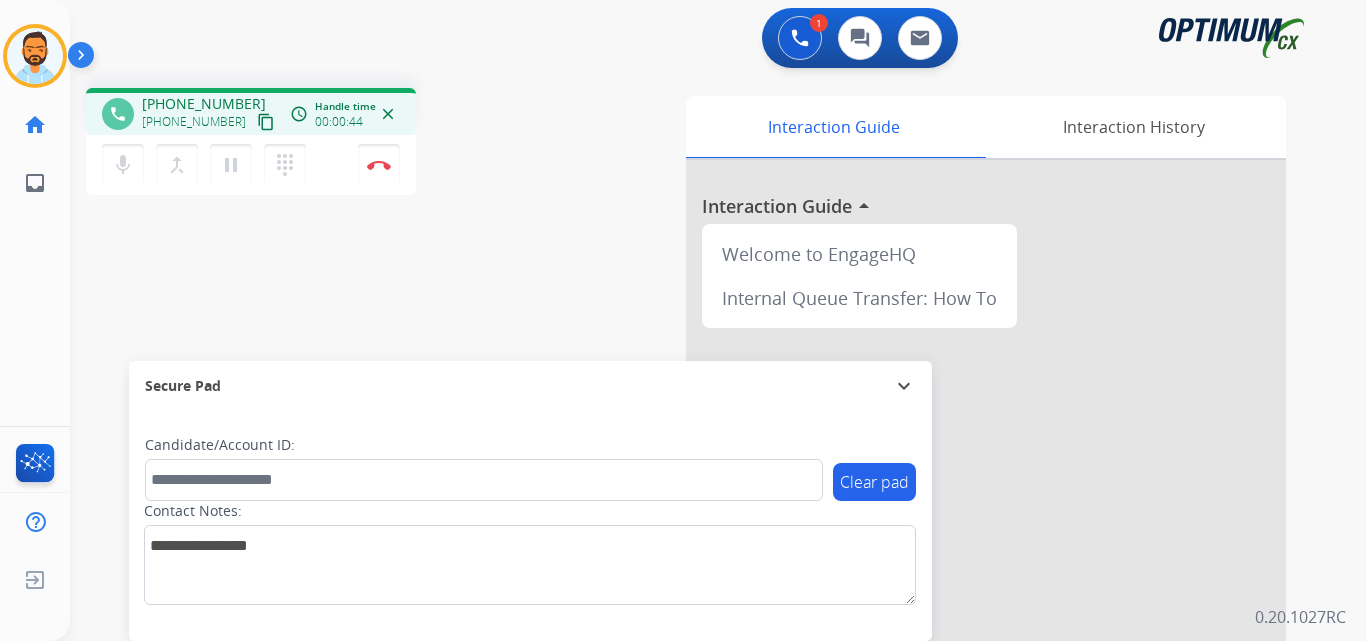 click on "content_copy" at bounding box center [266, 122] 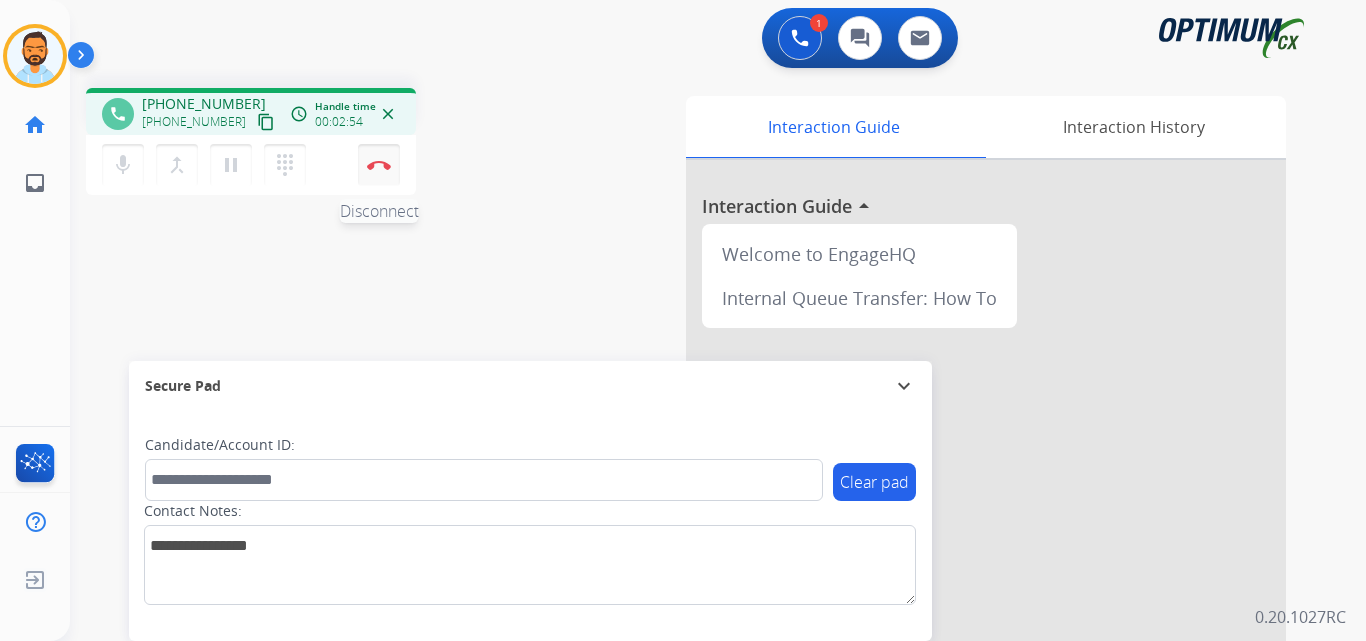 click on "Disconnect" at bounding box center [379, 165] 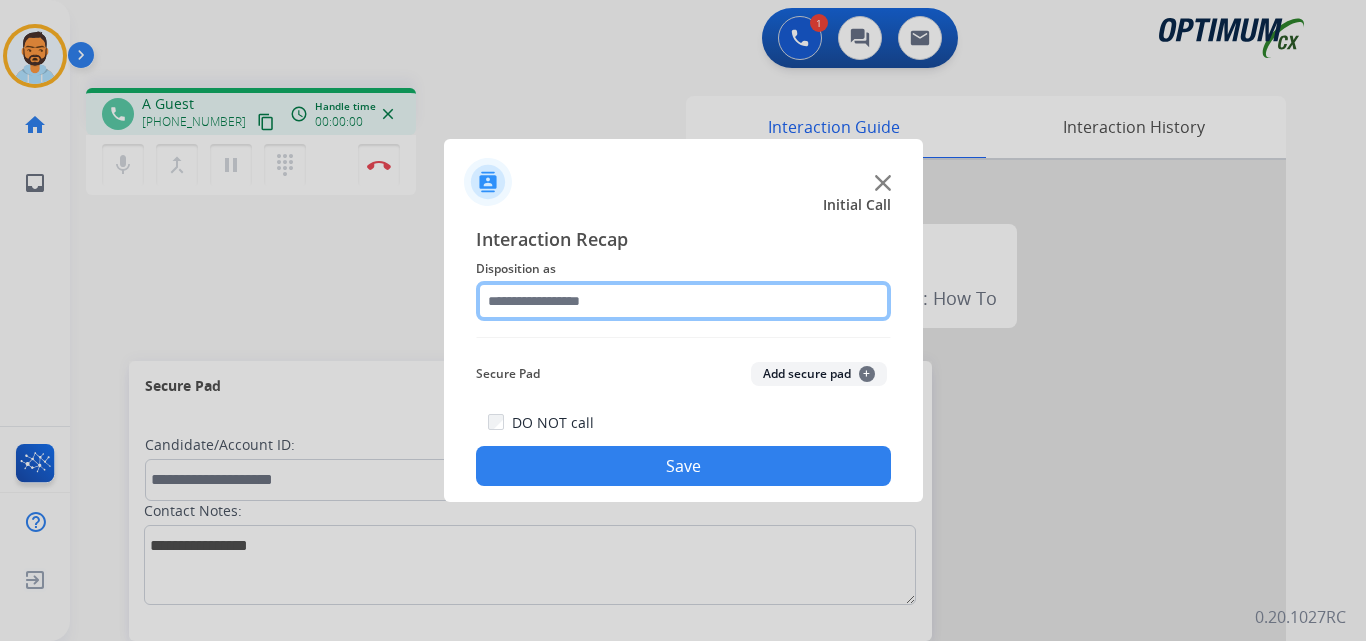 click 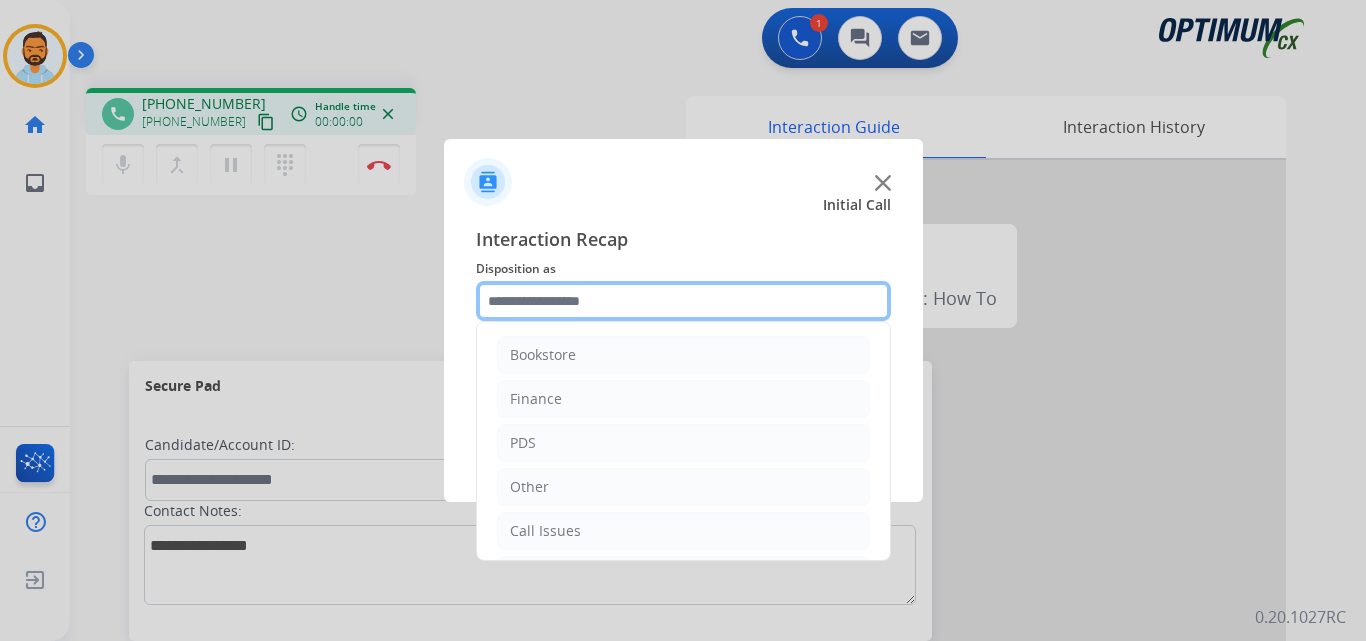 scroll, scrollTop: 136, scrollLeft: 0, axis: vertical 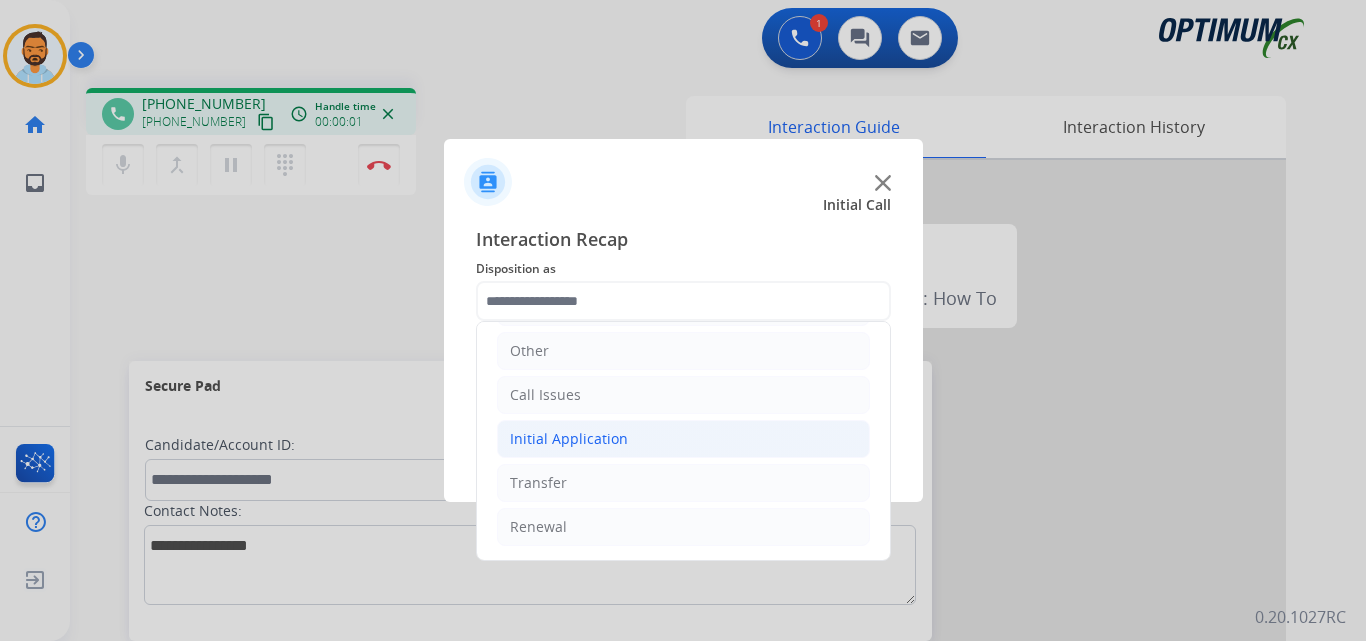 click on "Initial Application" 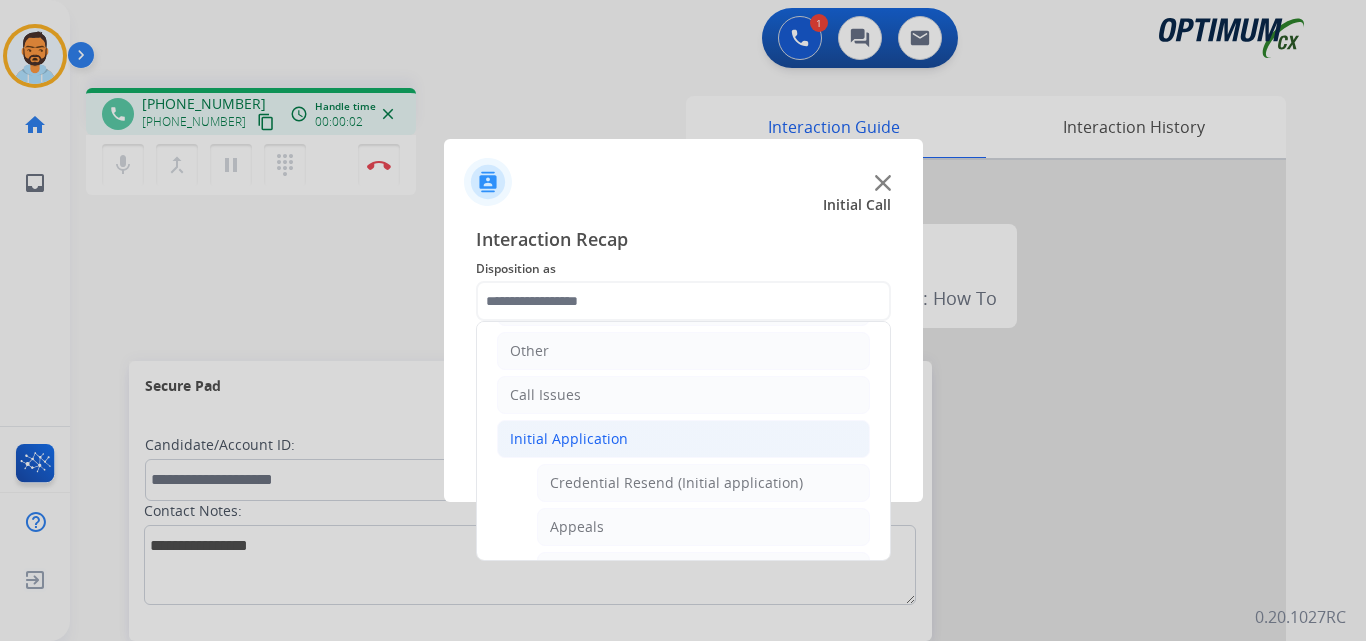 click on "Initial Application" 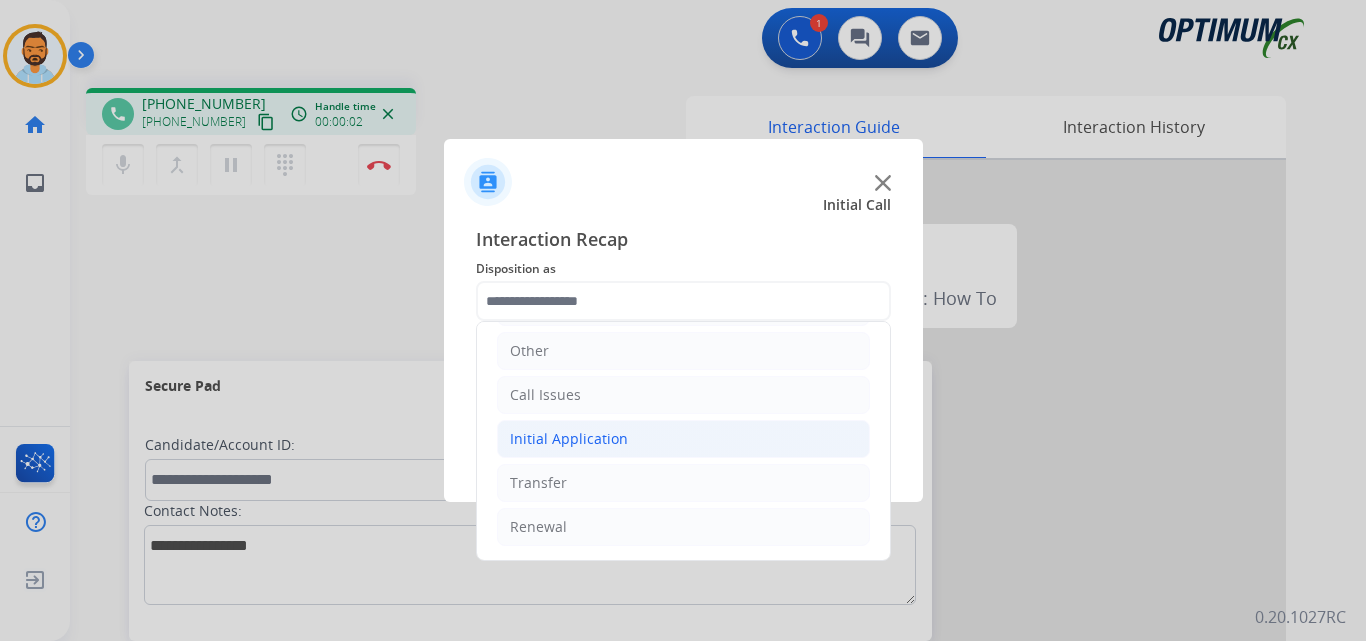 click on "Initial Application" 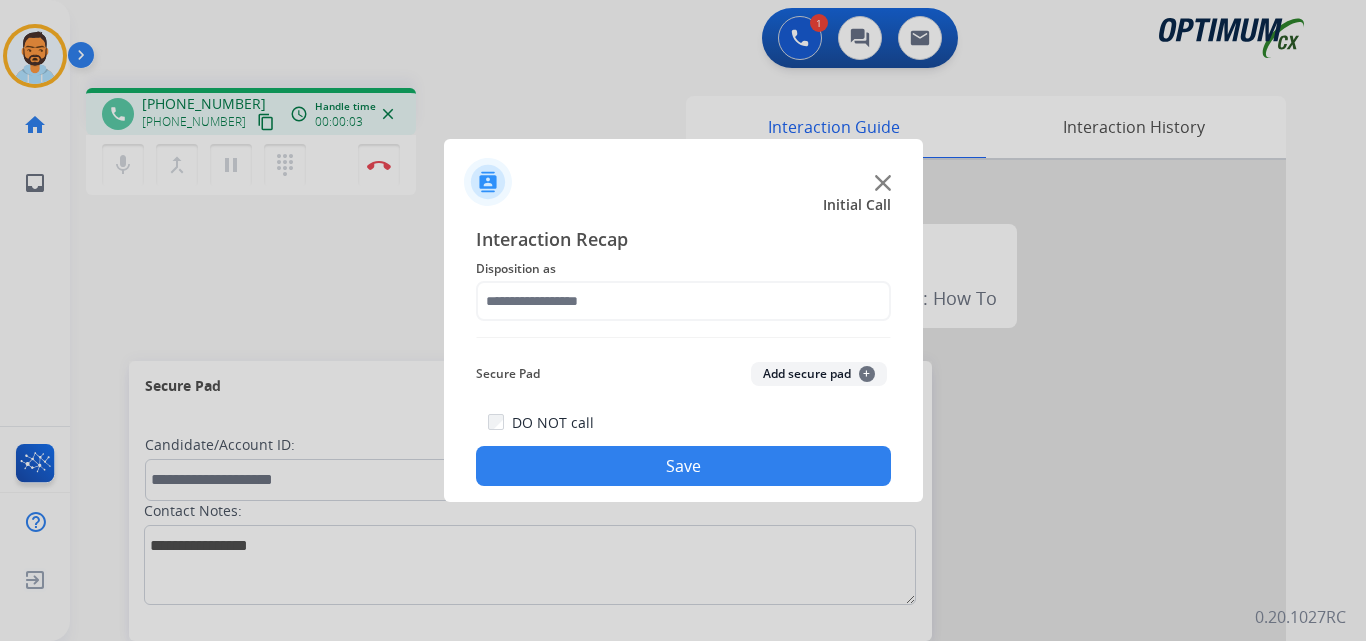 click on "DO NOT call  Save" 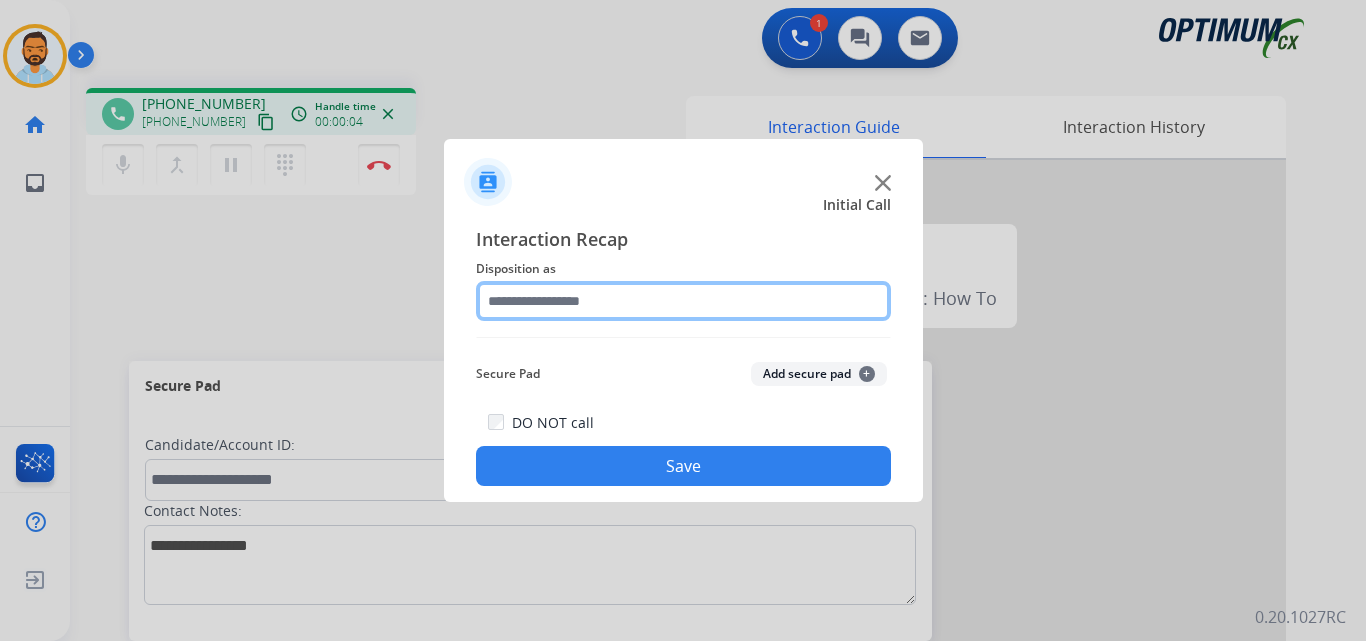 click 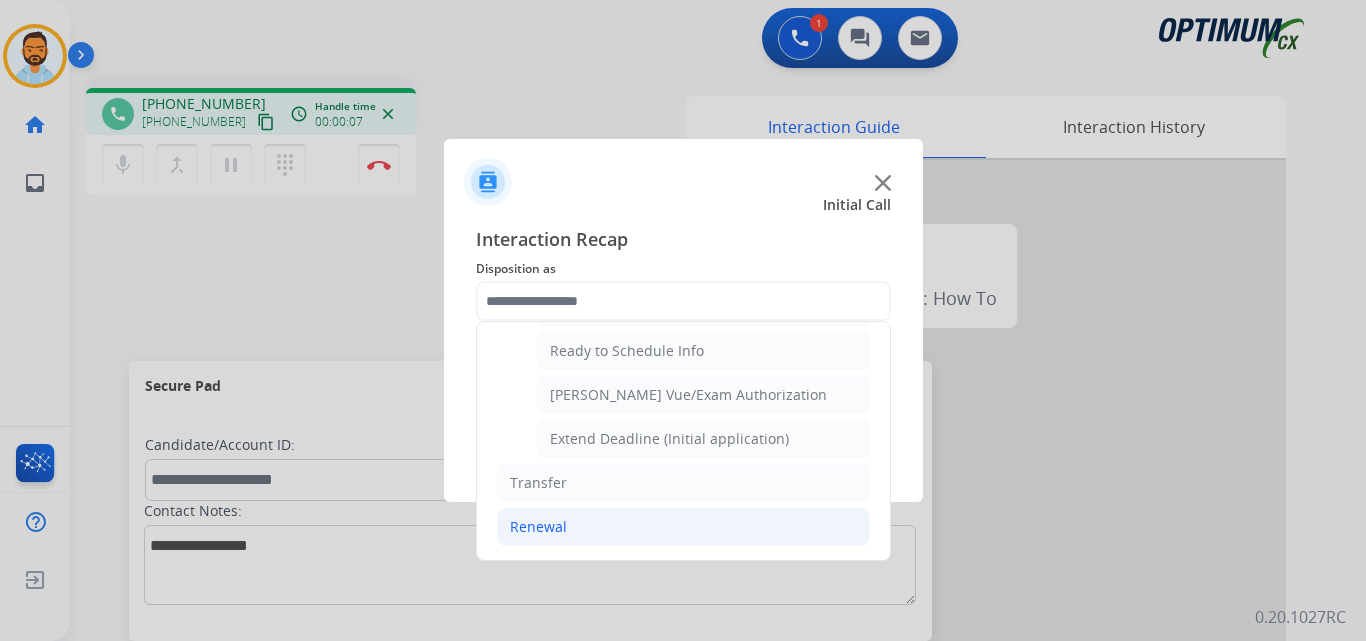 click on "Renewal" 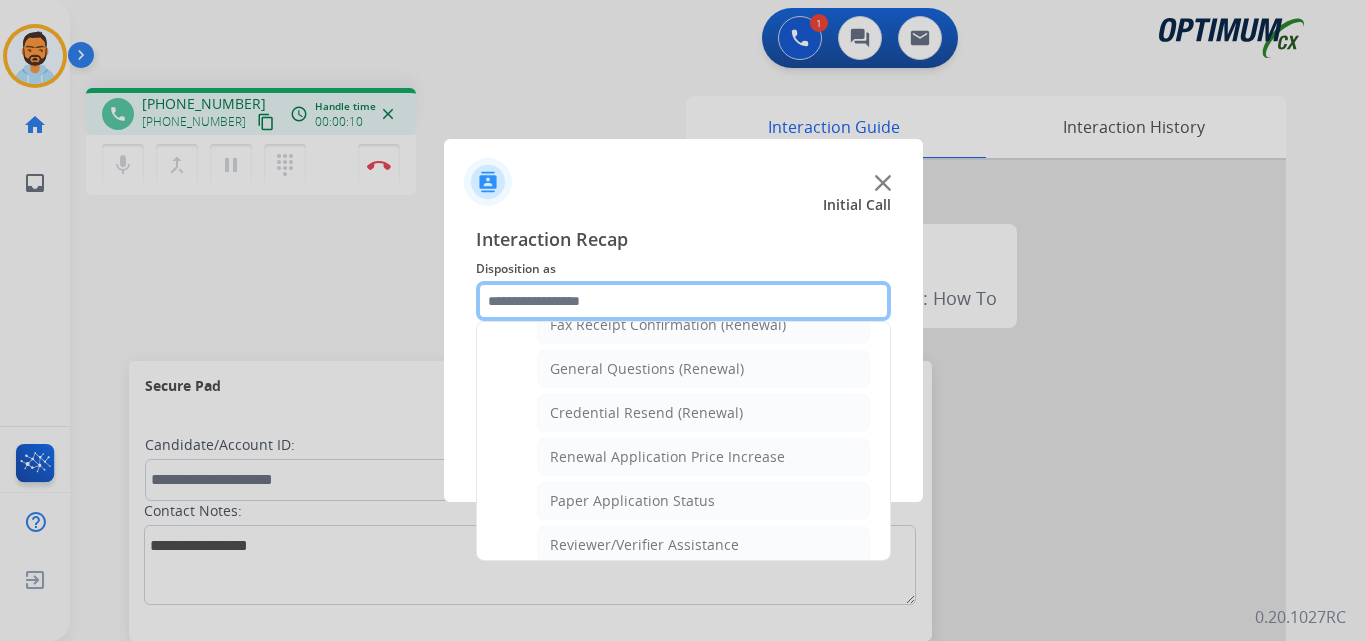 scroll, scrollTop: 564, scrollLeft: 0, axis: vertical 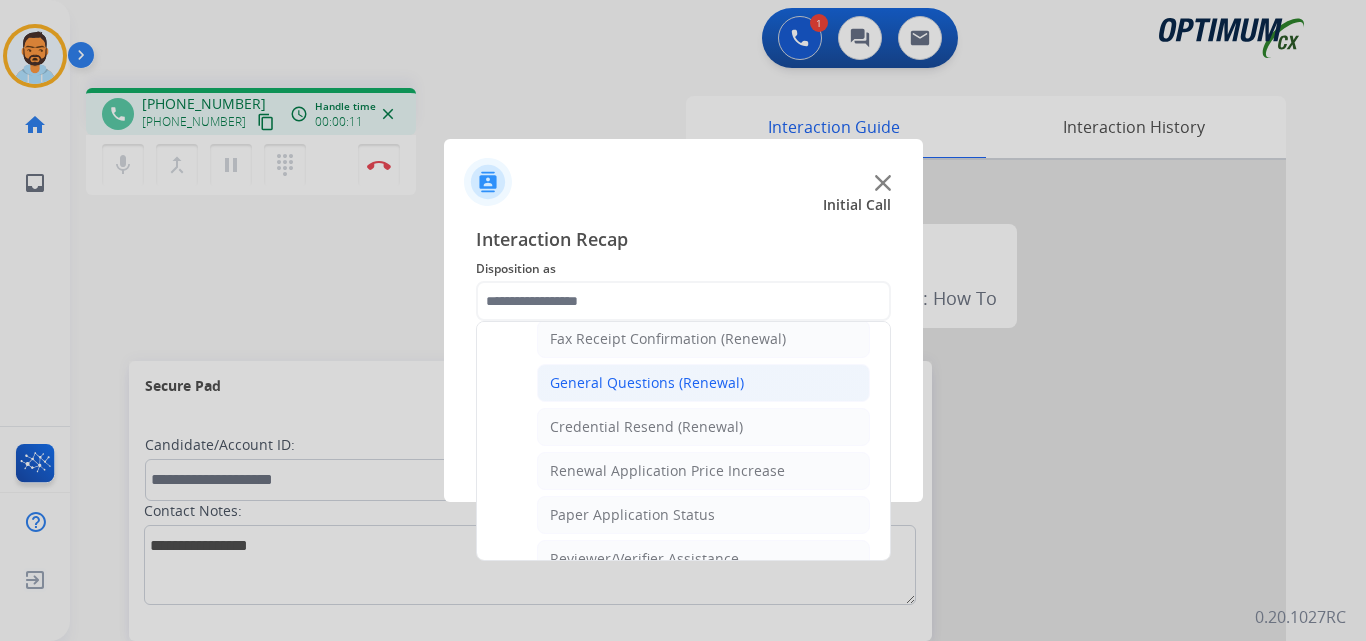 click on "General Questions (Renewal)" 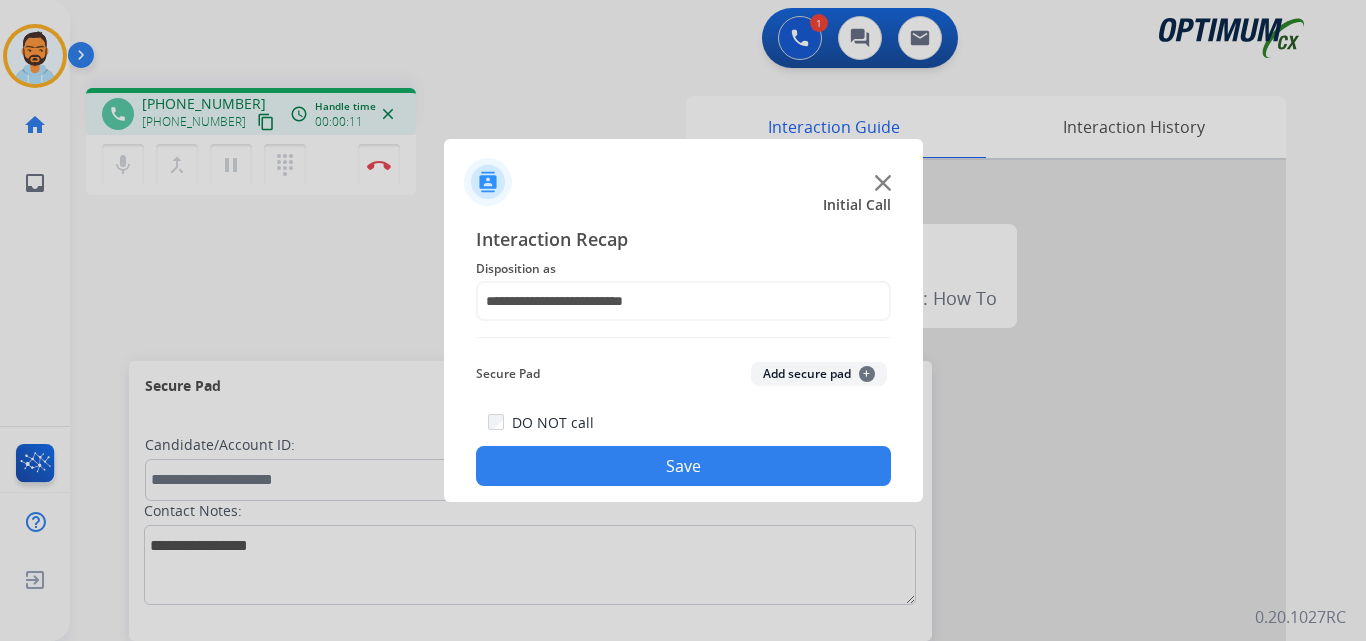 click on "Save" 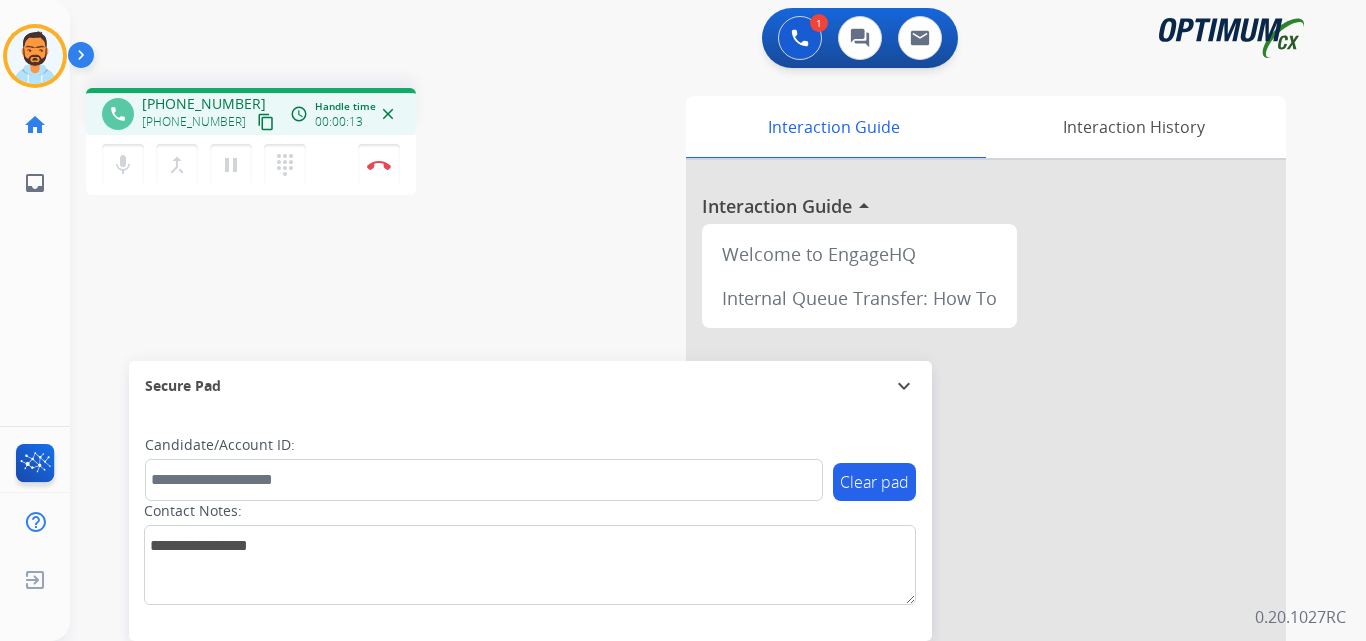 click on "content_copy" at bounding box center [266, 122] 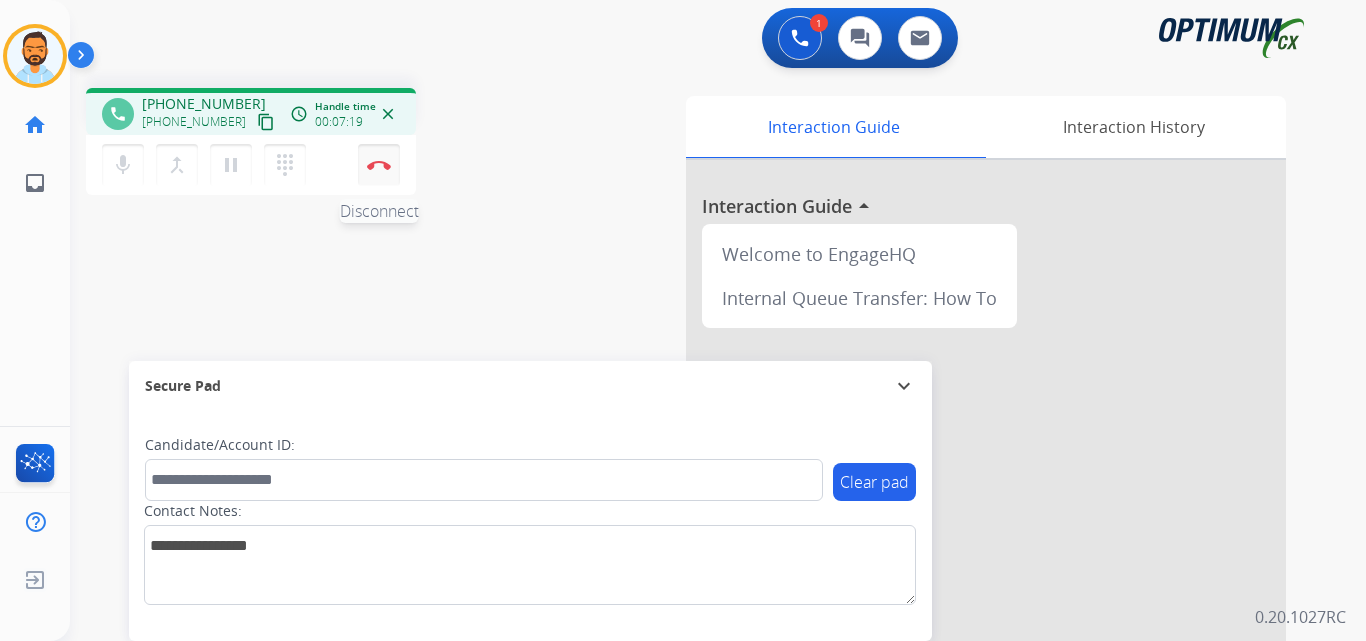click at bounding box center (379, 165) 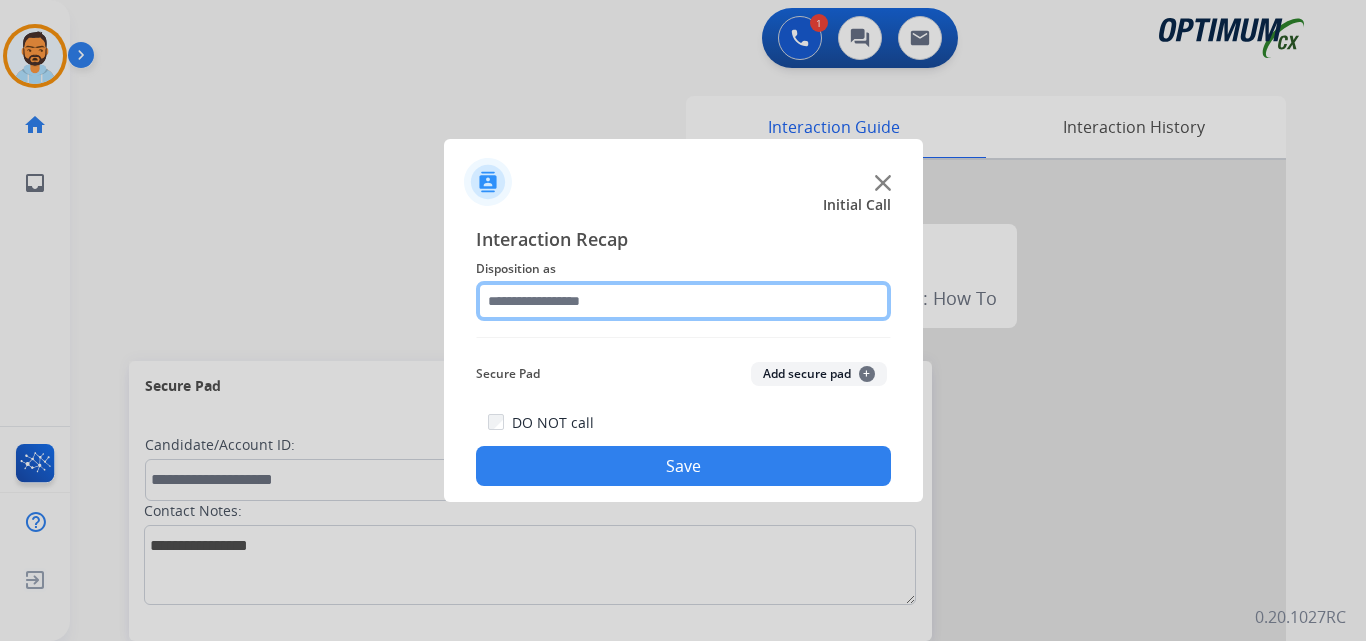 click 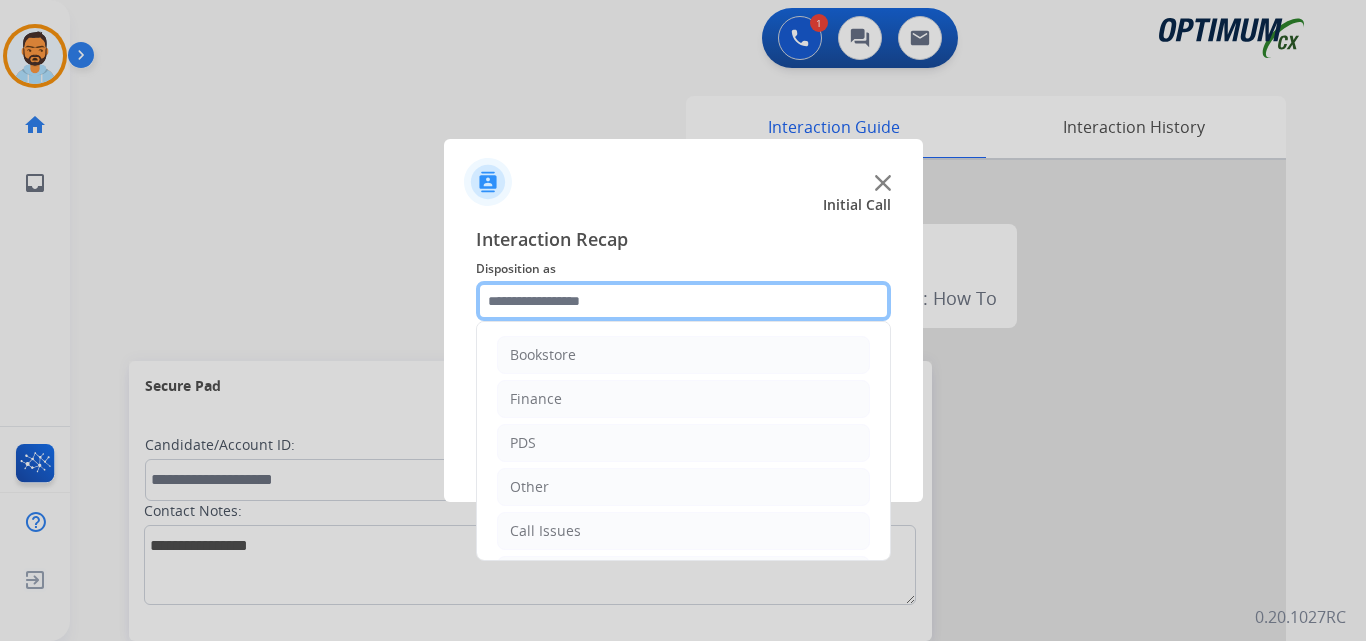 scroll, scrollTop: 136, scrollLeft: 0, axis: vertical 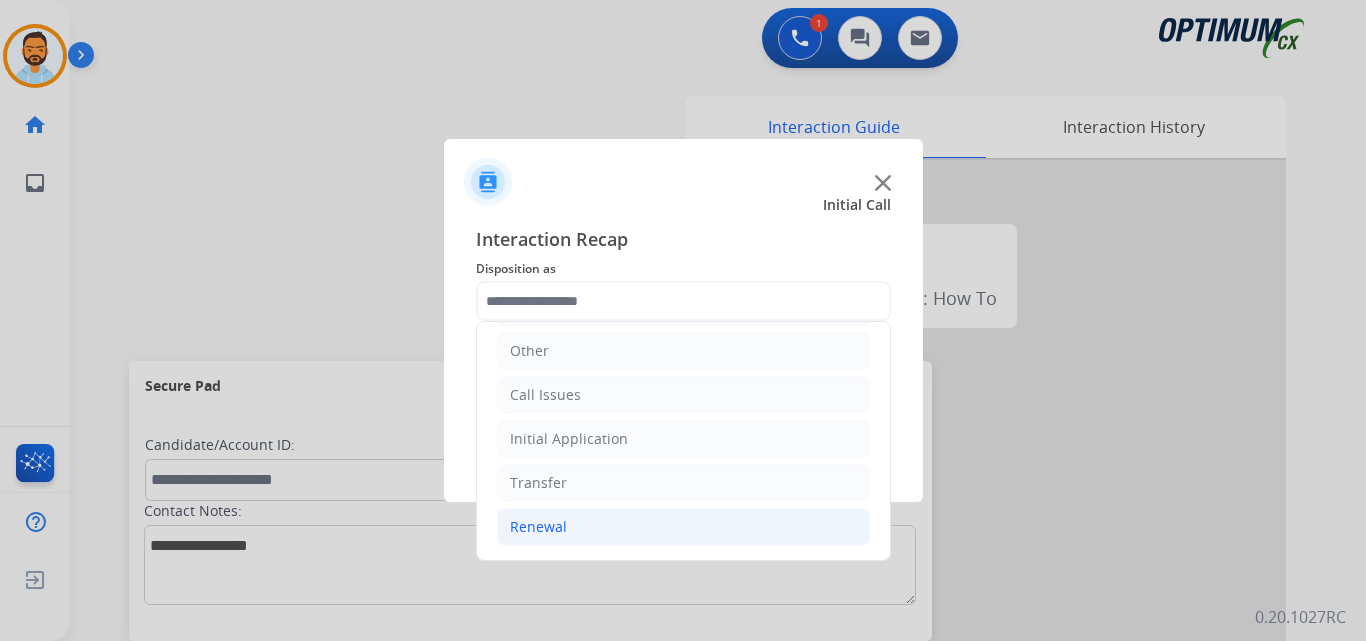 click on "Renewal" 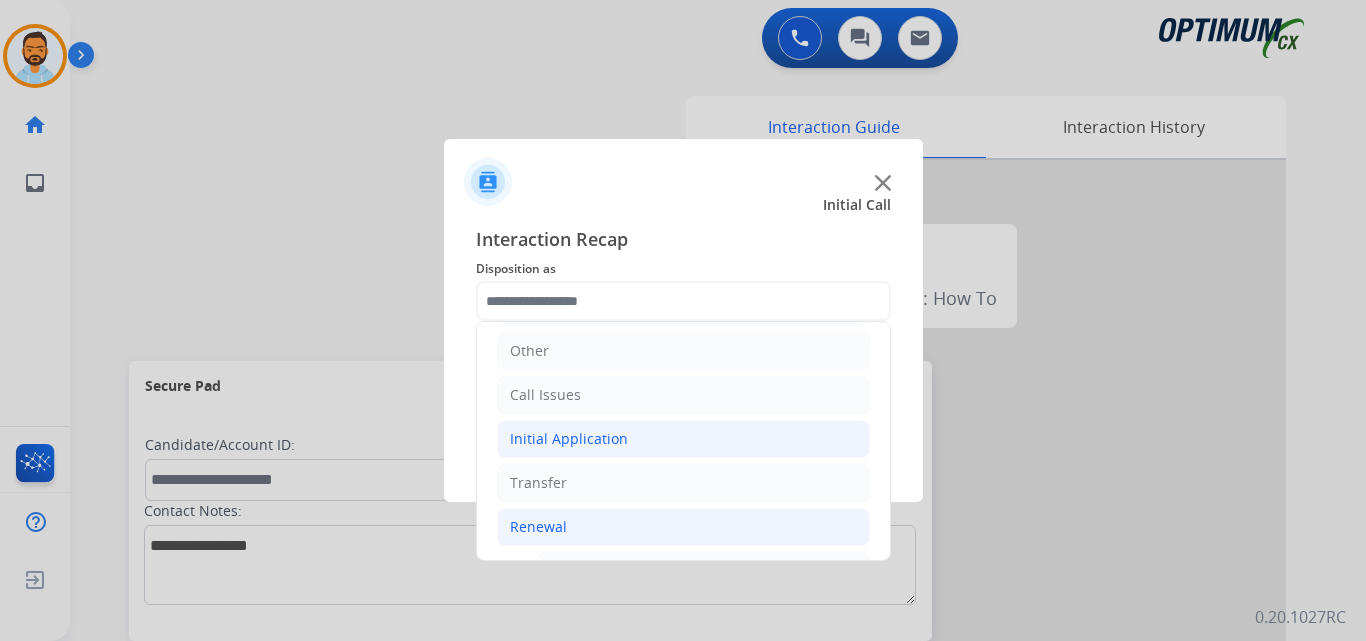 click on "Initial Application" 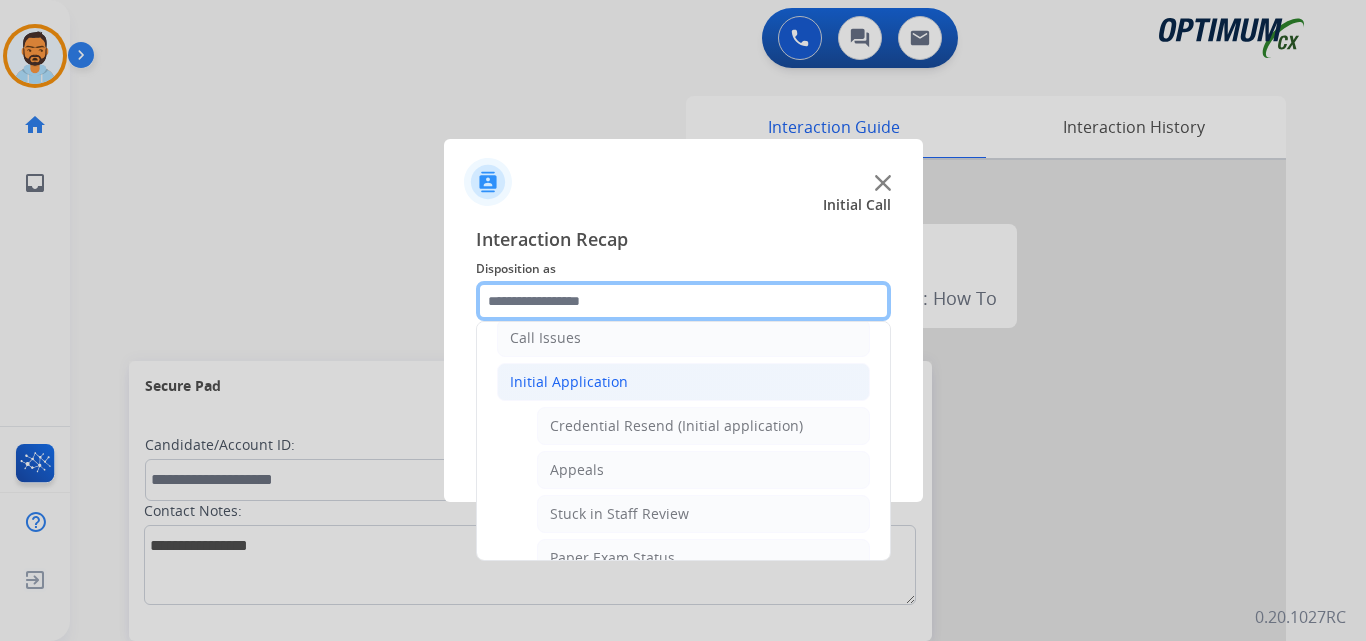 scroll, scrollTop: 194, scrollLeft: 0, axis: vertical 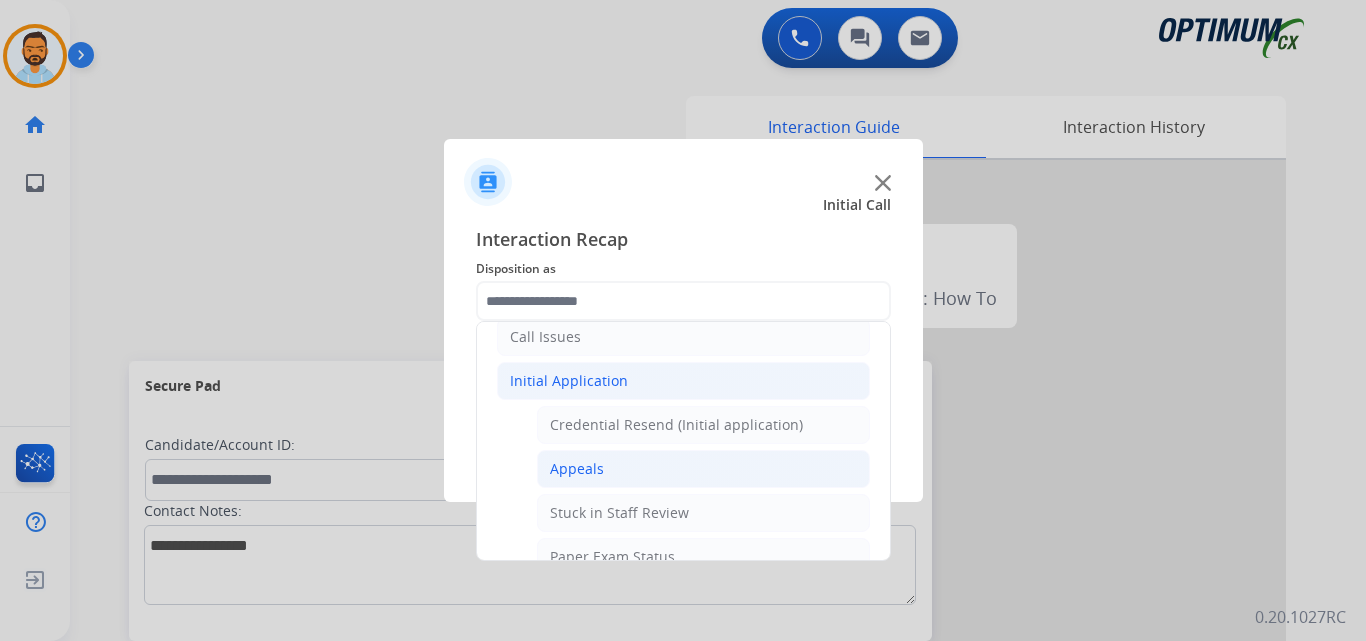 click on "Appeals" 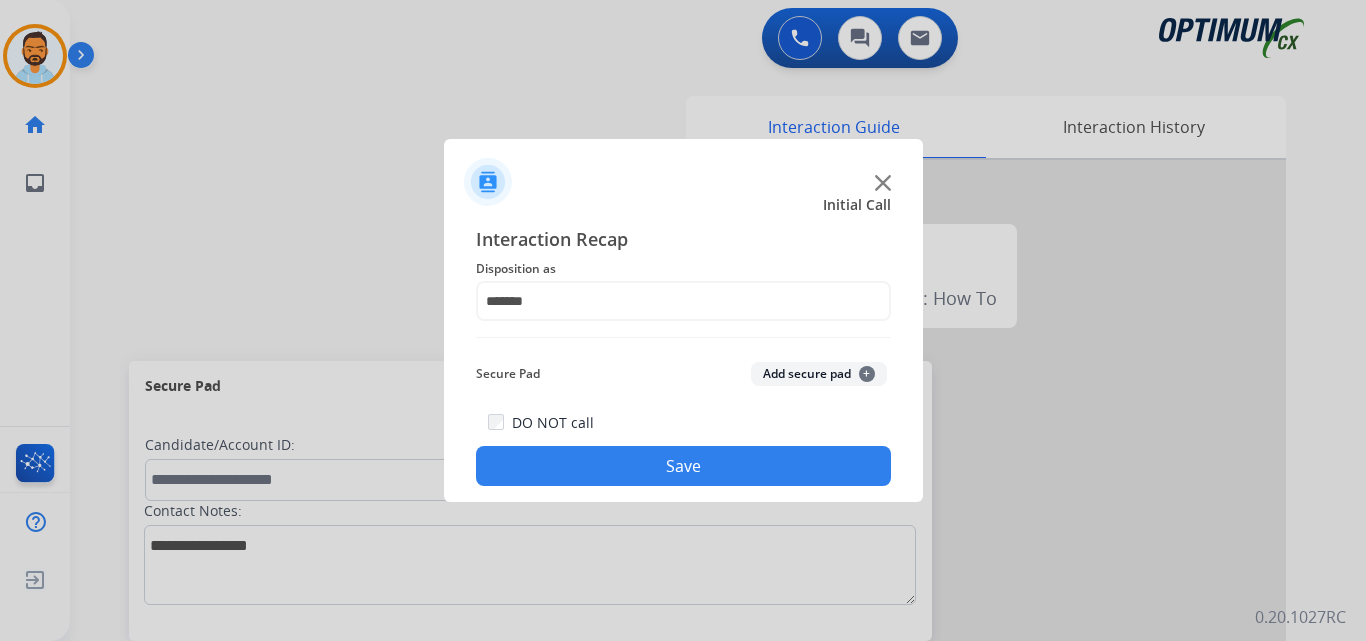 click on "Save" 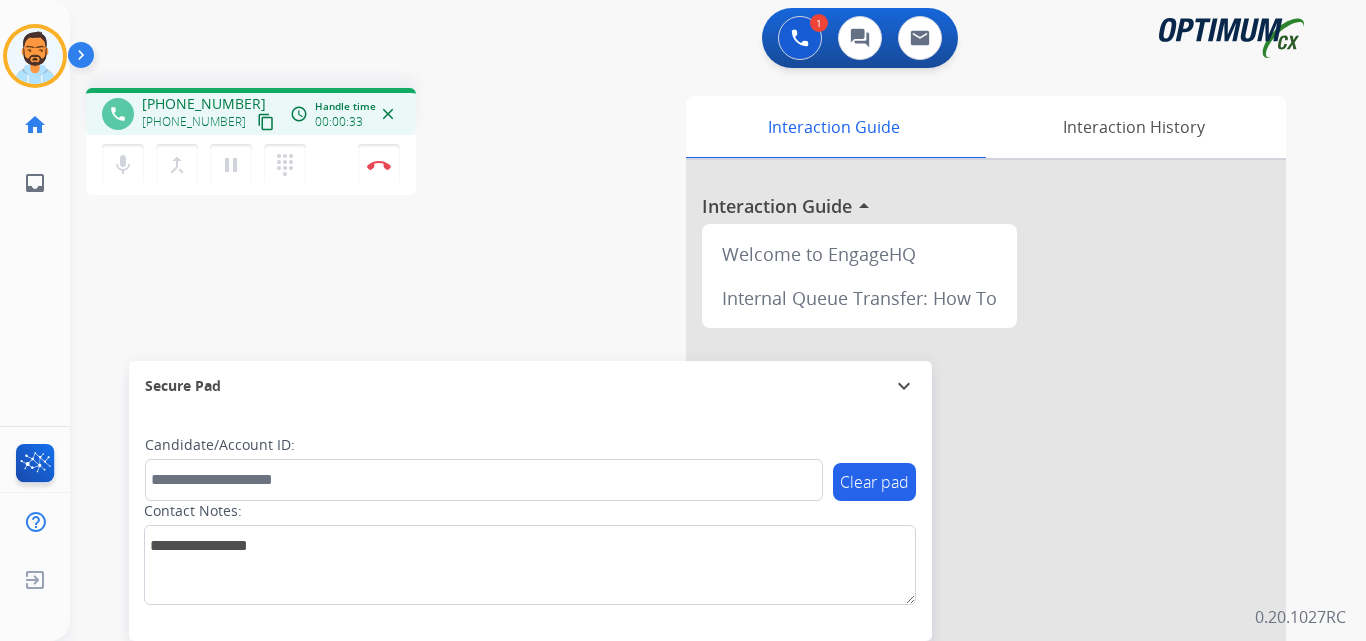 click on "content_copy" at bounding box center [266, 122] 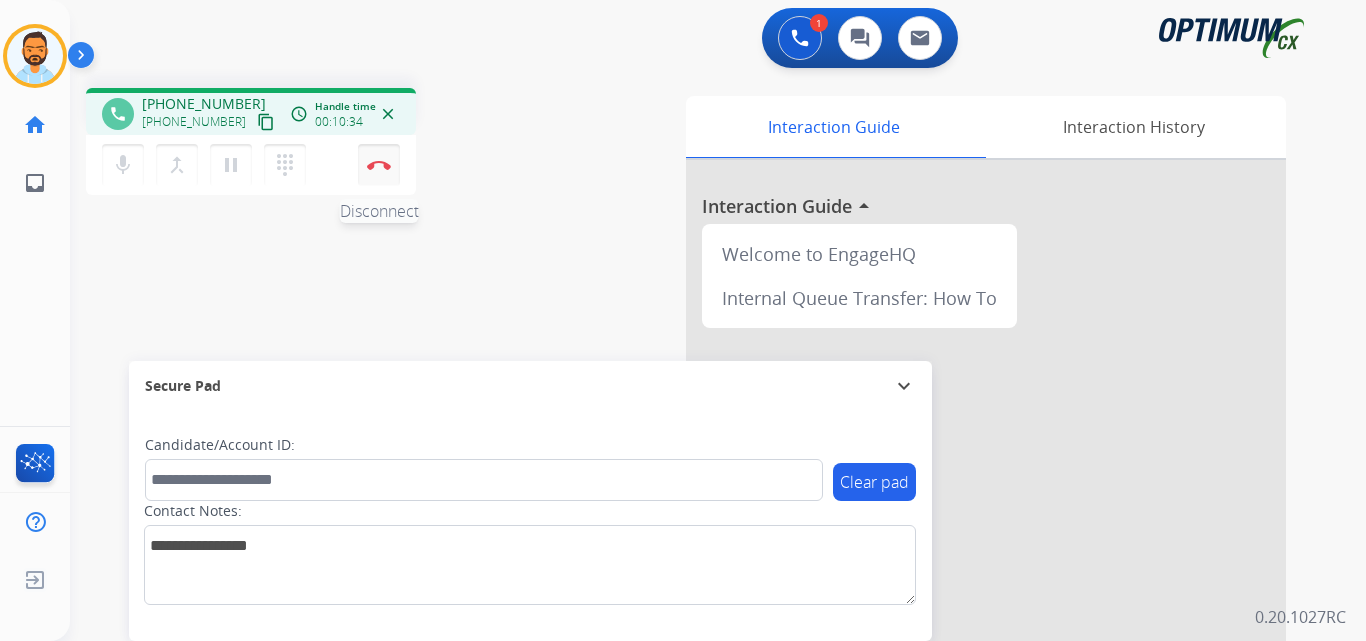 click on "Disconnect" at bounding box center (379, 165) 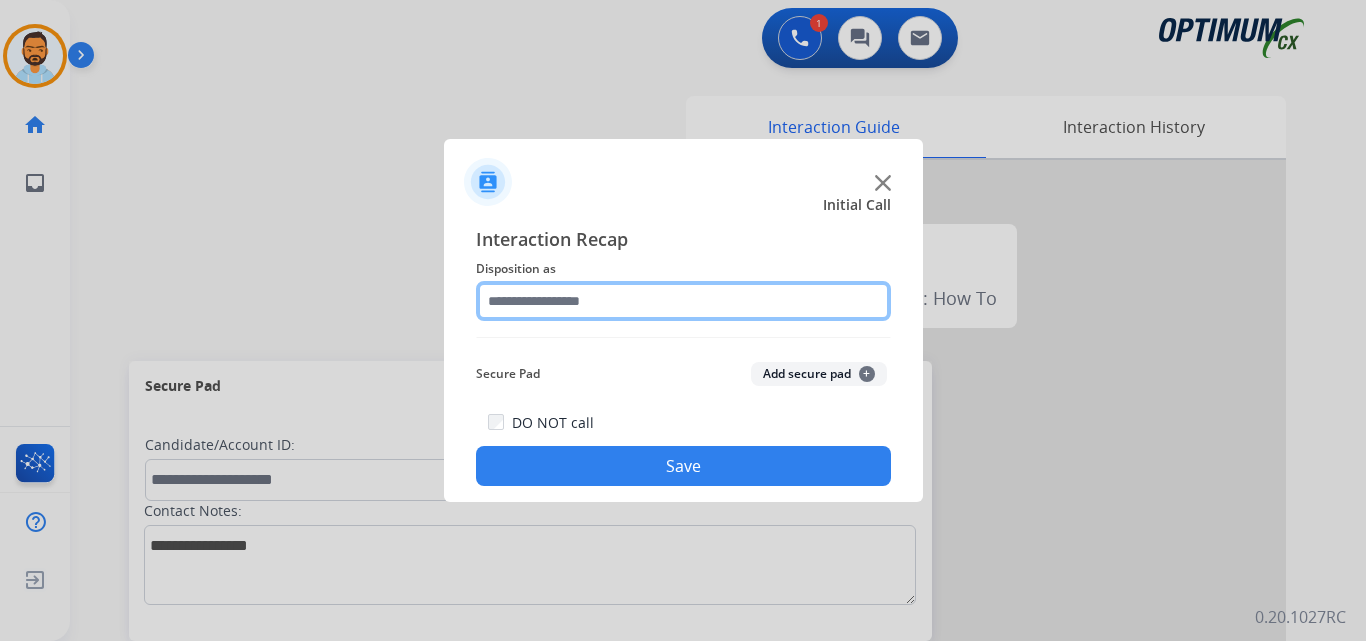 click 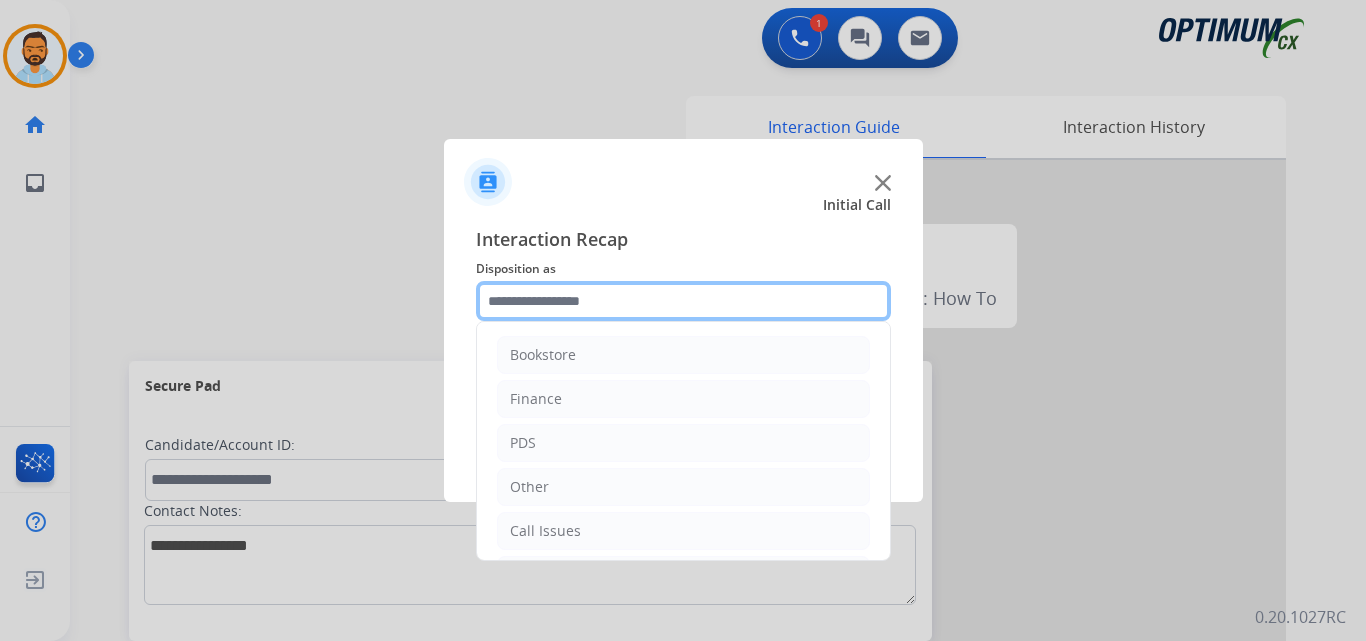 scroll, scrollTop: 136, scrollLeft: 0, axis: vertical 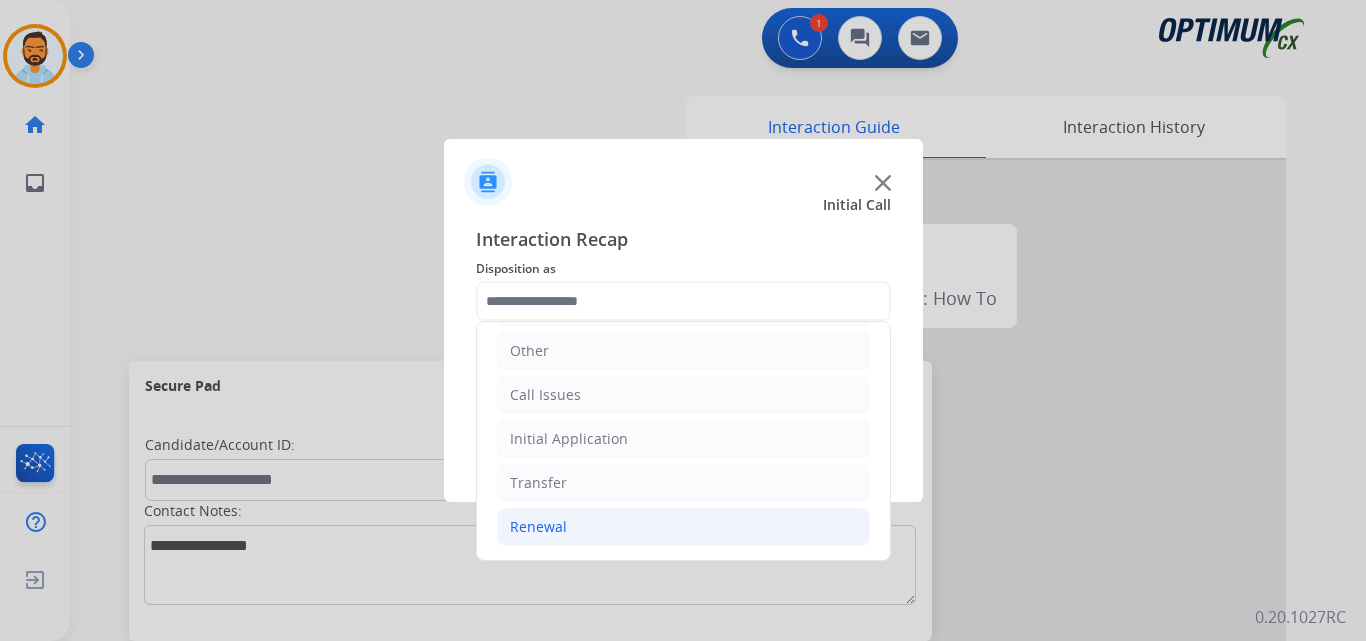 click on "Renewal" 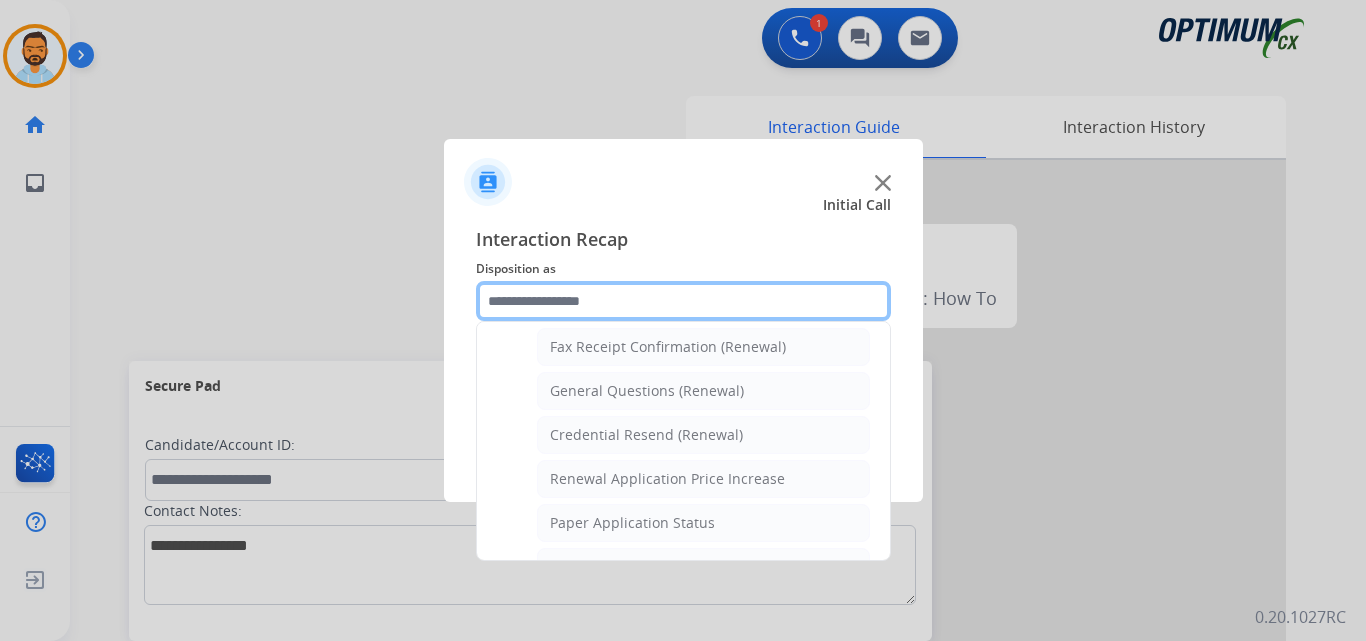 scroll, scrollTop: 555, scrollLeft: 0, axis: vertical 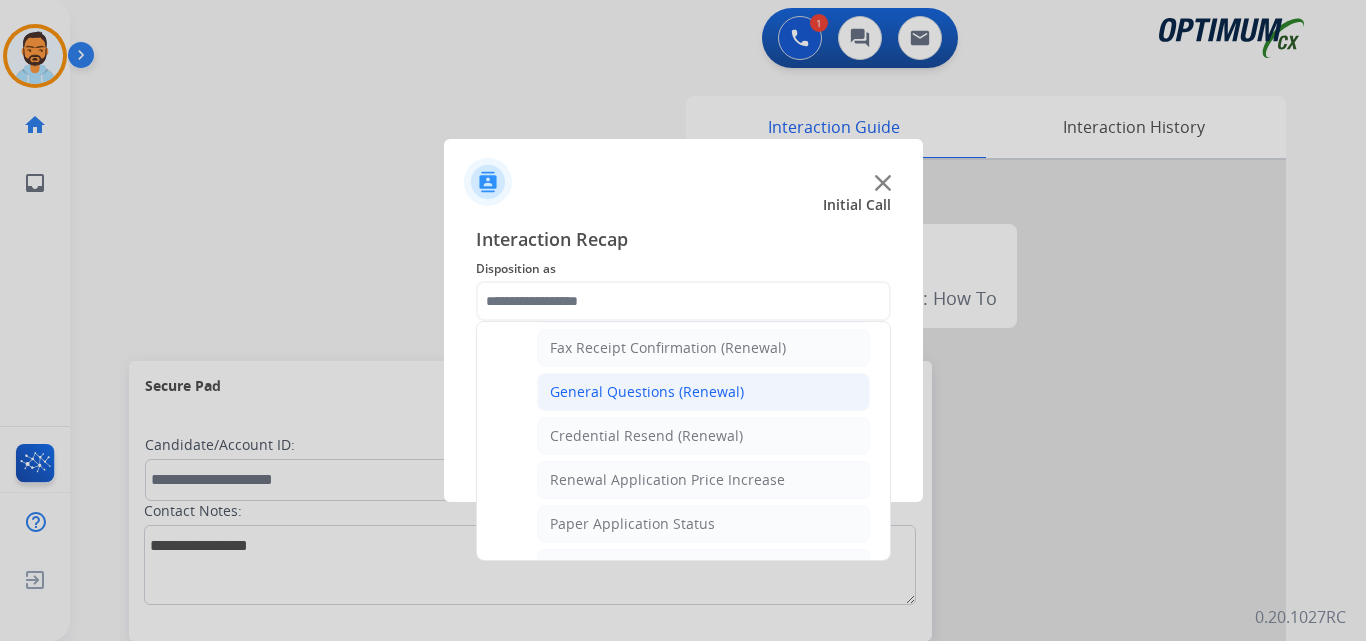 click on "General Questions (Renewal)" 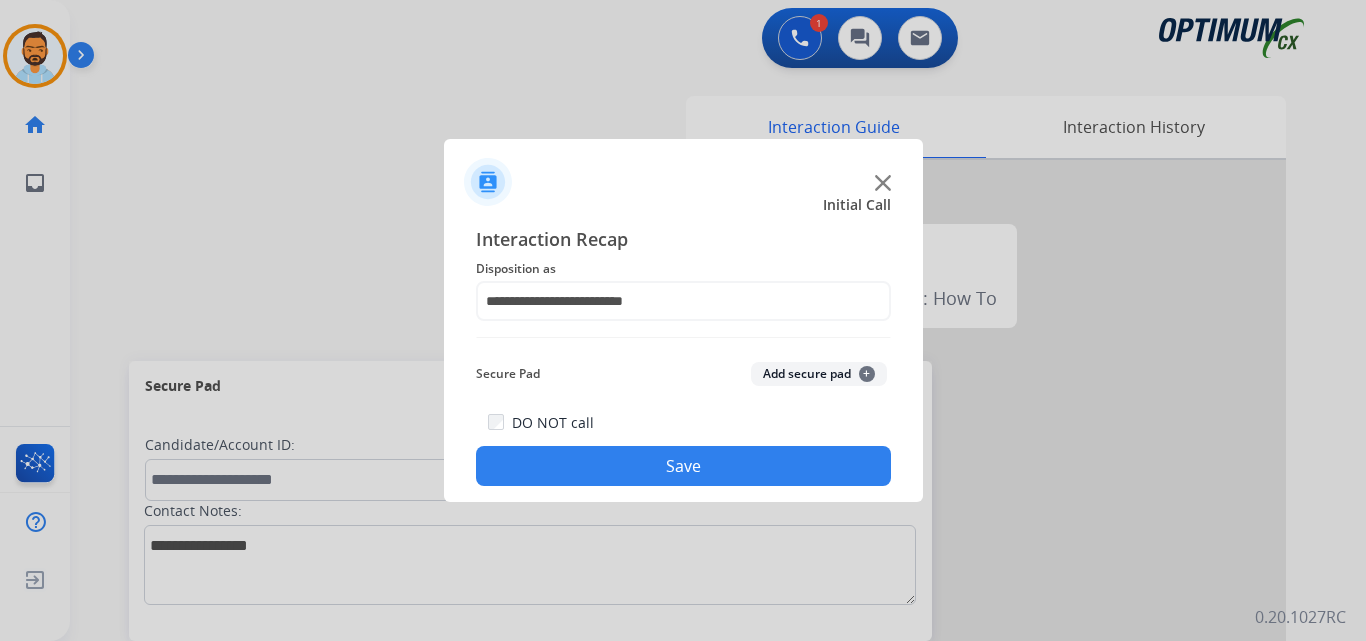 click on "Save" 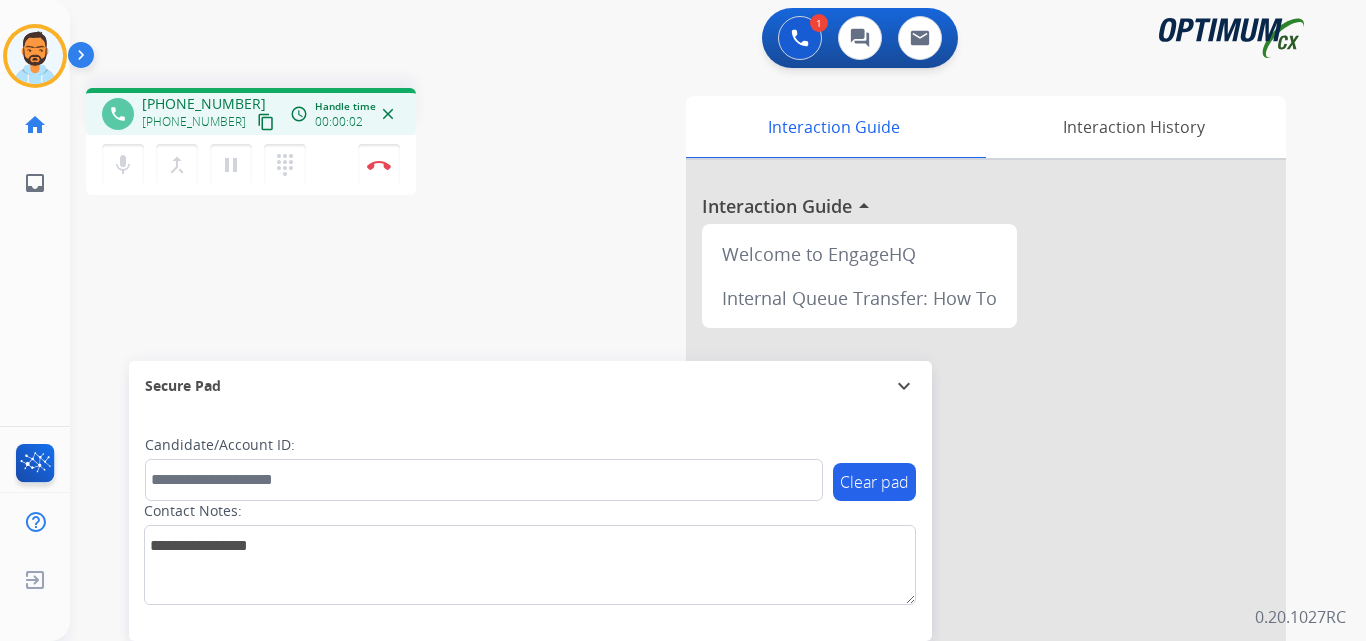 click on "content_copy" at bounding box center [266, 122] 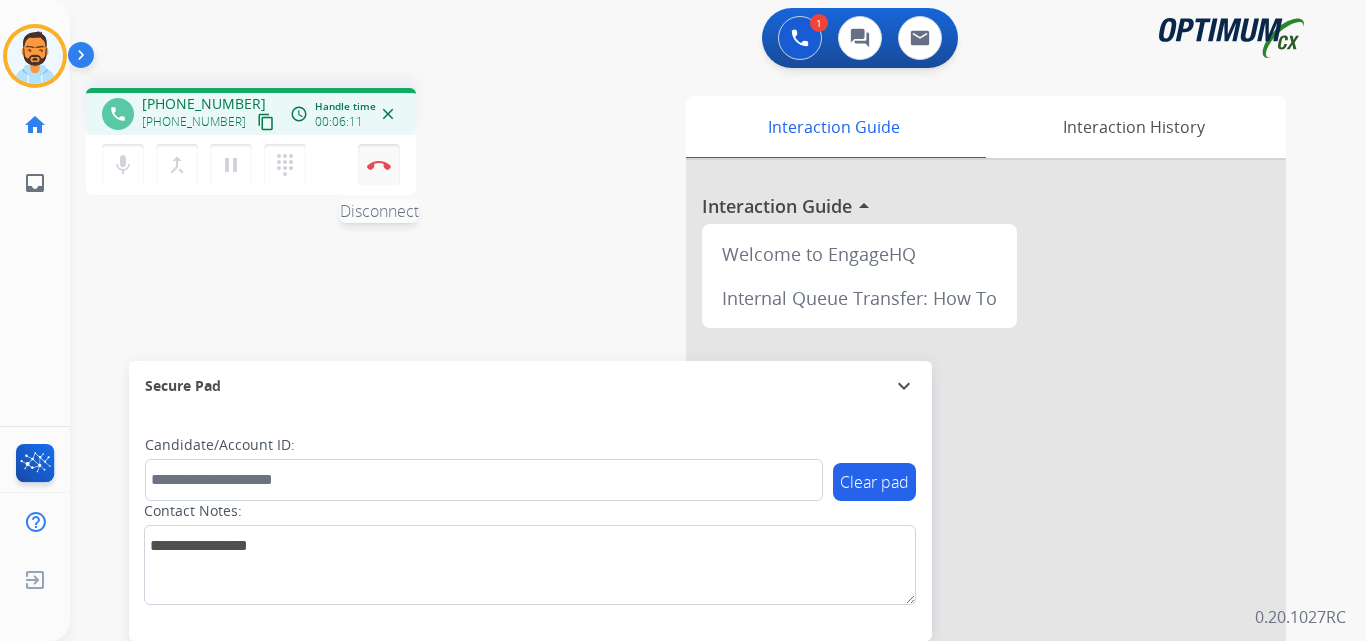 click on "Disconnect" at bounding box center (379, 165) 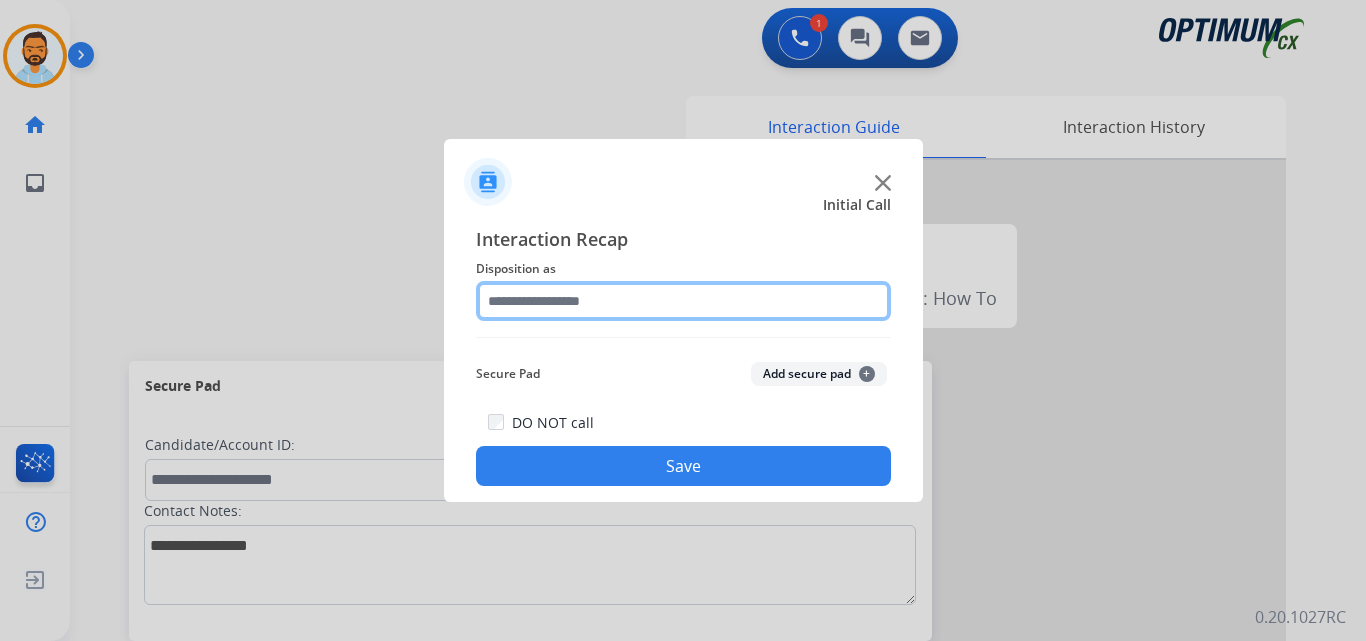 click 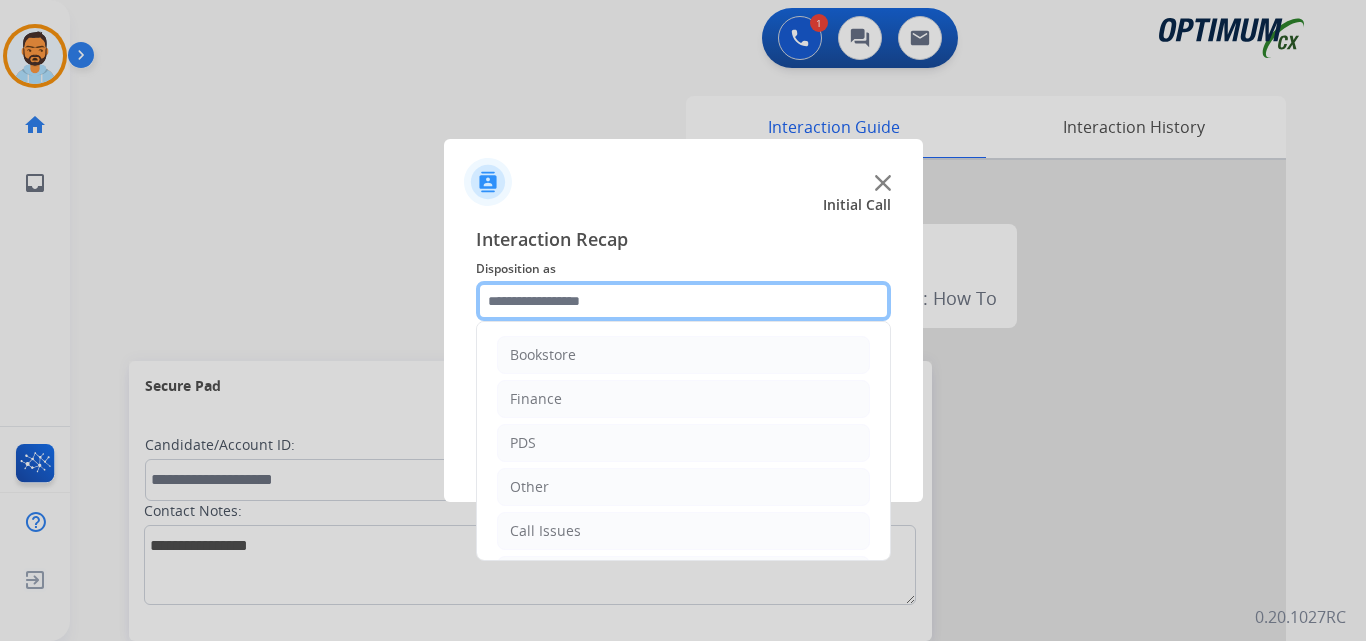 scroll, scrollTop: 136, scrollLeft: 0, axis: vertical 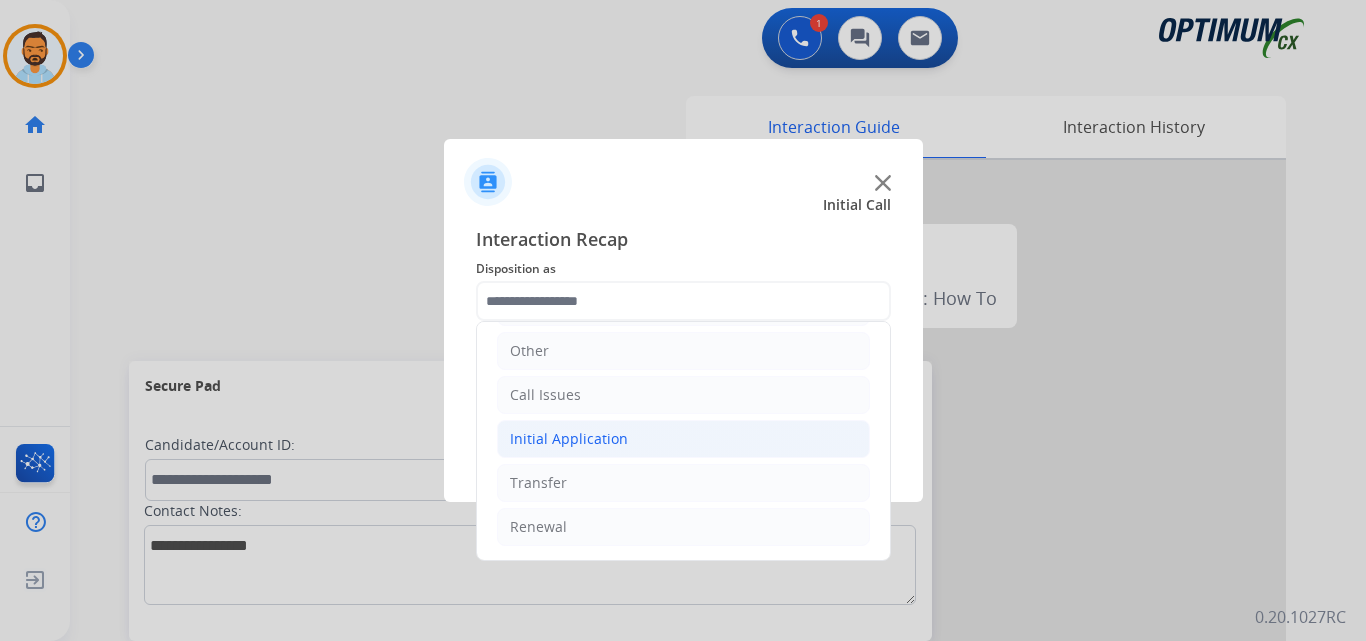 click on "Initial Application" 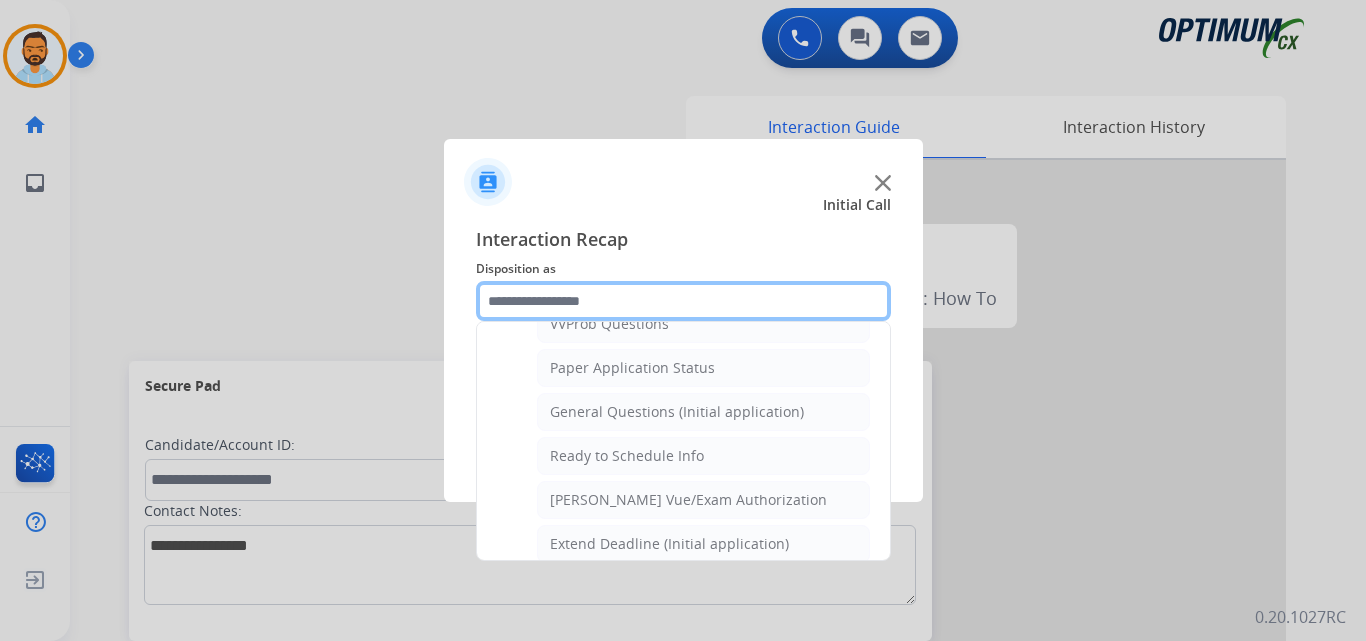 scroll, scrollTop: 1092, scrollLeft: 0, axis: vertical 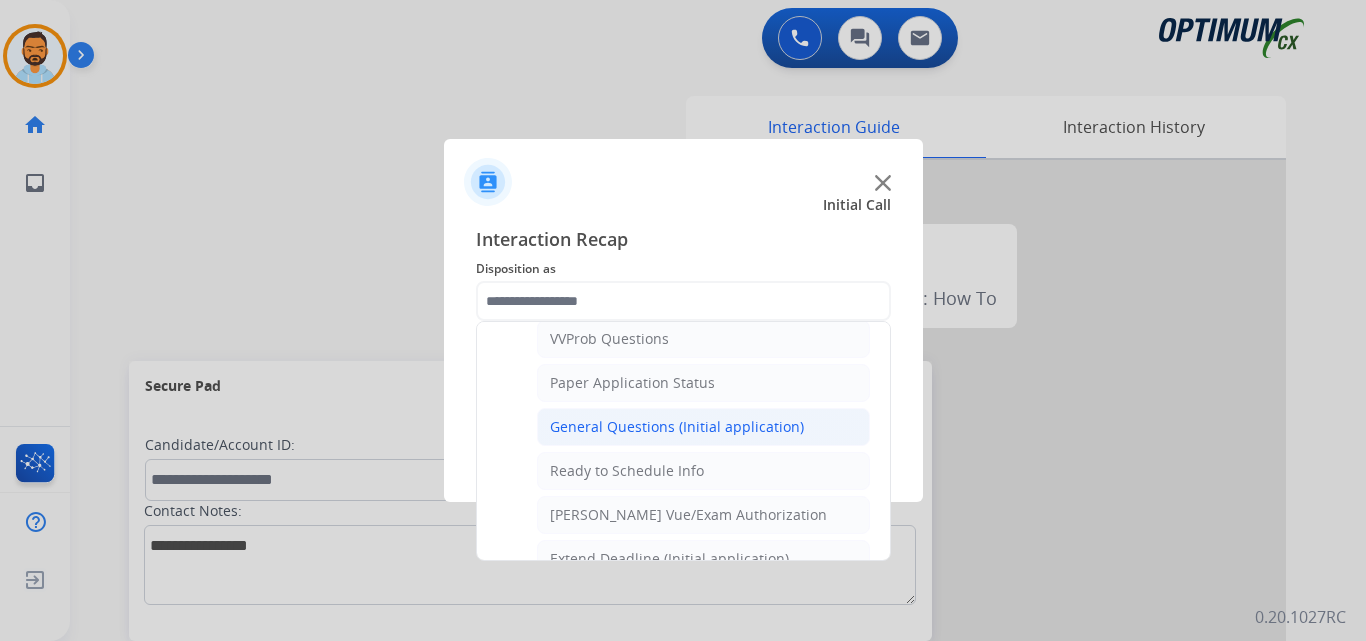click on "General Questions (Initial application)" 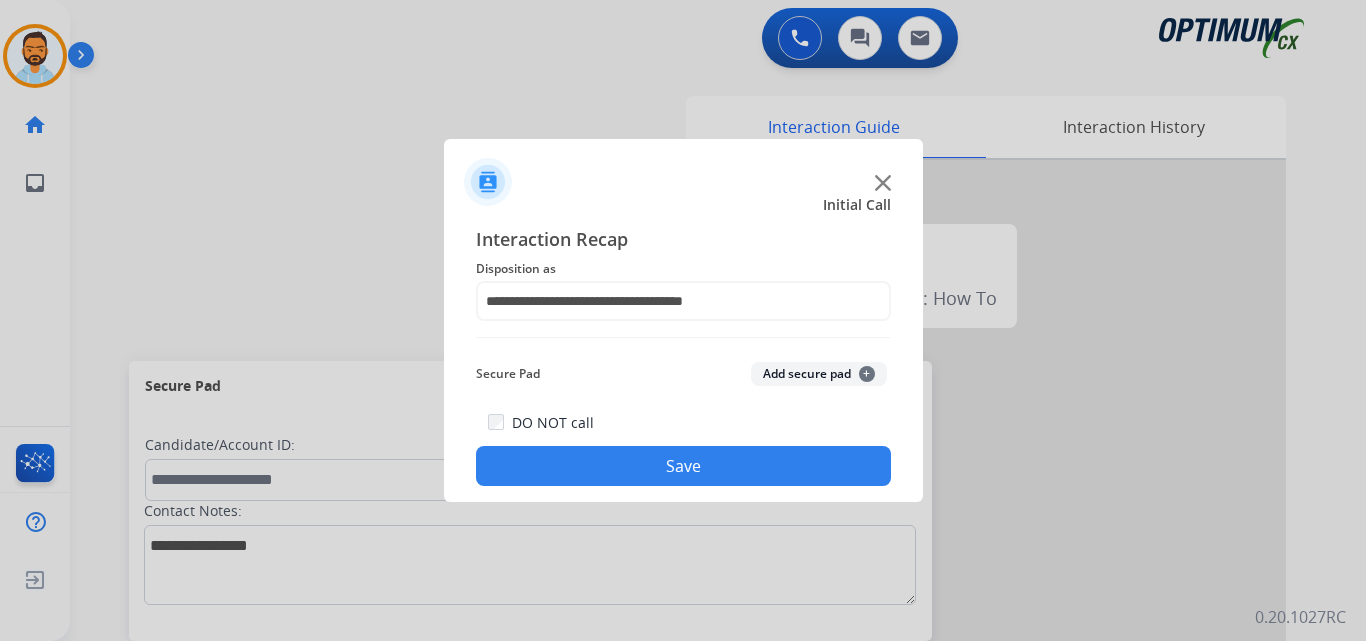 click on "Save" 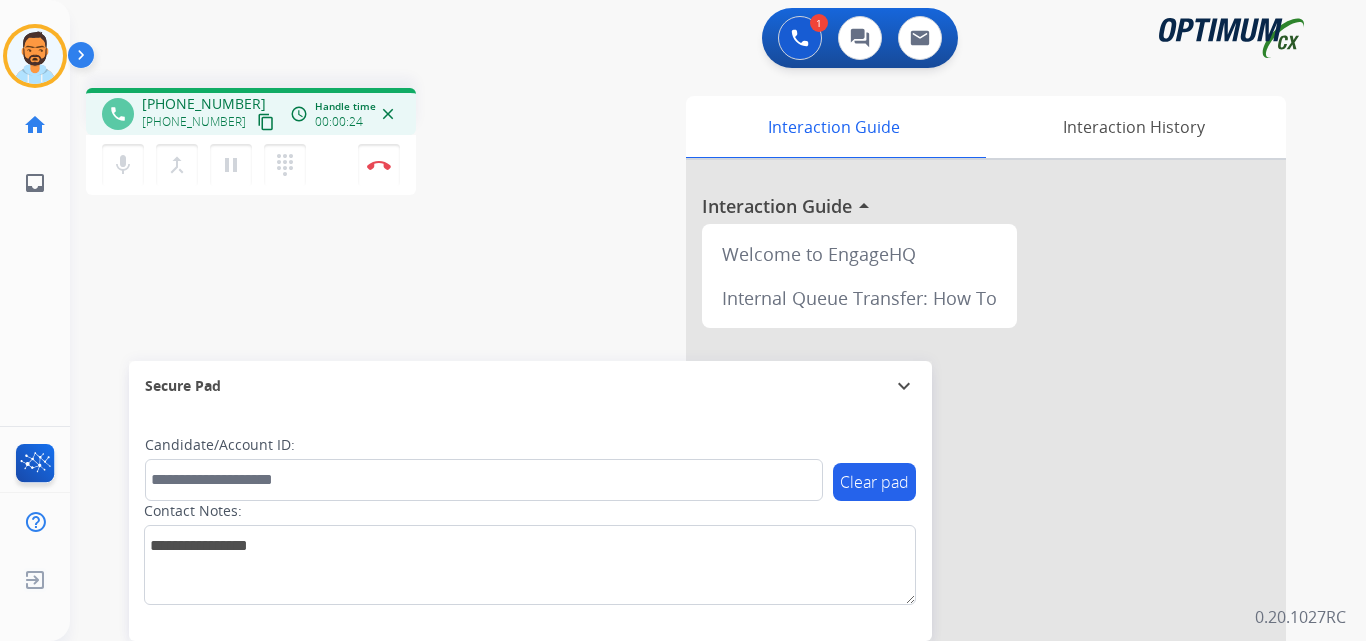 click on "content_copy" at bounding box center [266, 122] 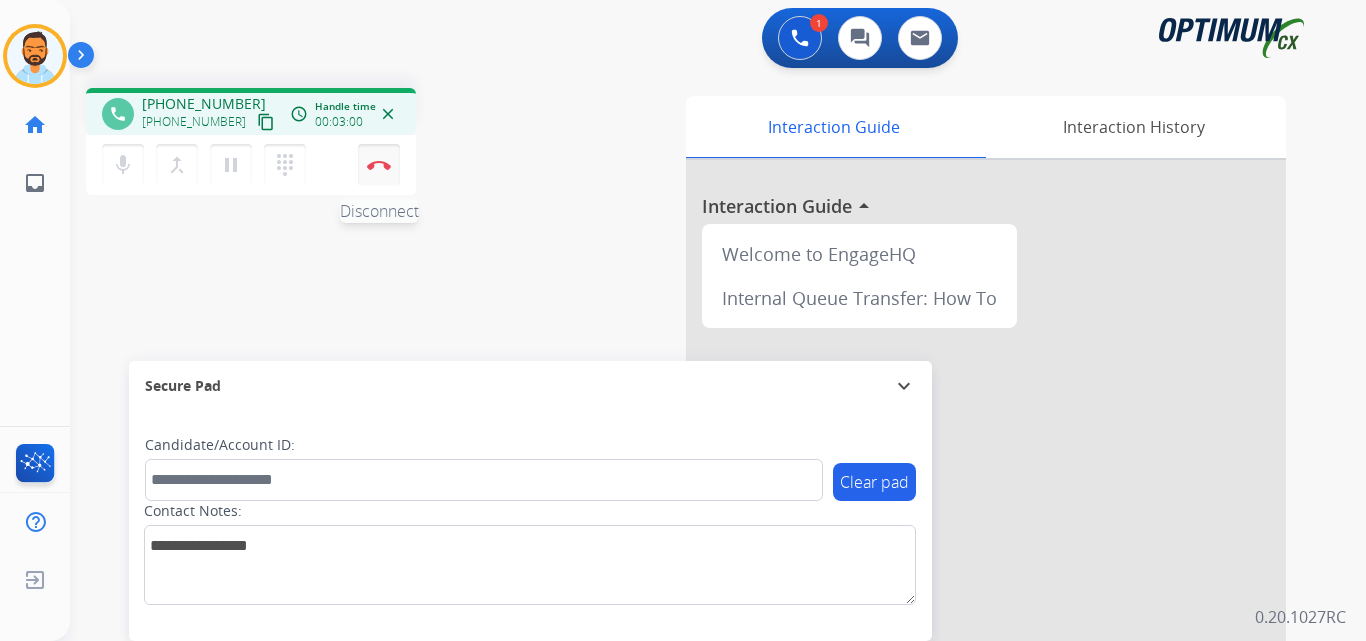 click at bounding box center (379, 165) 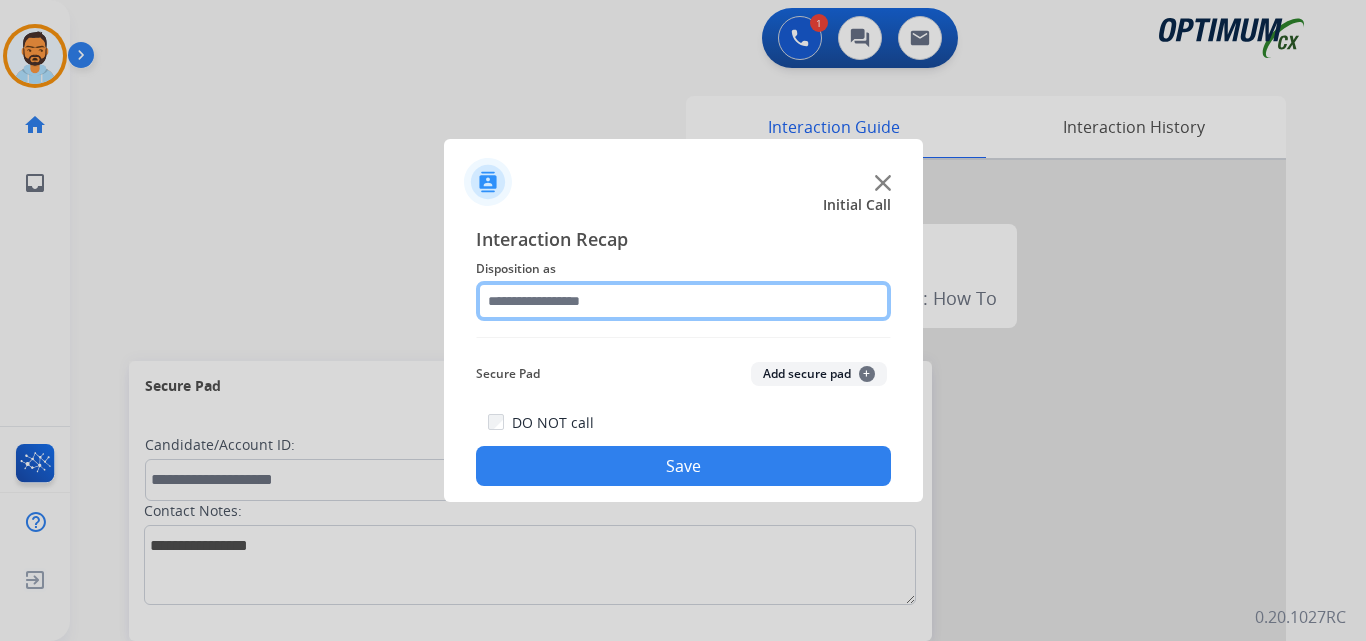 click 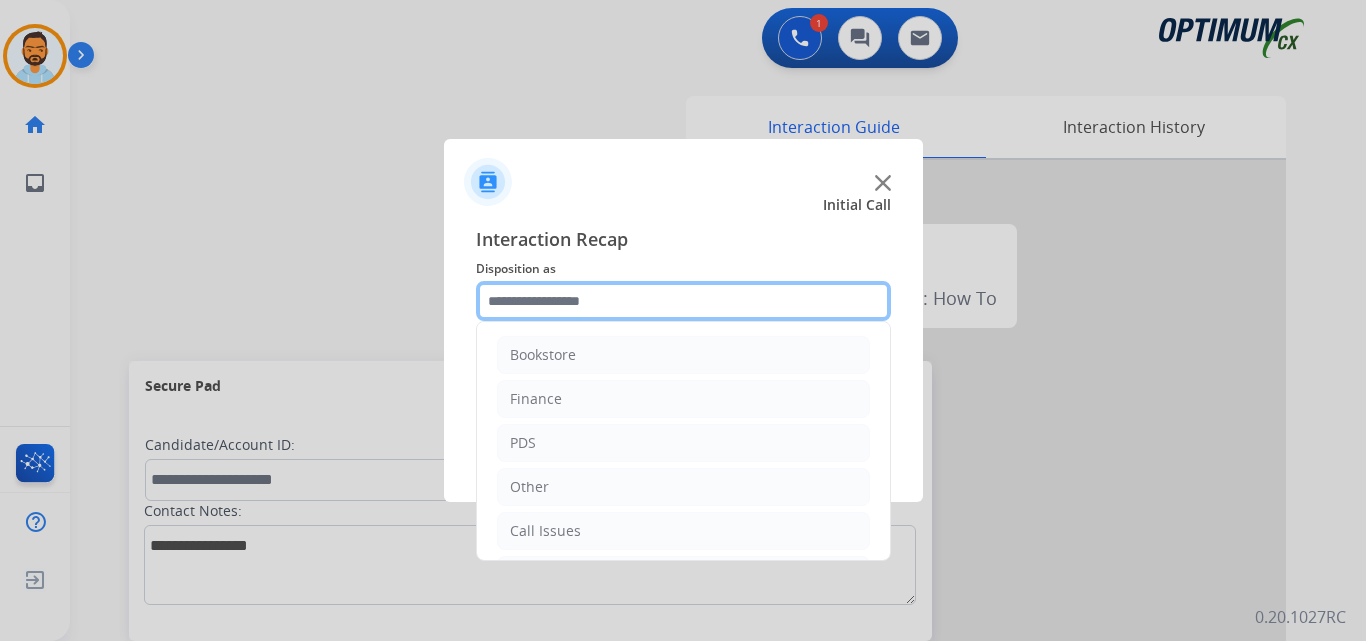 scroll, scrollTop: 136, scrollLeft: 0, axis: vertical 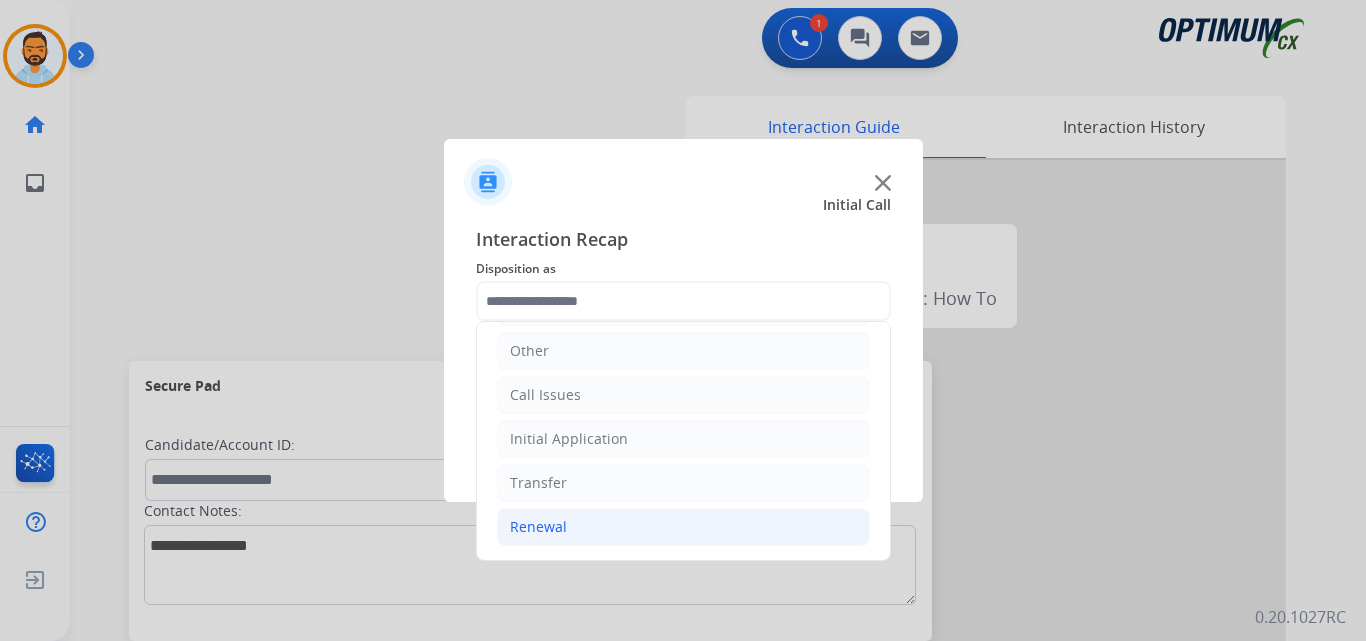 click on "Renewal" 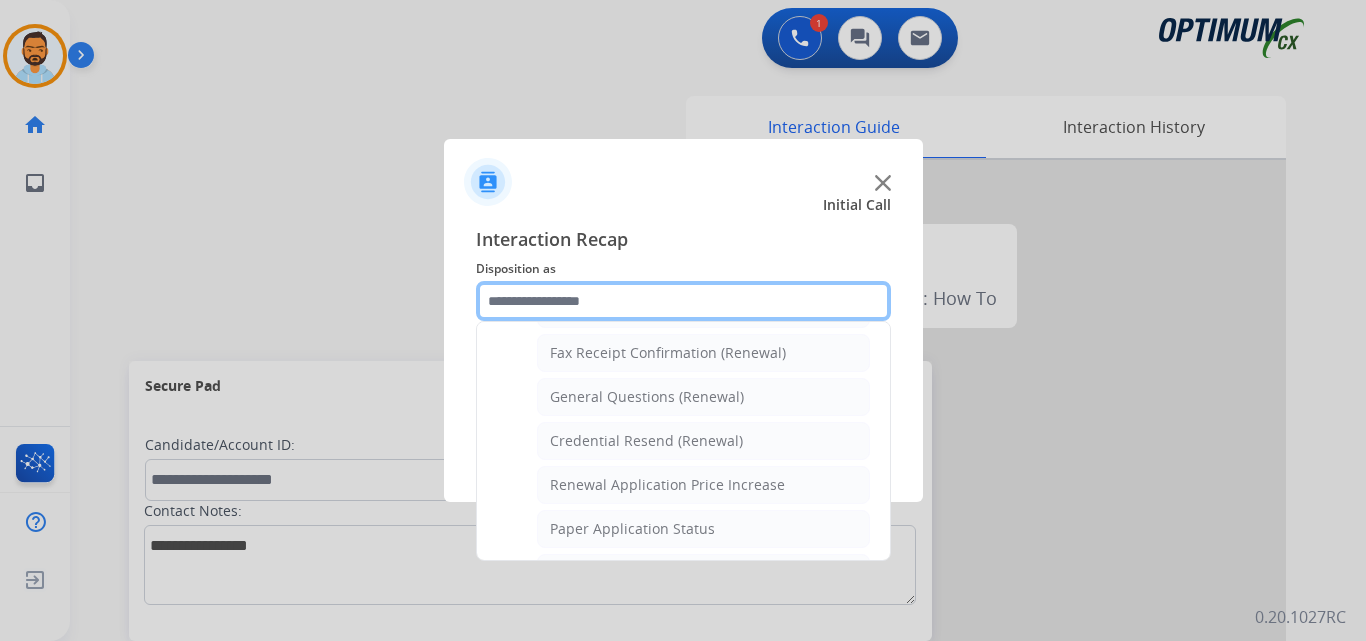 scroll, scrollTop: 548, scrollLeft: 0, axis: vertical 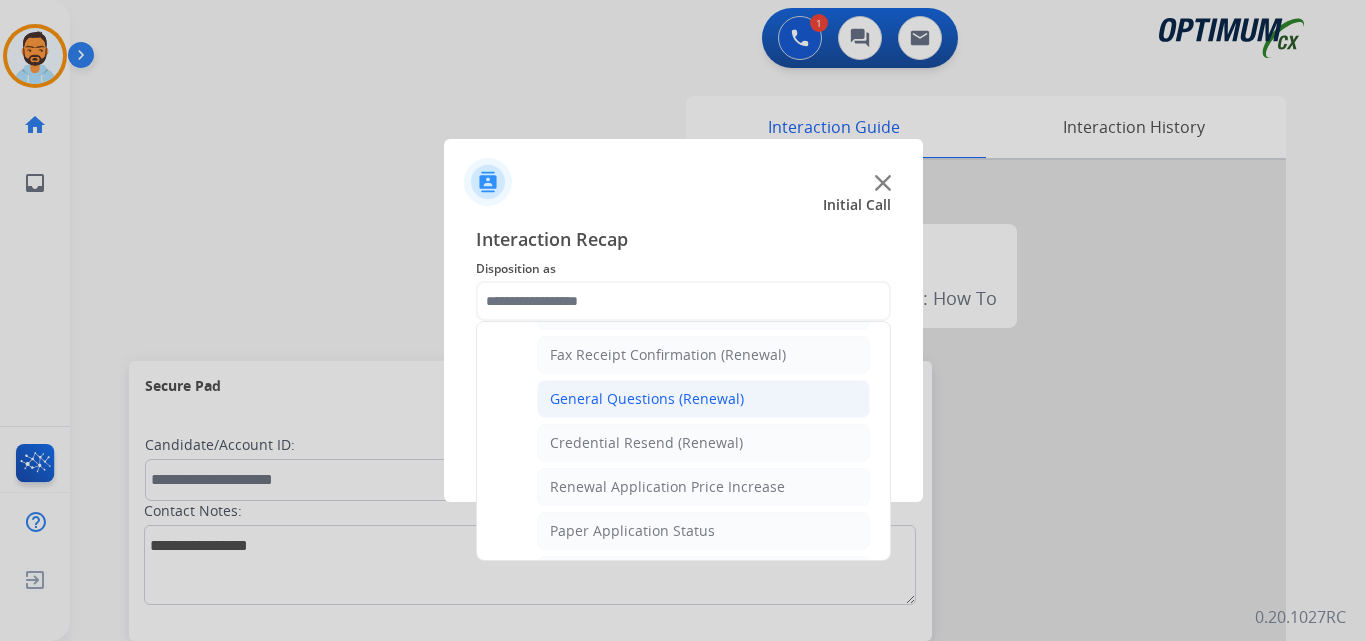 click on "General Questions (Renewal)" 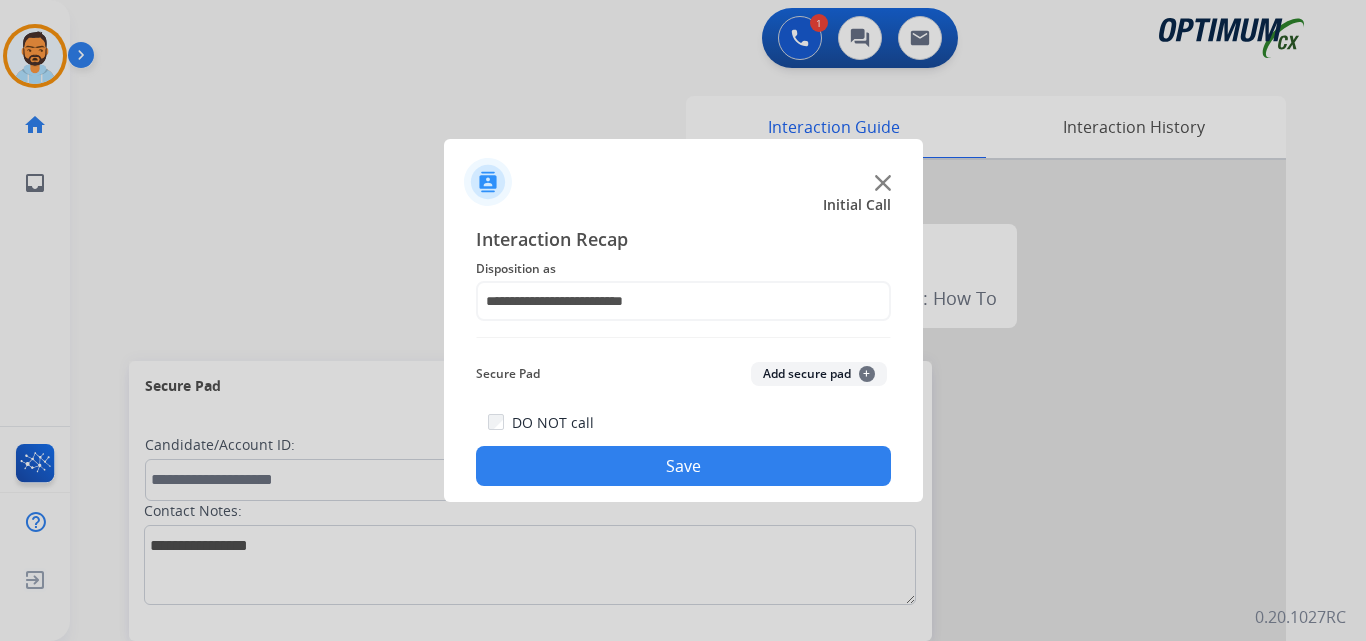click on "Save" 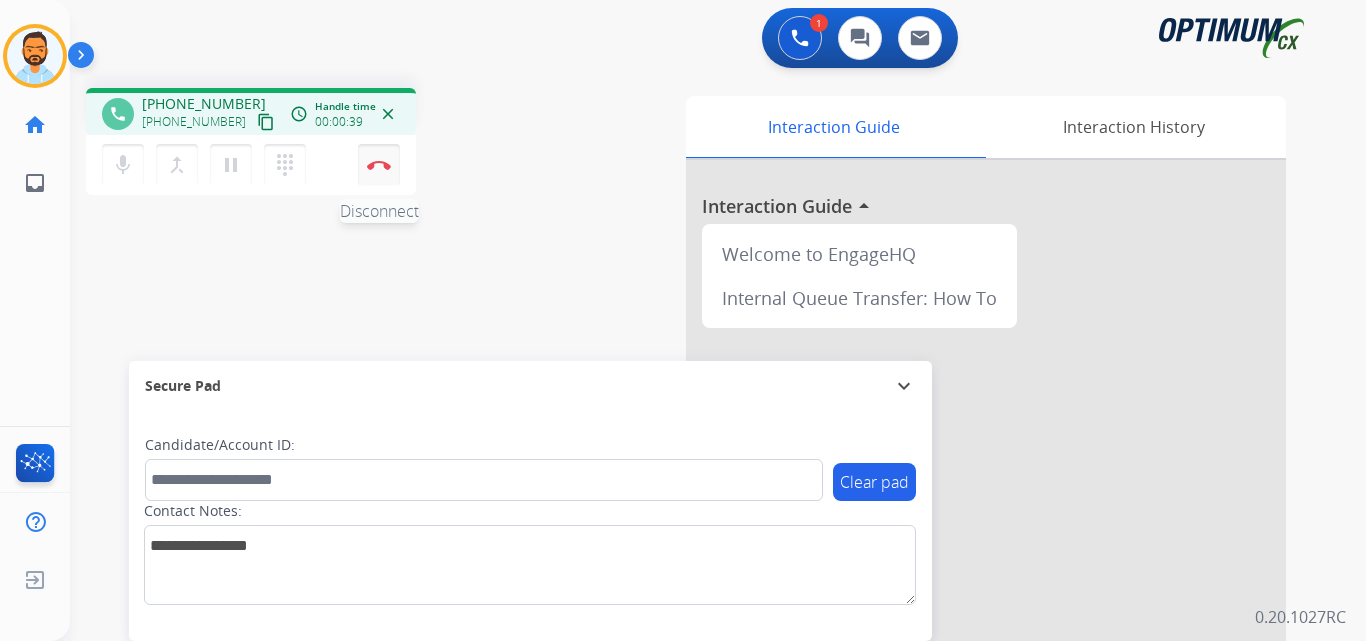 click on "Disconnect" at bounding box center [379, 165] 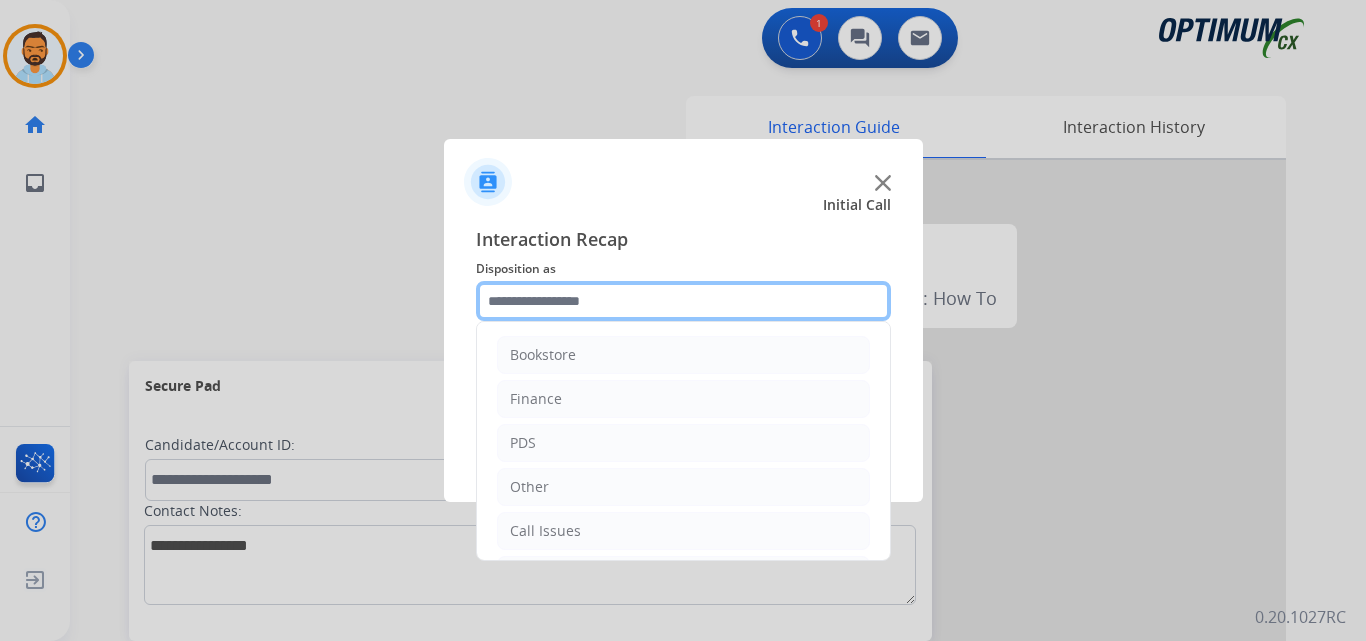 click 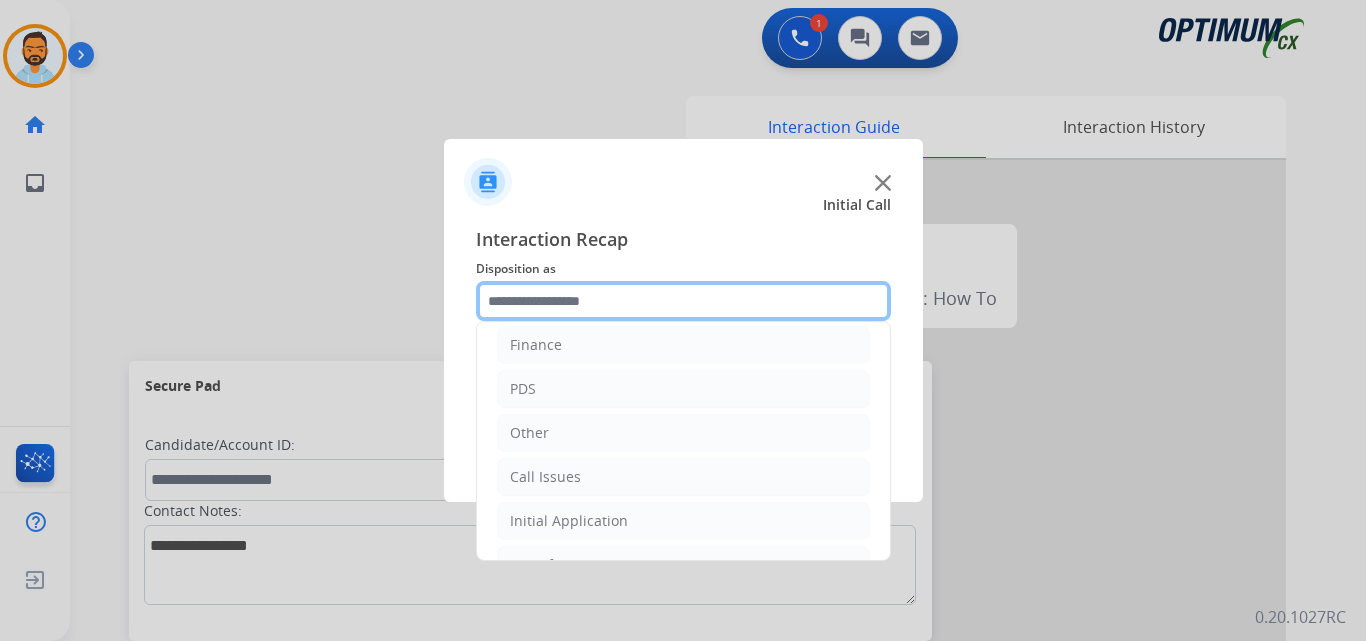 scroll, scrollTop: 53, scrollLeft: 0, axis: vertical 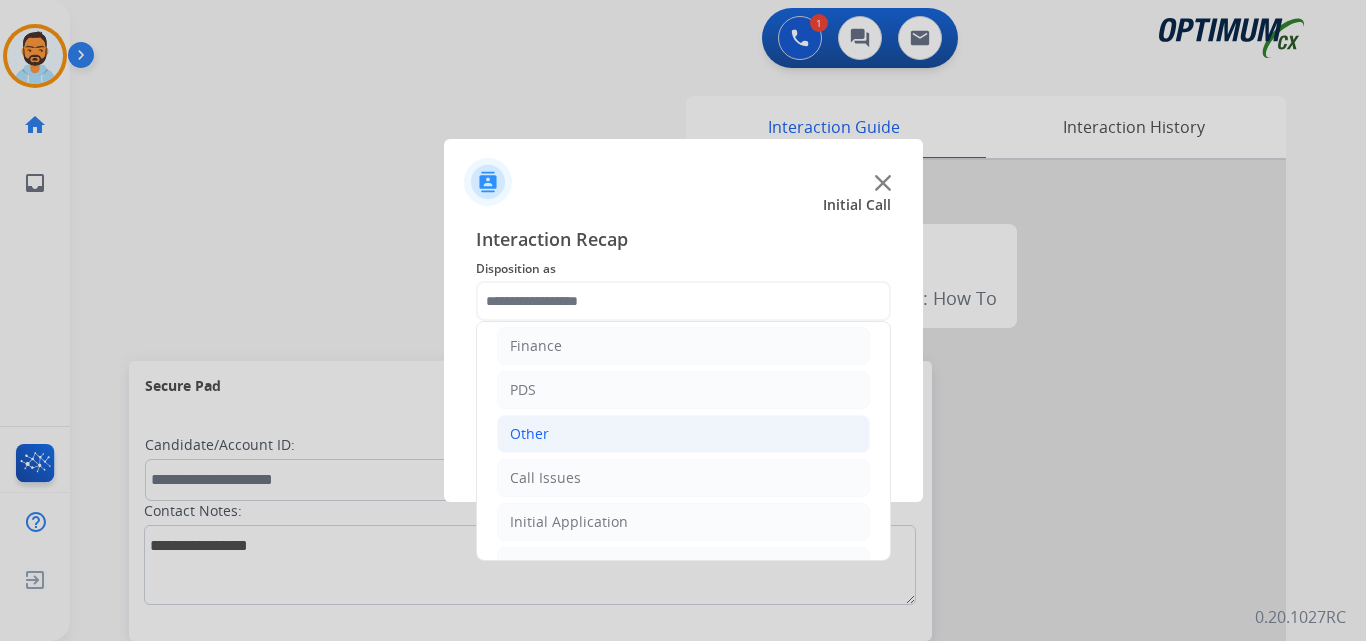 click on "Other" 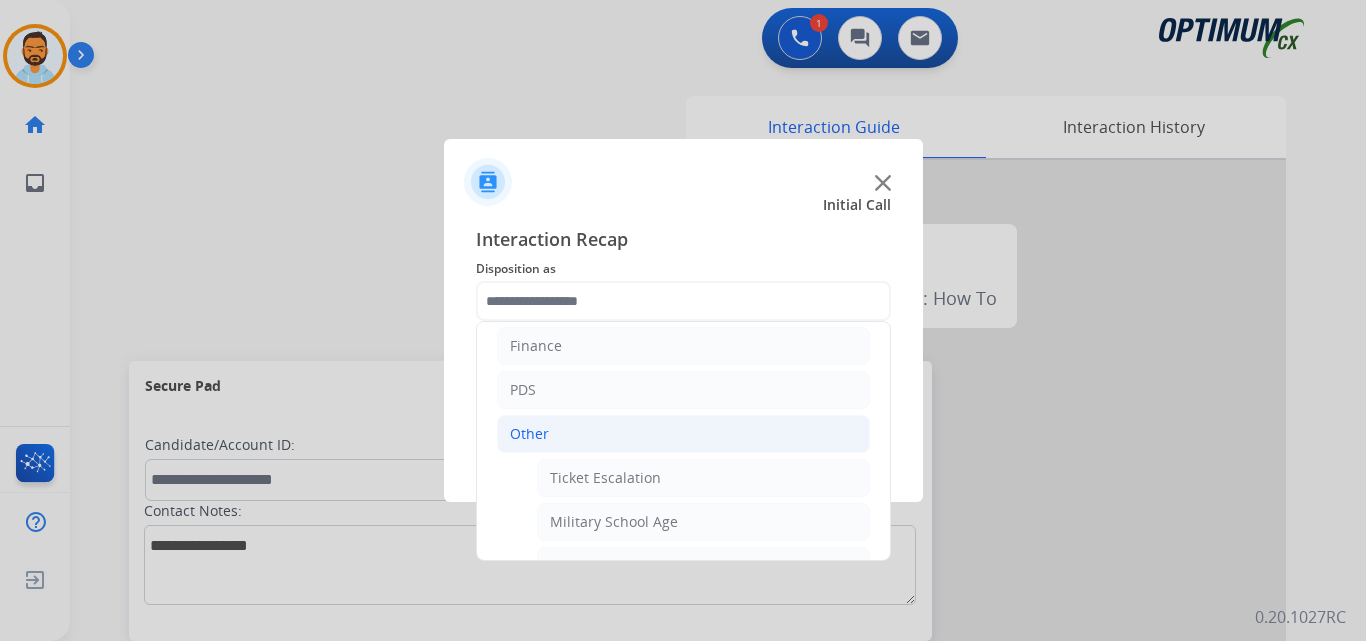 click on "Other" 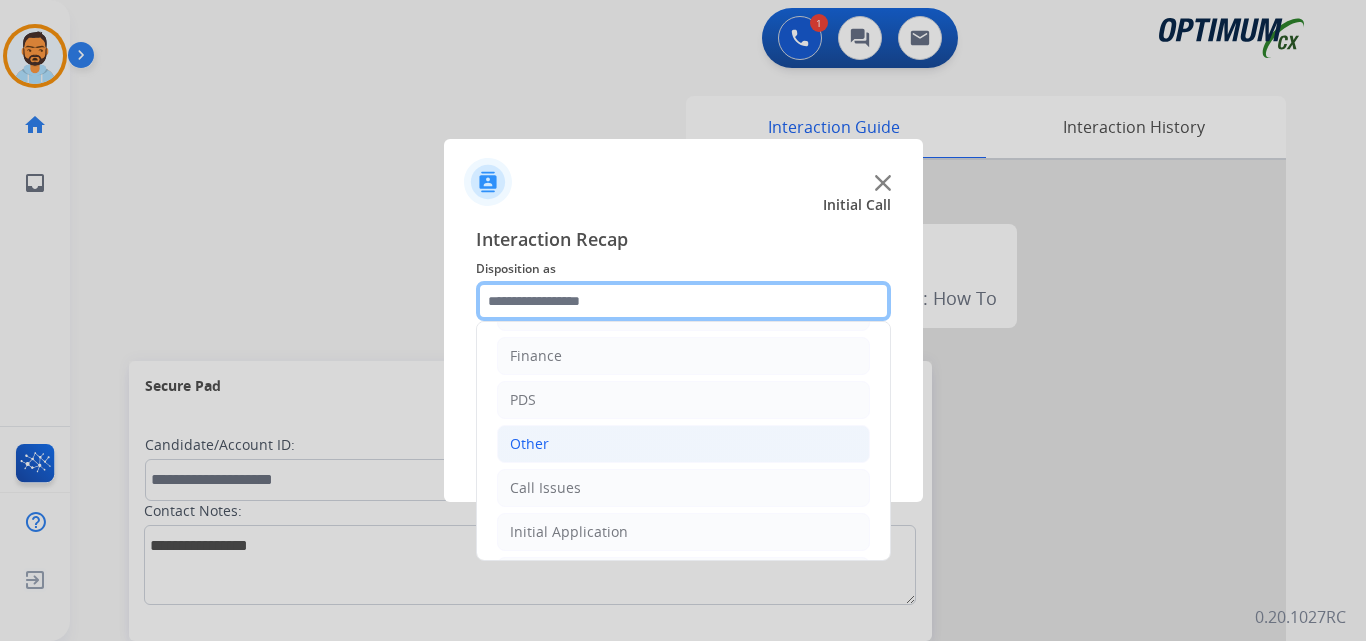 scroll, scrollTop: 136, scrollLeft: 0, axis: vertical 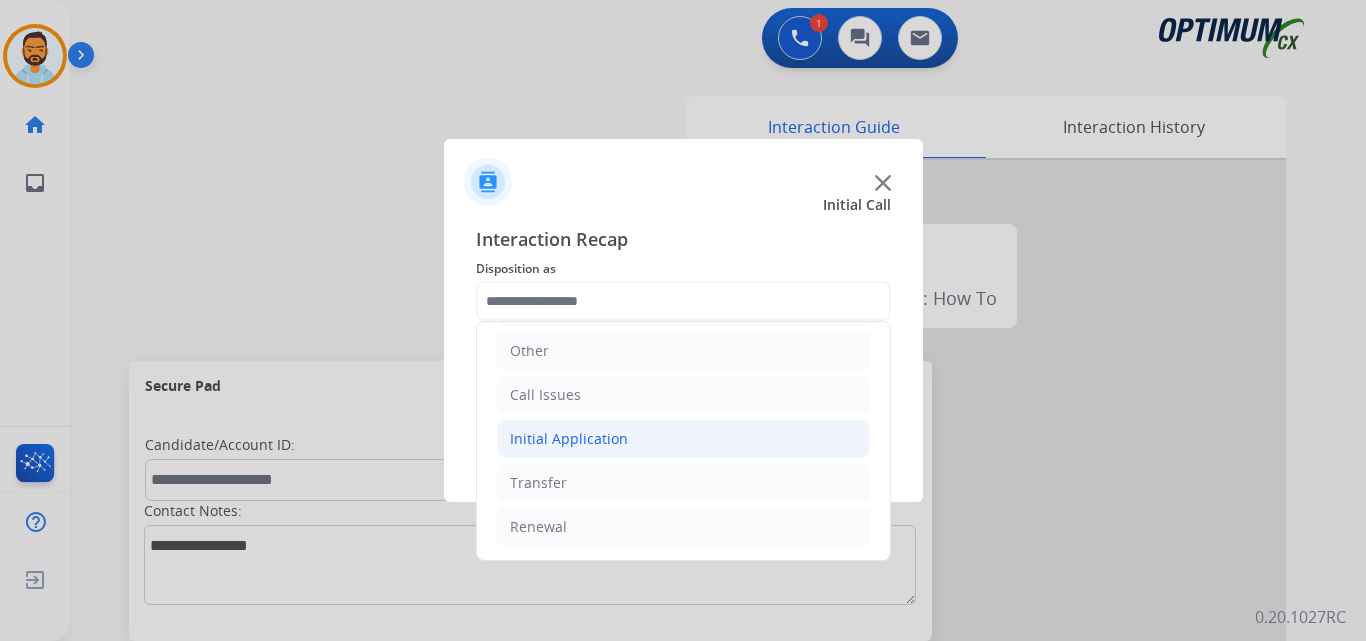 click on "Initial Application" 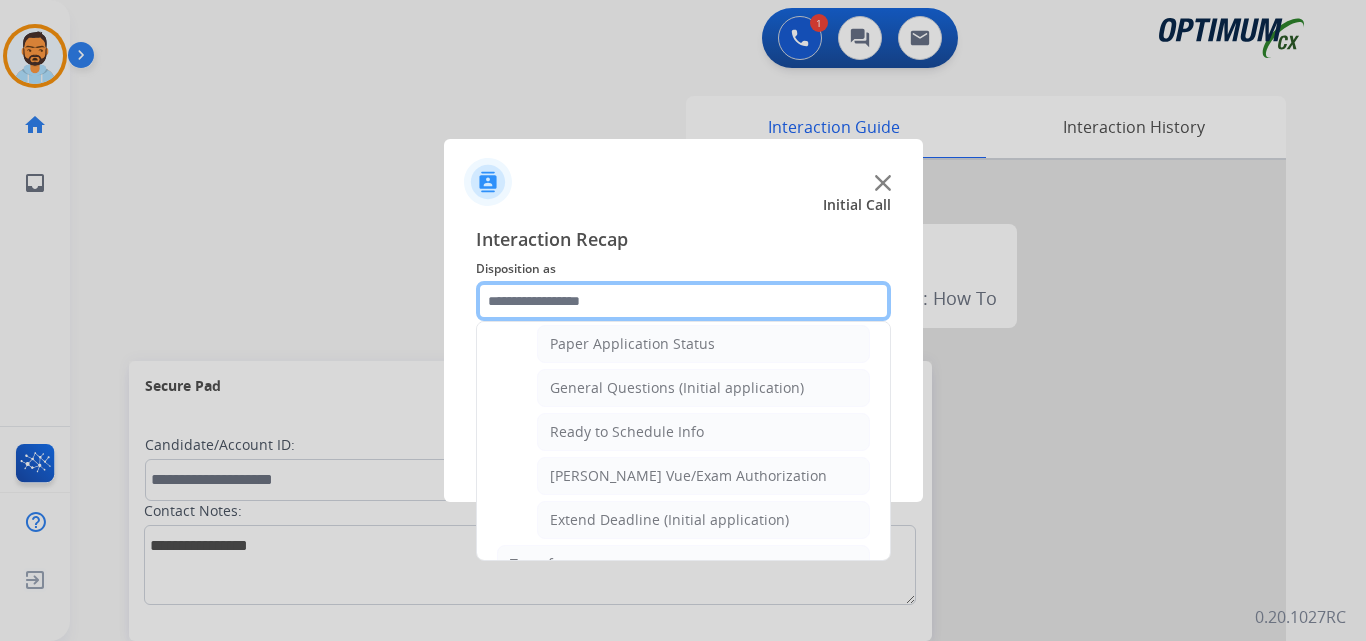 scroll, scrollTop: 1113, scrollLeft: 0, axis: vertical 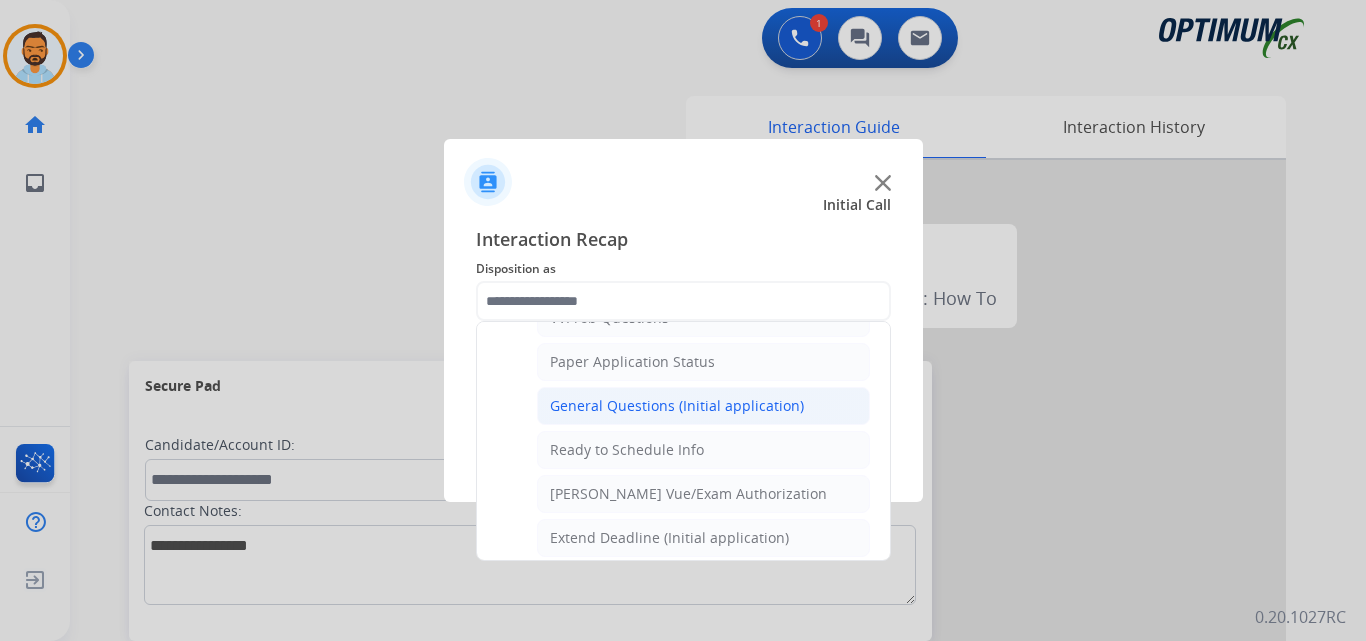 click on "General Questions (Initial application)" 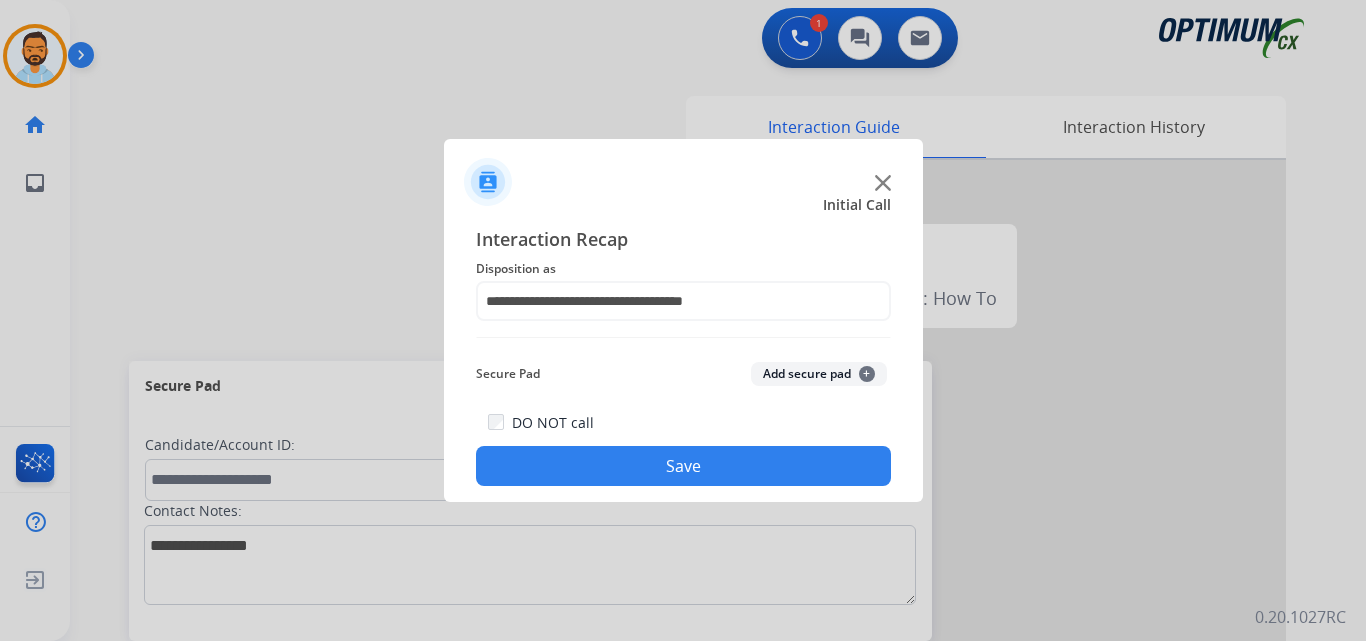 click on "Save" 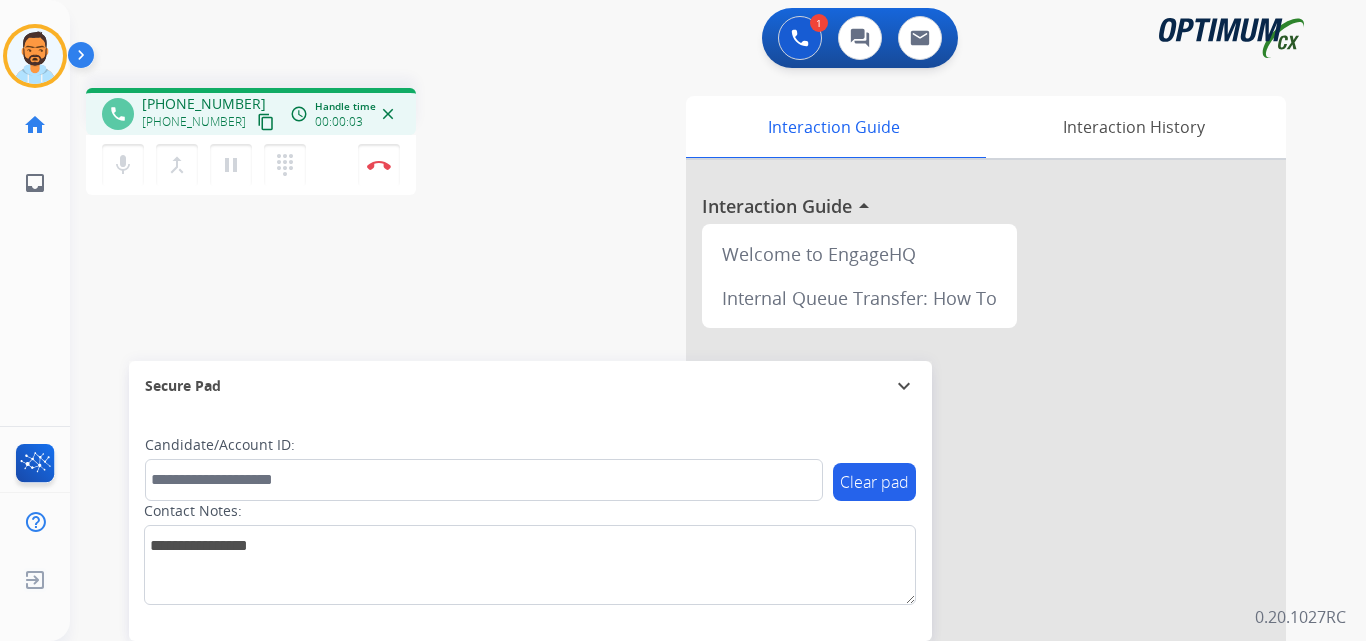 click on "content_copy" at bounding box center [266, 122] 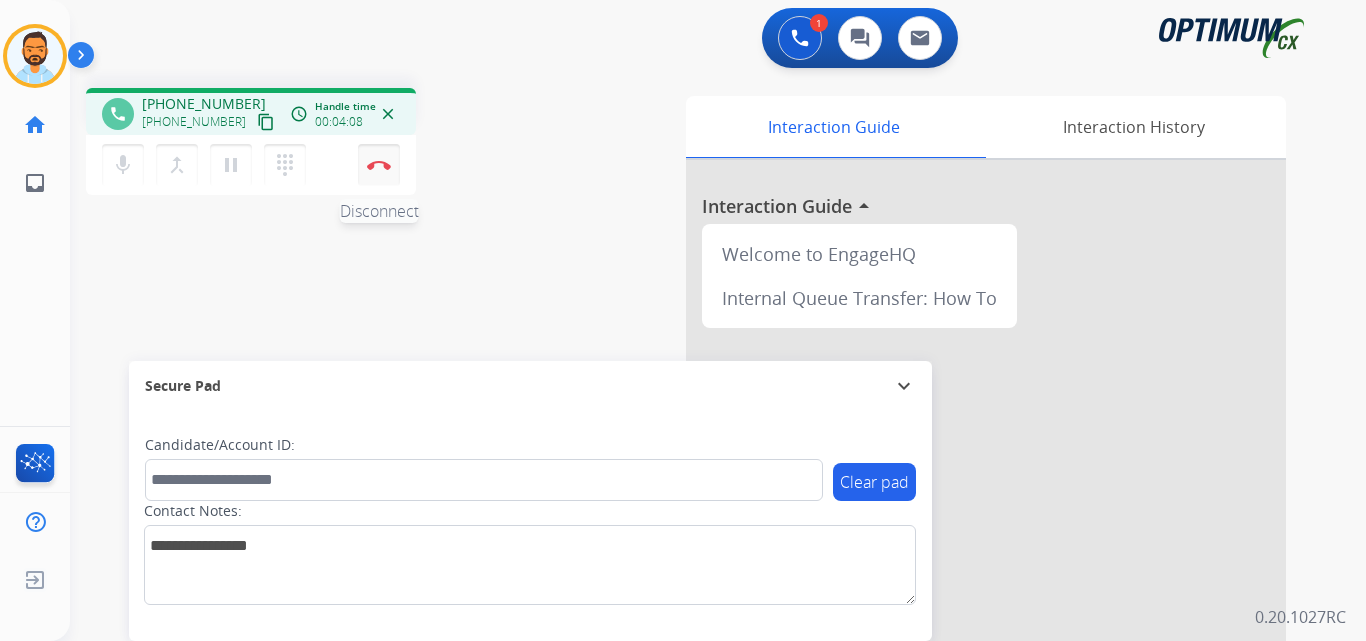 click on "Disconnect" at bounding box center (379, 165) 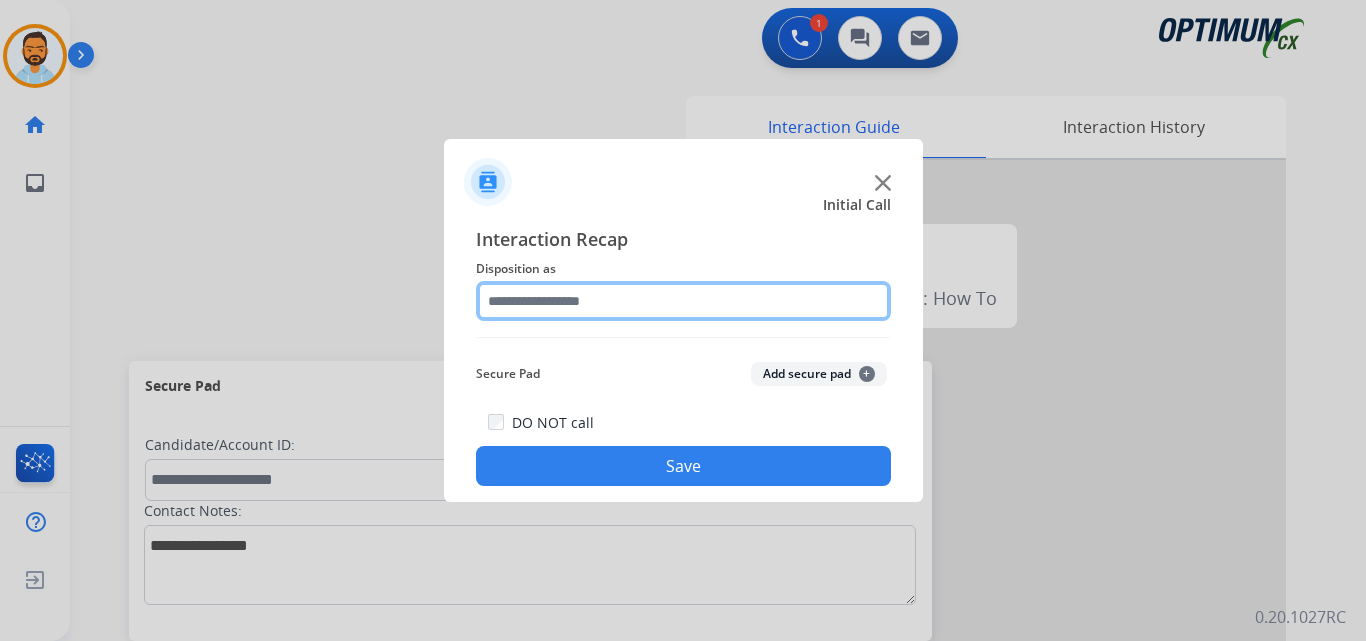 click 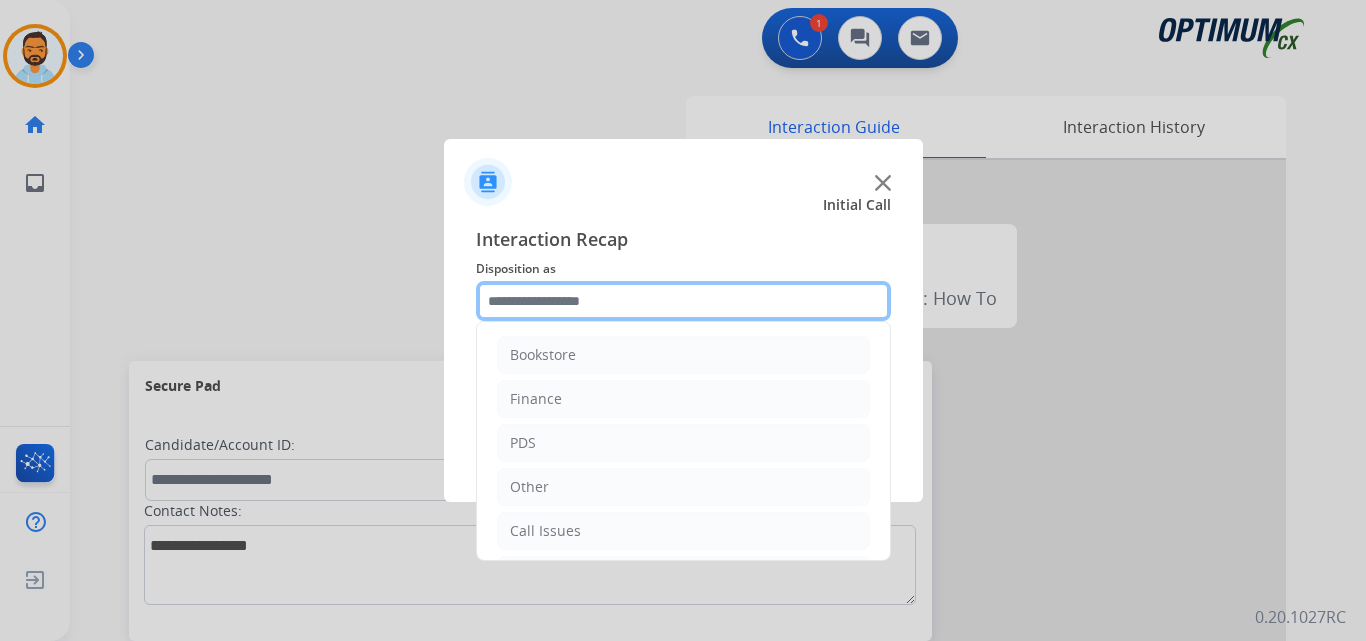 scroll, scrollTop: 136, scrollLeft: 0, axis: vertical 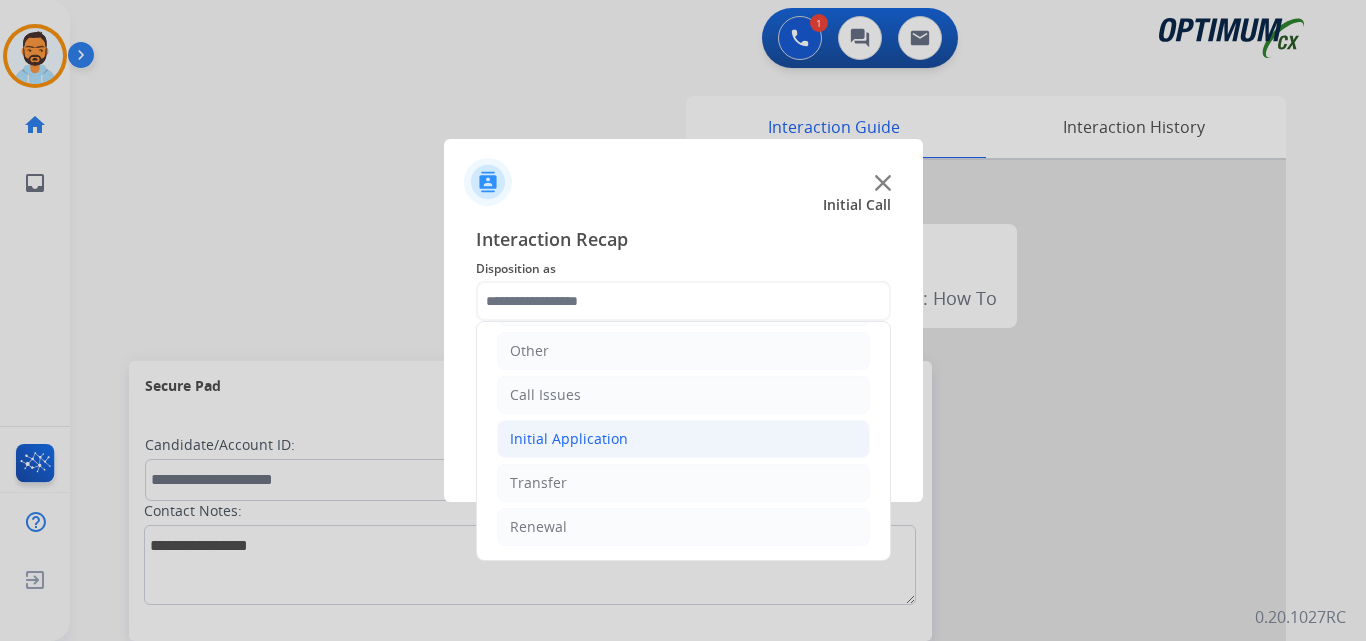 click on "Initial Application" 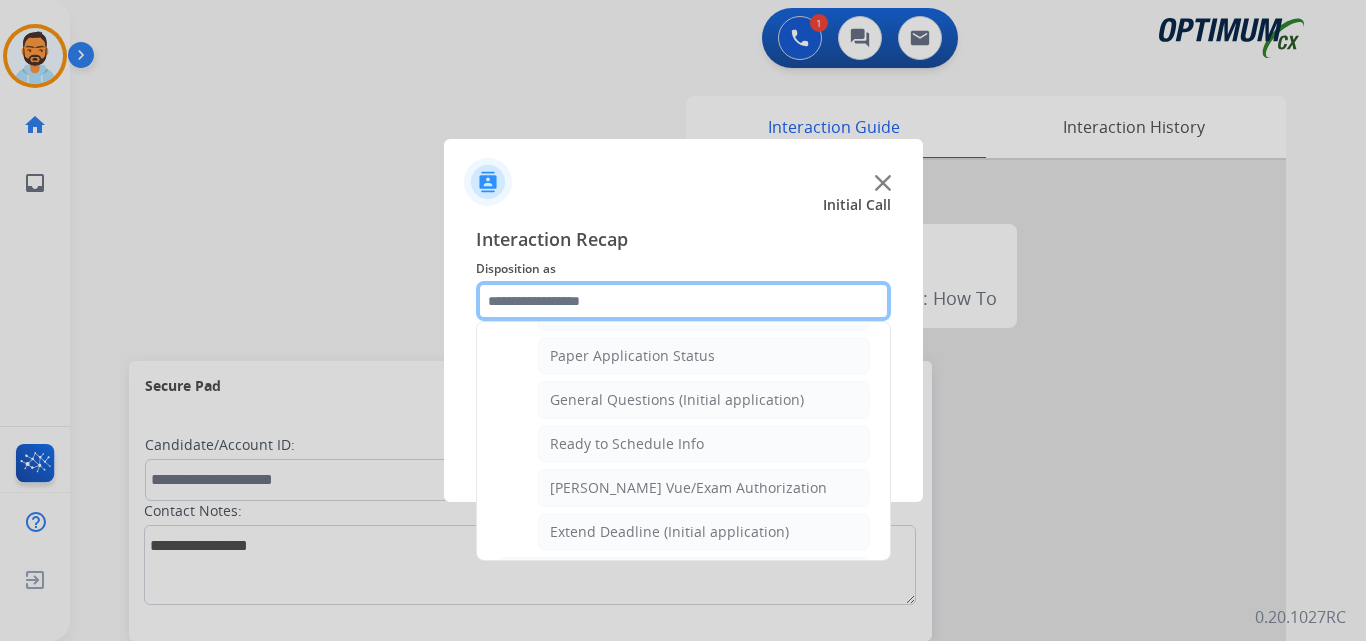 scroll, scrollTop: 1103, scrollLeft: 0, axis: vertical 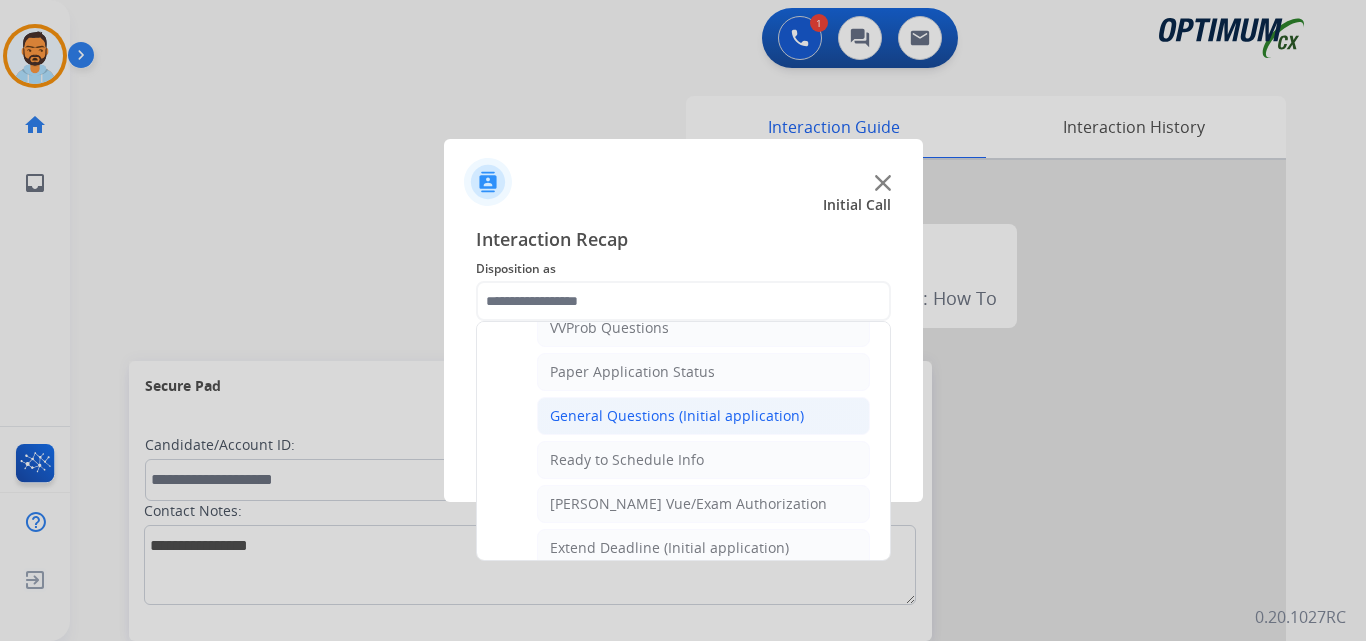 click on "General Questions (Initial application)" 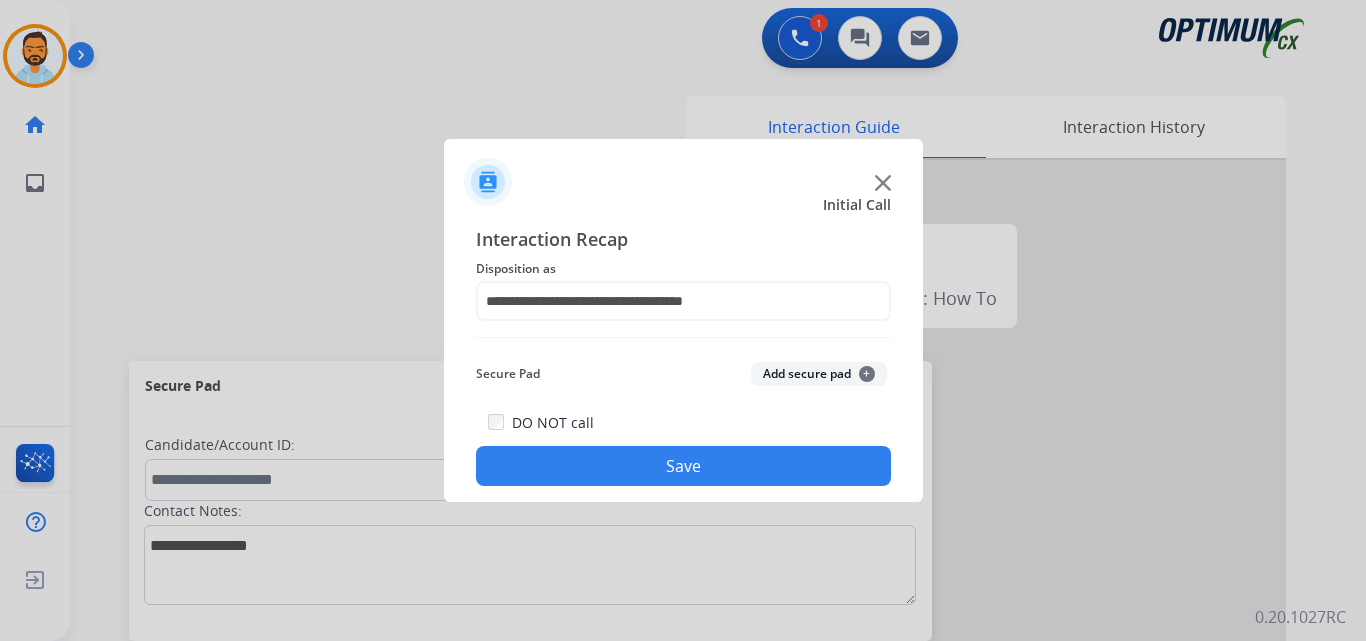 click on "Save" 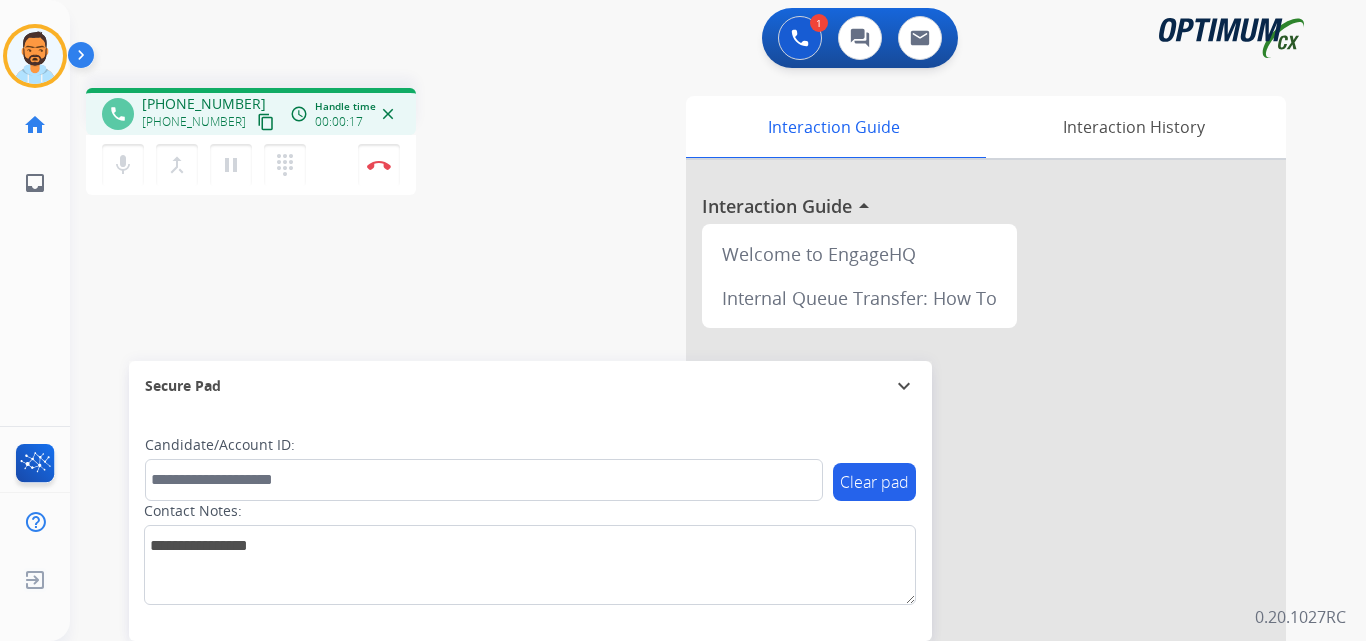 click on "content_copy" at bounding box center (266, 122) 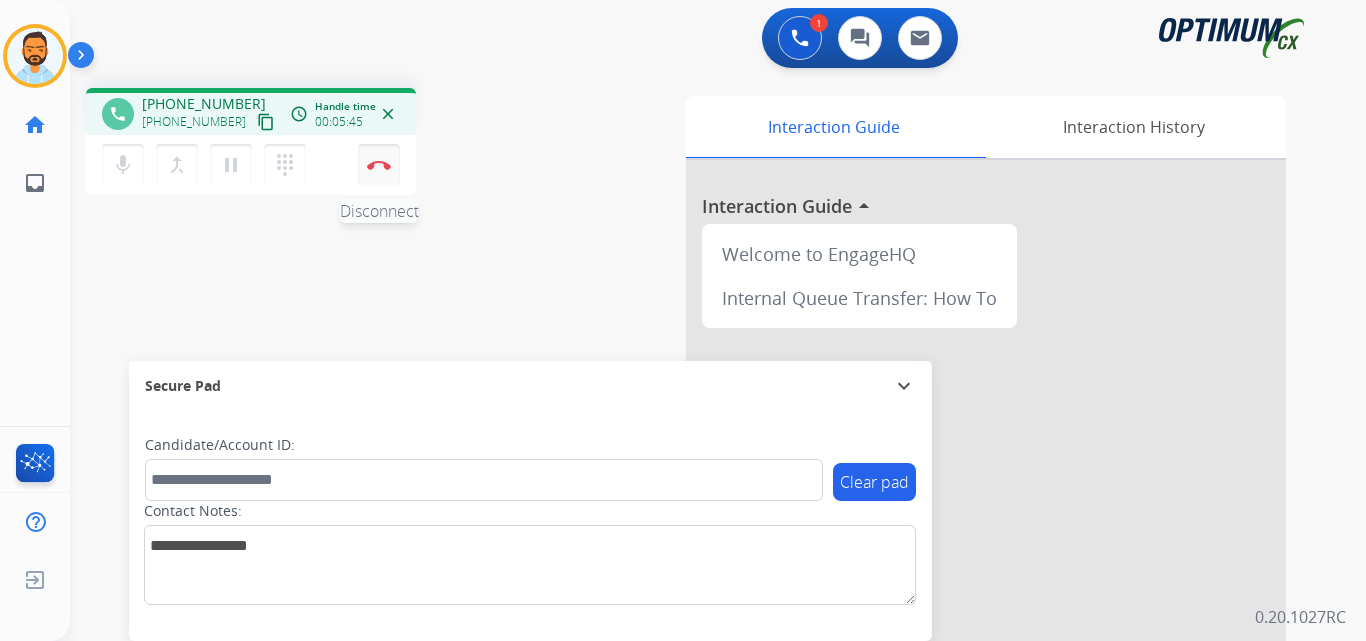 click at bounding box center [379, 165] 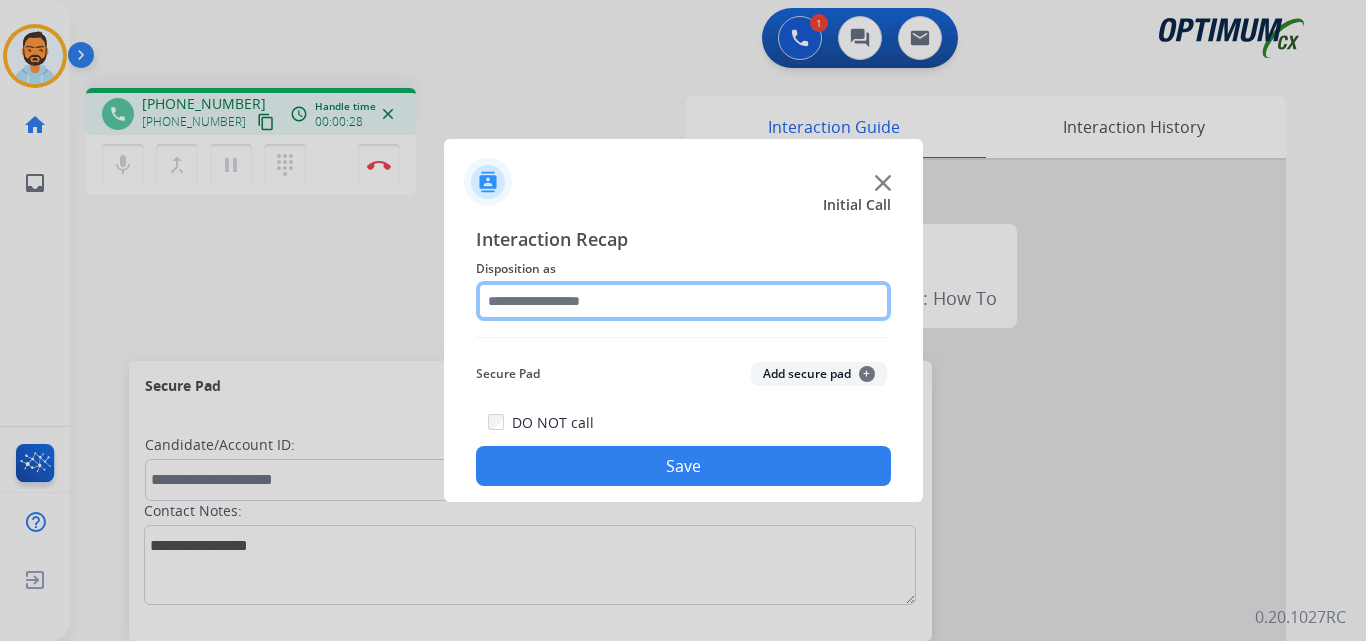 click 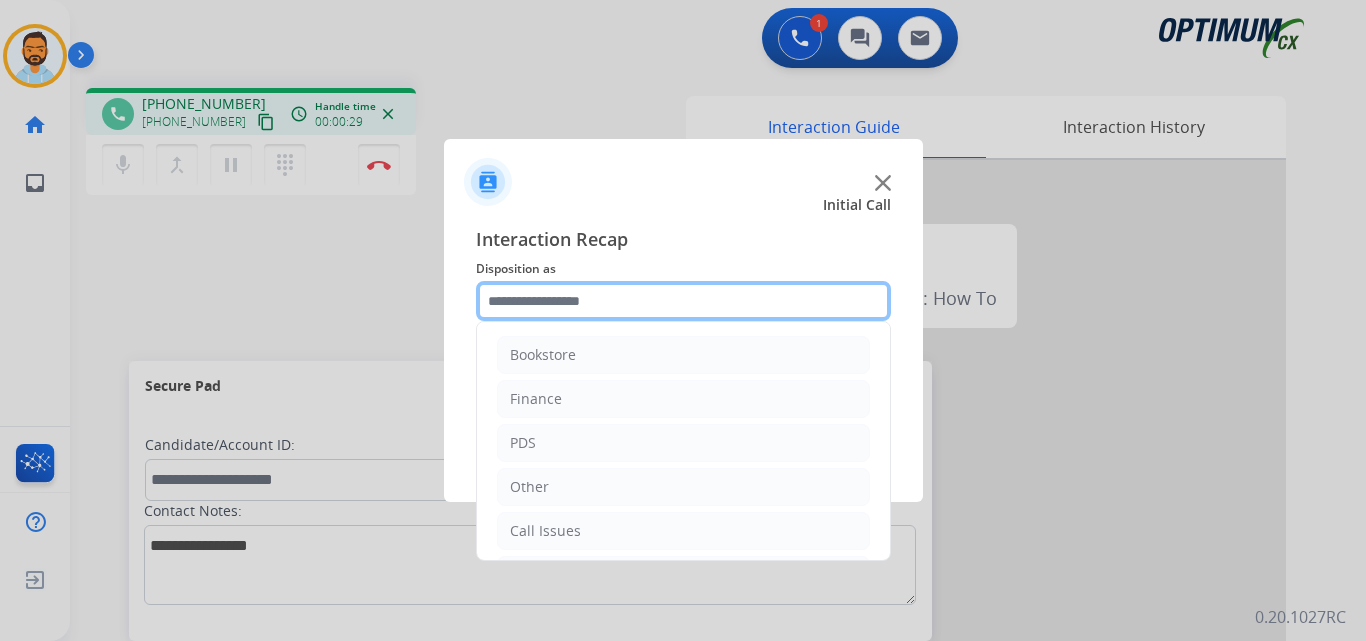scroll, scrollTop: 136, scrollLeft: 0, axis: vertical 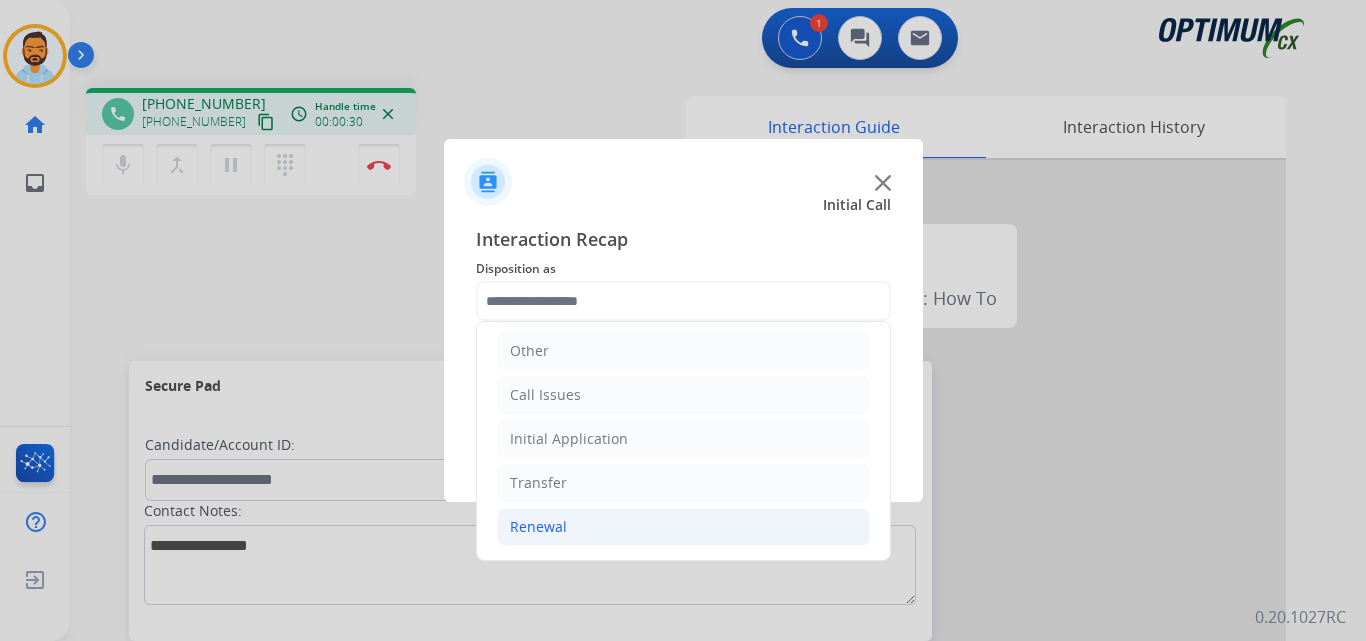 click on "Renewal" 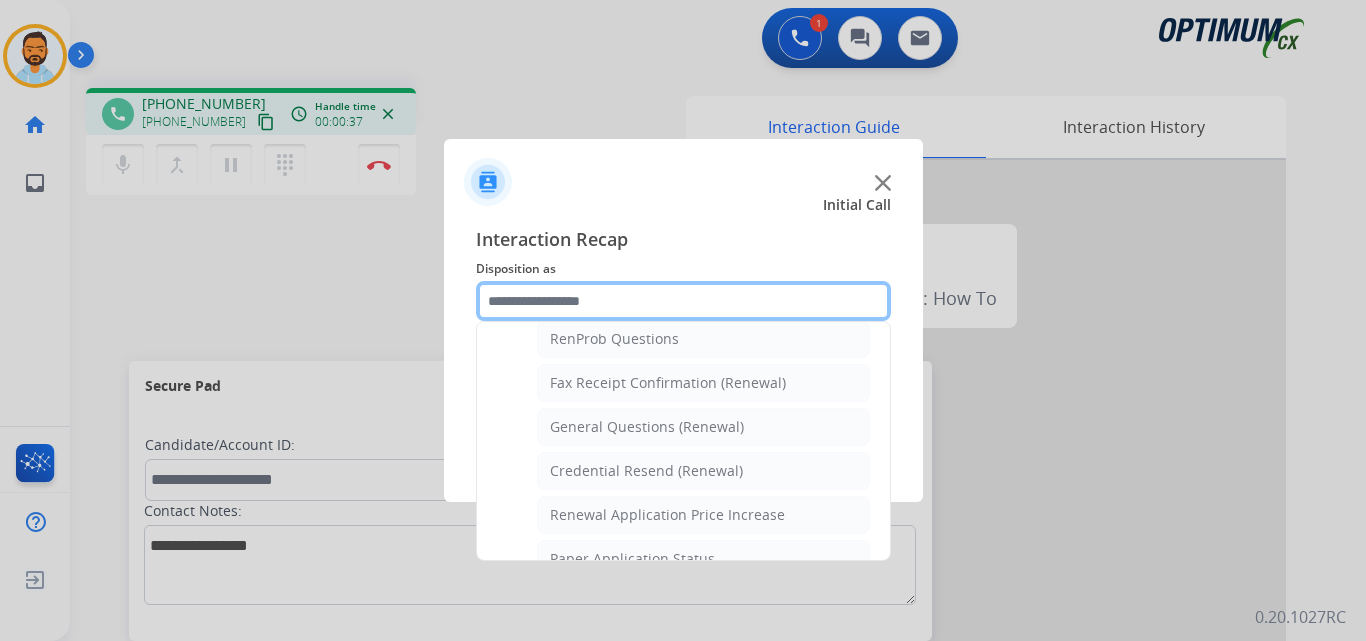scroll, scrollTop: 519, scrollLeft: 0, axis: vertical 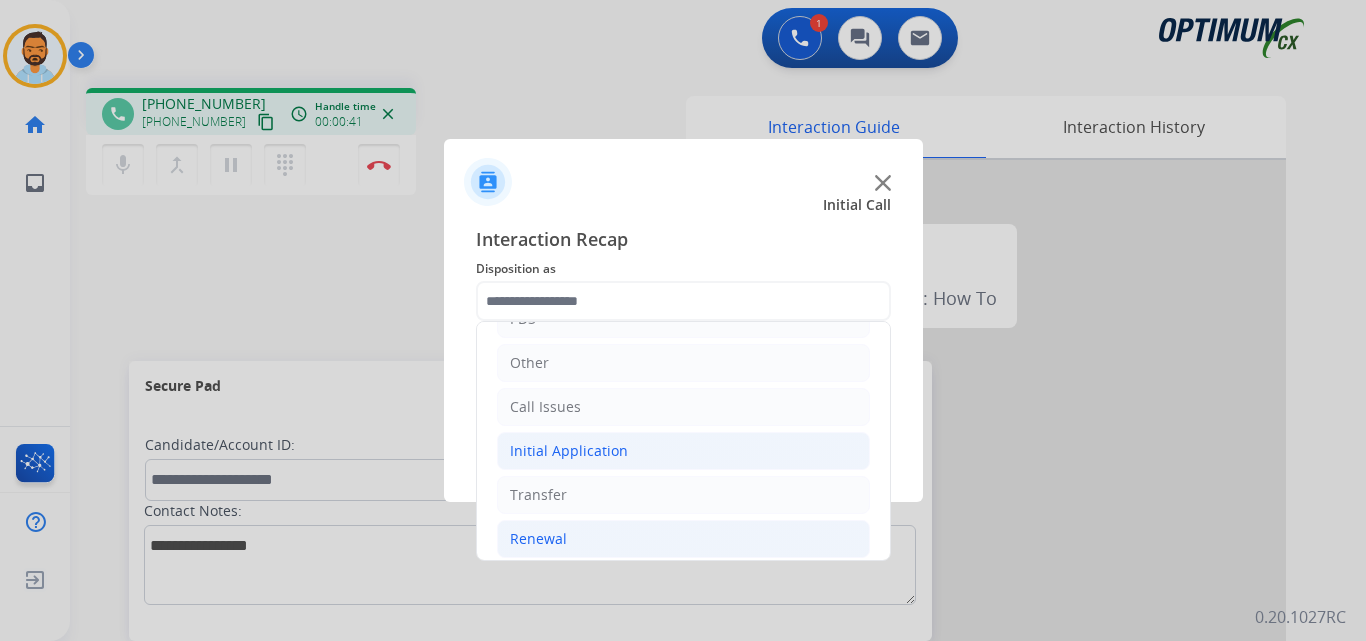 click on "Initial Application" 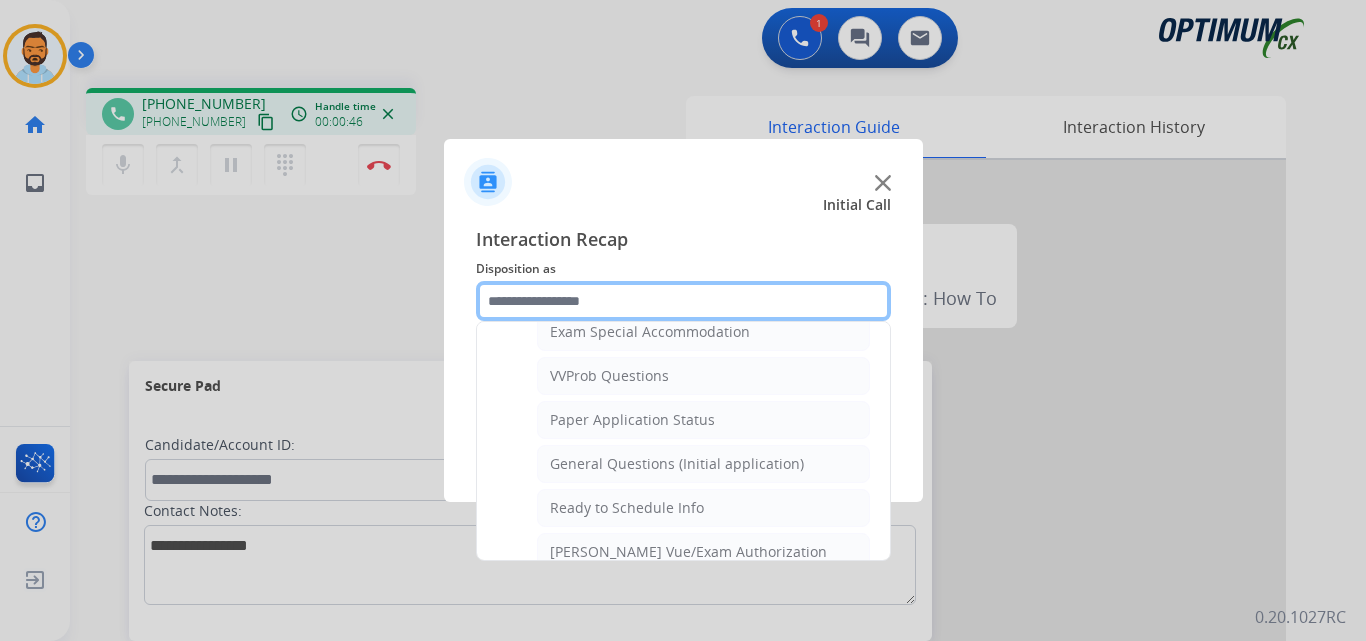 scroll, scrollTop: 1061, scrollLeft: 0, axis: vertical 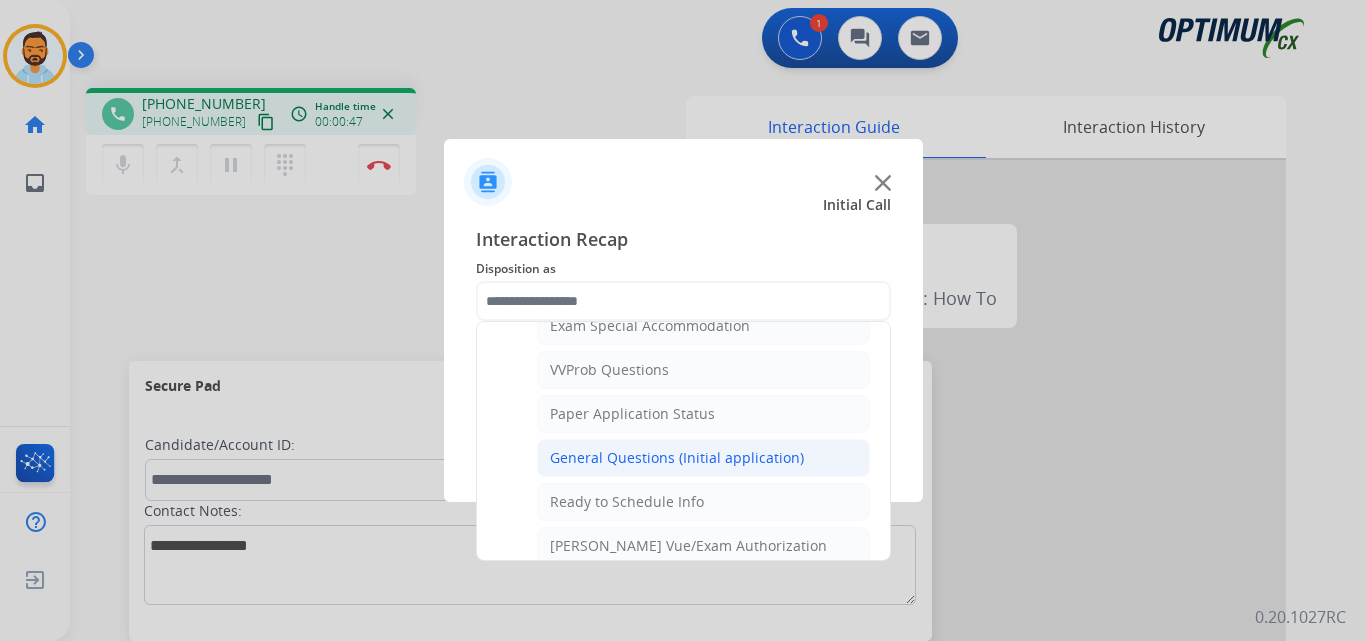 click on "General Questions (Initial application)" 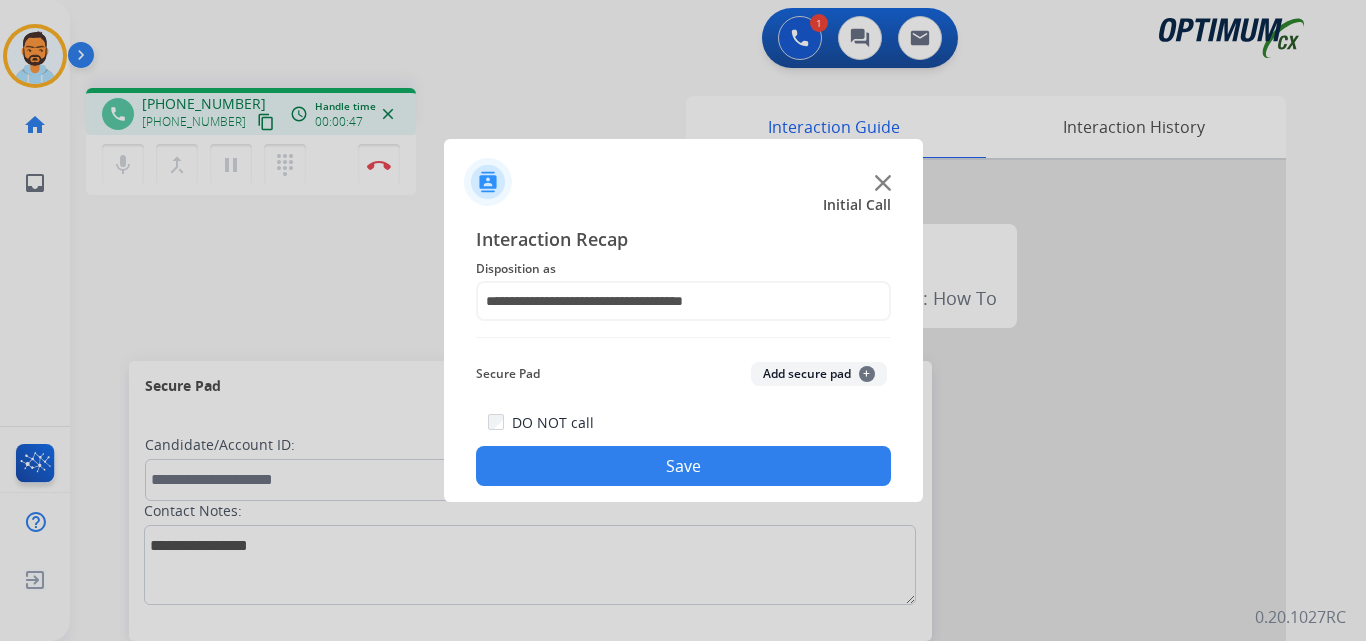 click on "Save" 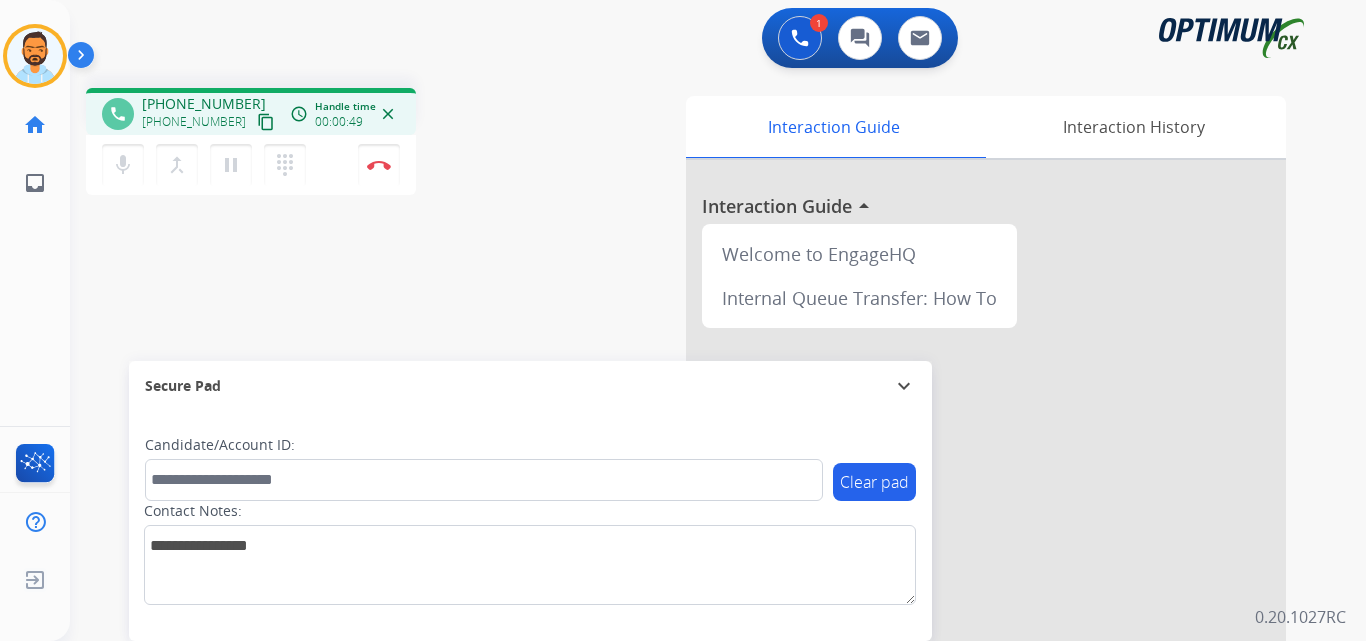 click on "content_copy" at bounding box center (266, 122) 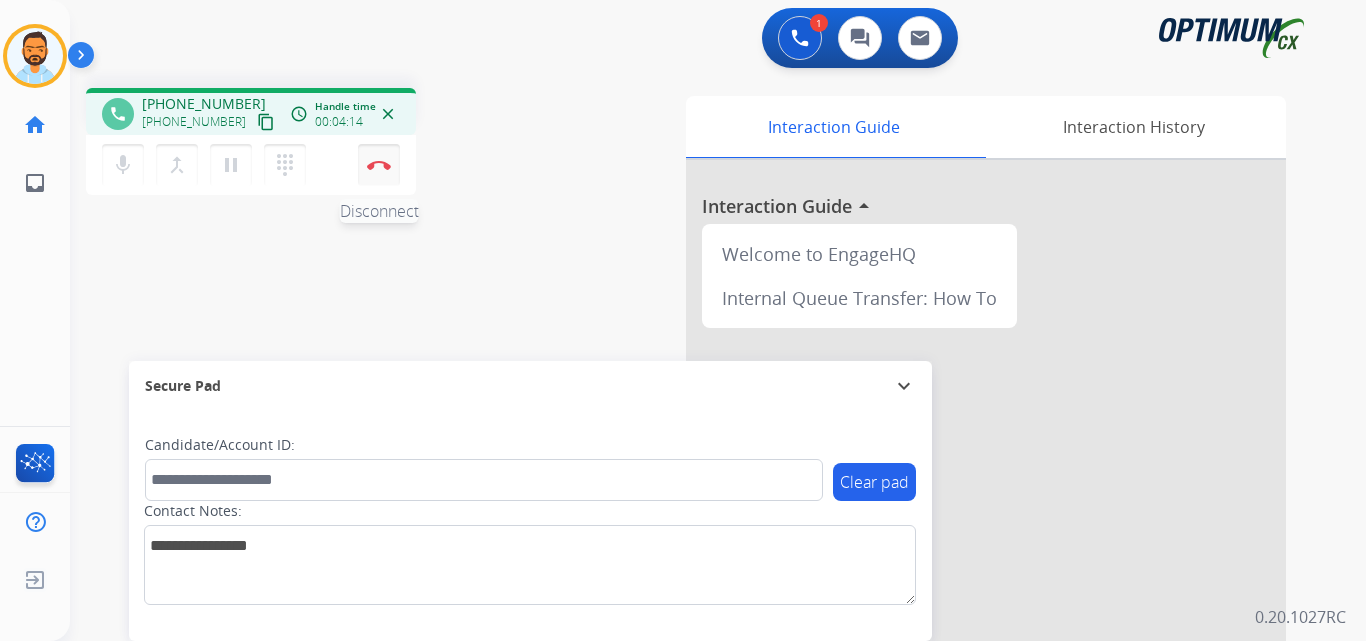 click on "Disconnect" at bounding box center [379, 165] 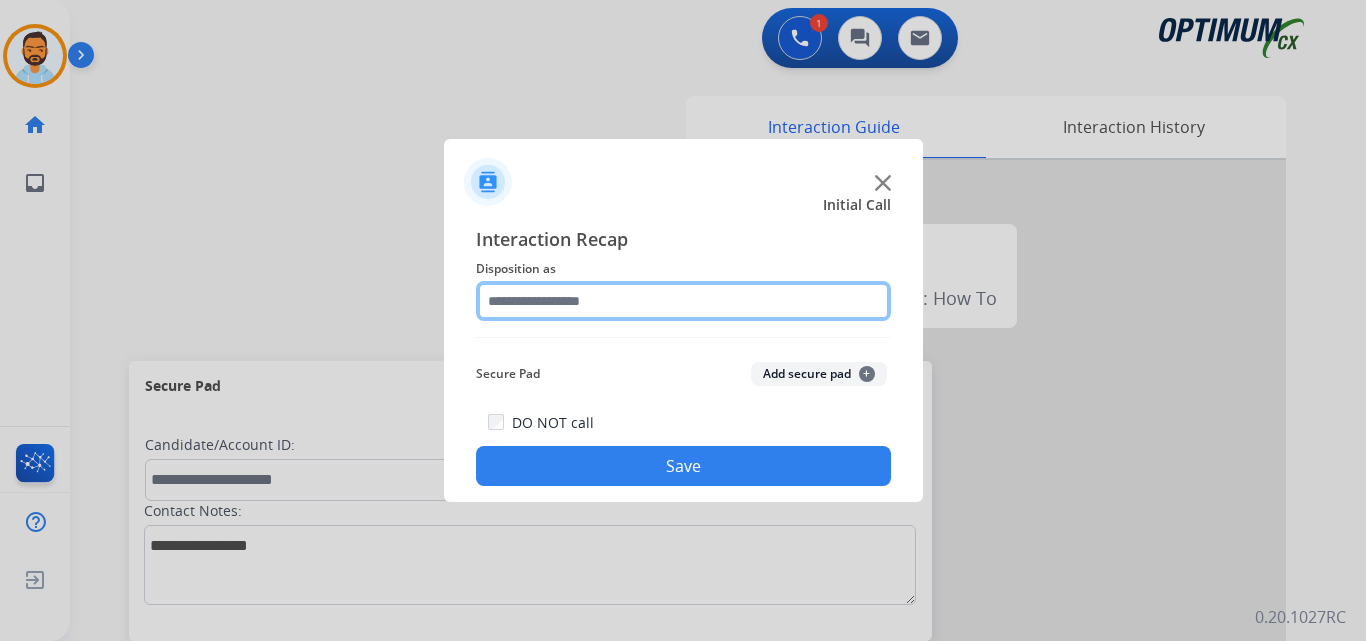 click 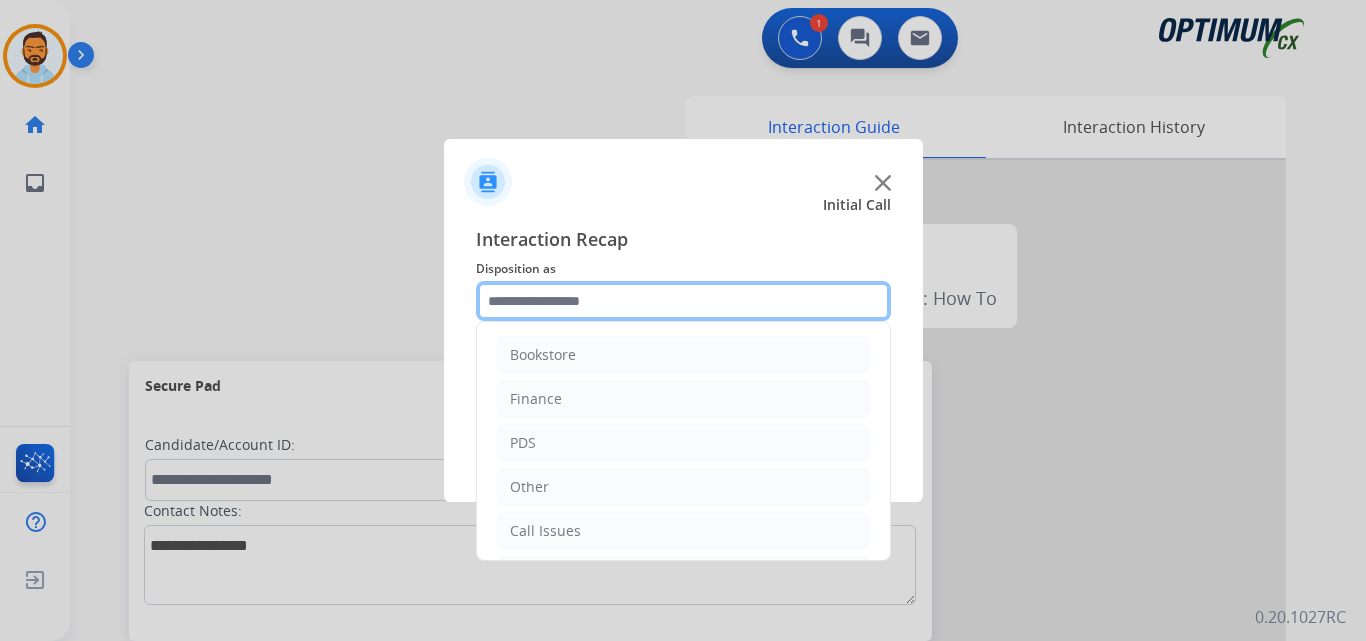 scroll, scrollTop: 136, scrollLeft: 0, axis: vertical 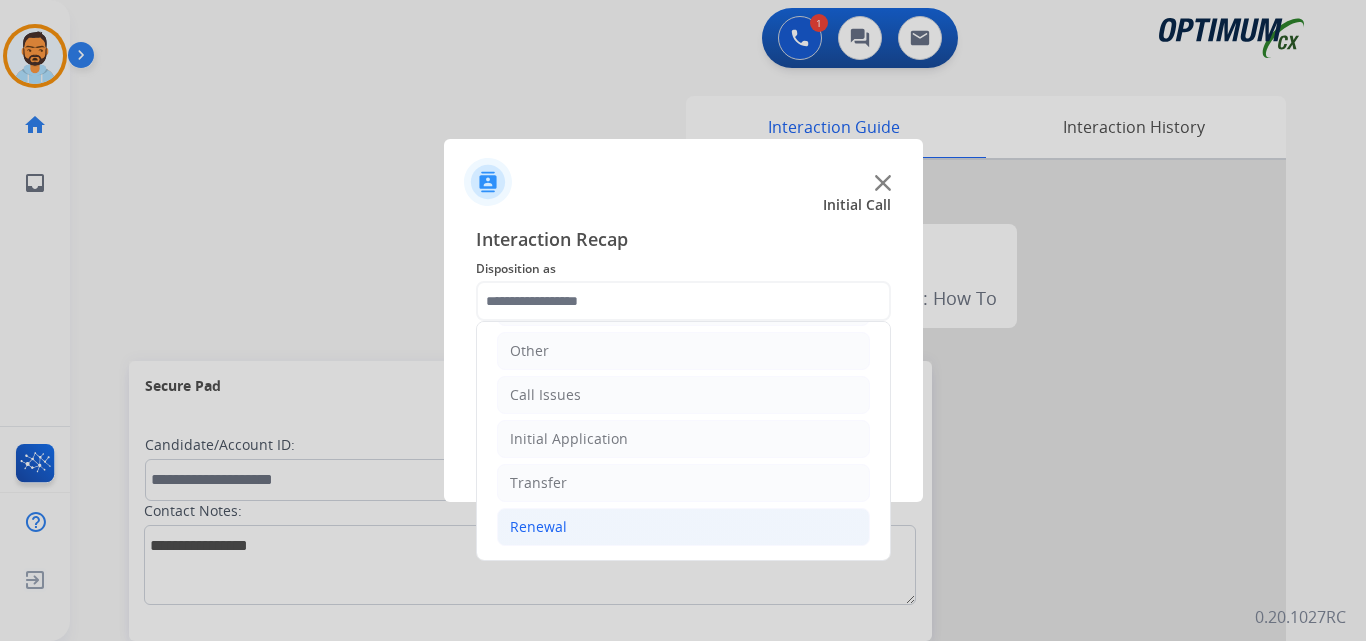 click on "Renewal" 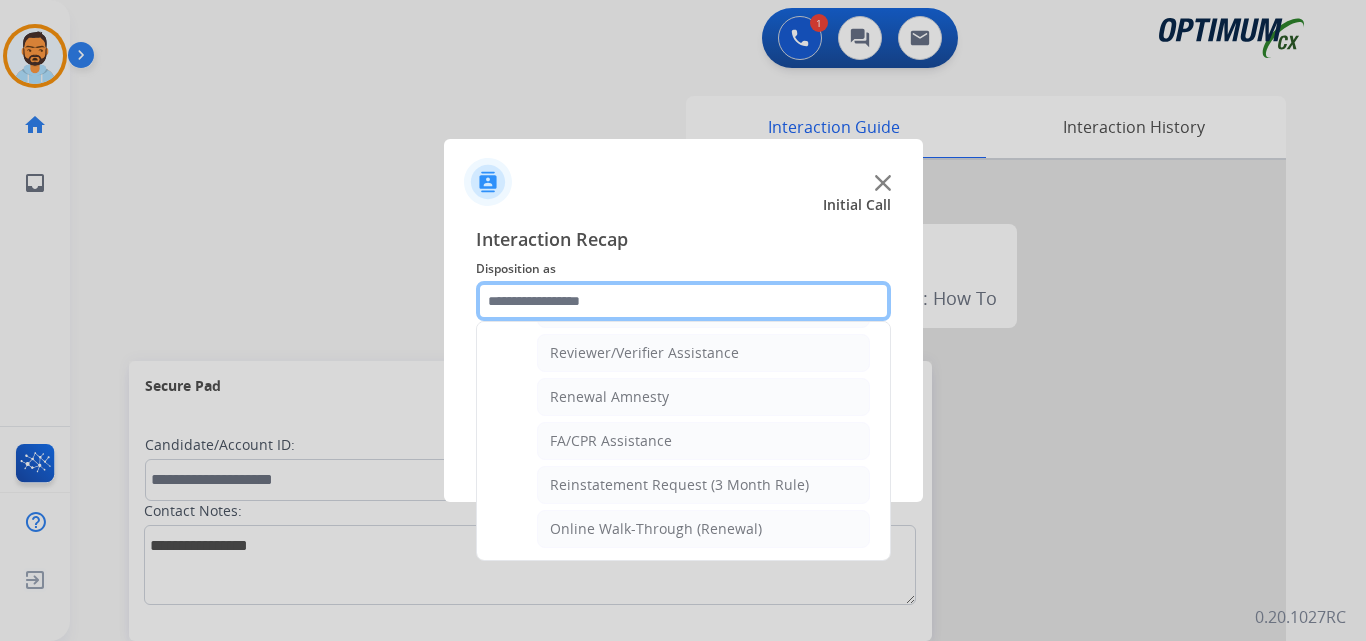 scroll, scrollTop: 772, scrollLeft: 0, axis: vertical 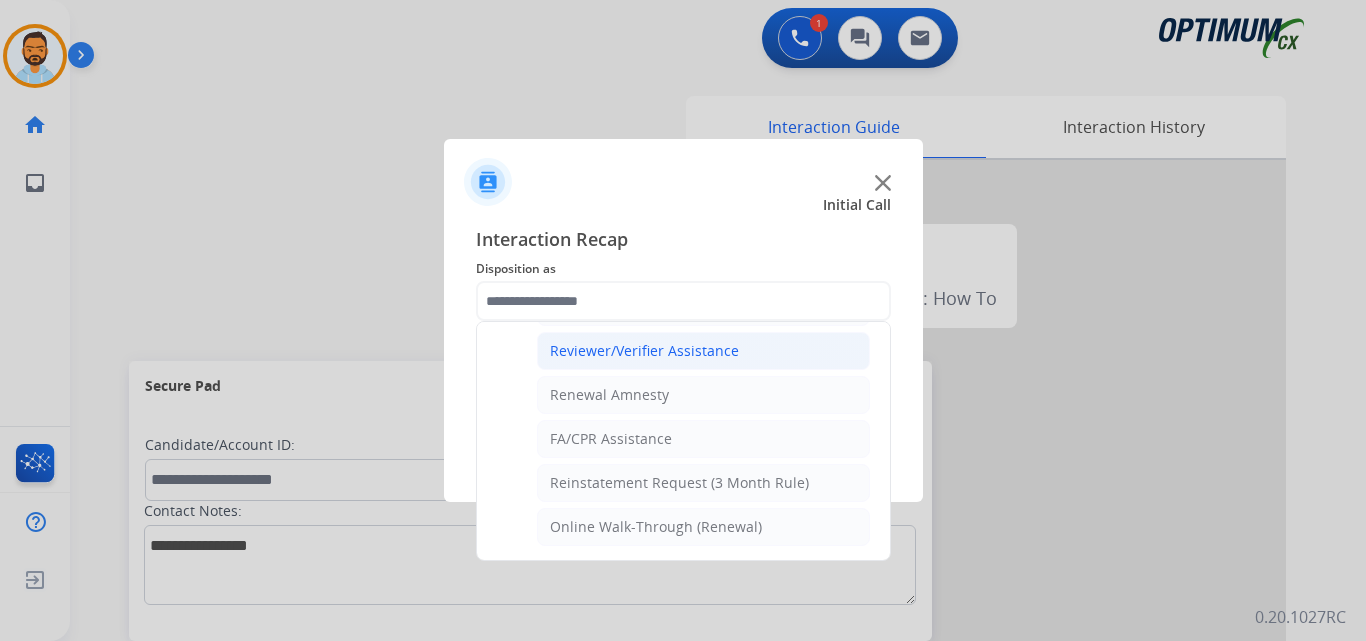 click on "Reviewer/Verifier Assistance" 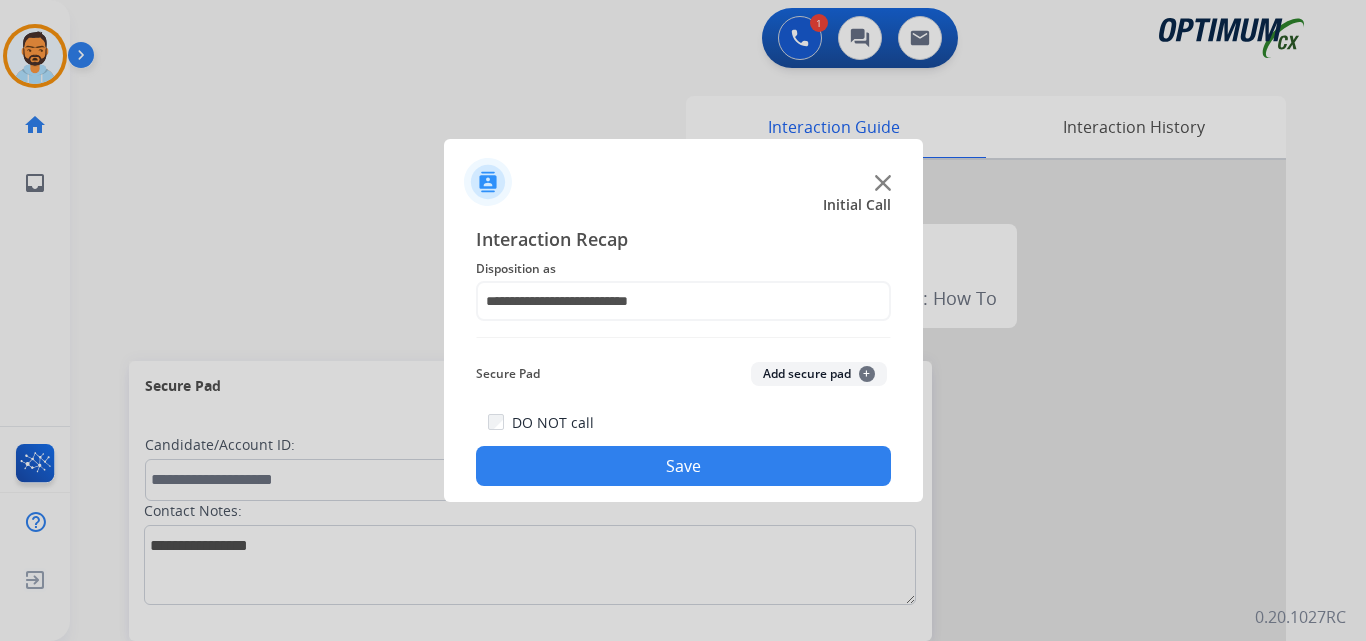 click on "Save" 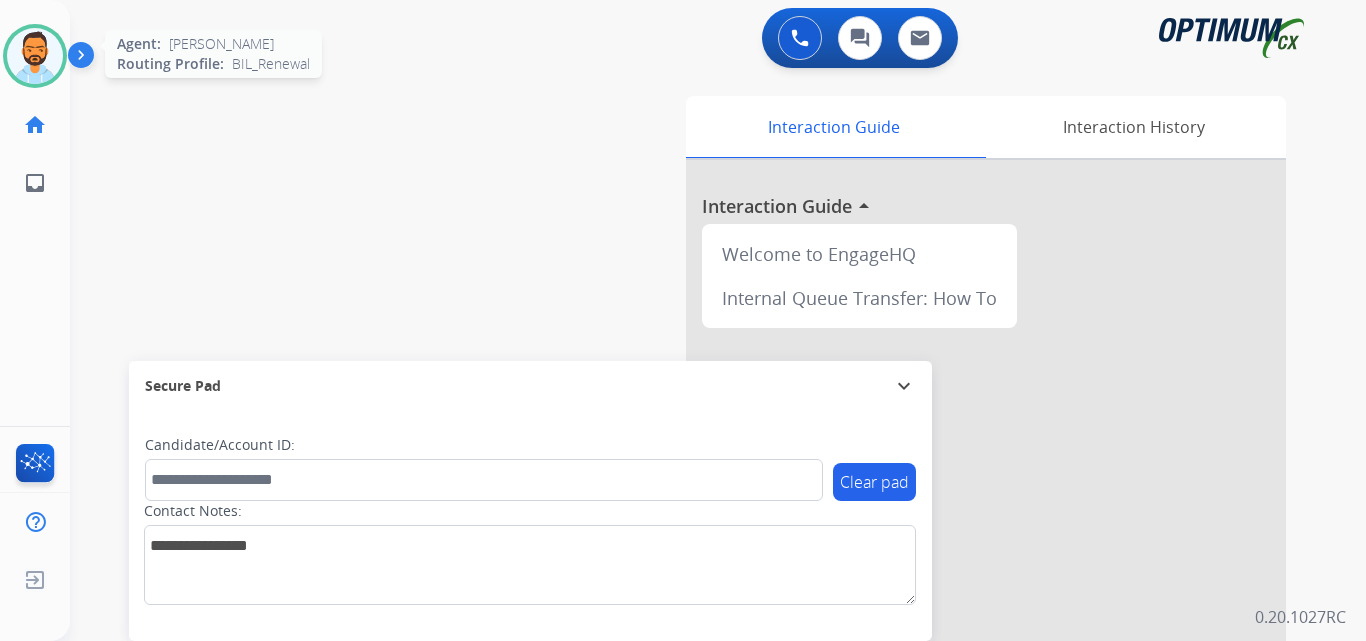 click at bounding box center (35, 56) 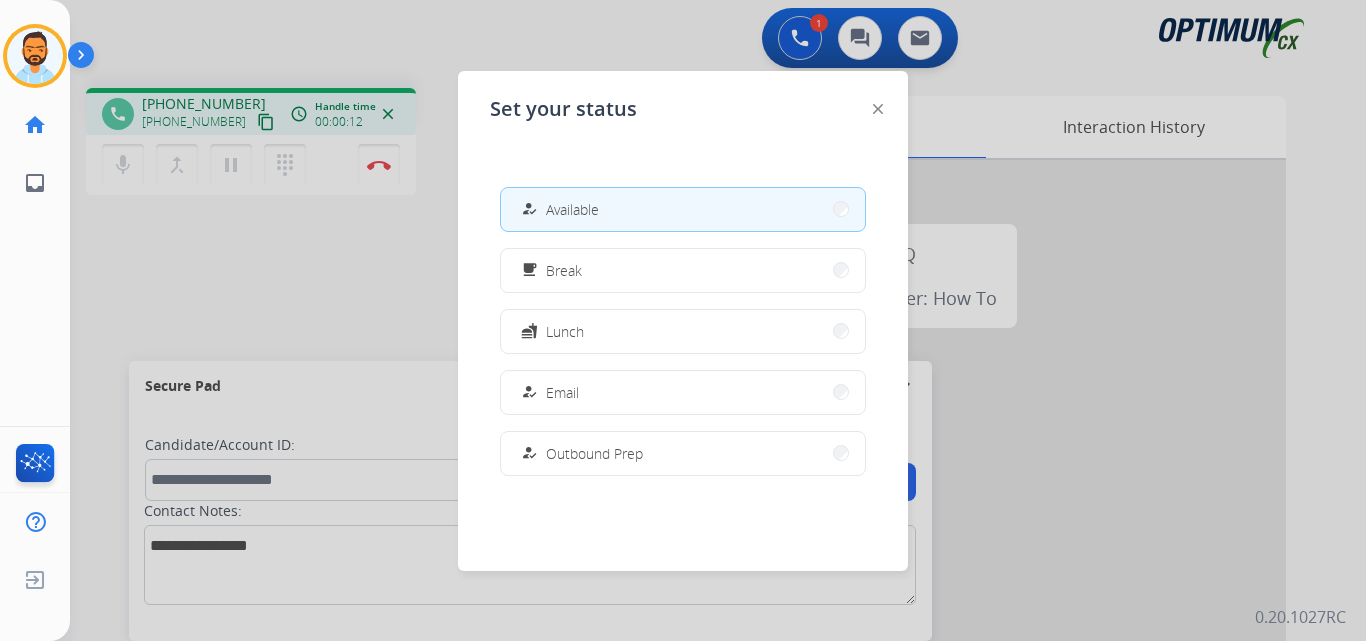 click at bounding box center (683, 320) 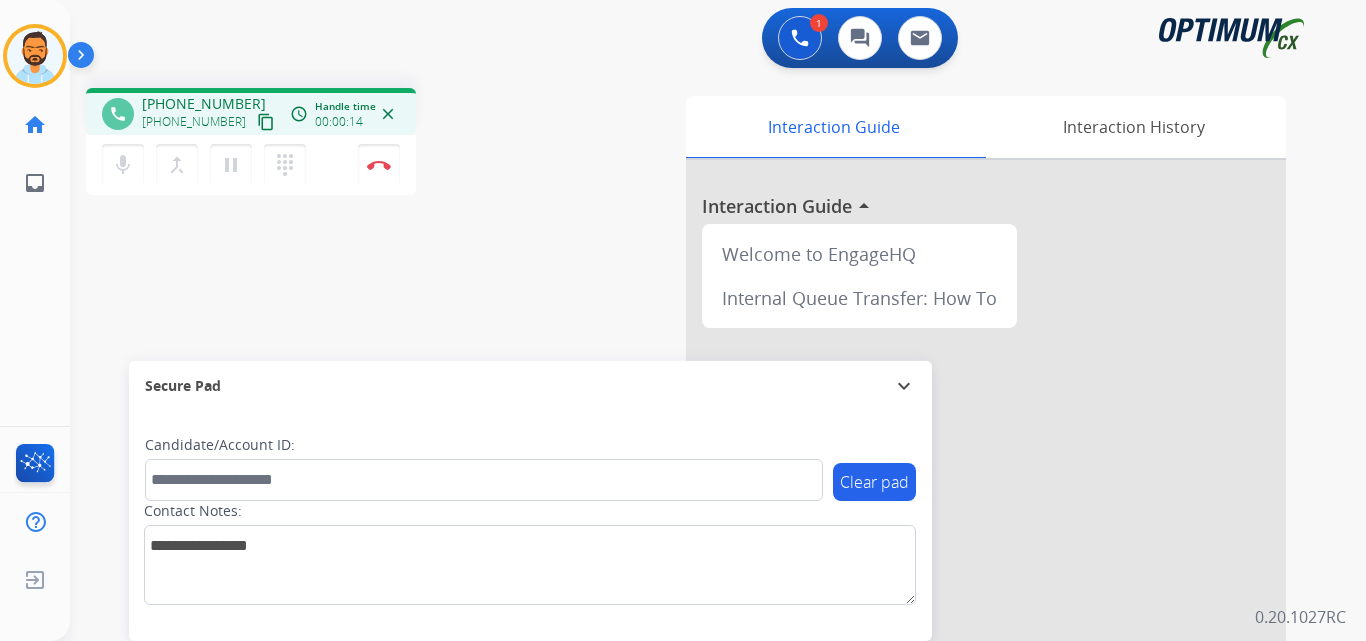 click on "content_copy" at bounding box center (266, 122) 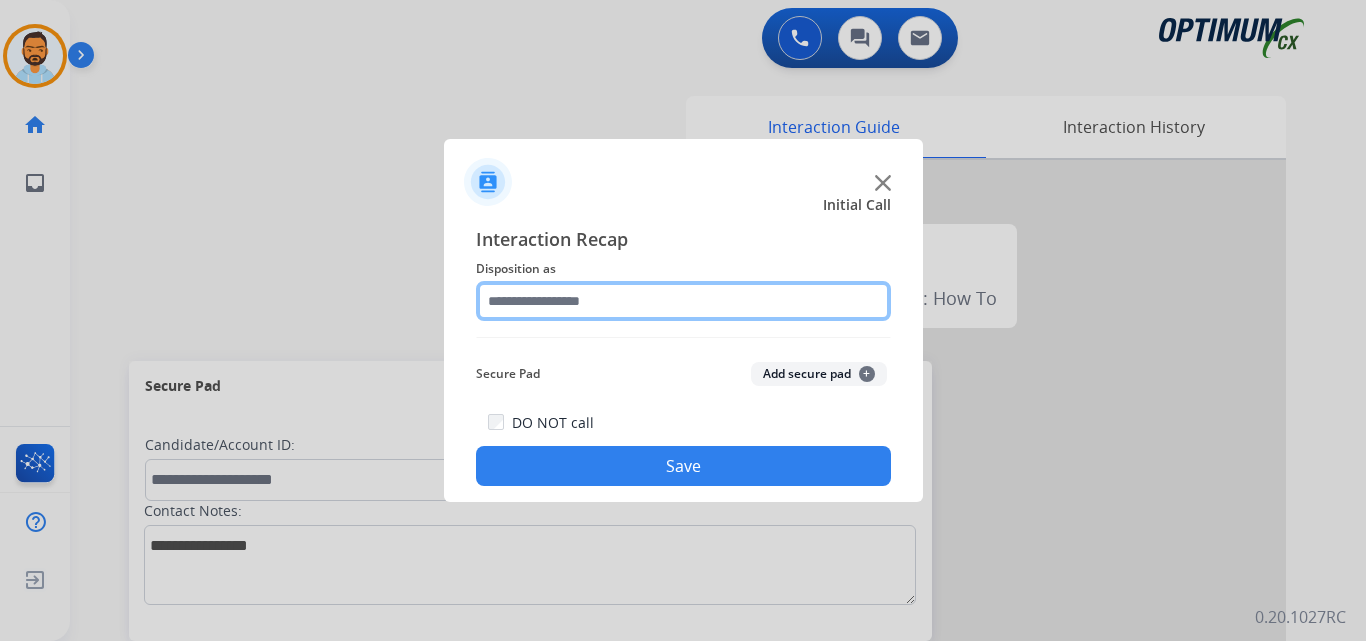 click 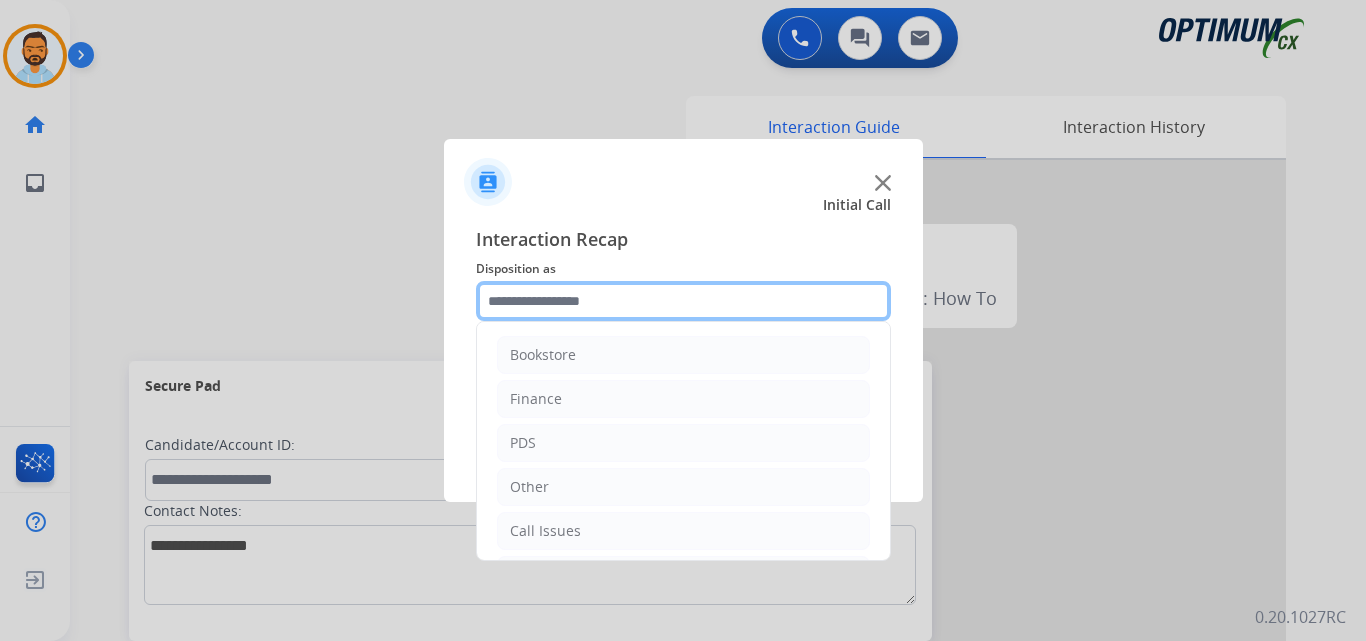 scroll, scrollTop: 136, scrollLeft: 0, axis: vertical 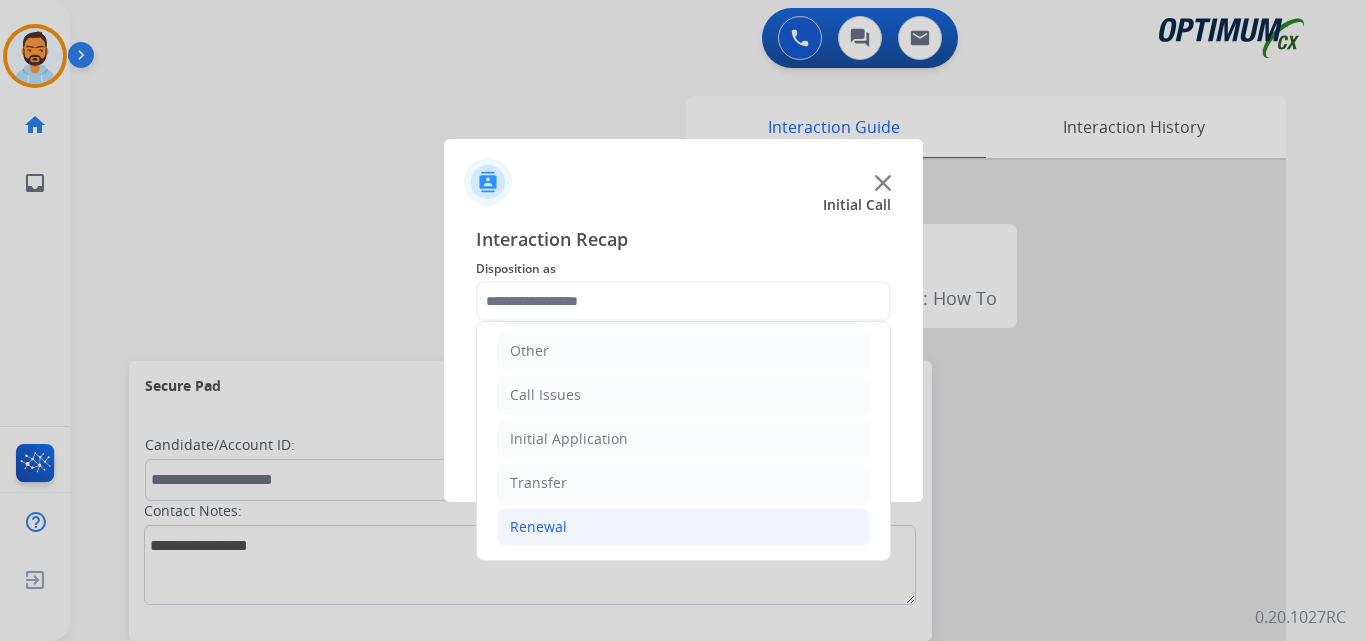click on "Renewal" 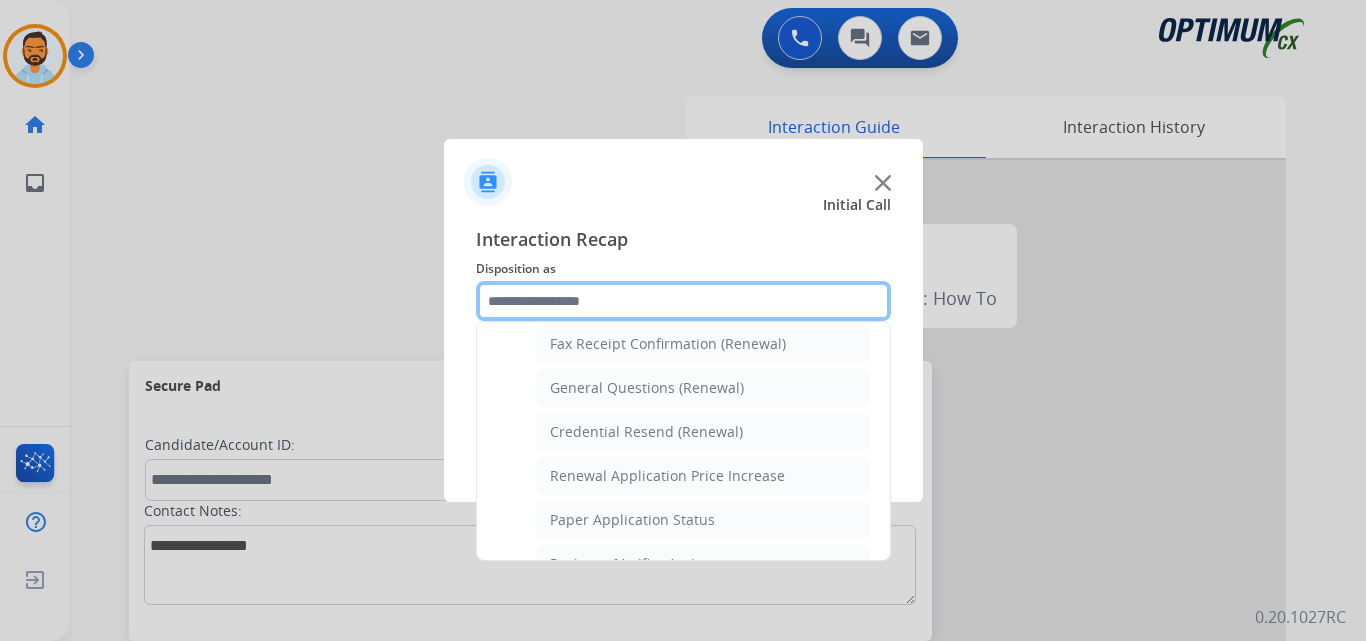 scroll, scrollTop: 556, scrollLeft: 0, axis: vertical 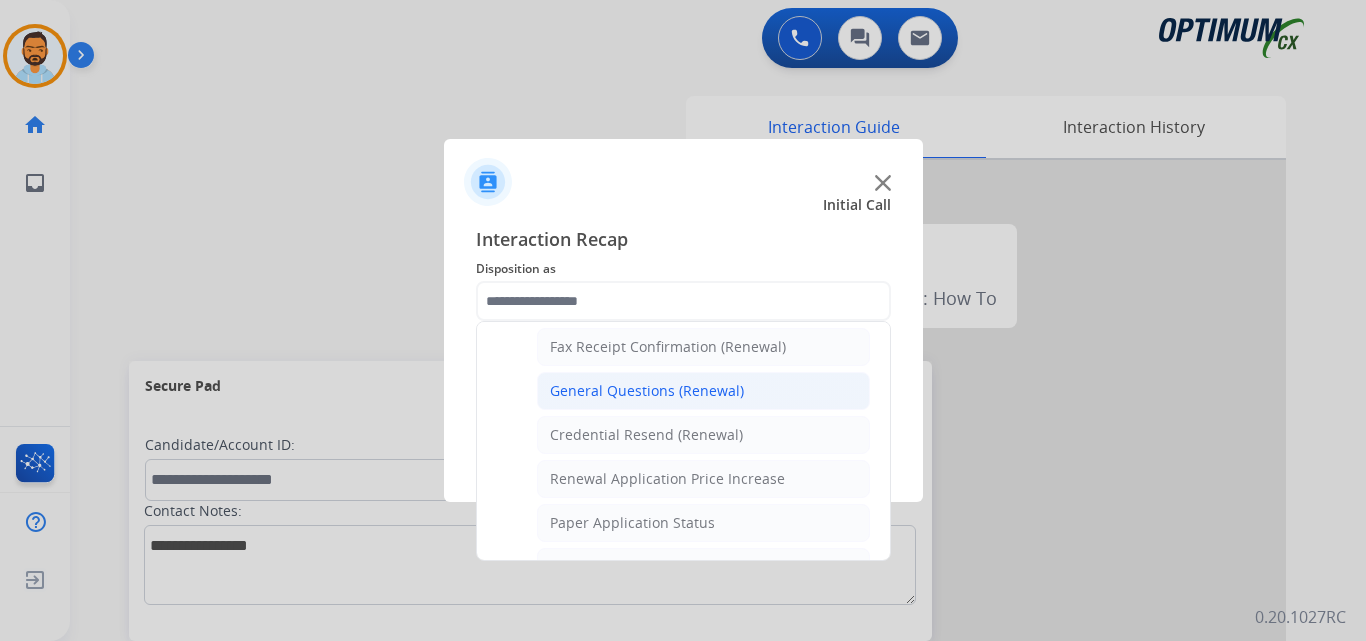 click on "General Questions (Renewal)" 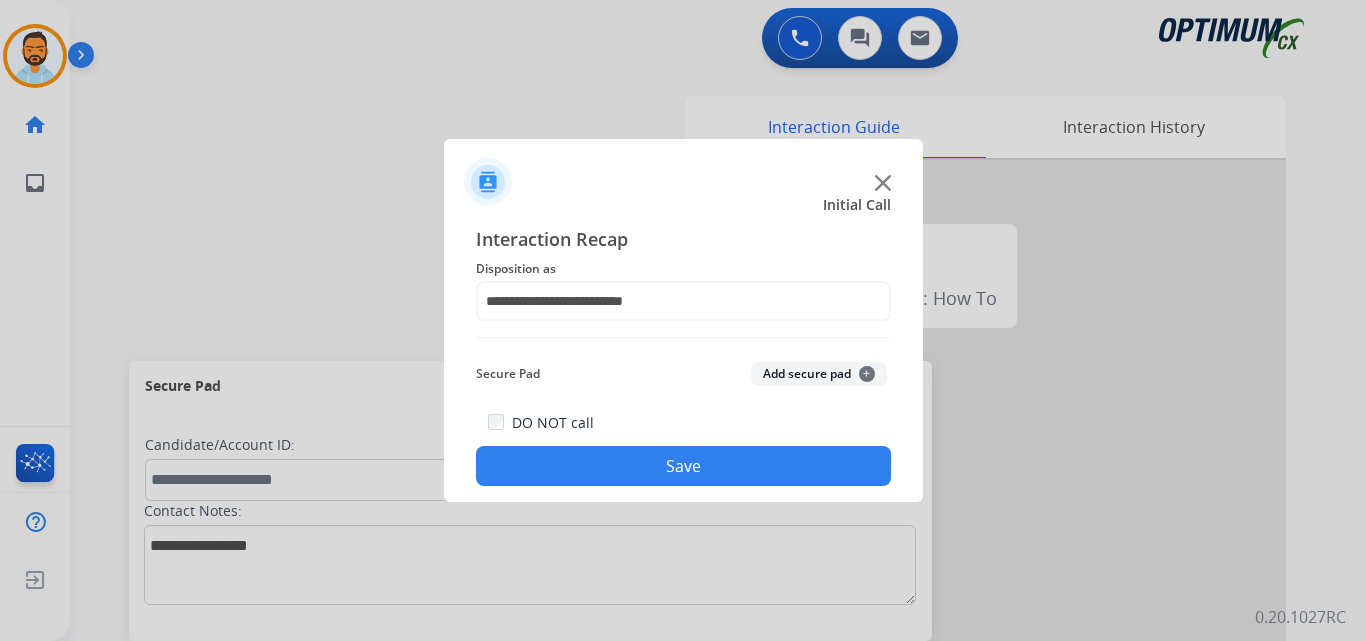 click on "Save" 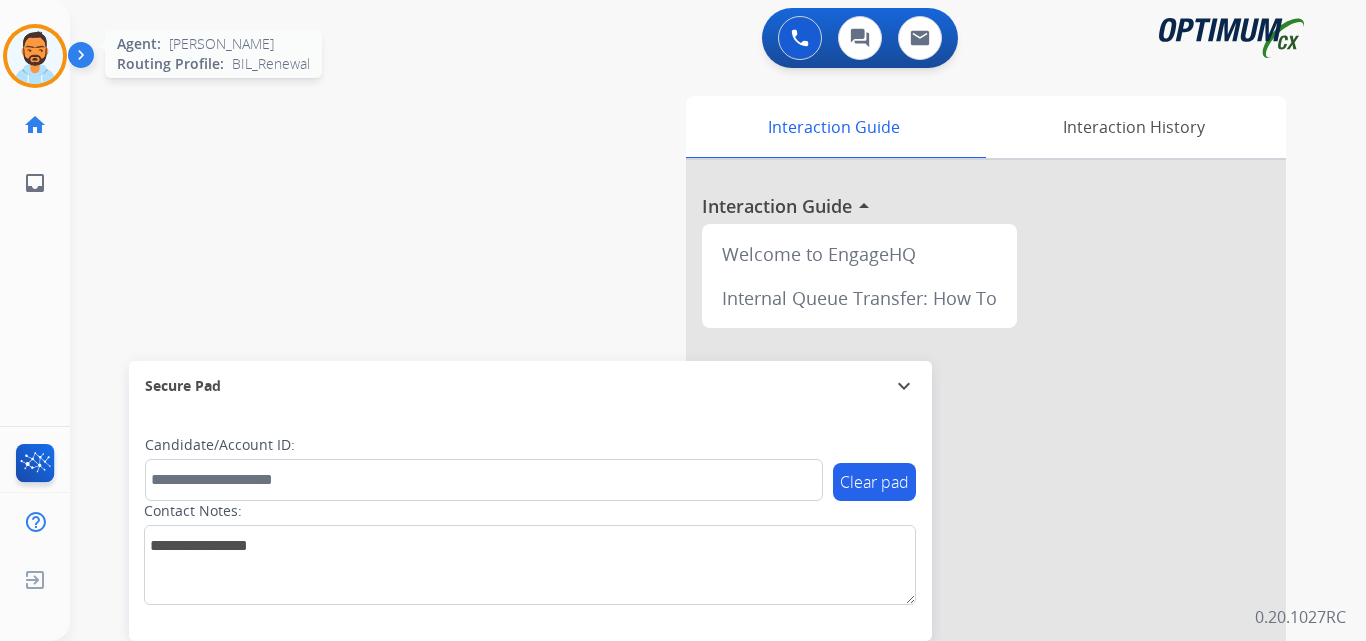 click at bounding box center [35, 56] 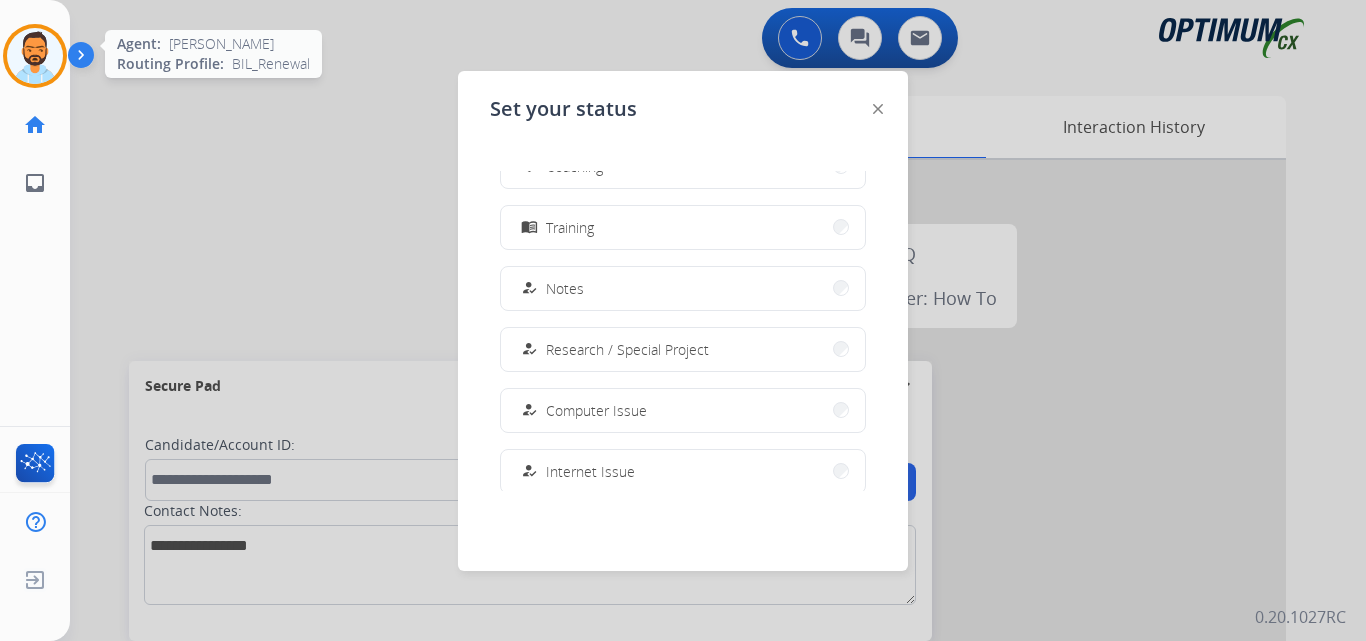 scroll, scrollTop: 499, scrollLeft: 0, axis: vertical 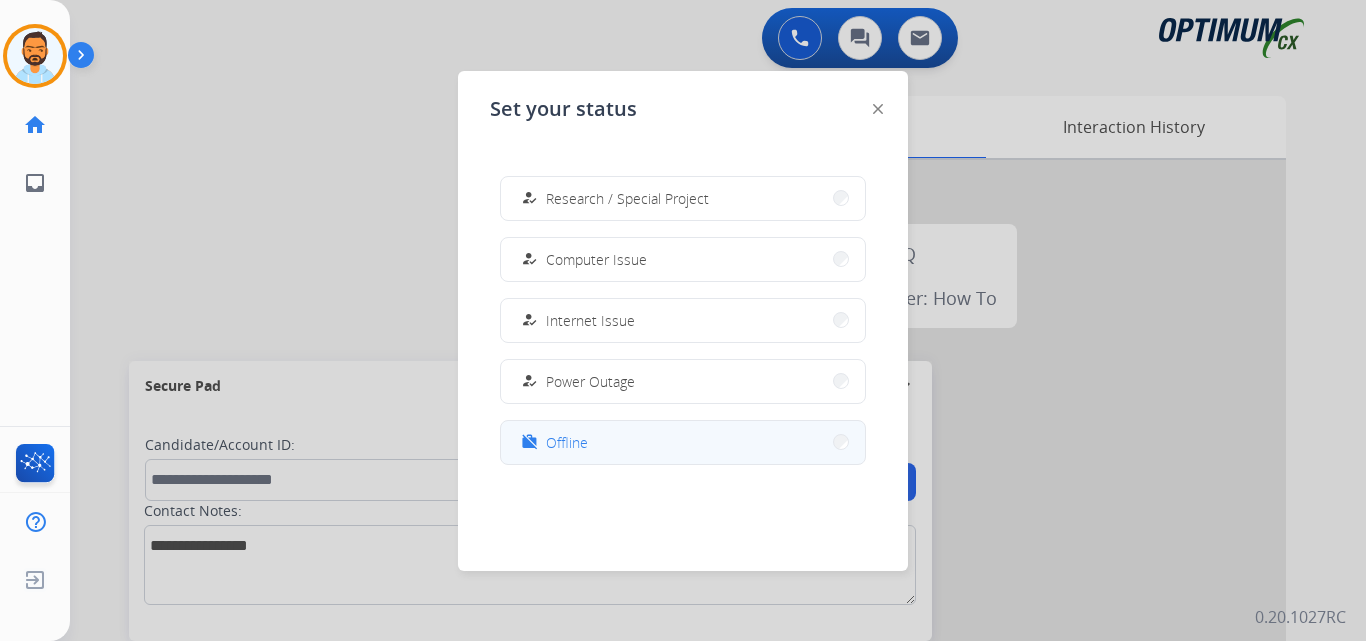 click on "work_off Offline" at bounding box center (683, 442) 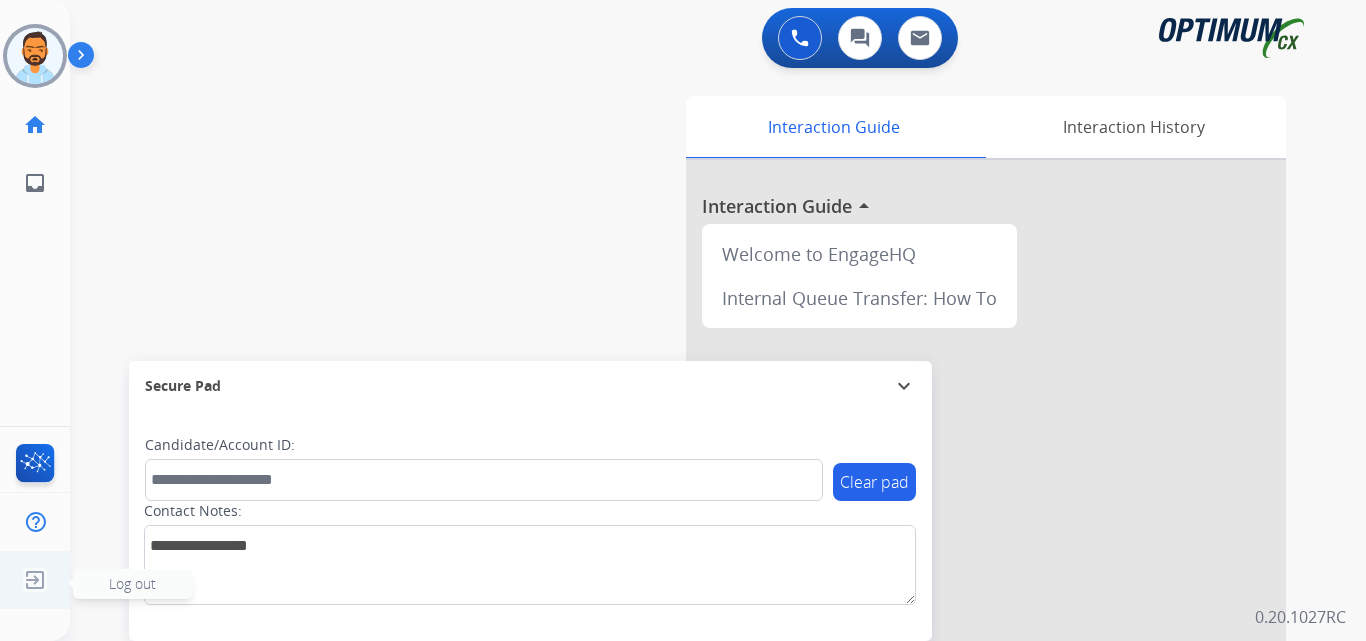 click 